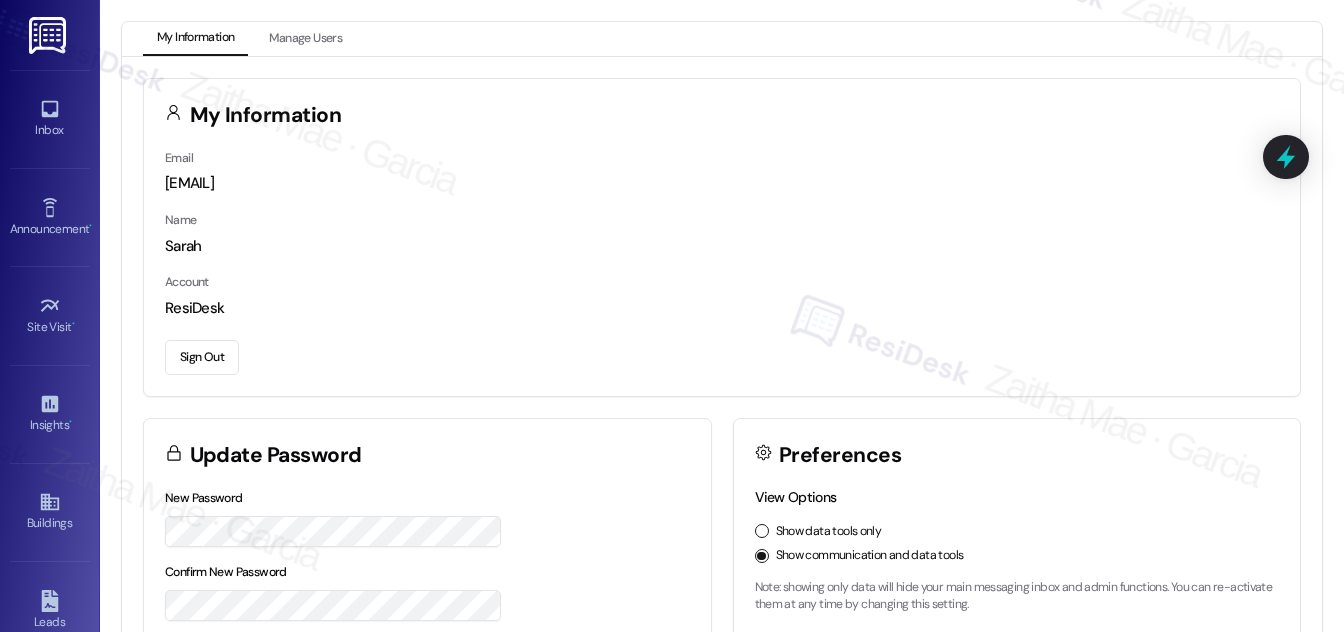 scroll, scrollTop: 0, scrollLeft: 0, axis: both 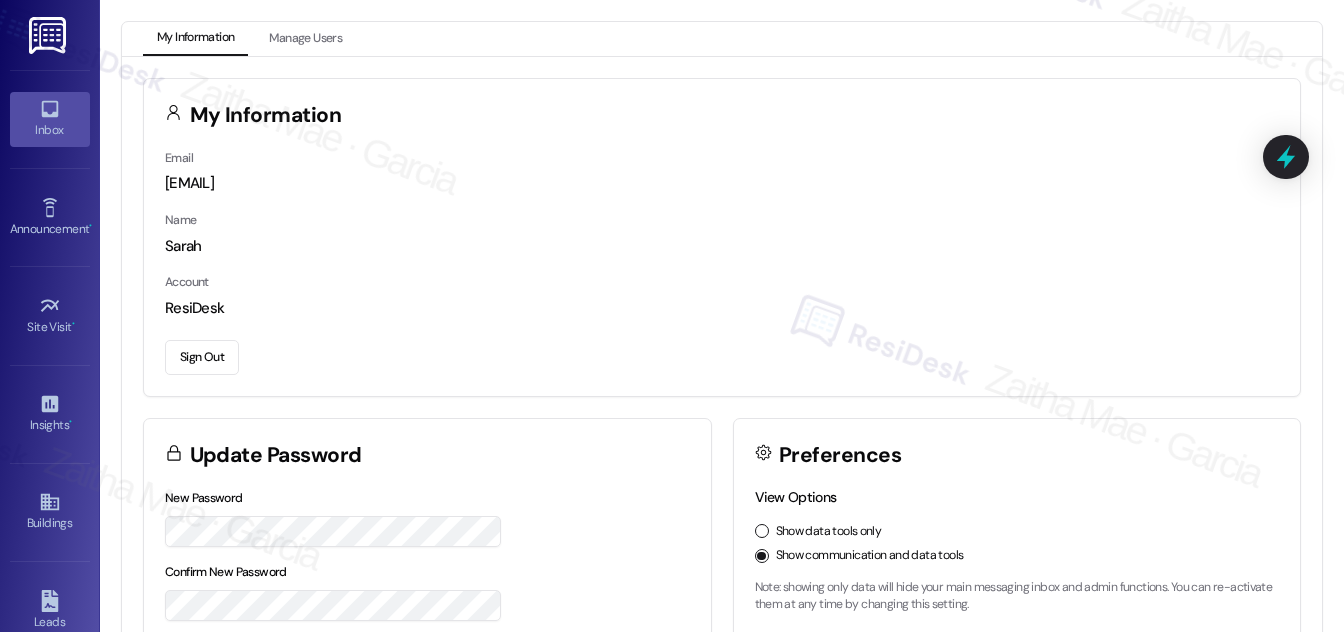 click on "Inbox" at bounding box center (50, 119) 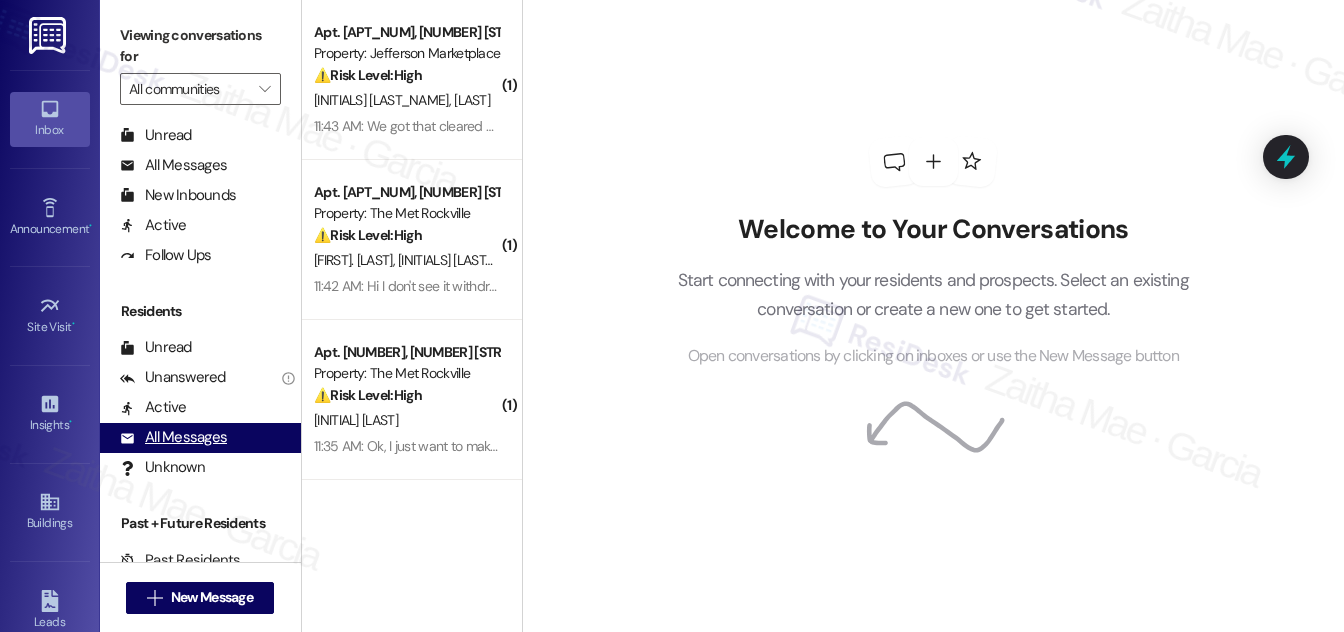 scroll, scrollTop: 384, scrollLeft: 0, axis: vertical 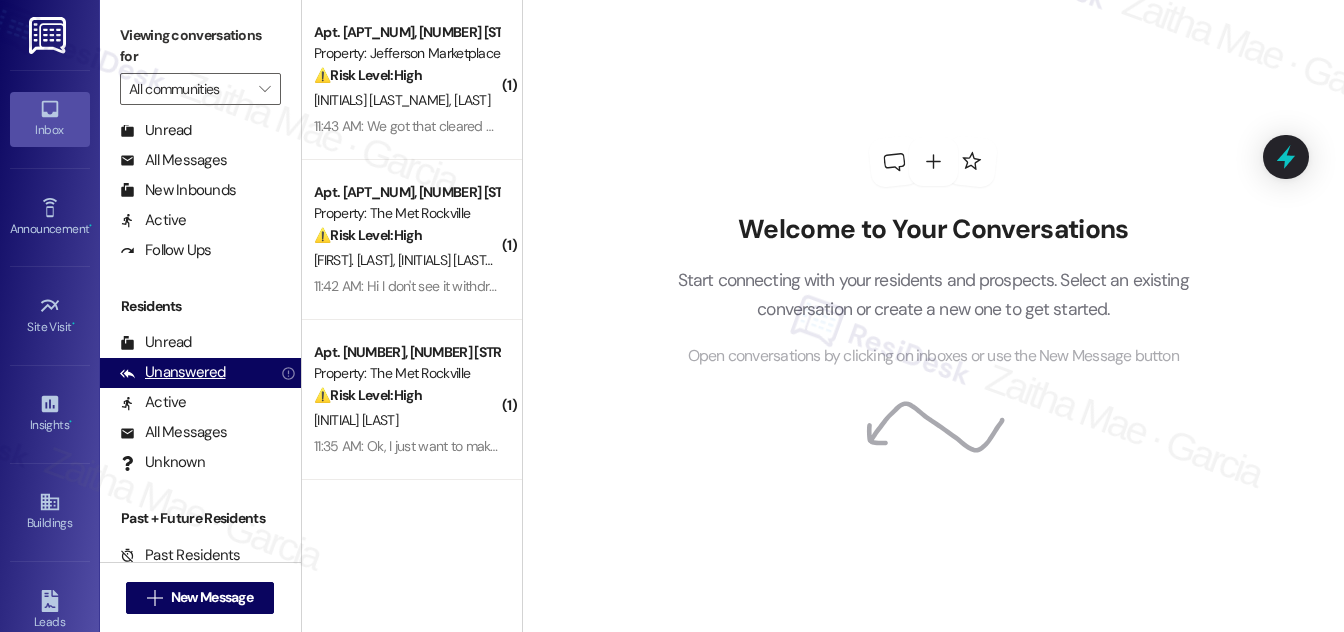 click on "Unanswered" at bounding box center (173, 372) 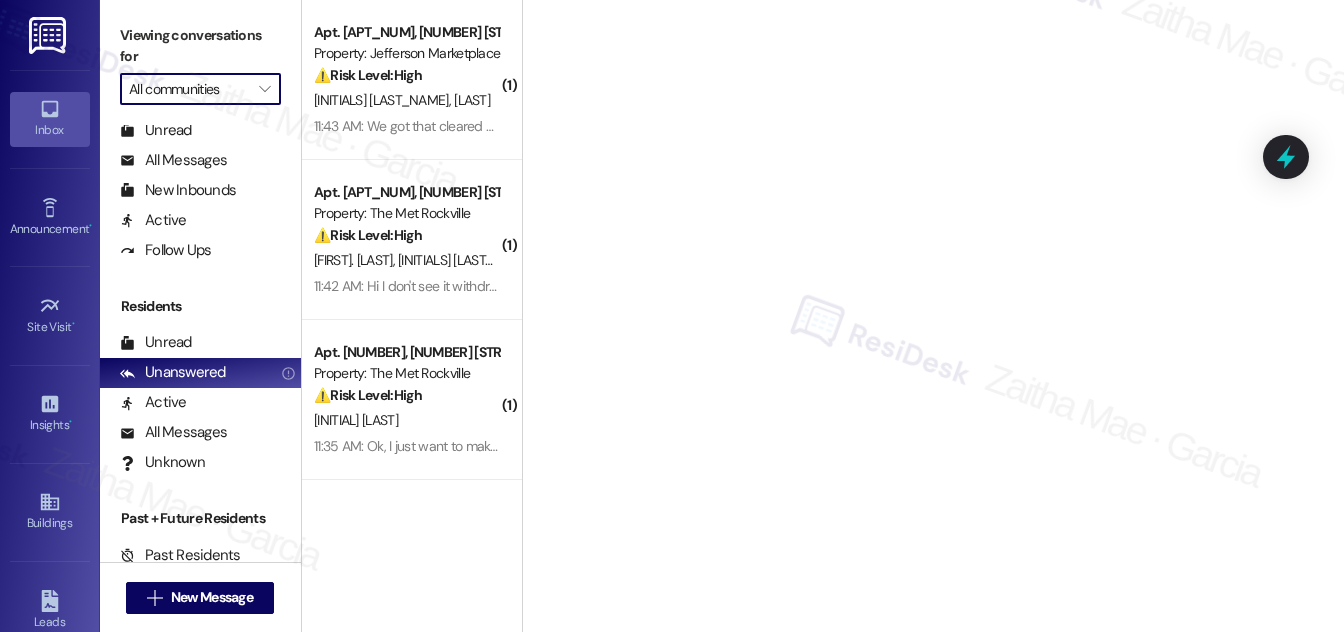 click on "All communities" at bounding box center [189, 89] 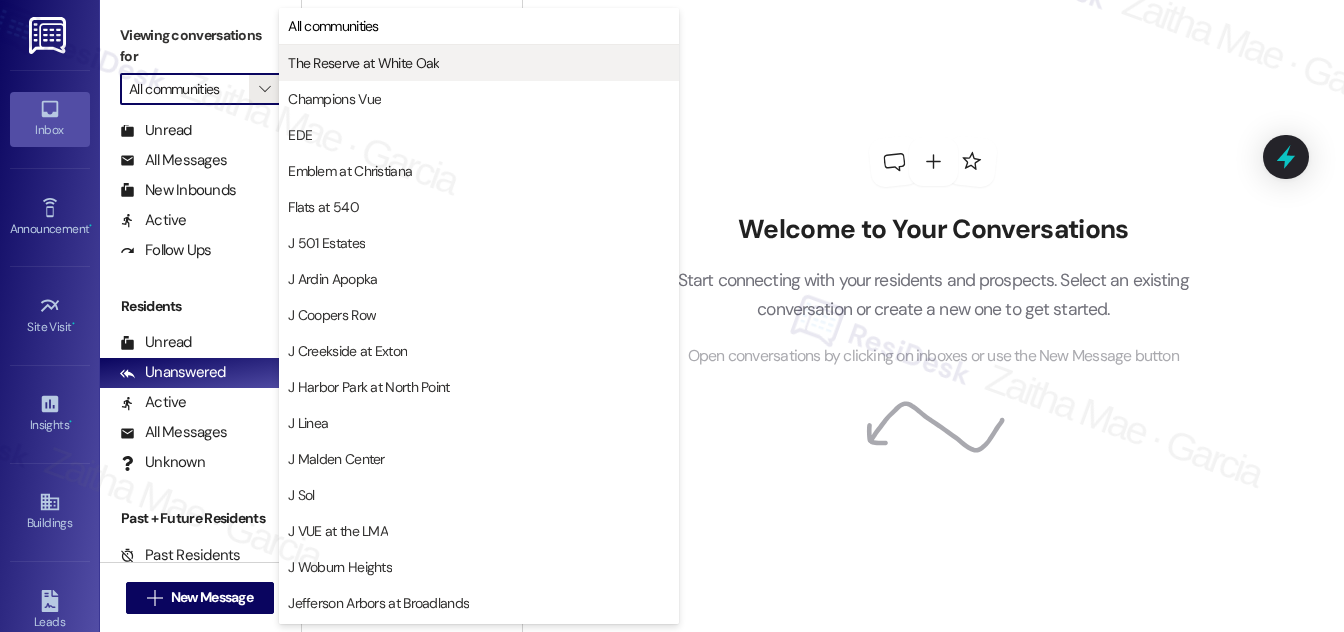click on "The Reserve at White Oak" at bounding box center [363, 63] 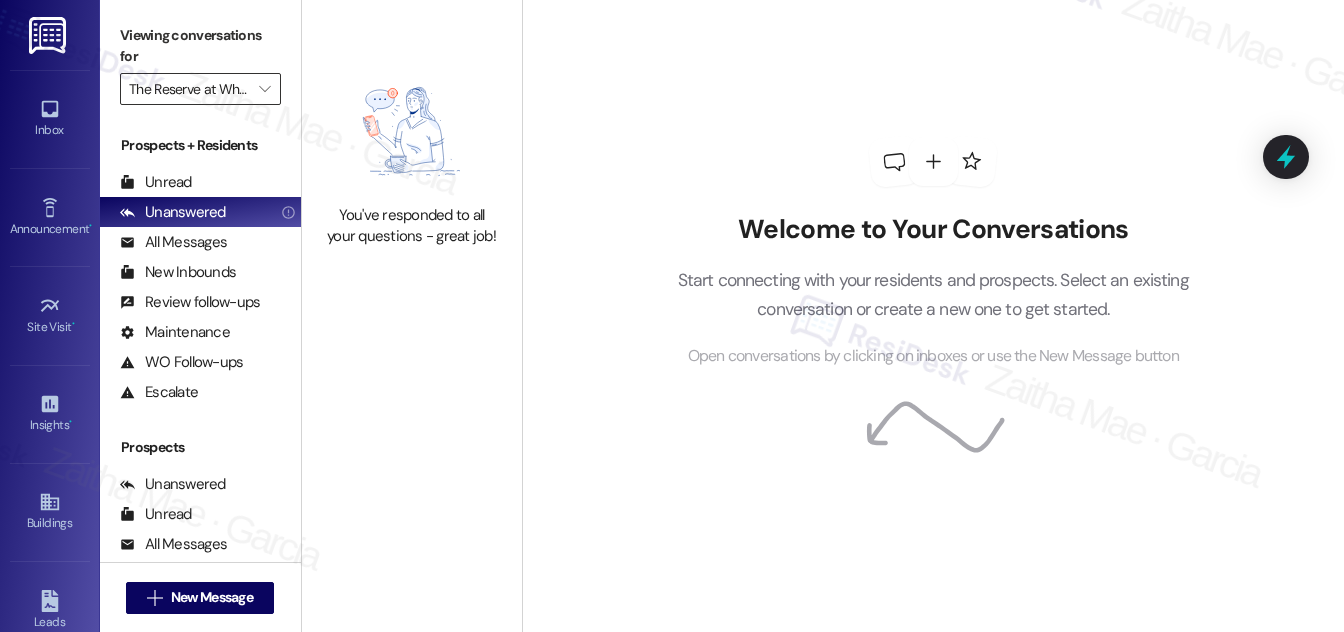 click on "The Reserve at White Oak" at bounding box center (189, 89) 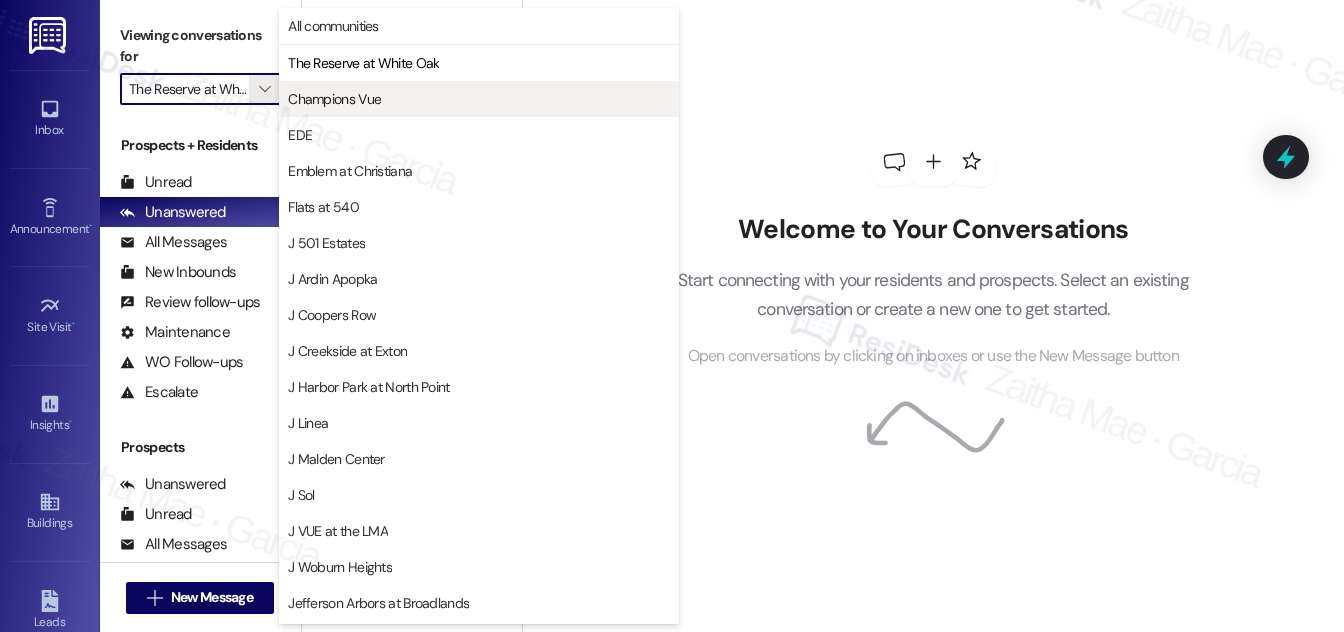 click on "Champions Vue" at bounding box center [479, 99] 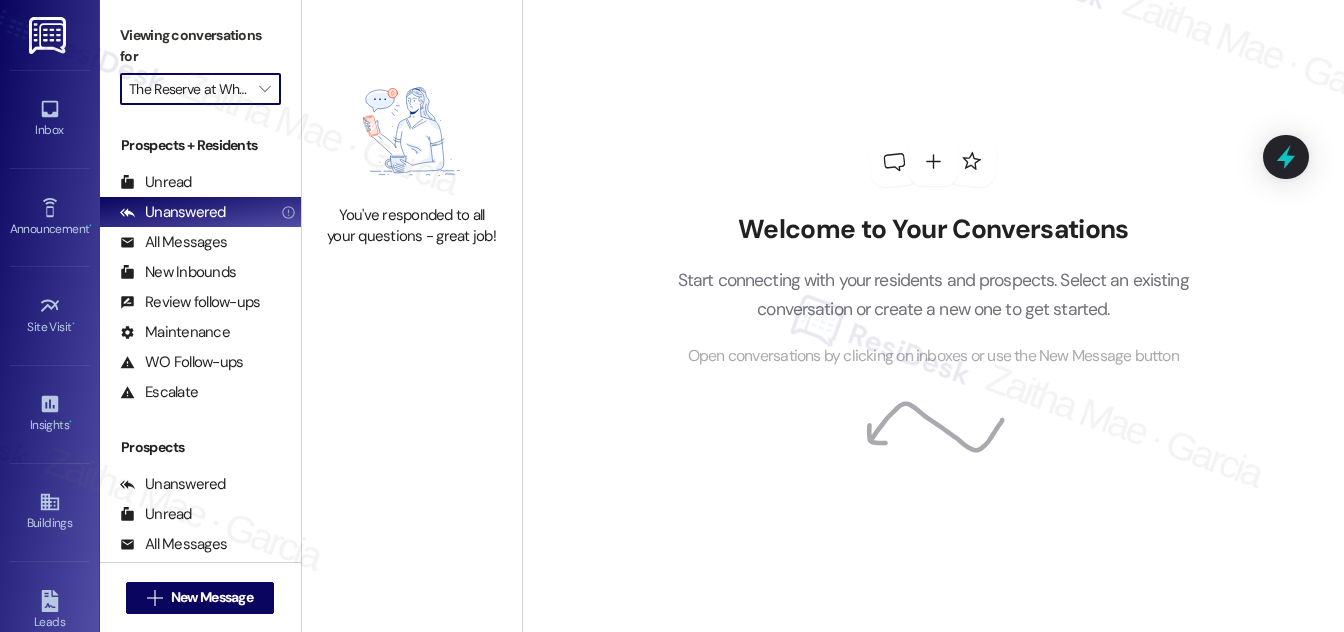 type on "Champions Vue" 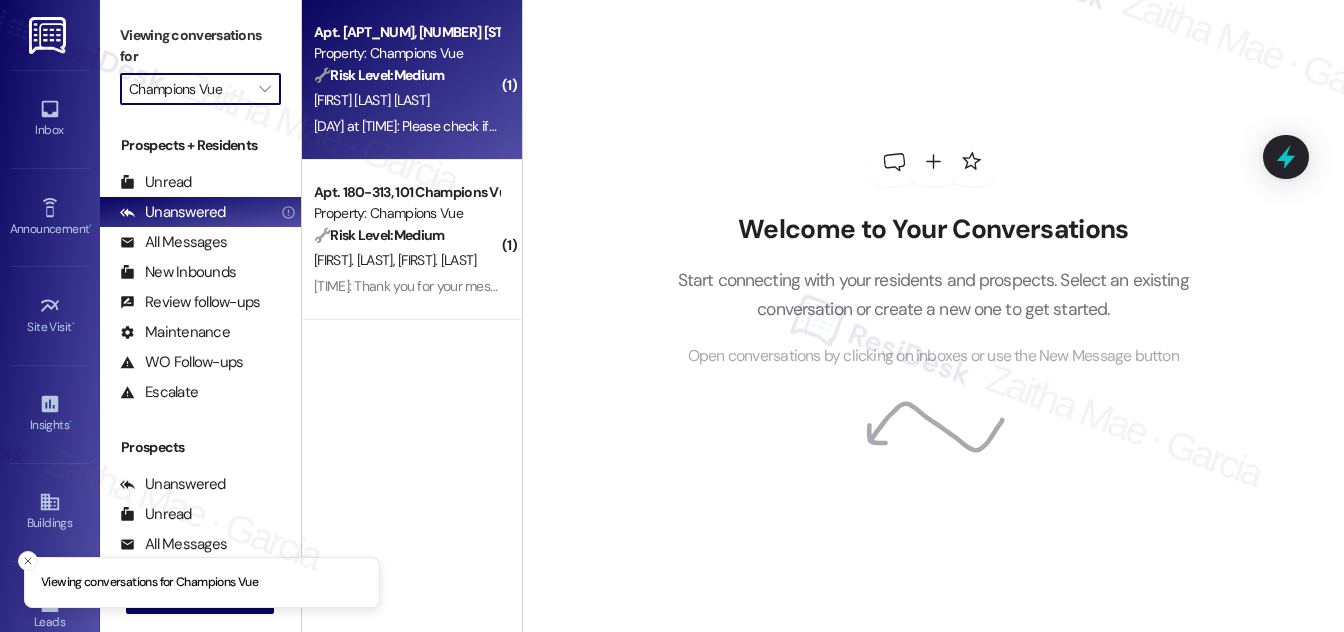 click on "[FIRST] [LAST] [LAST]" at bounding box center (406, 100) 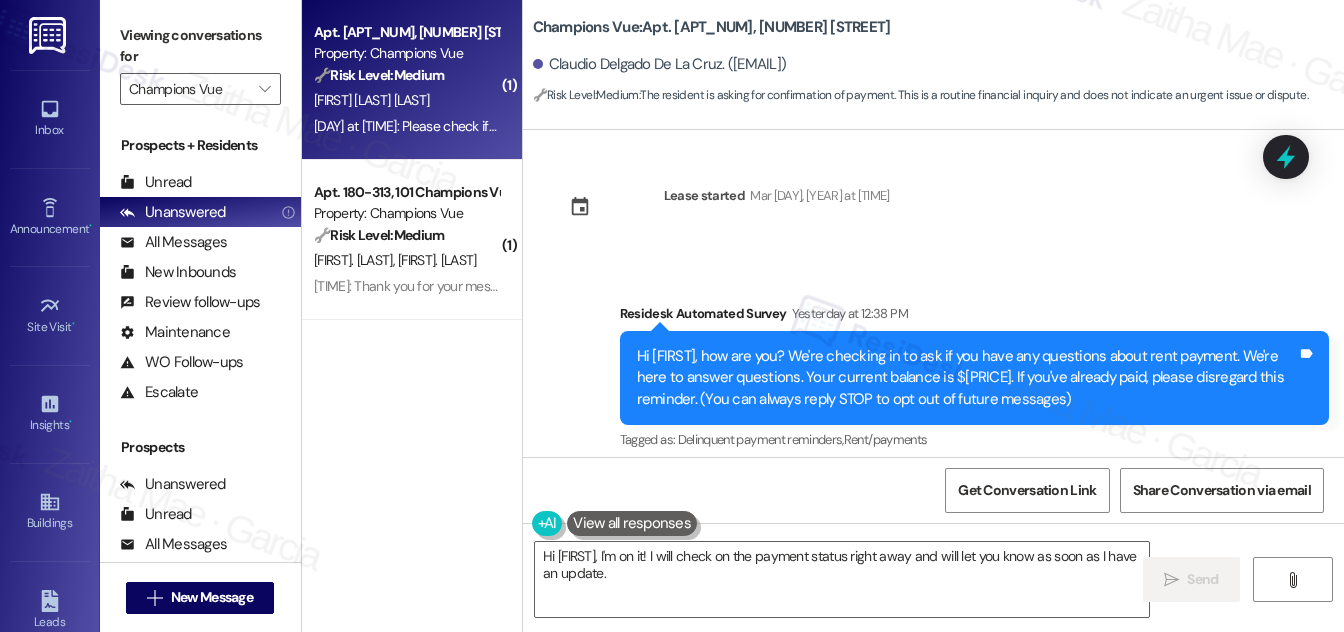 scroll, scrollTop: 0, scrollLeft: 0, axis: both 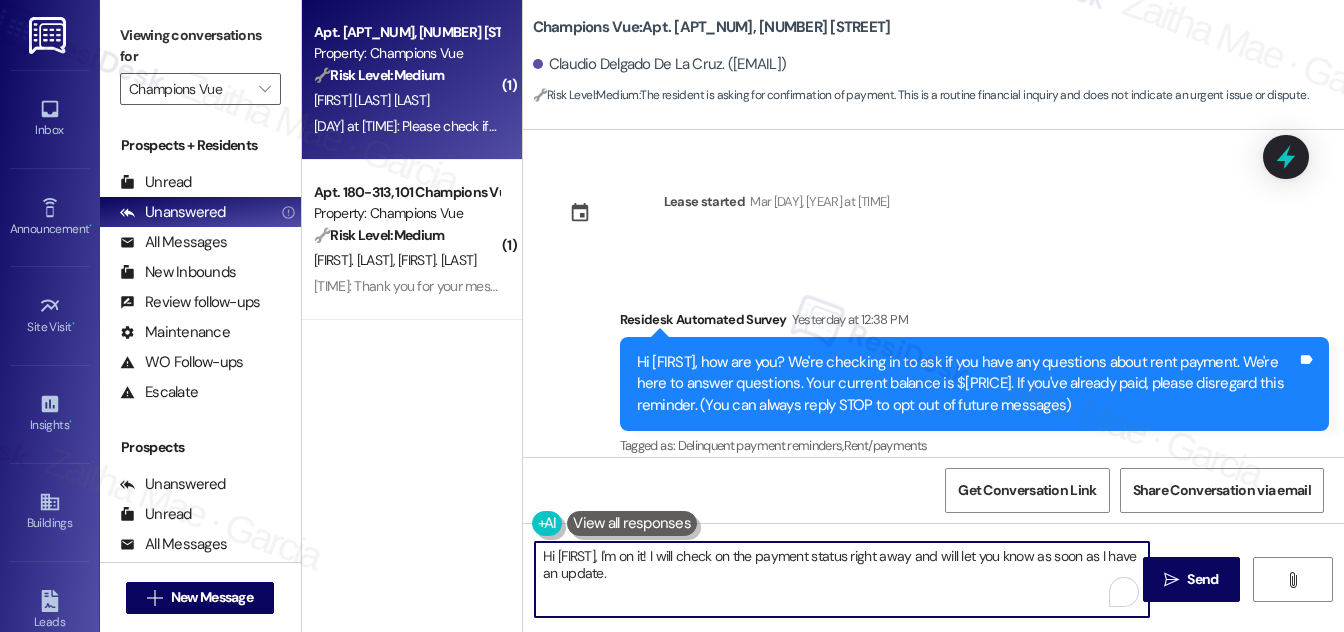 drag, startPoint x: 954, startPoint y: 556, endPoint x: 901, endPoint y: 554, distance: 53.037724 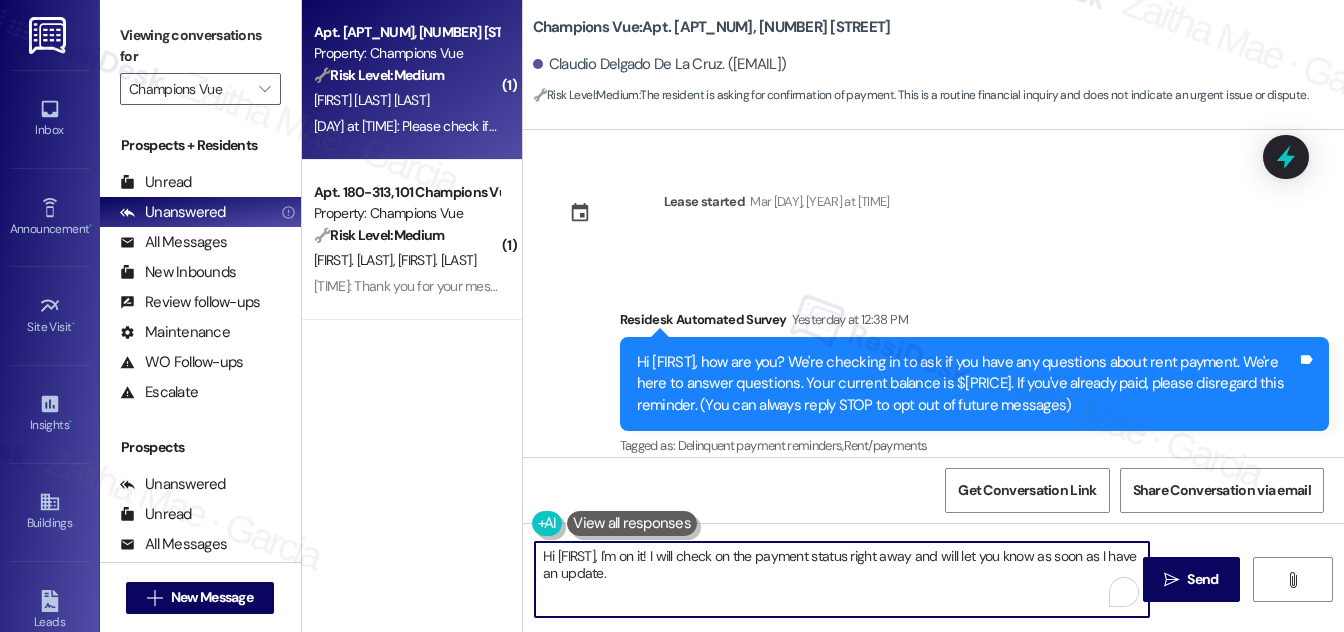 click on "Hi {{first_name}}, I'm on it! I will check on the payment status right away and will let you know as soon as I have an update." at bounding box center [842, 579] 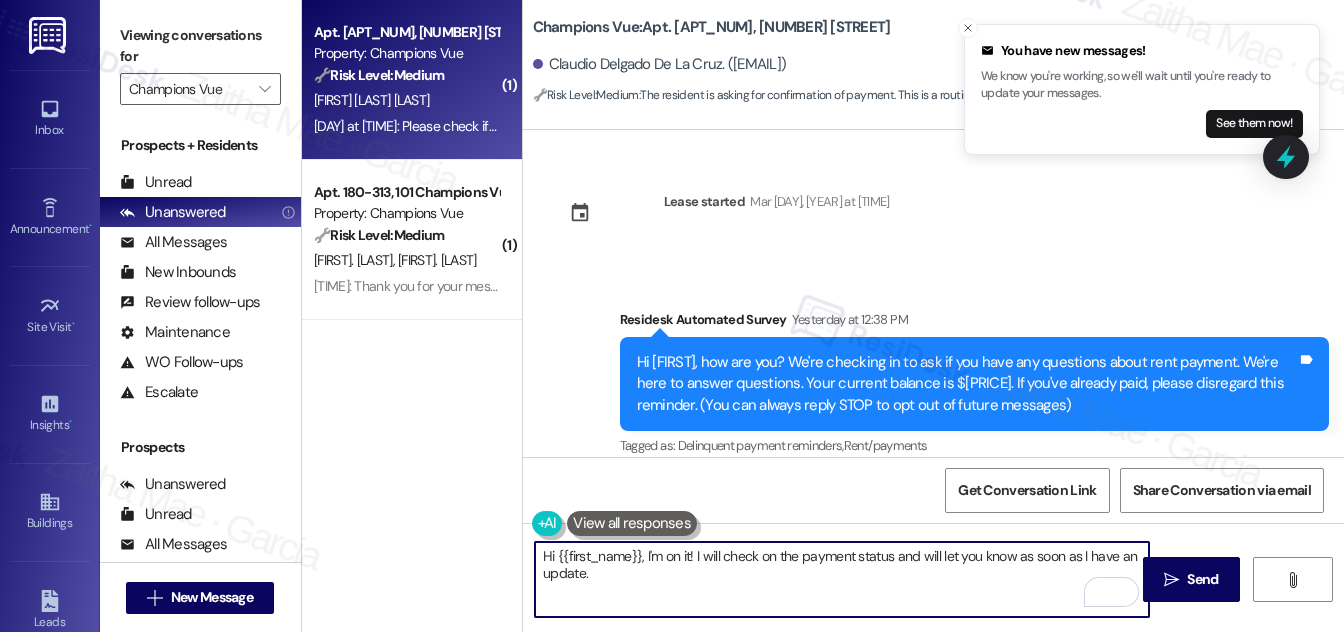 scroll, scrollTop: 0, scrollLeft: 0, axis: both 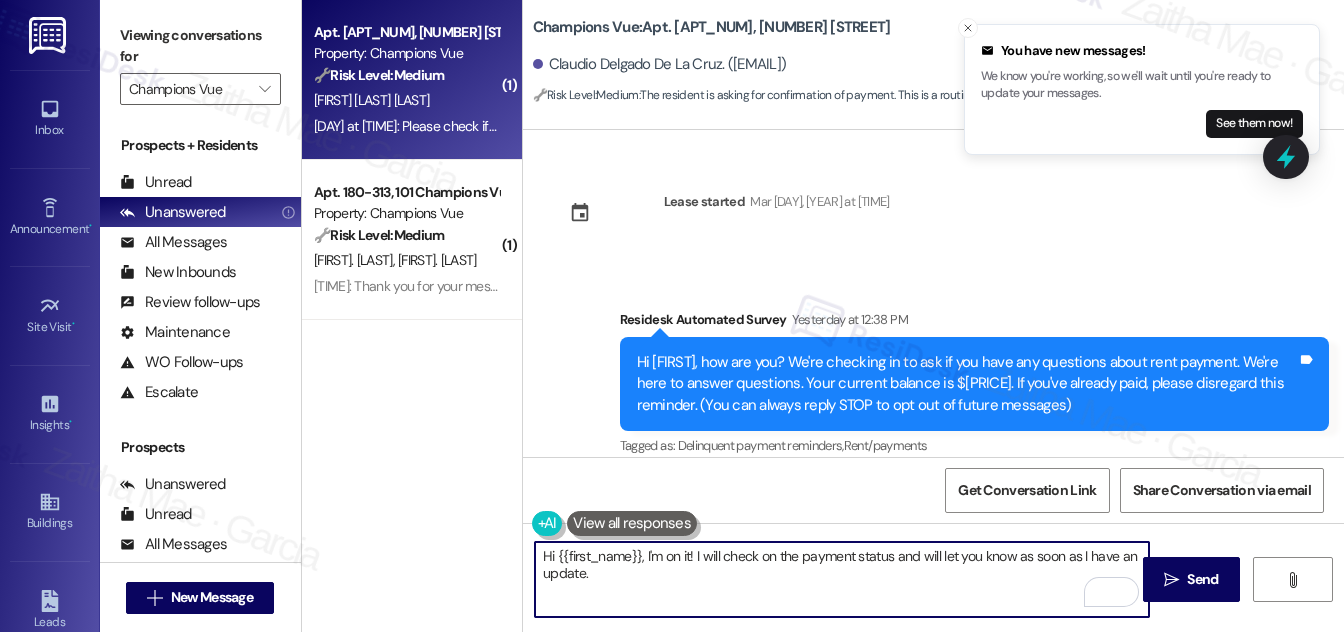 type on "Hi {{first_name}}, I'm on it! I will check on the payment status and will let you know as soon as I have an update." 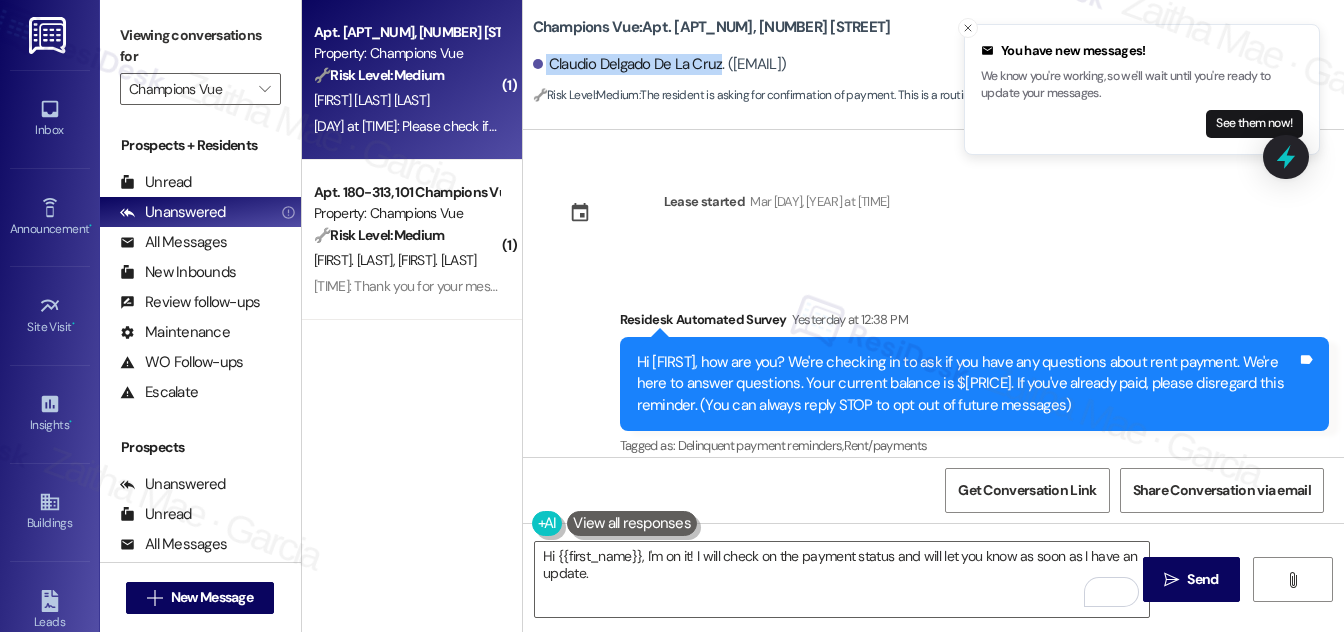 drag, startPoint x: 543, startPoint y: 59, endPoint x: 718, endPoint y: 52, distance: 175.13994 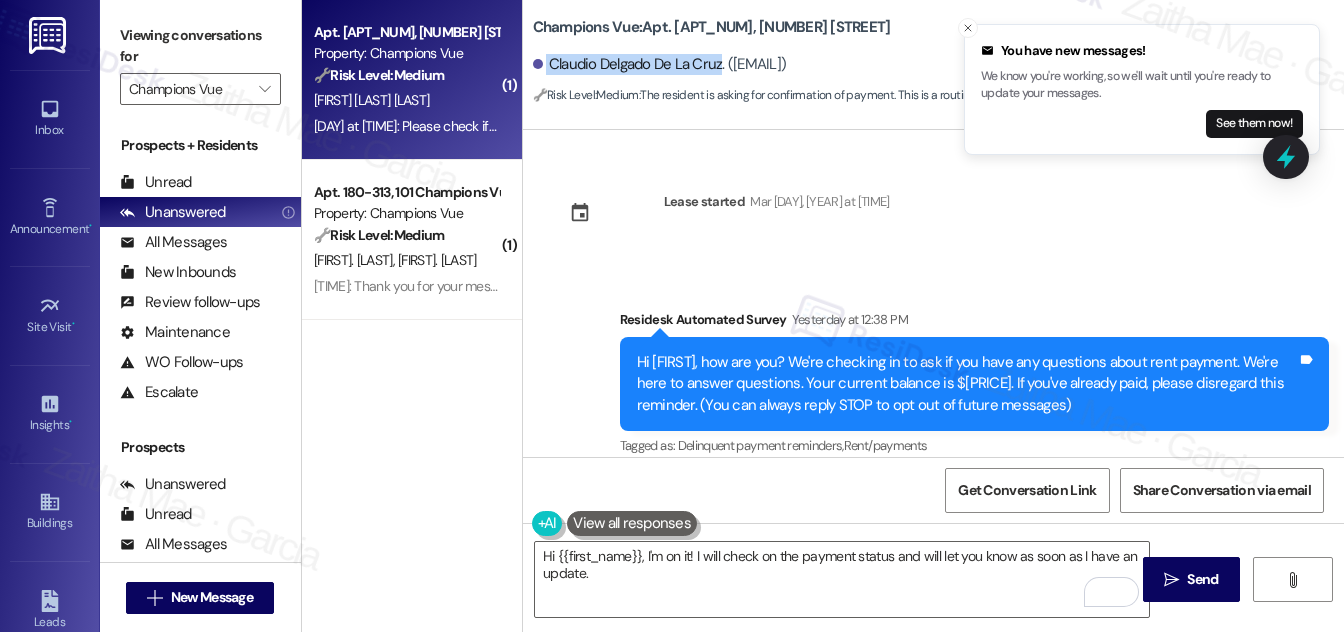 click on "Claudio Delgado De La Cruz. (cjtransportacion@gmail.com)" at bounding box center (938, 65) 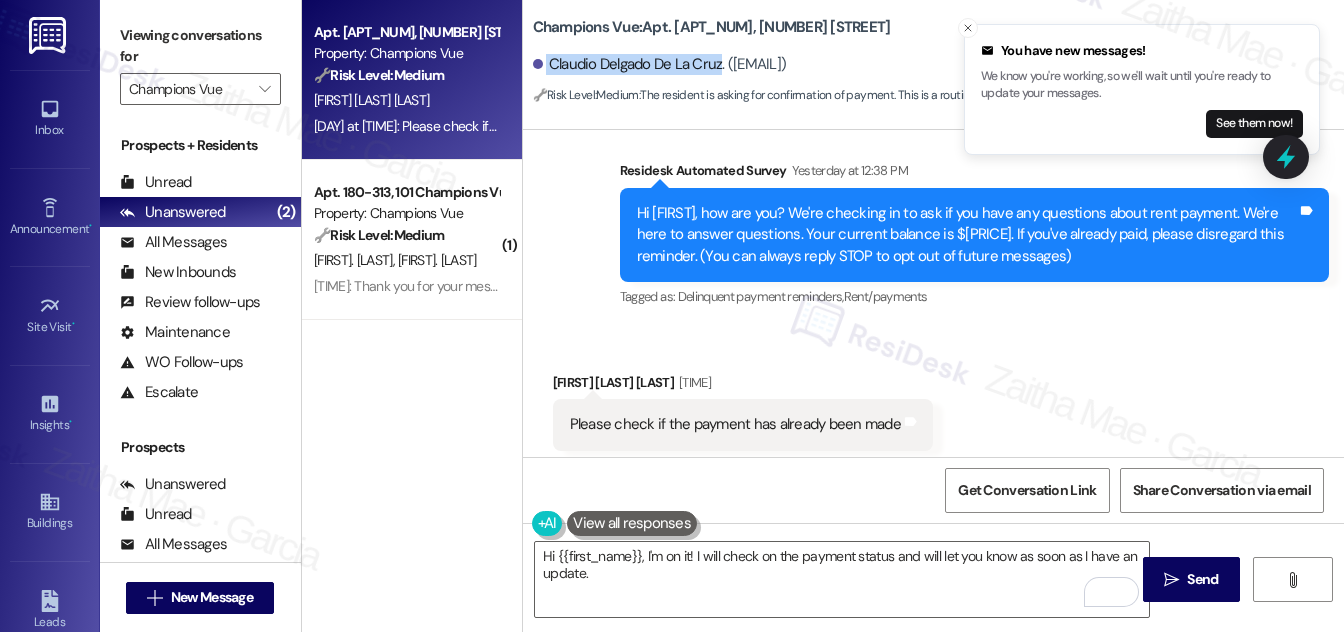 scroll, scrollTop: 188, scrollLeft: 0, axis: vertical 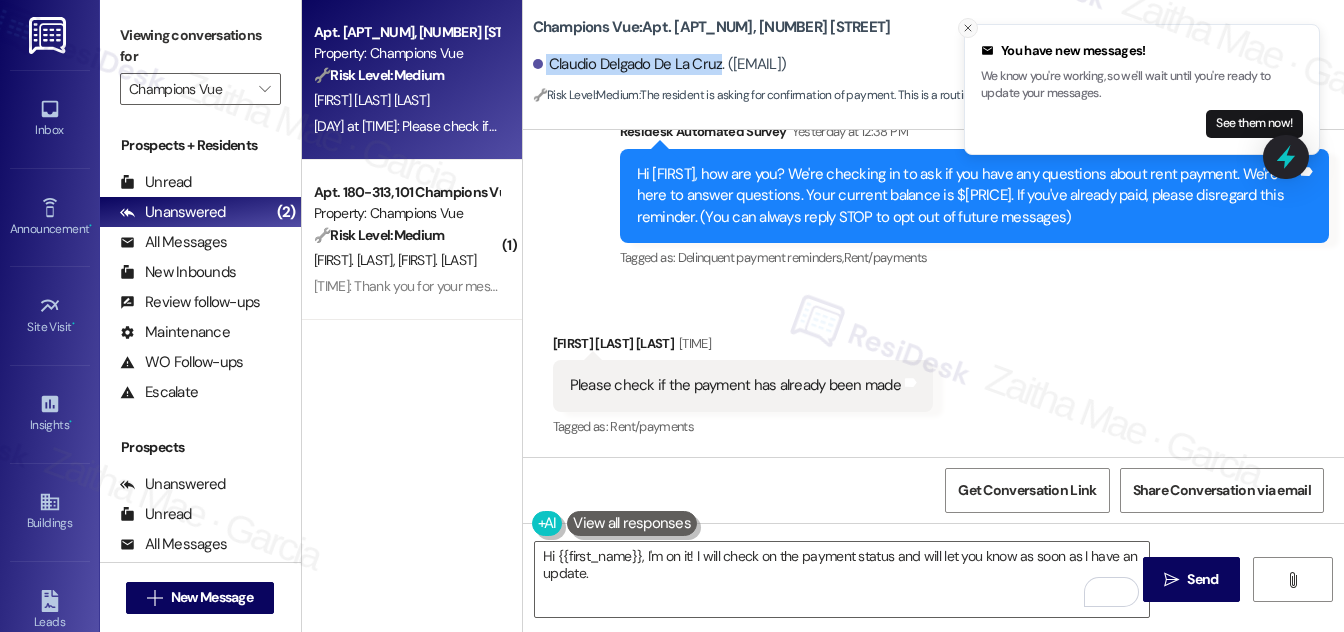 click 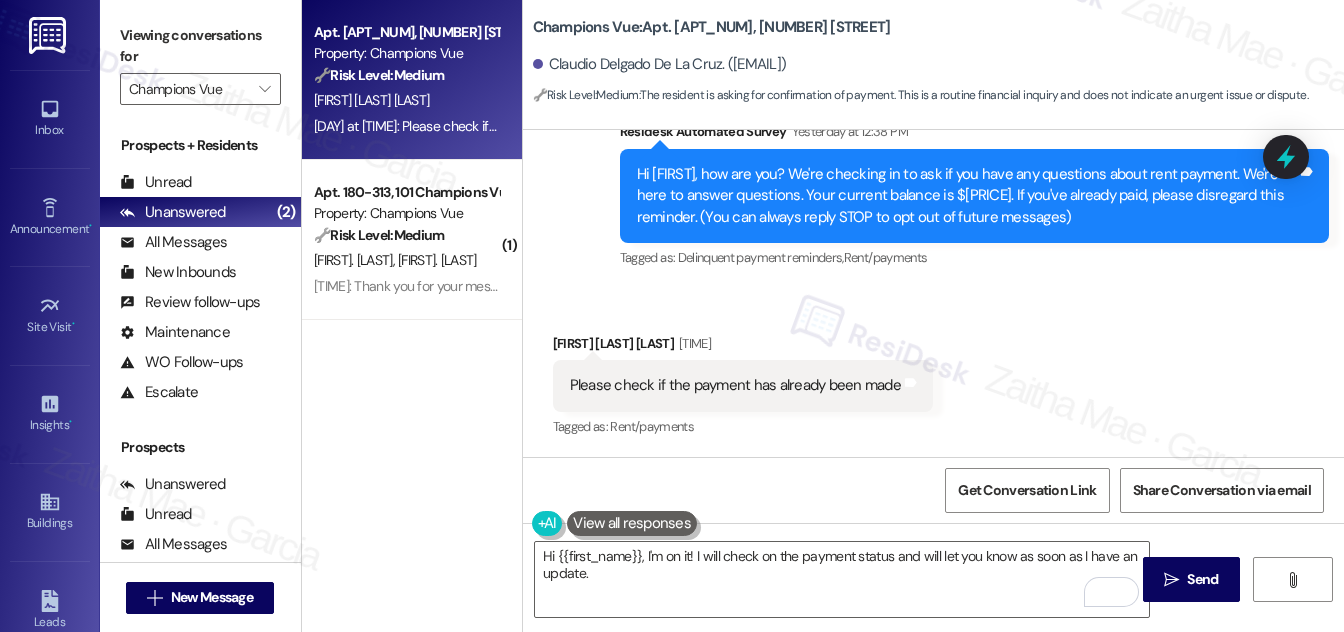 click on "Received via SMS Claudio Delgado De La Cruz Yesterday at 5:26 PM Please check if the payment has already been made Tags and notes Tagged as:   Rent/payments Click to highlight conversations about Rent/payments" at bounding box center (933, 372) 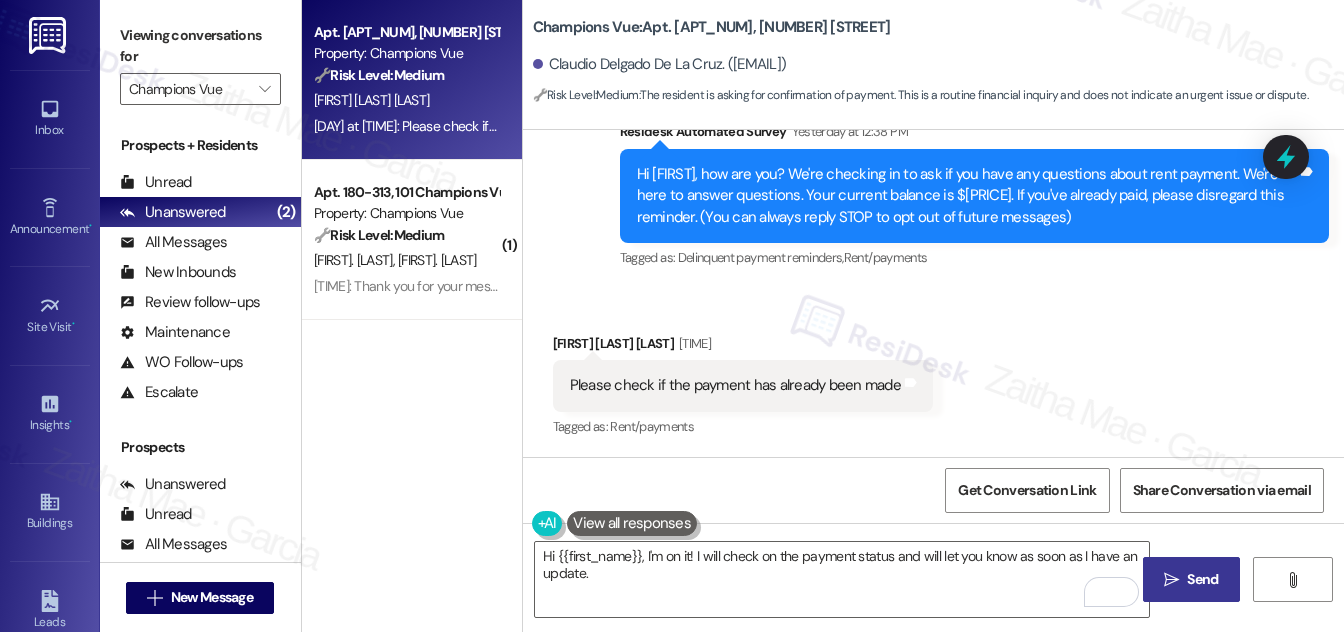 click on "Send" at bounding box center [1202, 579] 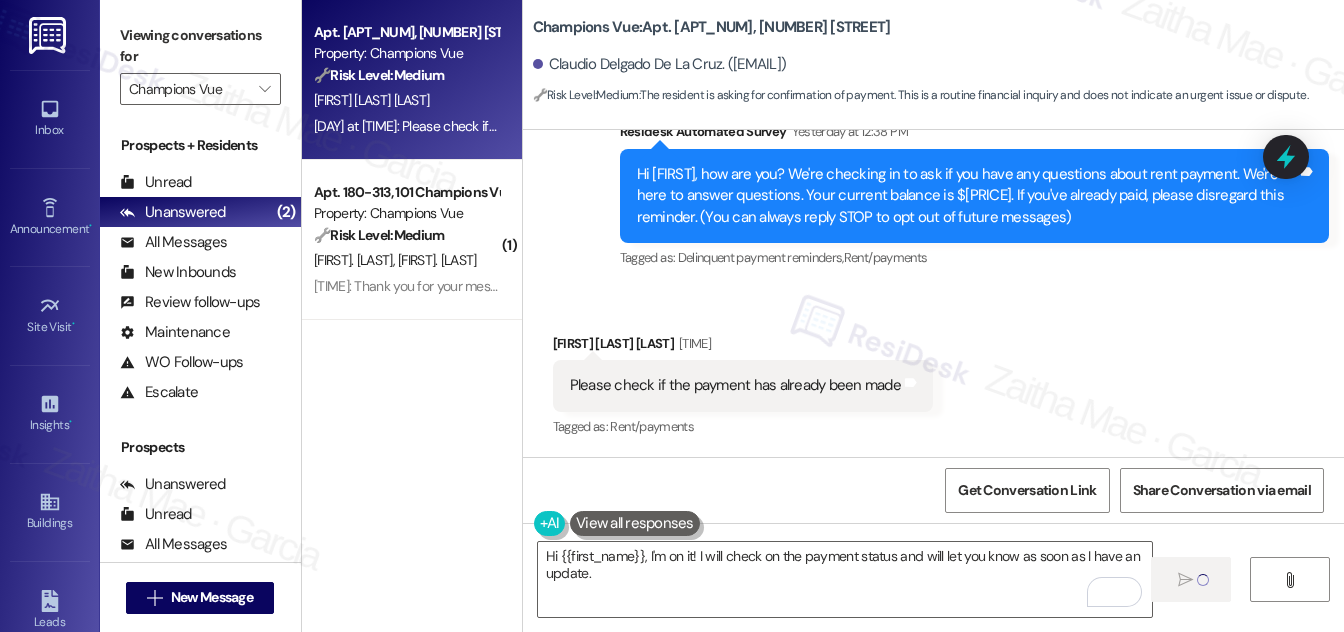 type 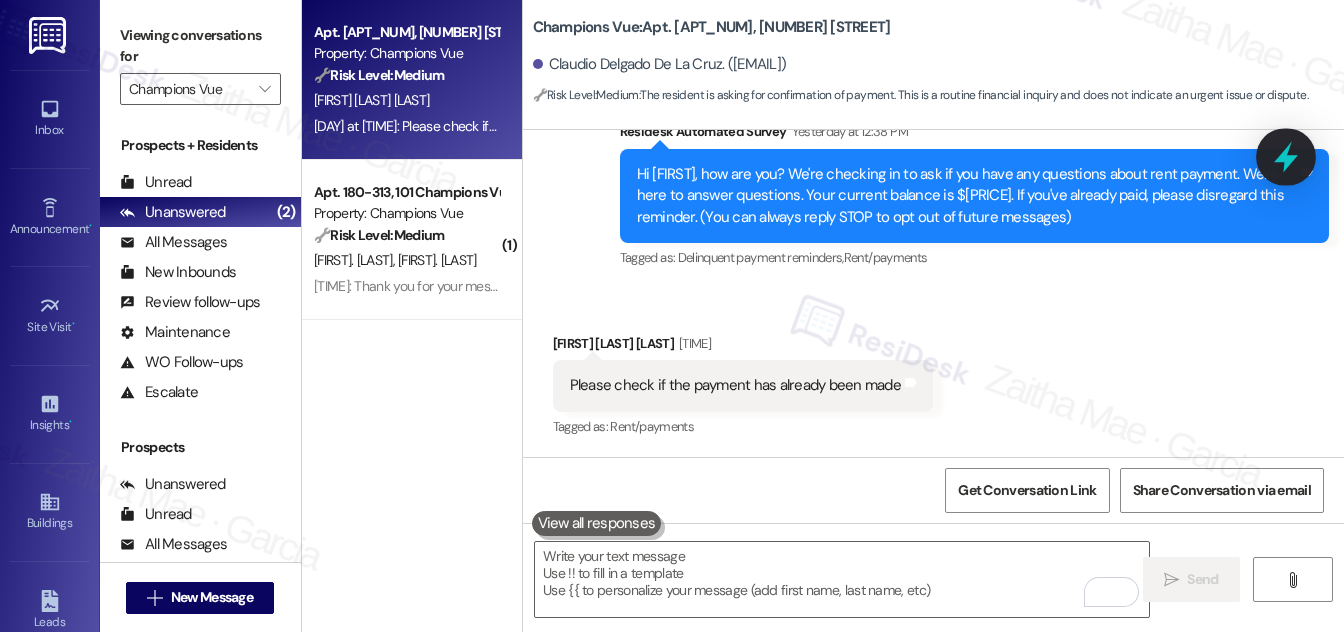 scroll, scrollTop: 187, scrollLeft: 0, axis: vertical 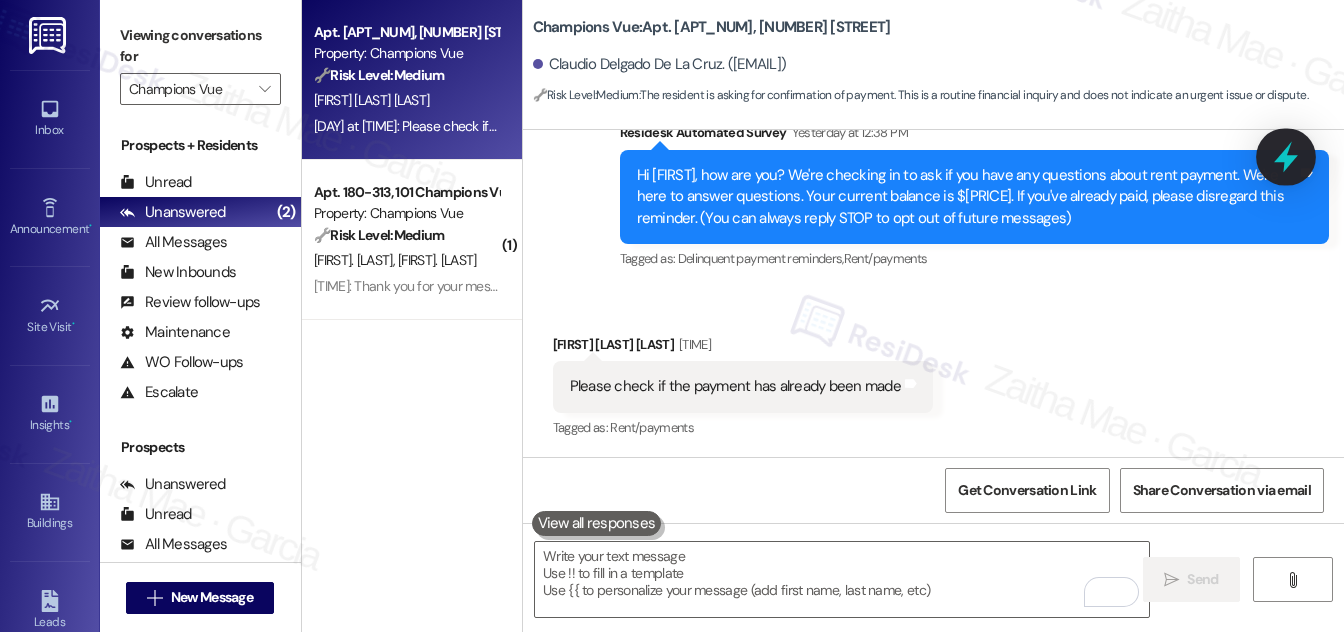 click 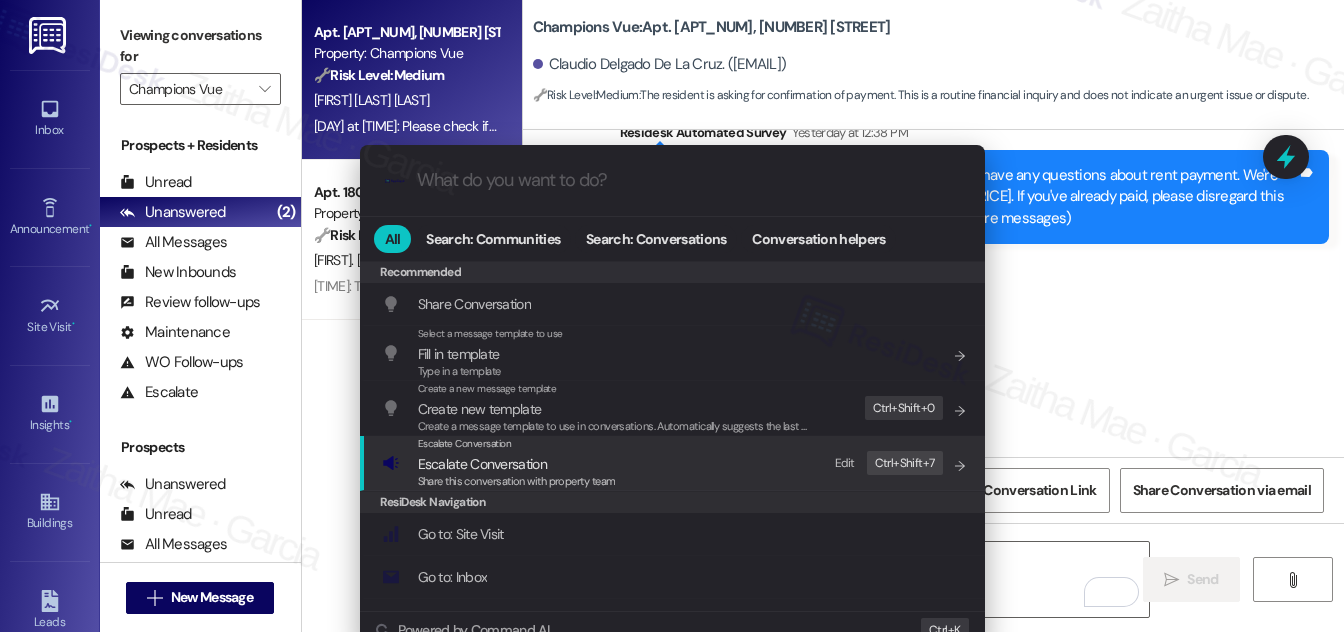 click on "Escalate Conversation" at bounding box center [482, 464] 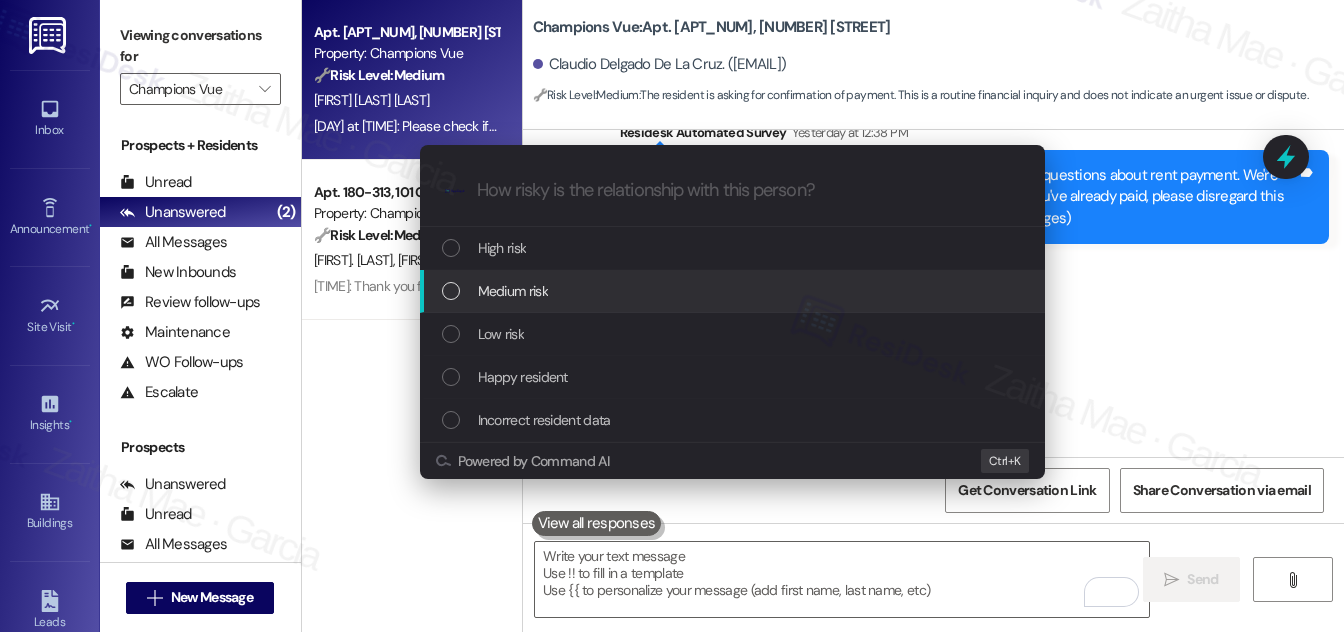 click on "Medium risk" at bounding box center (734, 291) 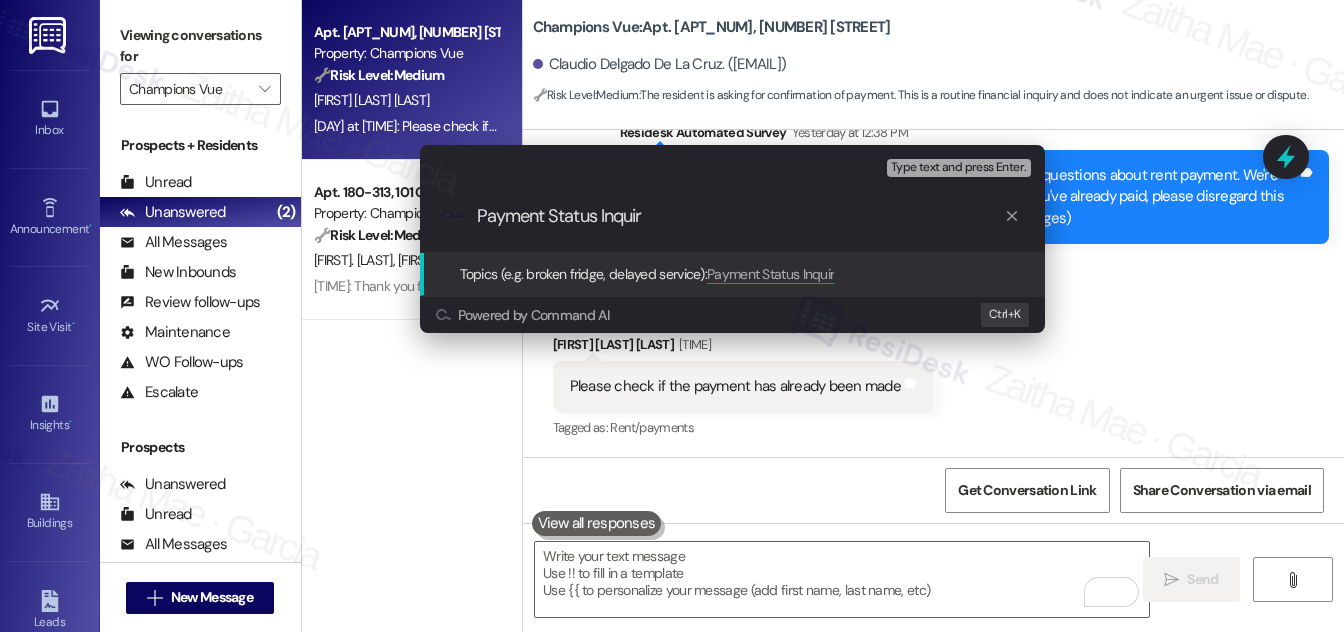 type on "Payment Status Inquiry" 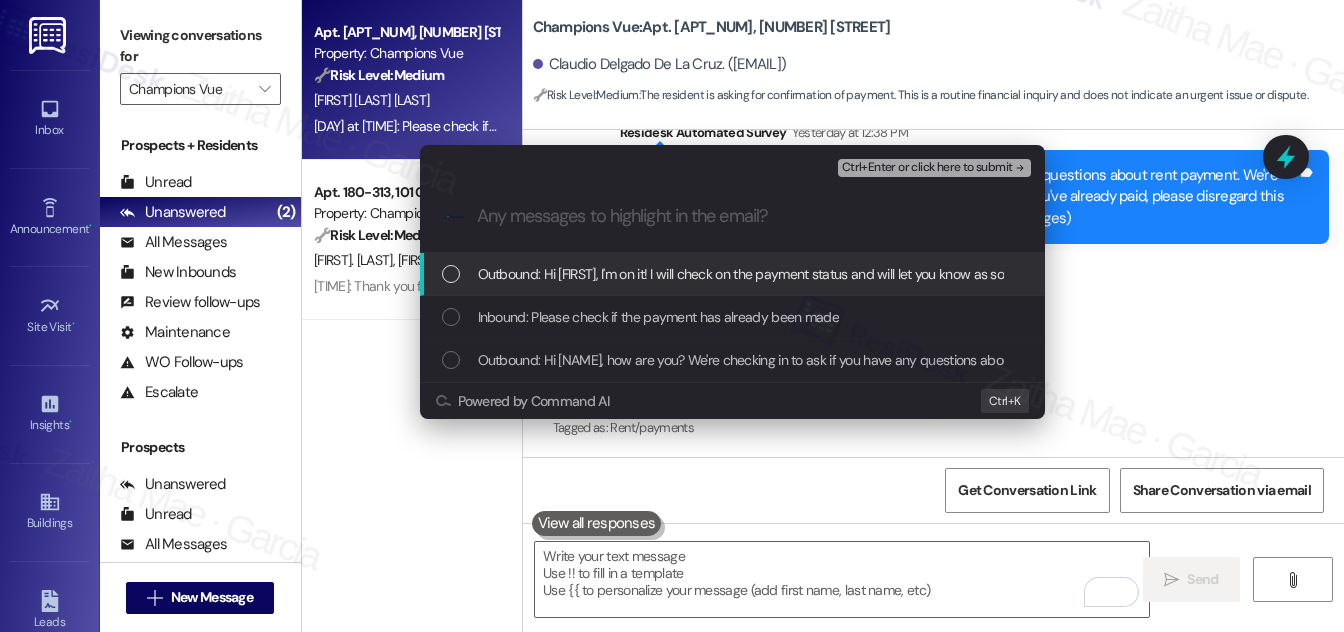 click on "Escalate Conversation Medium risk Payment Status Inquiry Any messages to highlight in the email? Ctrl+Enter or click here to submit .cls-1{fill:#0a055f;}.cls-2{fill:#0cc4c4;} resideskLogoBlueOrange Outbound: Hi Claudio, I'm on it! I will check on the payment status and will let you know as soon as I have an update. Inbound: Please check if the payment has already been made Outbound: Hi Claudio, how are you? We're checking in to ask if you have any questions about rent payment. We're here to answer questions. Your current balance is $1888.06. If you've already paid, please disregard this reminder. (You can always reply STOP to opt out of future messages) Powered by Command AI Ctrl+ K" at bounding box center (672, 316) 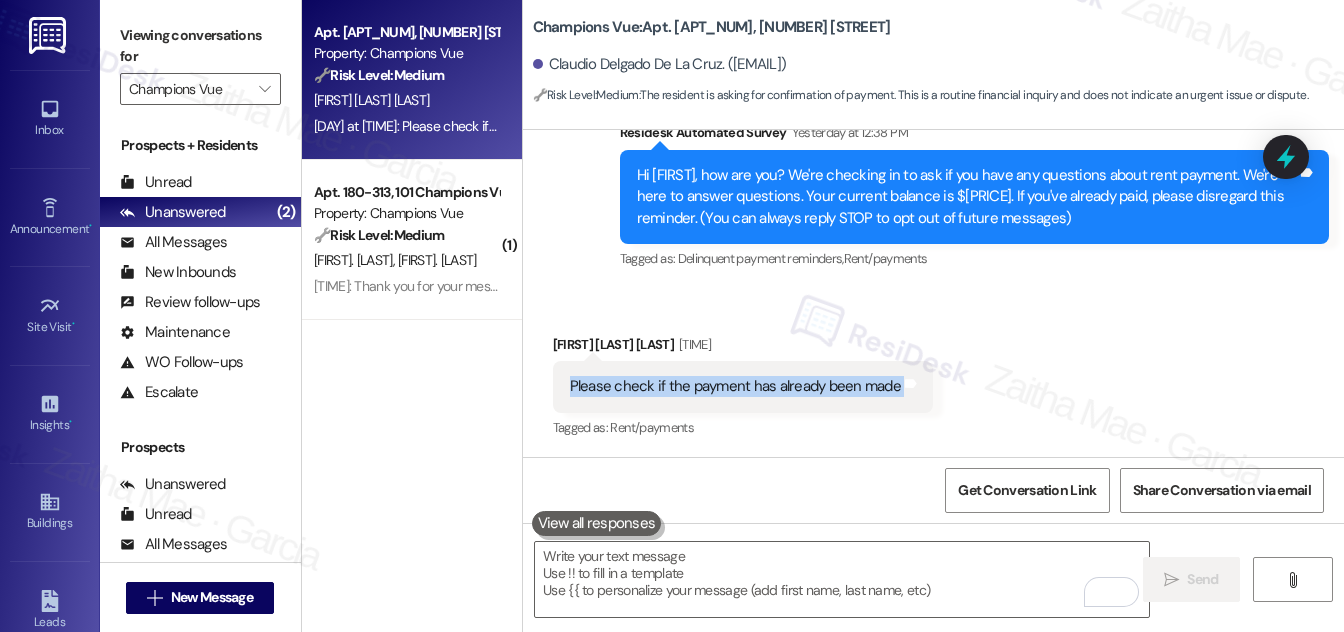 drag, startPoint x: 611, startPoint y: 384, endPoint x: 944, endPoint y: 384, distance: 333 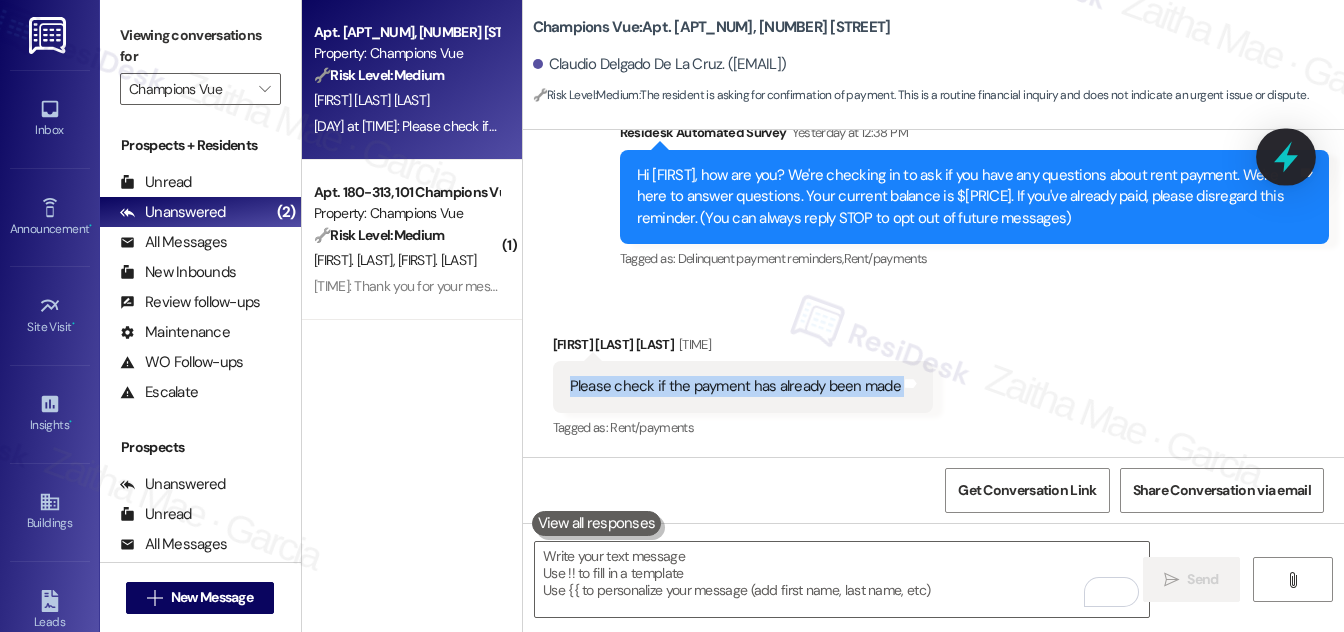 click 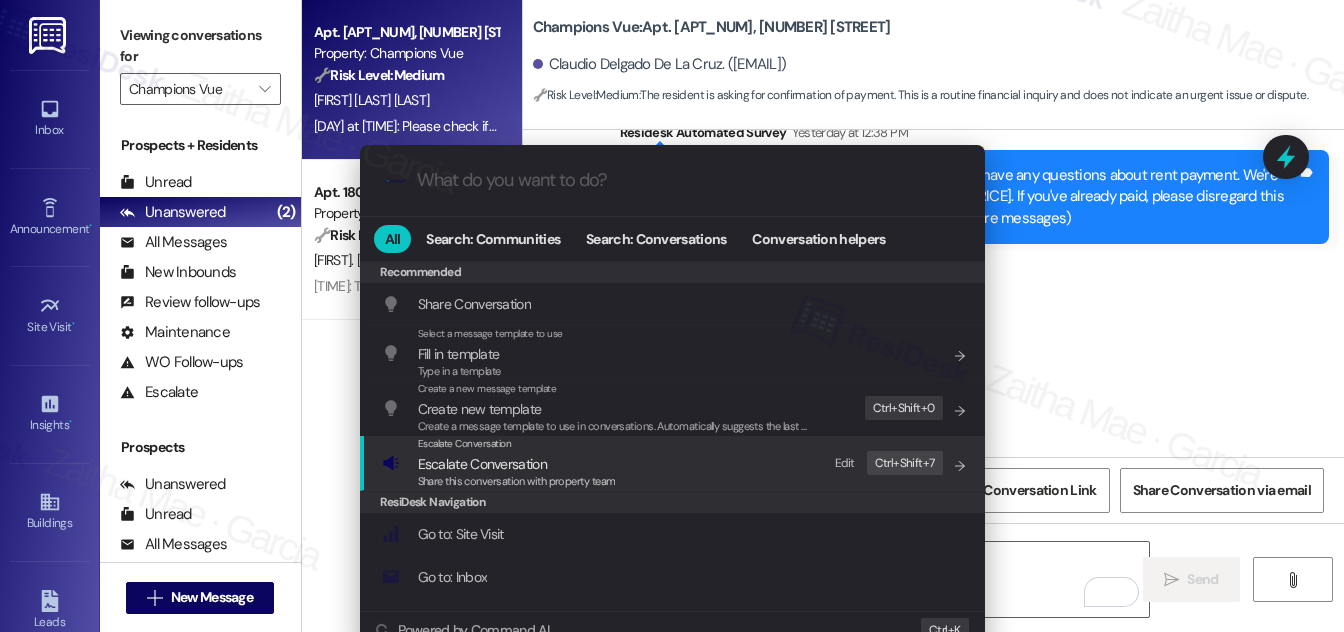 click on "Escalate Conversation" at bounding box center (482, 464) 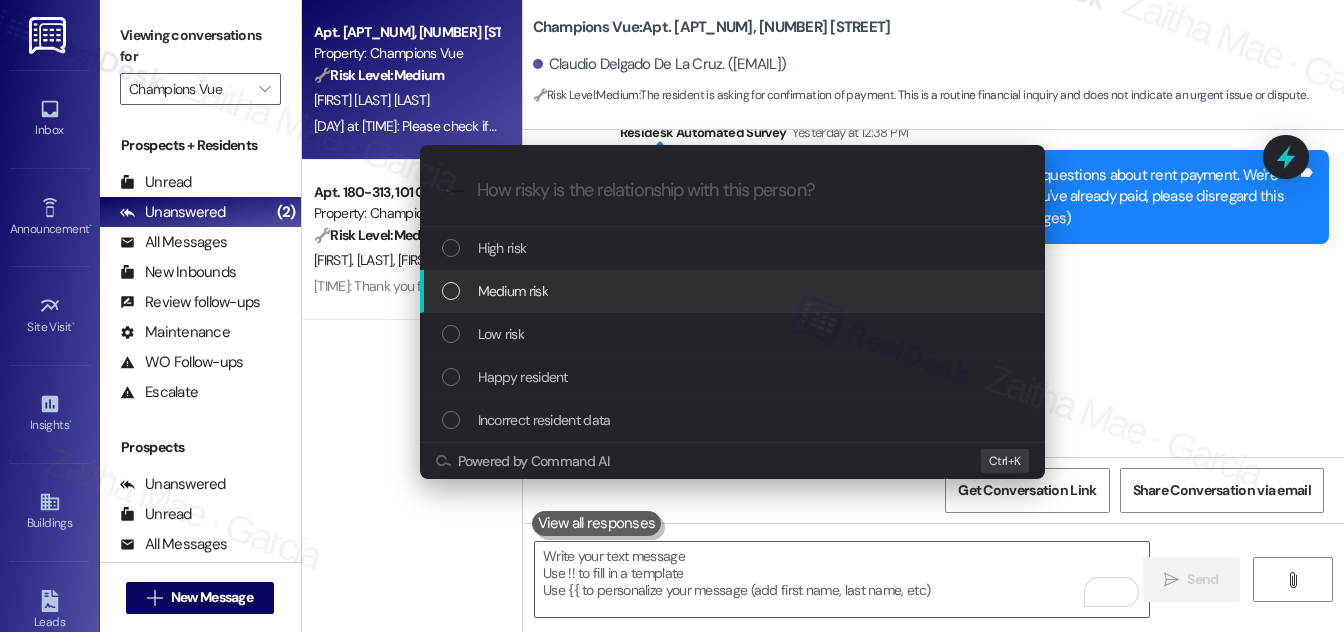 click on "Medium risk" at bounding box center [734, 291] 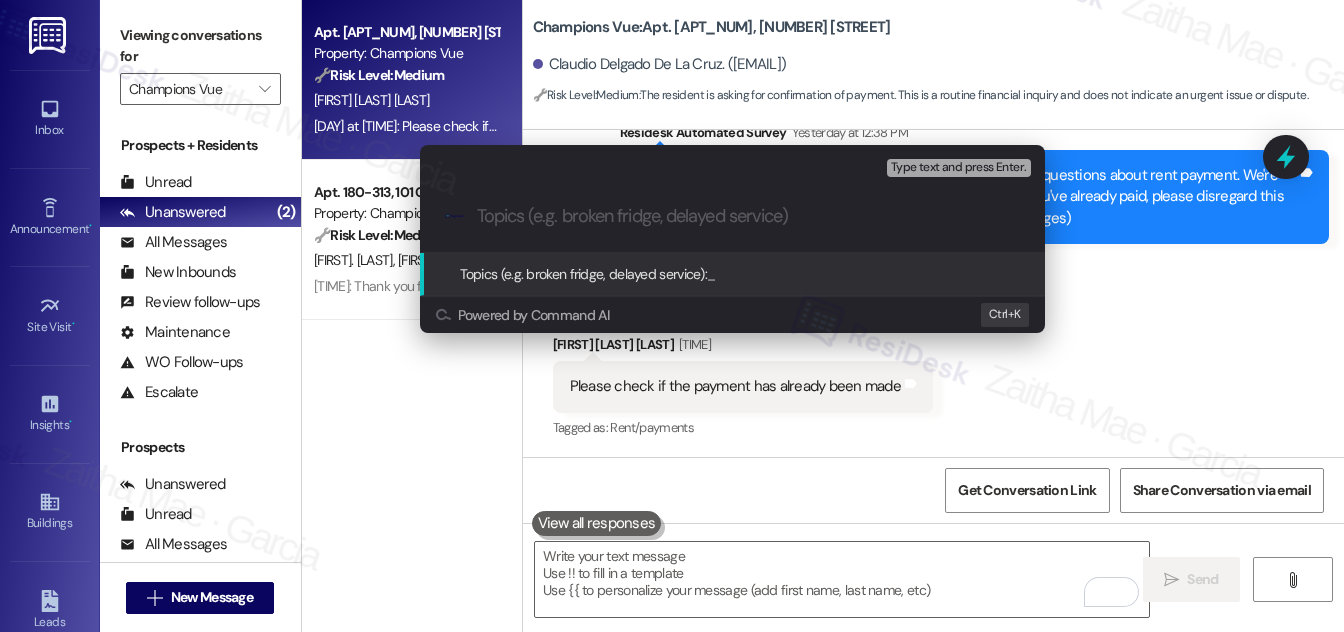paste on "Payment Confirmation Request" 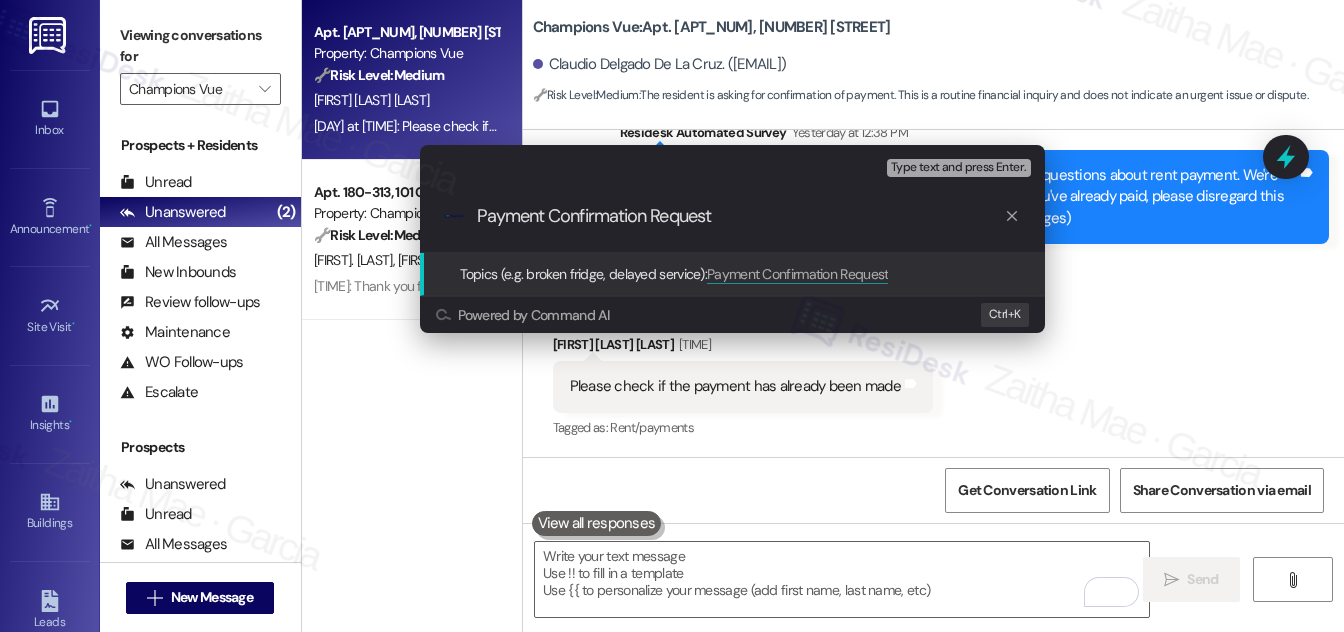 type 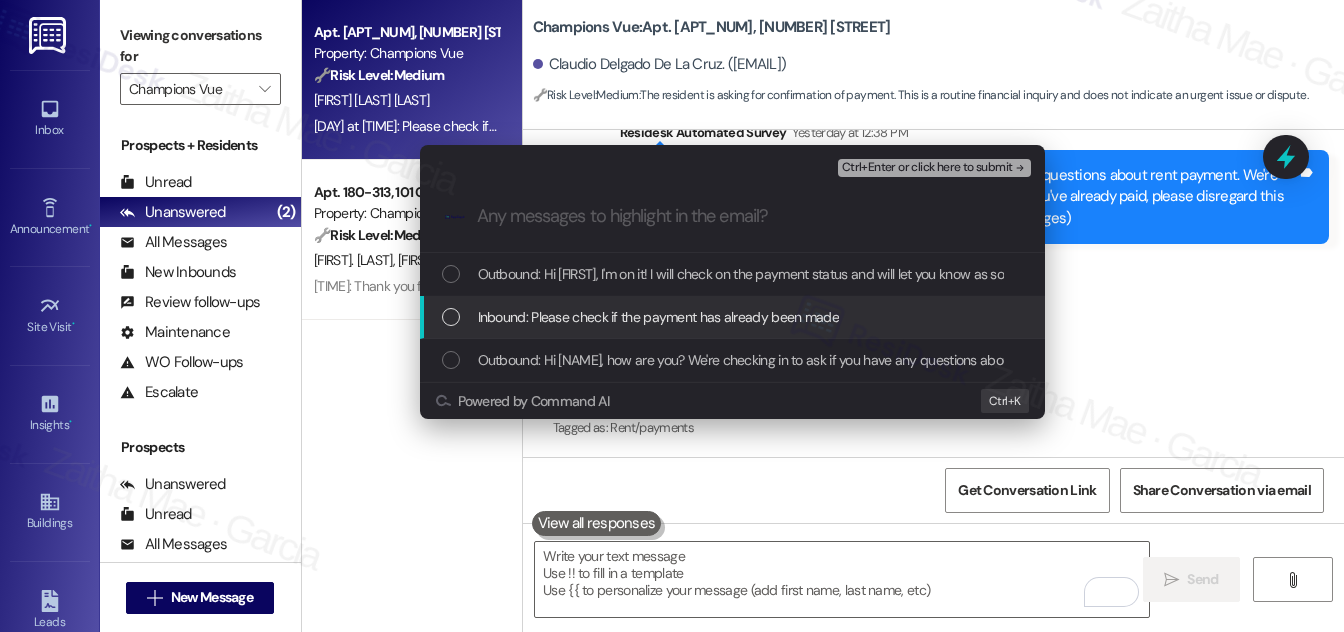 click on "Inbound: Please check if the payment has already been made" at bounding box center (734, 317) 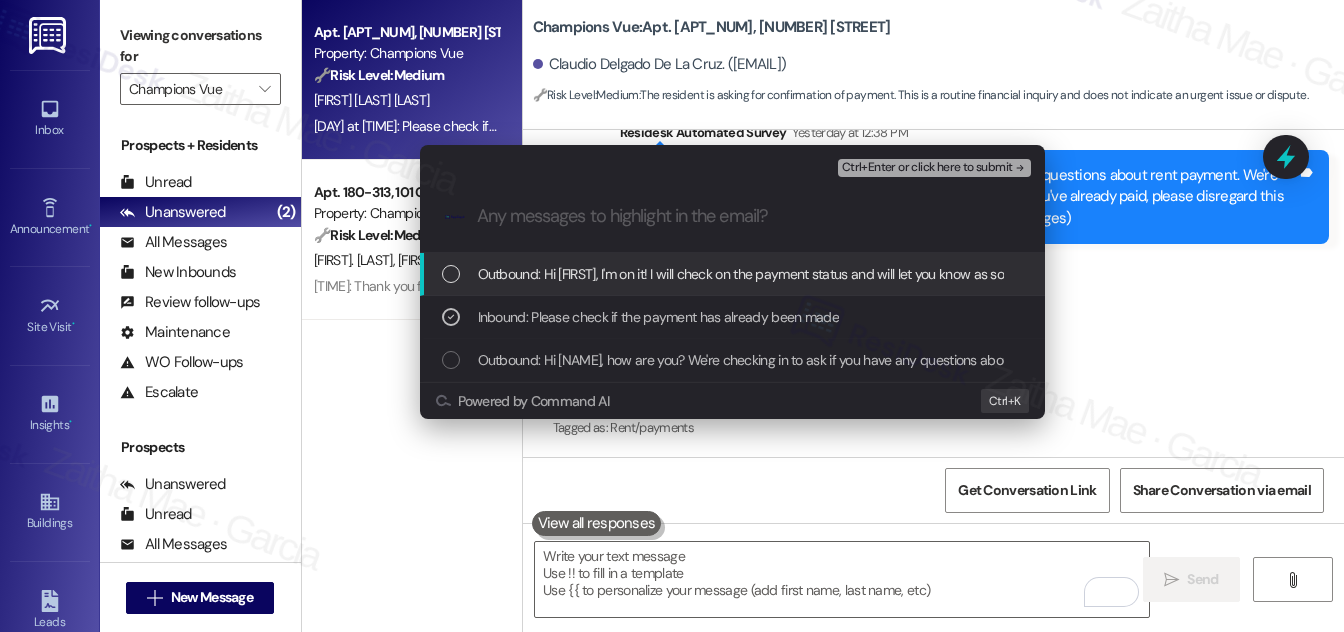 click on "Ctrl+Enter or click here to submit" at bounding box center [927, 168] 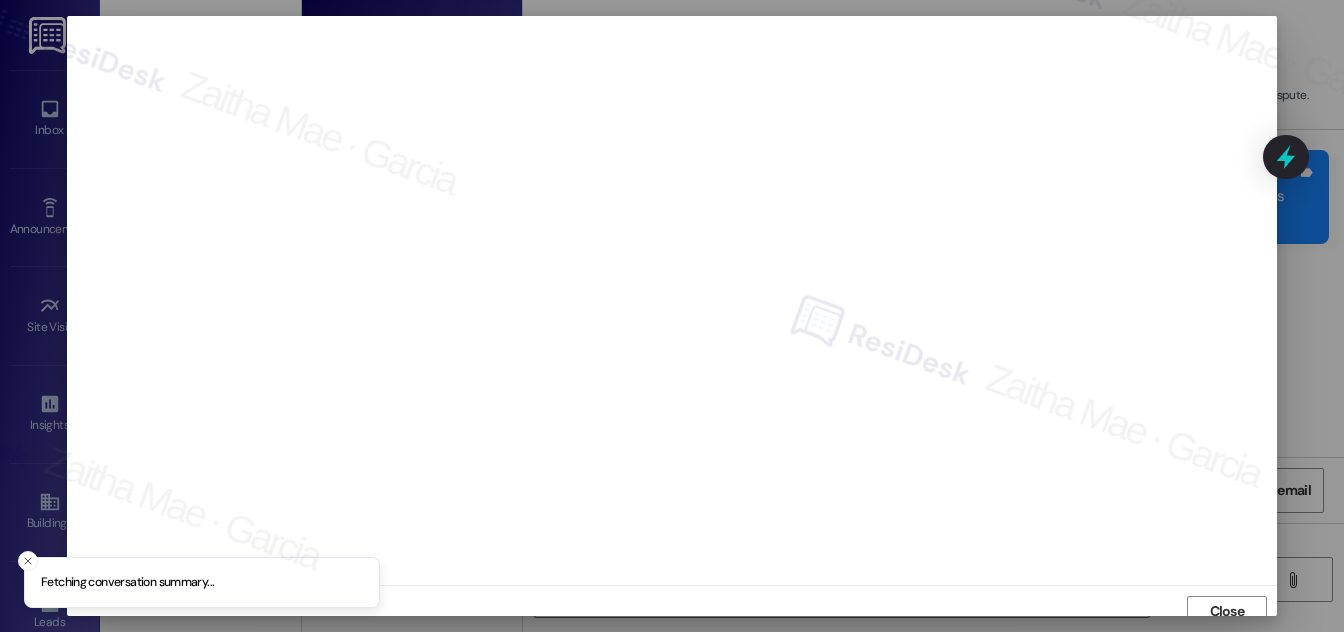 scroll, scrollTop: 11, scrollLeft: 0, axis: vertical 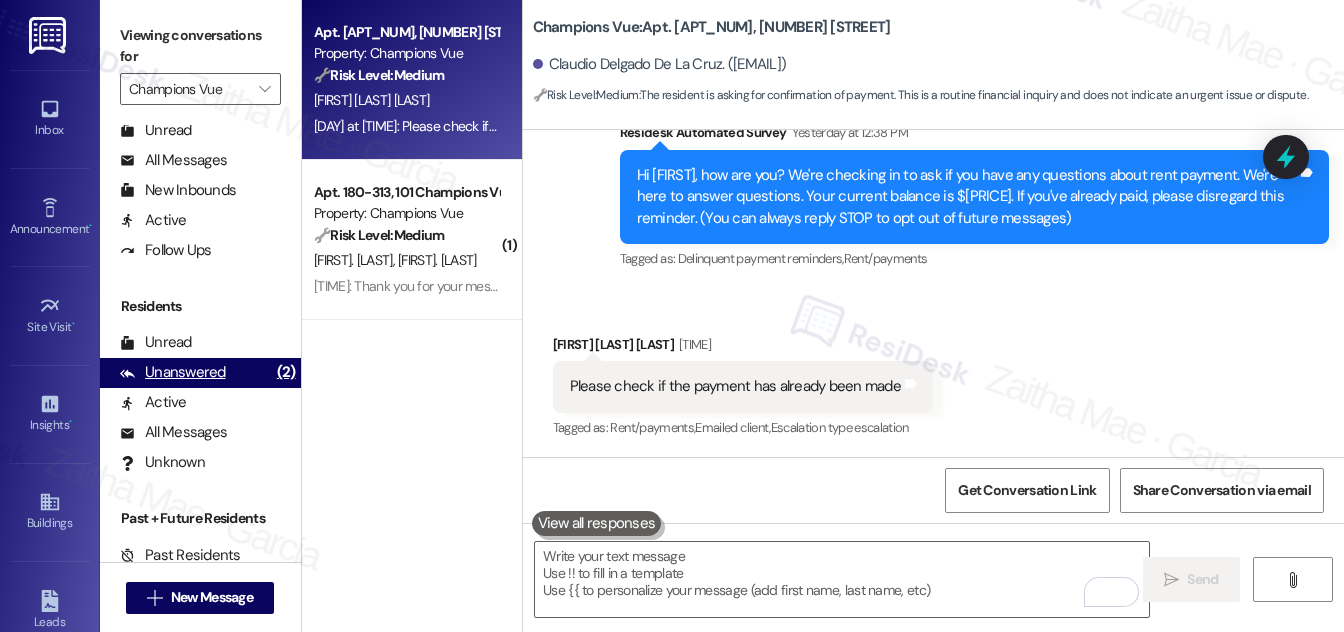 click on "Unanswered" at bounding box center [173, 372] 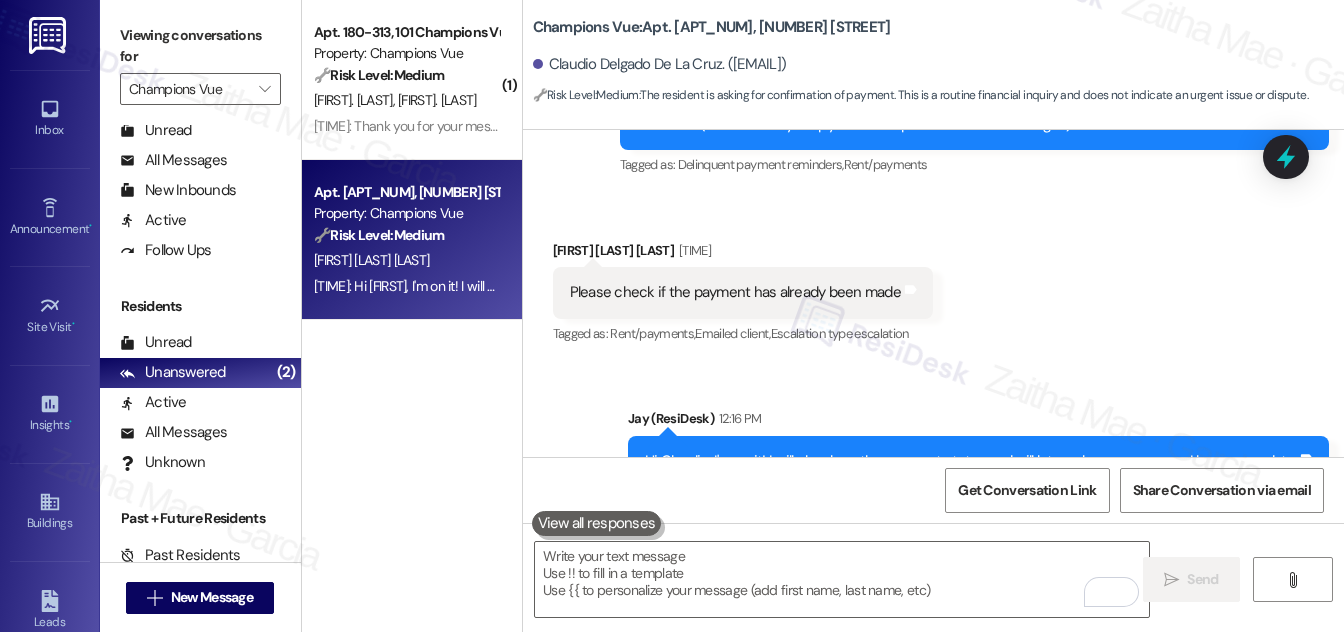 scroll, scrollTop: 357, scrollLeft: 0, axis: vertical 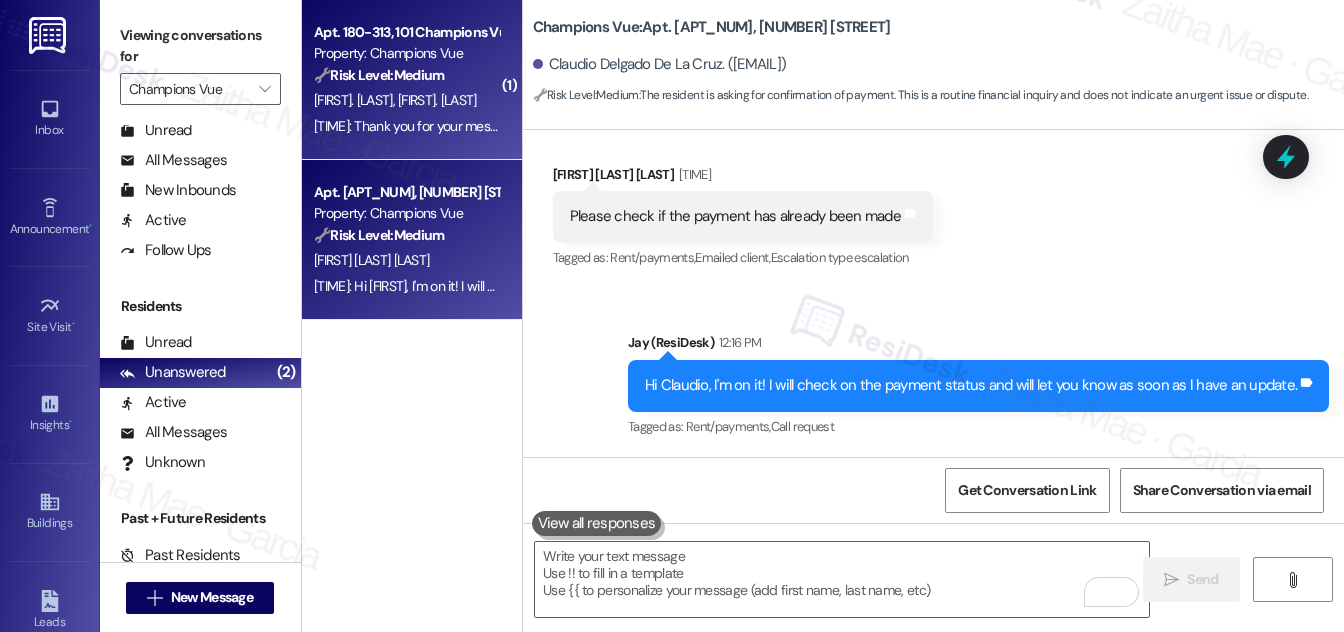 click on "8:08 AM: Thank you for your message. Our offices are currently closed, but we will contact you when we resume operations. For emergencies, please contact your emergency number 863-656-4646. 8:08 AM: Thank you for your message. Our offices are currently closed, but we will contact you when we resume operations. For emergencies, please contact your emergency number 863-656-4646." at bounding box center (406, 126) 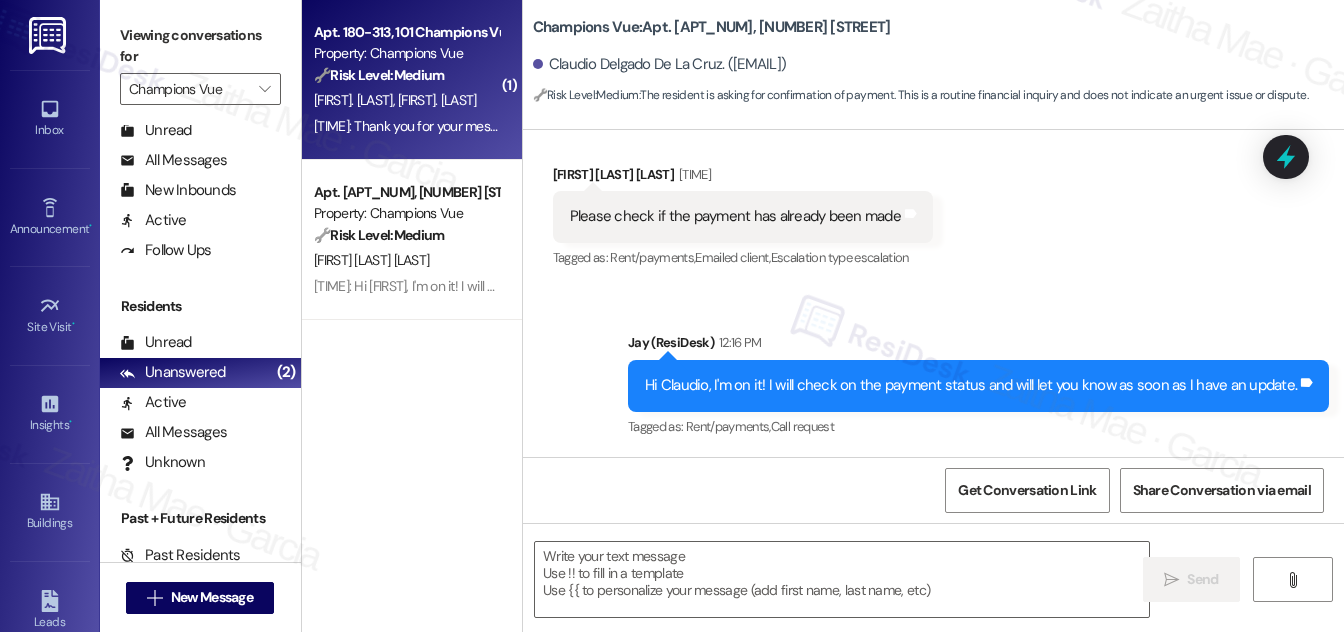 type on "Fetching suggested responses. Please feel free to read through the conversation in the meantime." 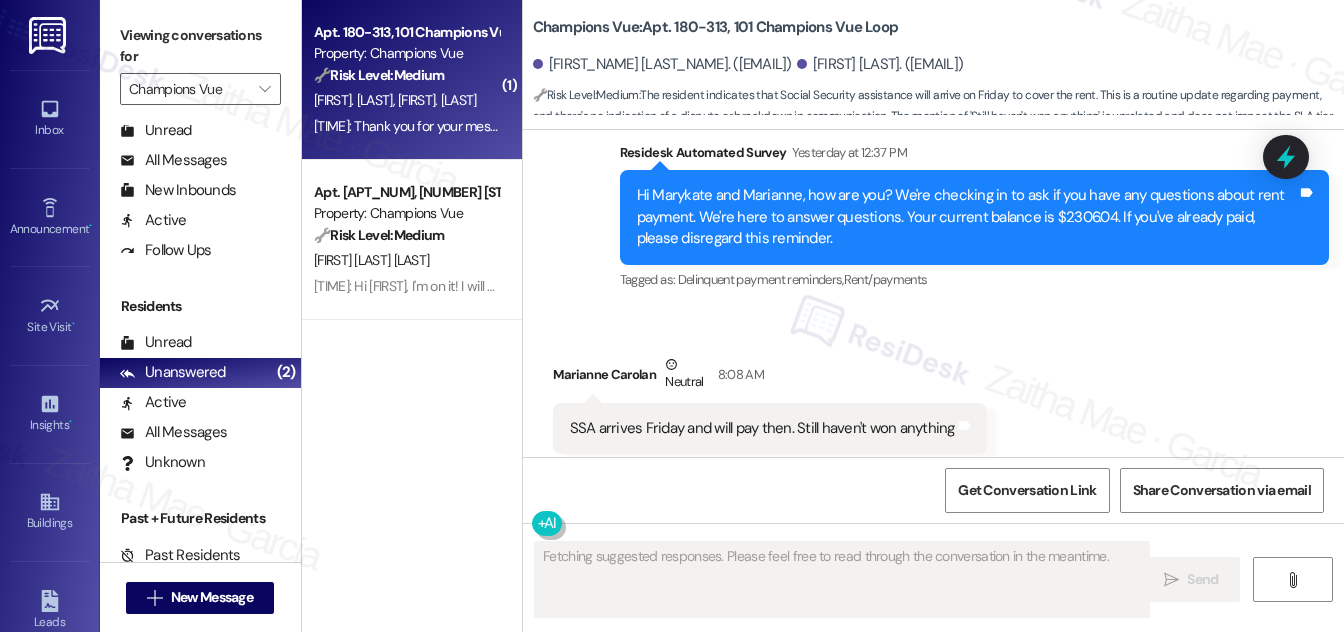 scroll, scrollTop: 9909, scrollLeft: 0, axis: vertical 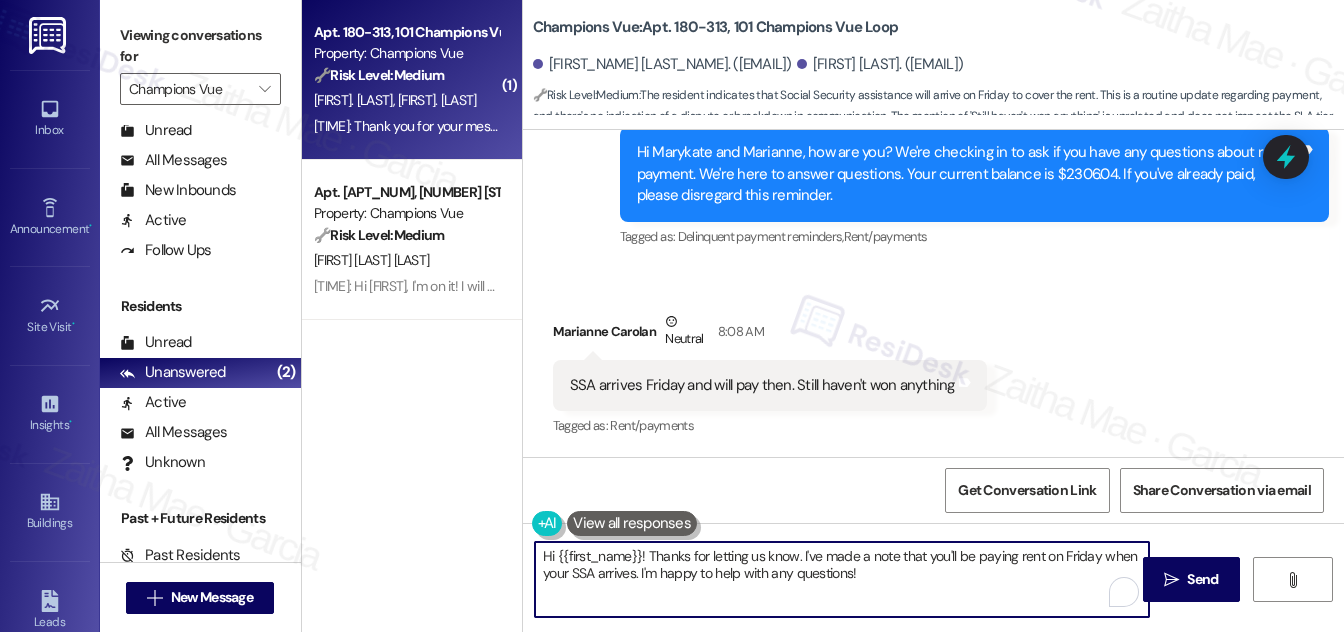 drag, startPoint x: 645, startPoint y: 554, endPoint x: 540, endPoint y: 554, distance: 105 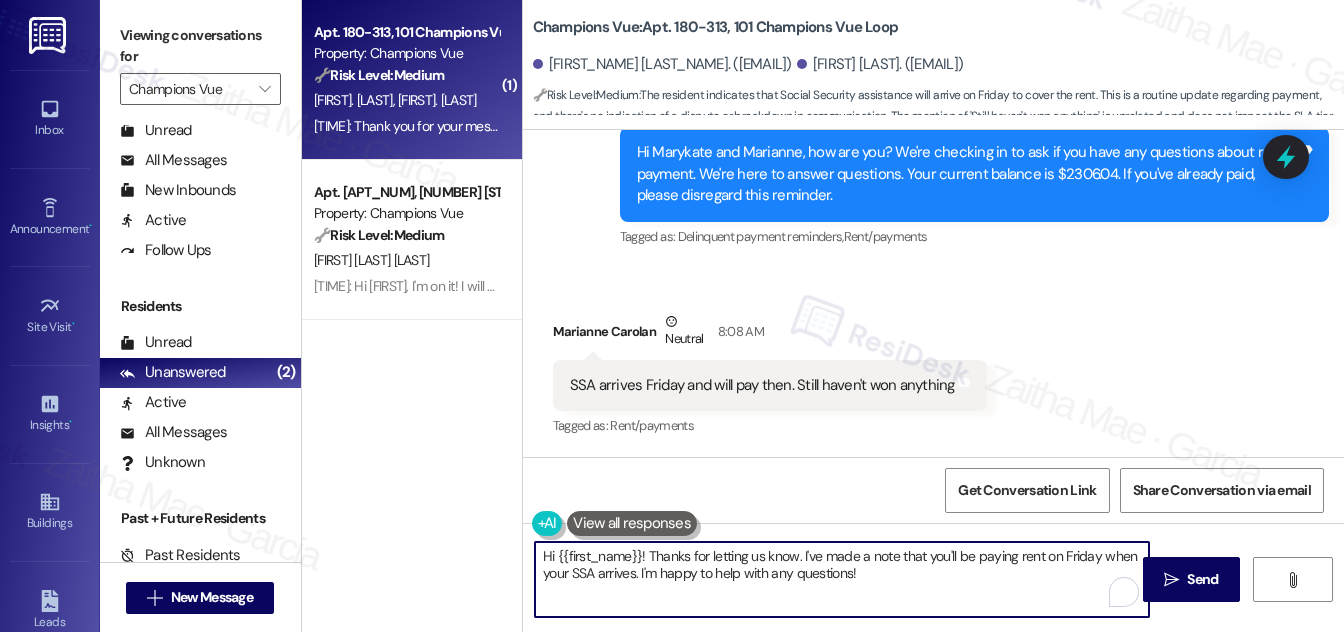 click on "Hi {{first_name}}! Thanks for letting us know. I've made a note that you'll be paying rent on Friday when your SSA arrives. I'm happy to help with any questions!" at bounding box center [842, 579] 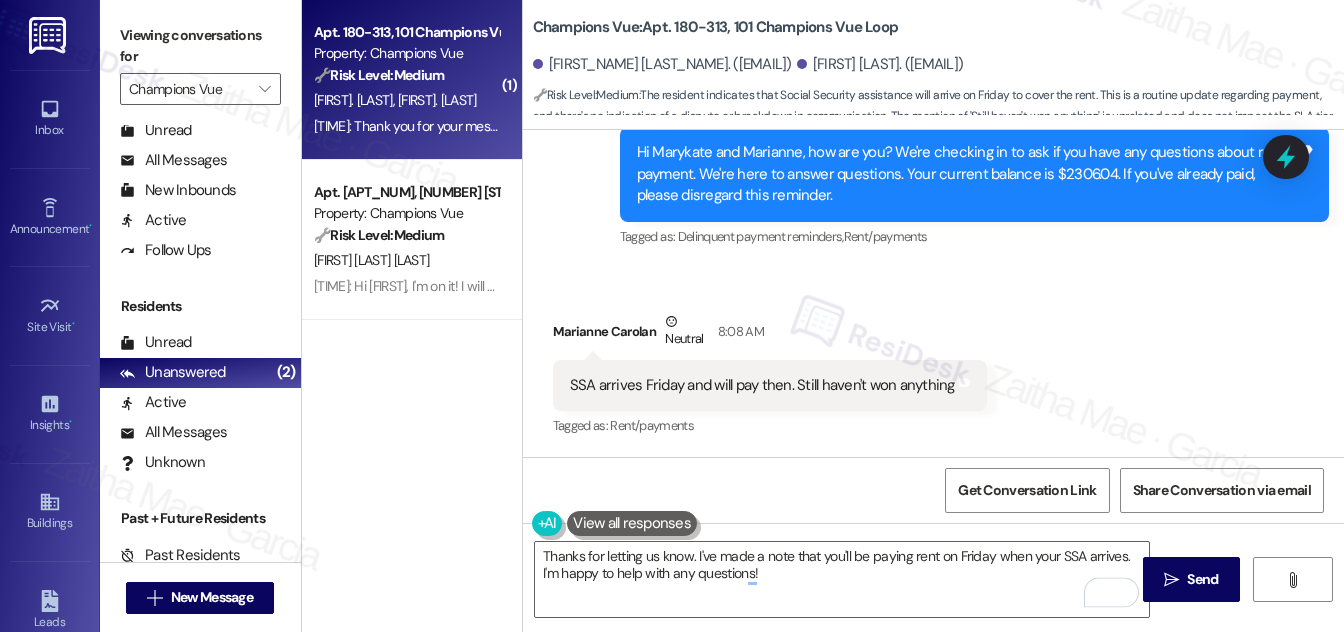 click on "Marianne Carolan   Neutral 8:08 AM" at bounding box center (770, 335) 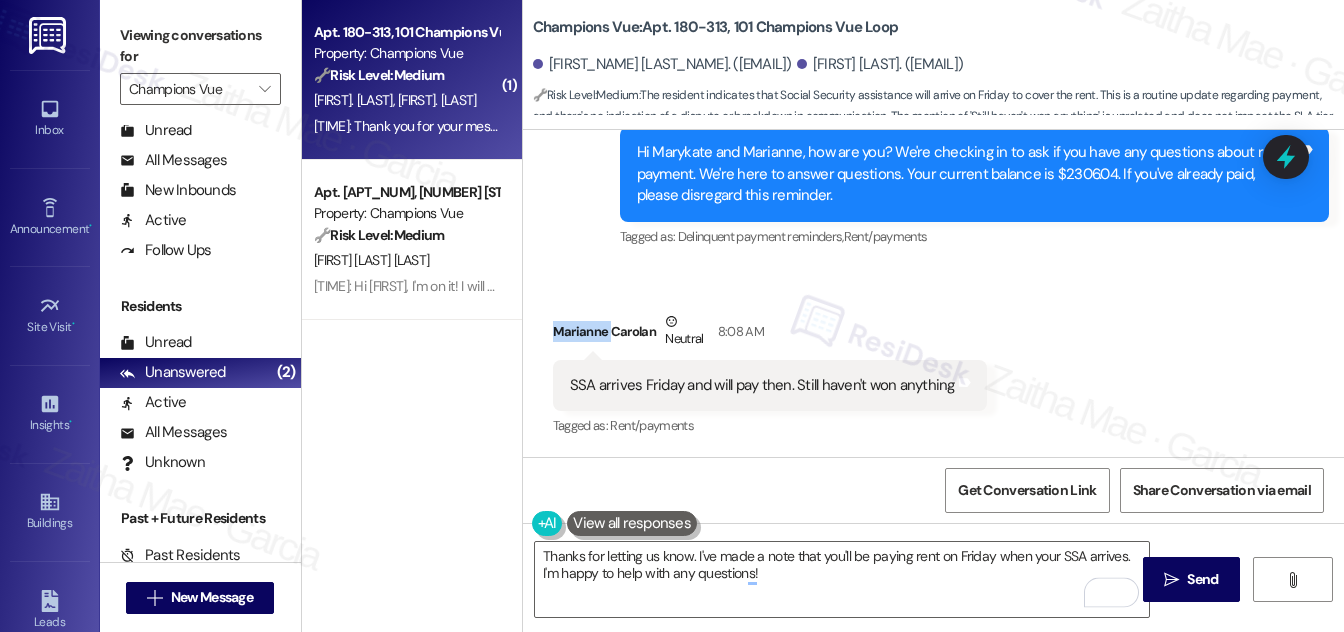 click on "Marianne Carolan   Neutral 8:08 AM" at bounding box center [770, 335] 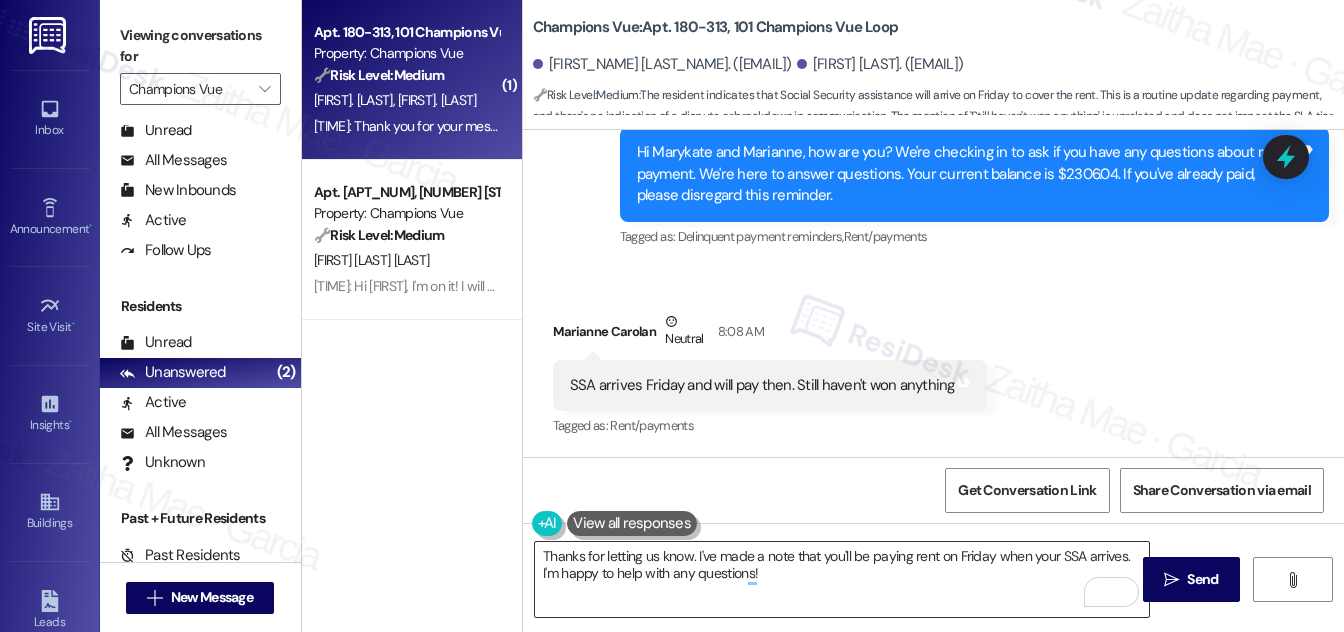 click on "Thanks for letting us know. I've made a note that you'll be paying rent on Friday when your SSA arrives. I'm happy to help with any questions!" at bounding box center (842, 579) 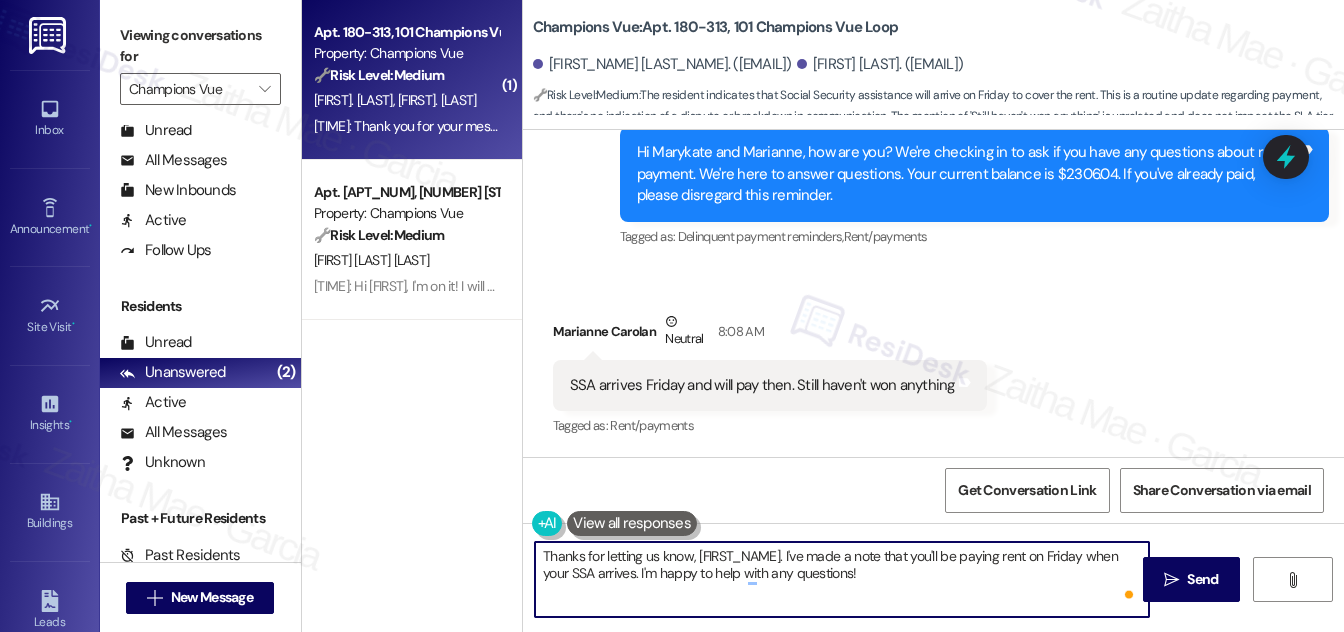 paste on "Marianne" 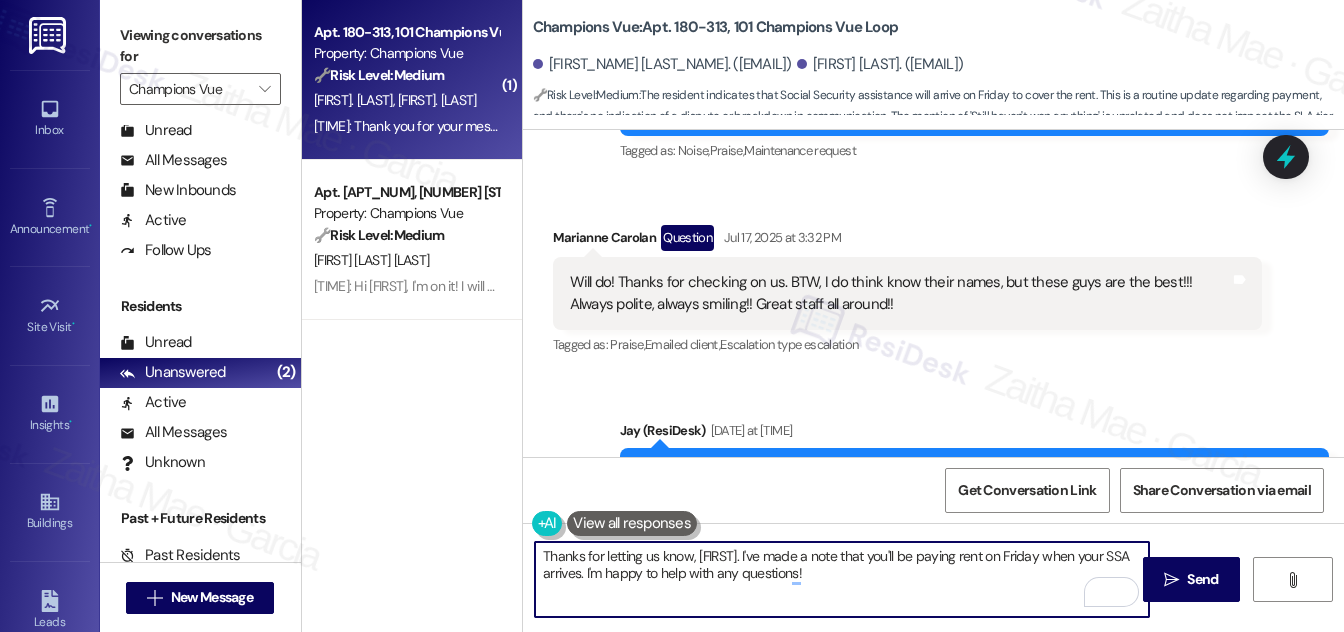 scroll, scrollTop: 8909, scrollLeft: 0, axis: vertical 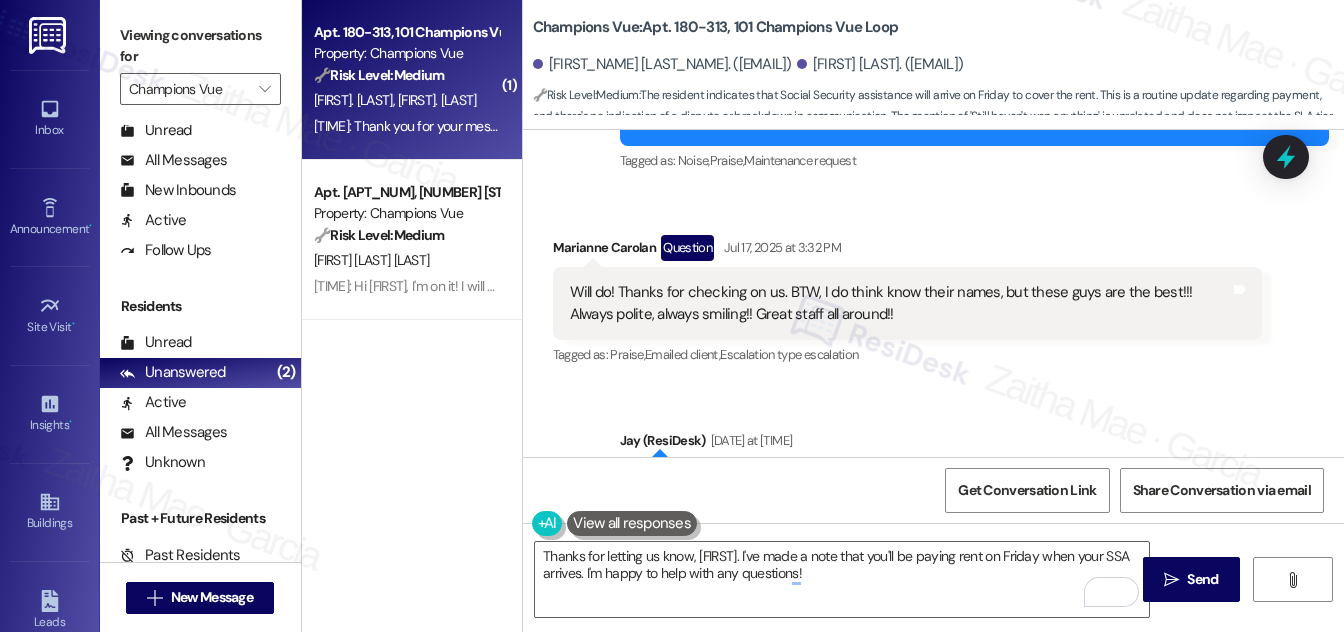click on "Received via SMS Marianne Carolan Question Jul 17, 2025 at 3:32 PM Will do! Thanks for checking on us.  BTW, I do think know their names, but these guys are the best!!!  Always polite, always smiling!!  Great staff all around!! Tags and notes Tagged as:   Praise ,  Click to highlight conversations about Praise Emailed client ,  Click to highlight conversations about Emailed client Escalation type escalation Click to highlight conversations about Escalation type escalation" at bounding box center [933, 287] 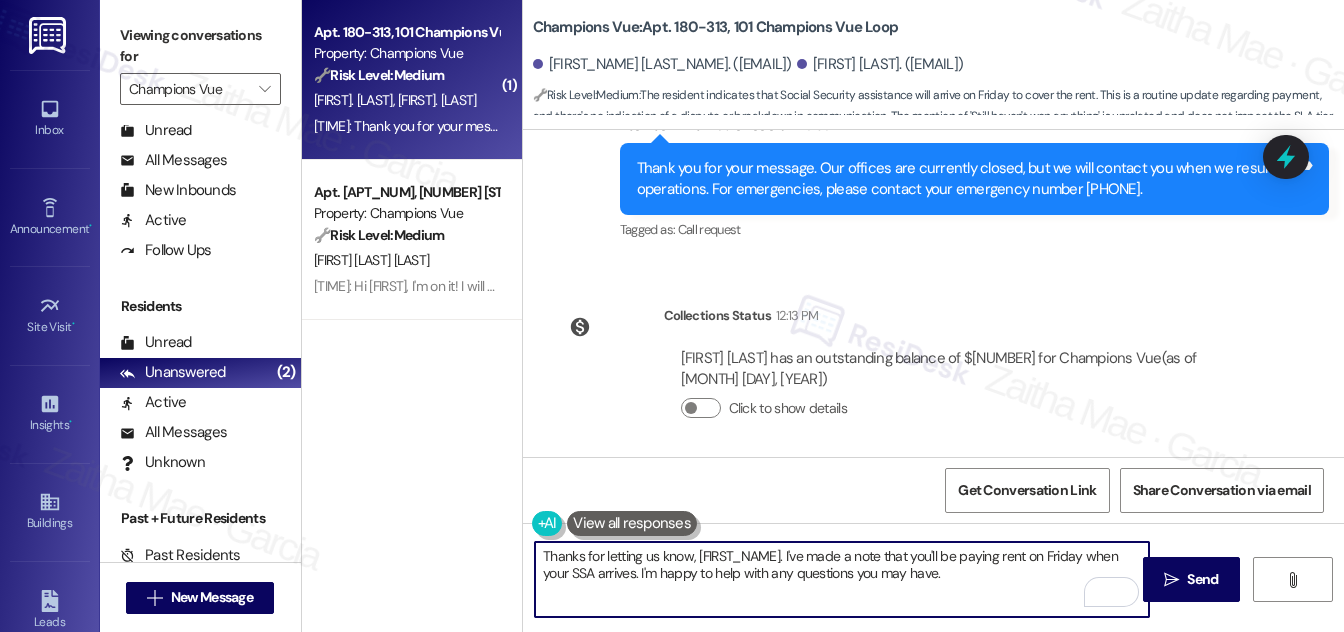 scroll, scrollTop: 10306, scrollLeft: 0, axis: vertical 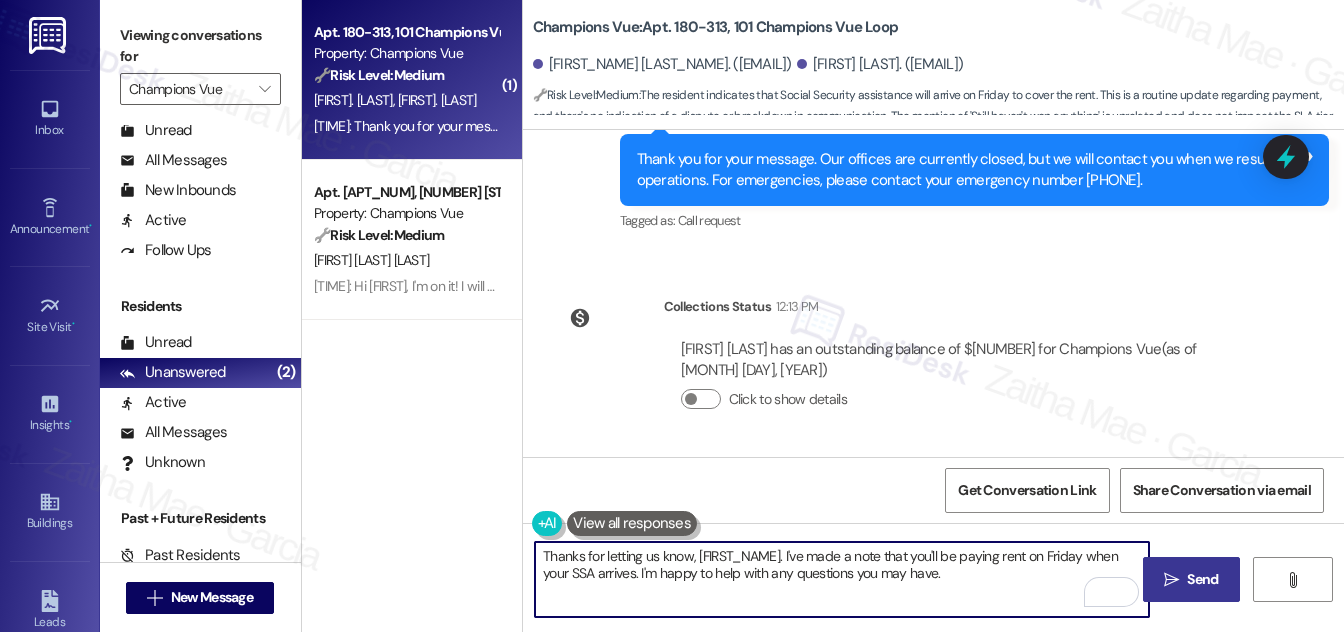 type on "Thanks for letting us know, Marianne. I've made a note that you'll be paying rent on Friday when your SSA arrives. I'm happy to help with any questions you may have." 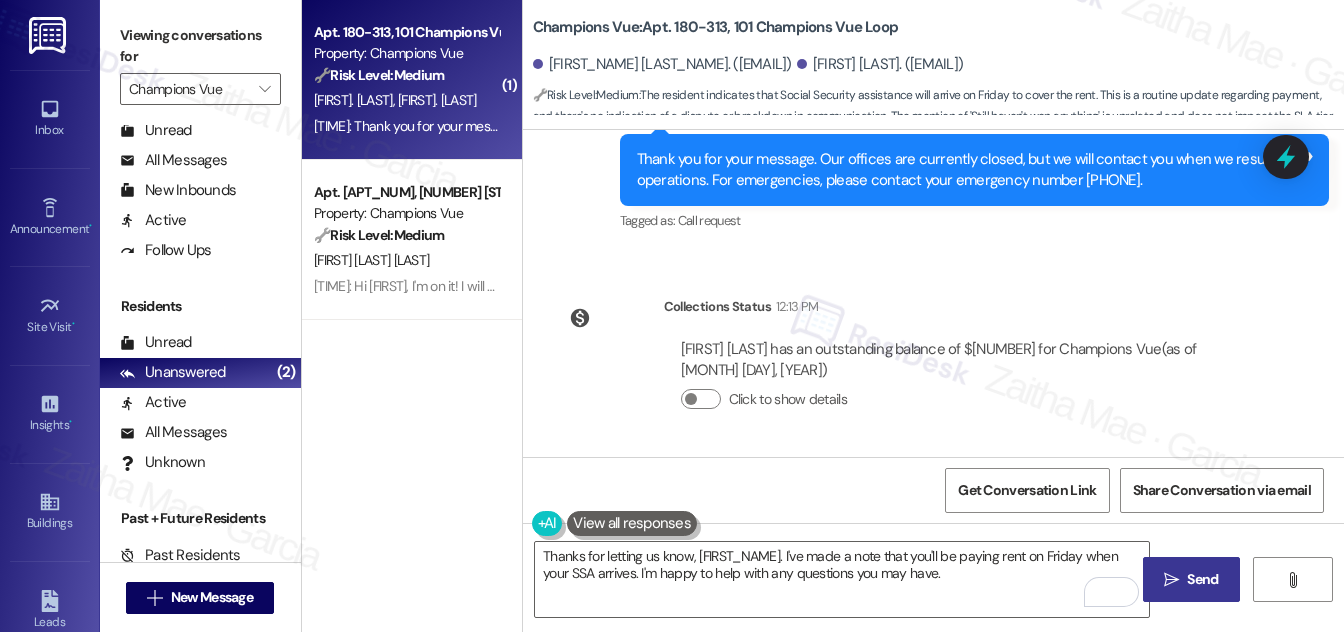 click on "Send" at bounding box center [1202, 579] 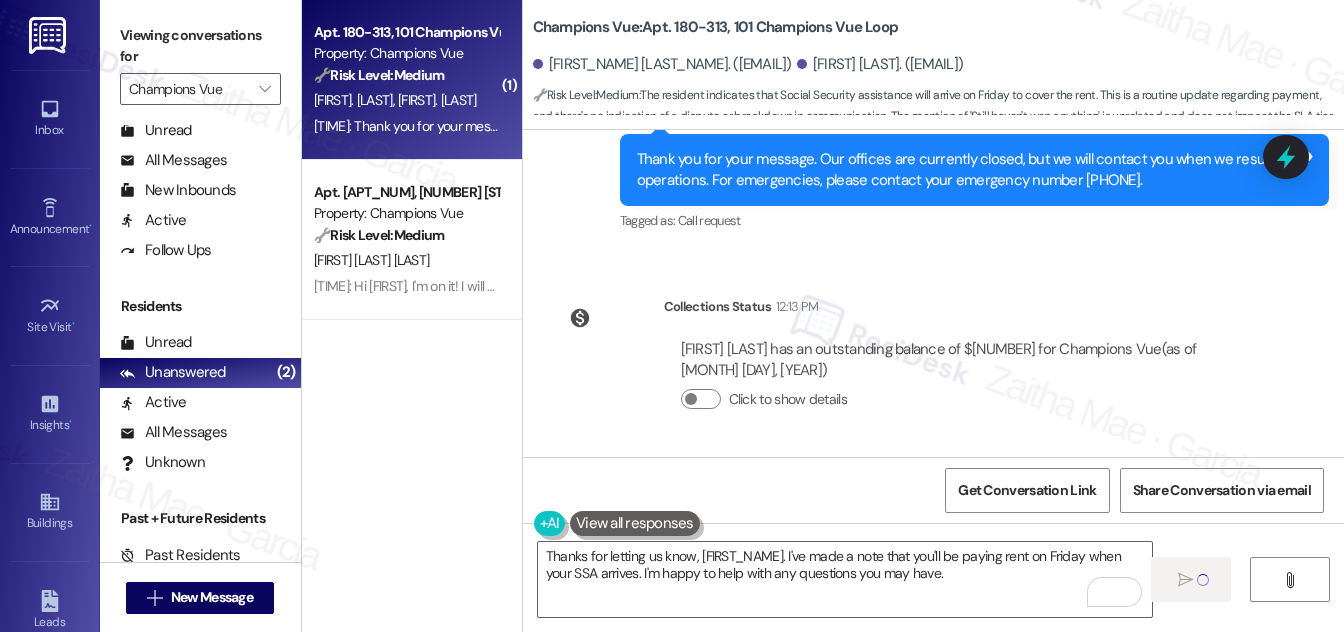 type 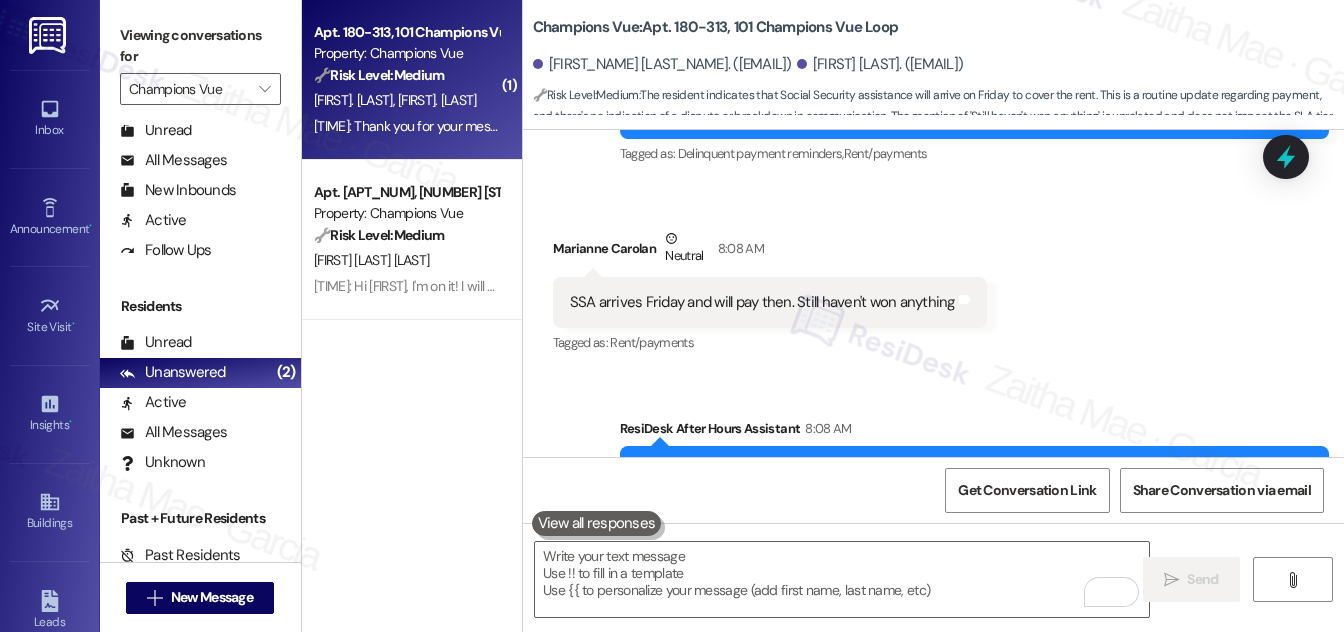 scroll, scrollTop: 9909, scrollLeft: 0, axis: vertical 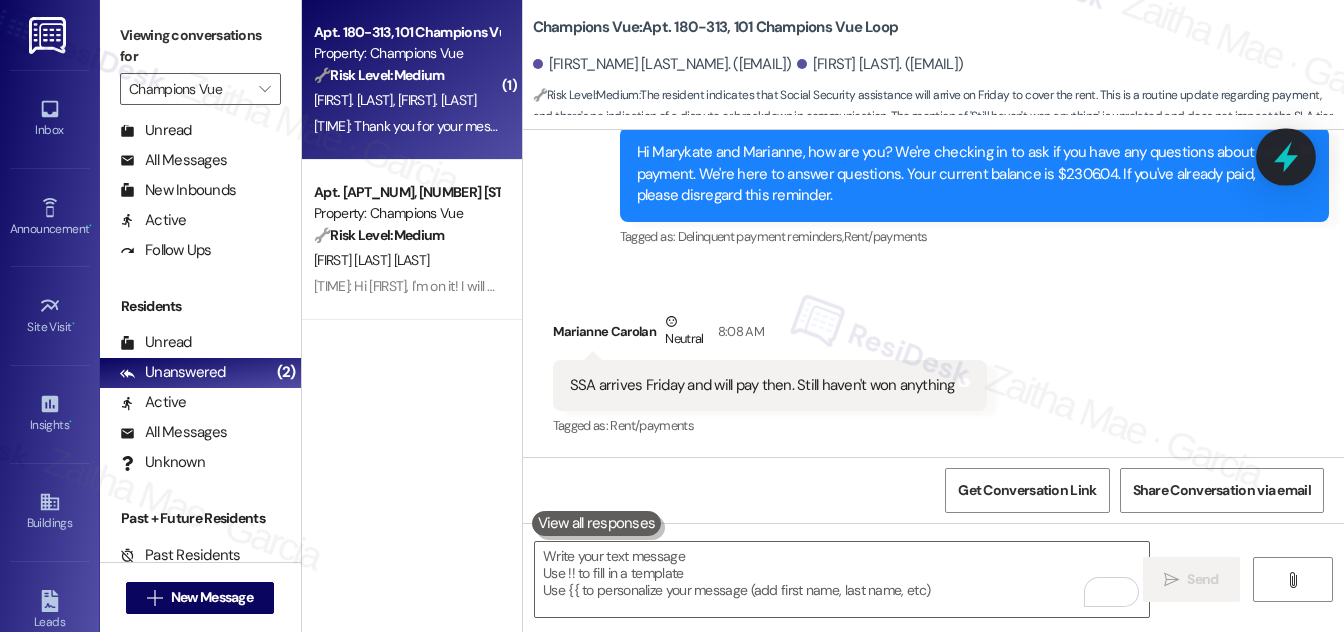 click 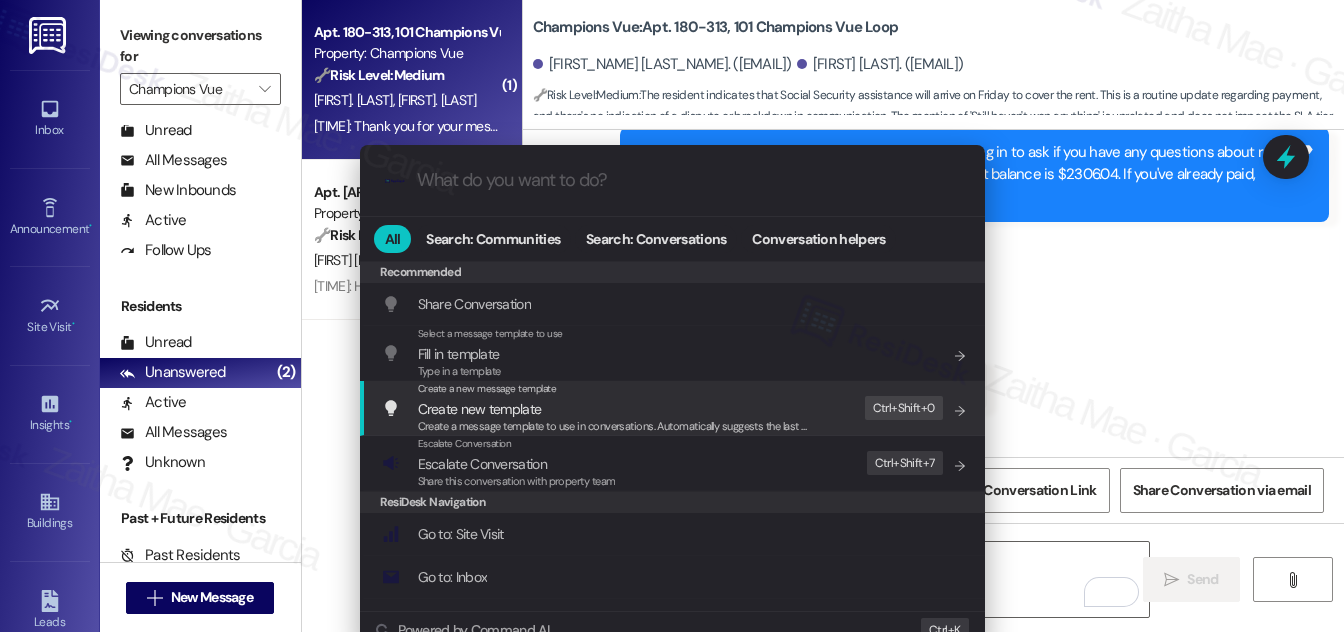click on ".cls-1{fill:#0a055f;}.cls-2{fill:#0cc4c4;} resideskLogoBlueOrange All Search: Communities Search: Conversations Conversation helpers Recommended Recommended Share Conversation Add shortcut Select a message template to use Fill in template Type in a template Add shortcut Create a new message template Create new template Create a message template to use in conversations. Automatically suggests the last message you sent. Edit Ctrl+ Shift+ 0 Escalate Conversation Escalate Conversation Share this conversation with property team Edit Ctrl+ Shift+ 7 ResiDesk Navigation Go to: Site Visit Add shortcut Go to: Inbox Add shortcut Go to: Settings Add shortcut Go to: Message Templates Add shortcut Go to: Buildings Add shortcut Help Getting Started: What you can do with ResiDesk How to message a tenant
How to send an announcement
How to attach a file on messages and announcements
How to message a prospect
How to message an inbound prospect
How to send an internal message
How to use the ResiDesk Outlook Add-in Settings" at bounding box center (672, 316) 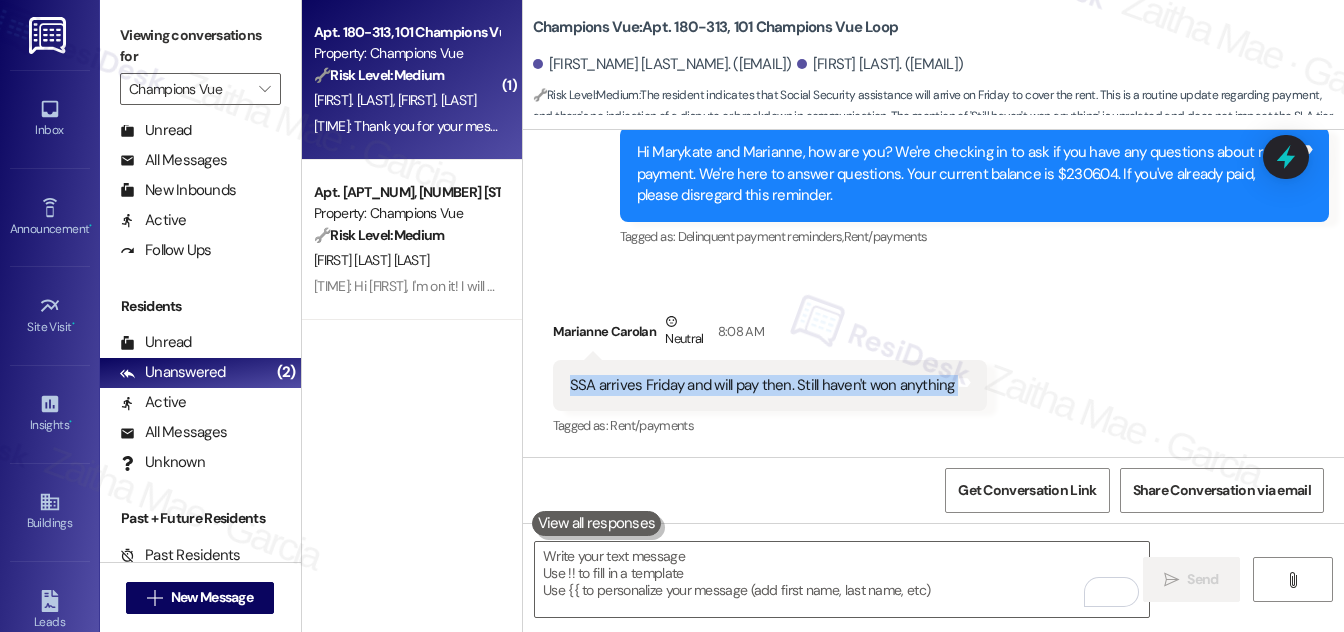 drag, startPoint x: 547, startPoint y: 385, endPoint x: 982, endPoint y: 398, distance: 435.1942 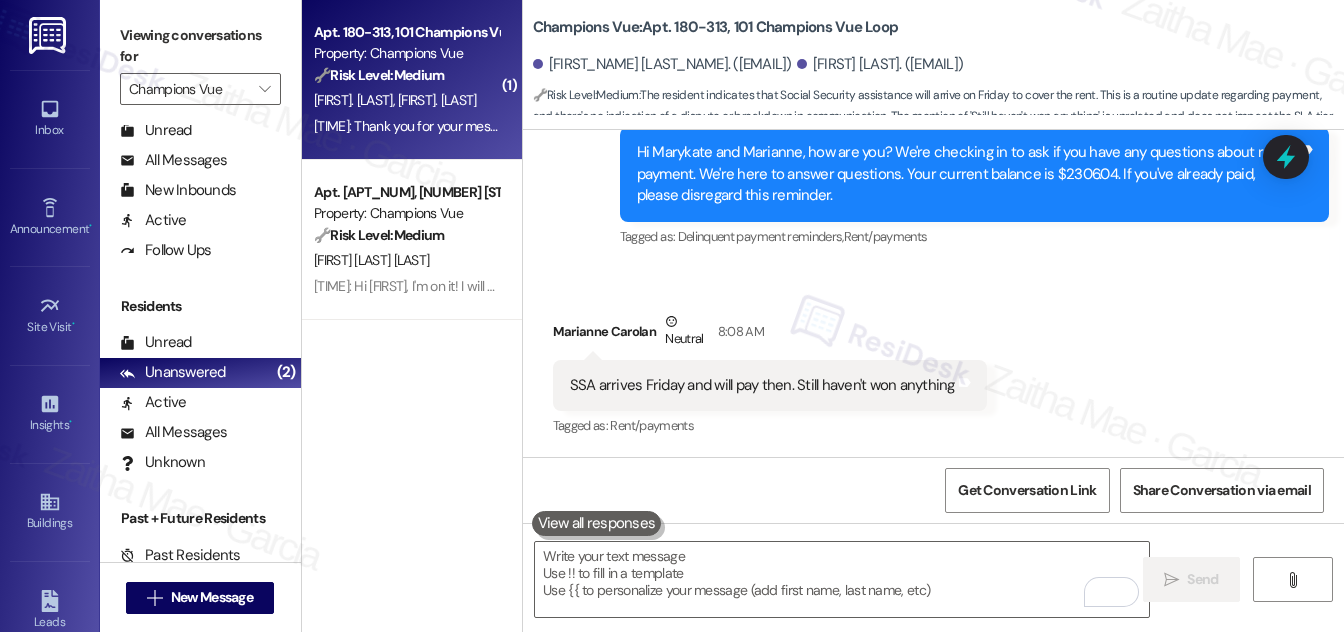 click on "Received via SMS Marianne Carolan   Neutral 8:08 AM SSA arrives Friday and will pay then.  Still haven't won anything Tags and notes Tagged as:   Rent/payments Click to highlight conversations about Rent/payments" at bounding box center (933, 361) 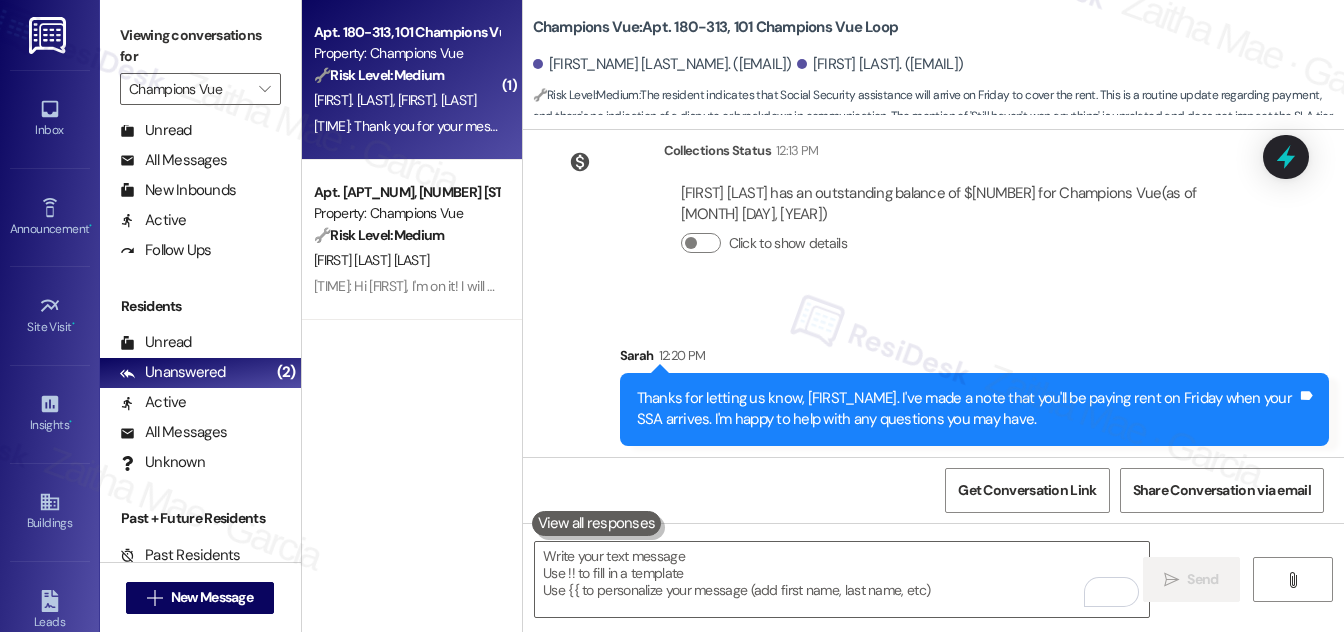 scroll, scrollTop: 10466, scrollLeft: 0, axis: vertical 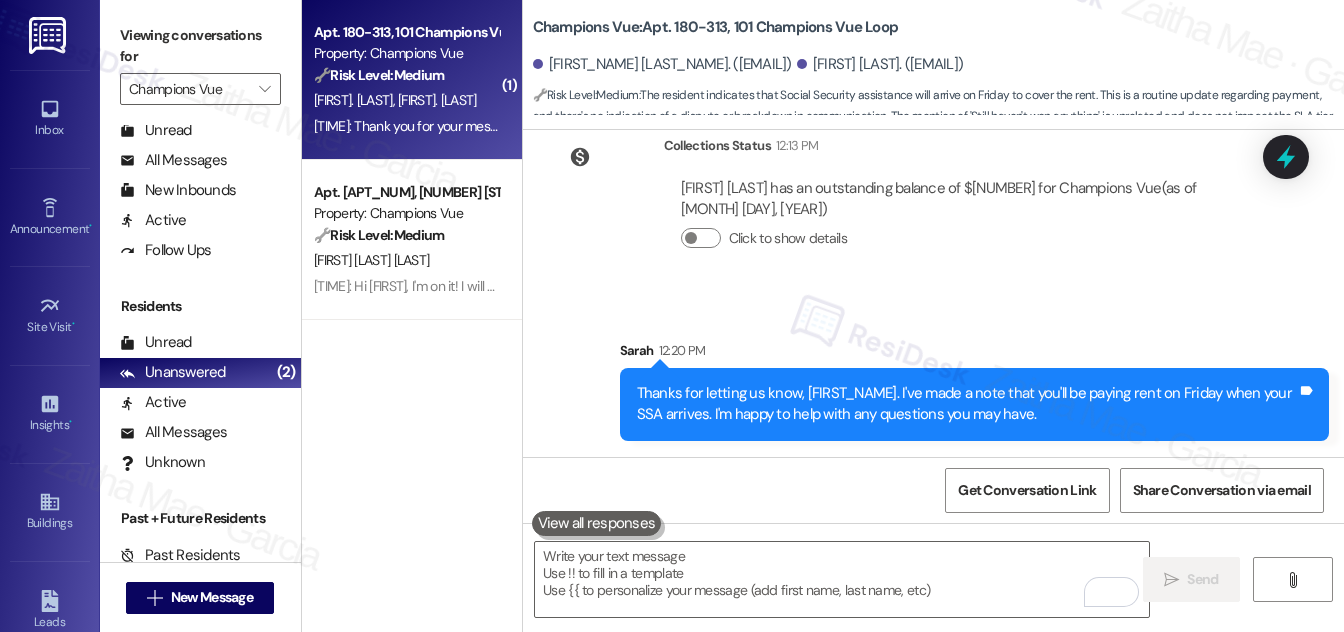 click 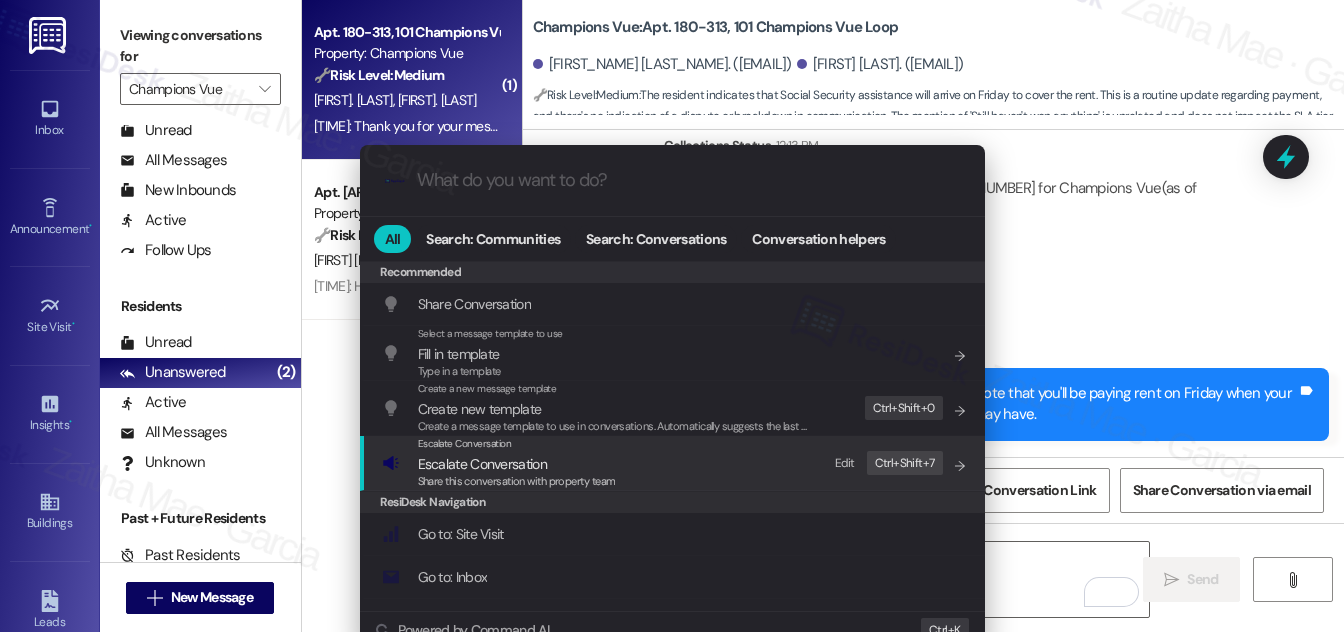 click on "Escalate Conversation" at bounding box center [482, 464] 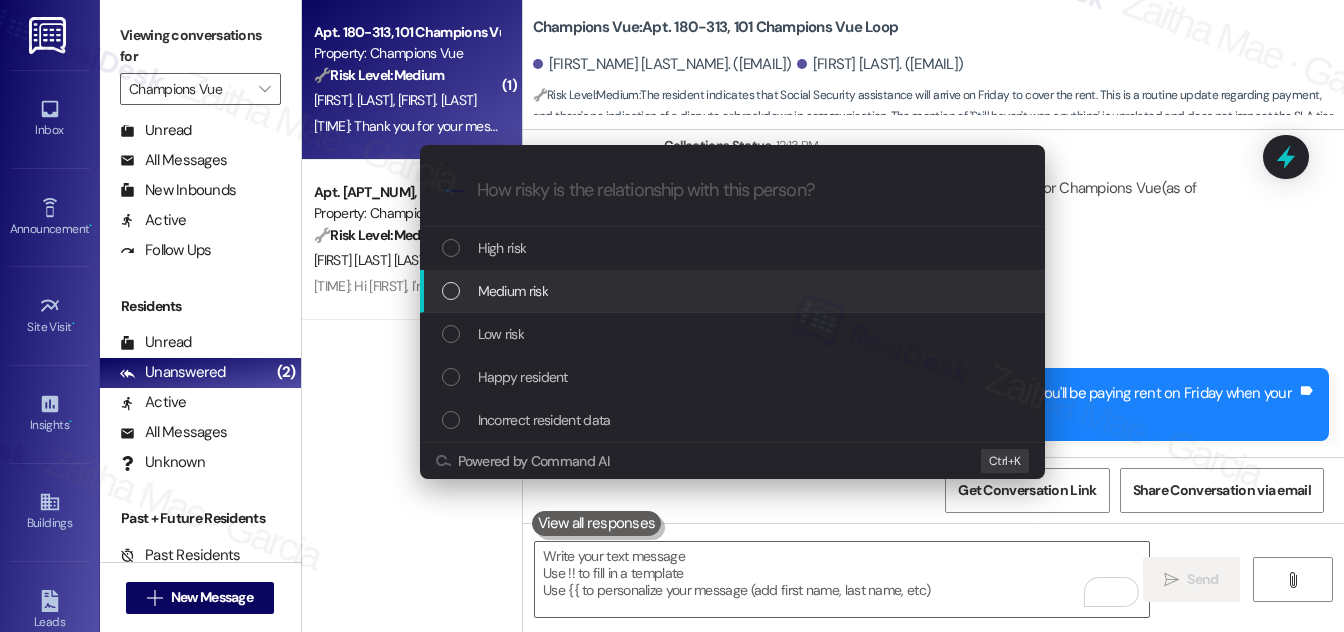 click on "Medium risk" at bounding box center (513, 291) 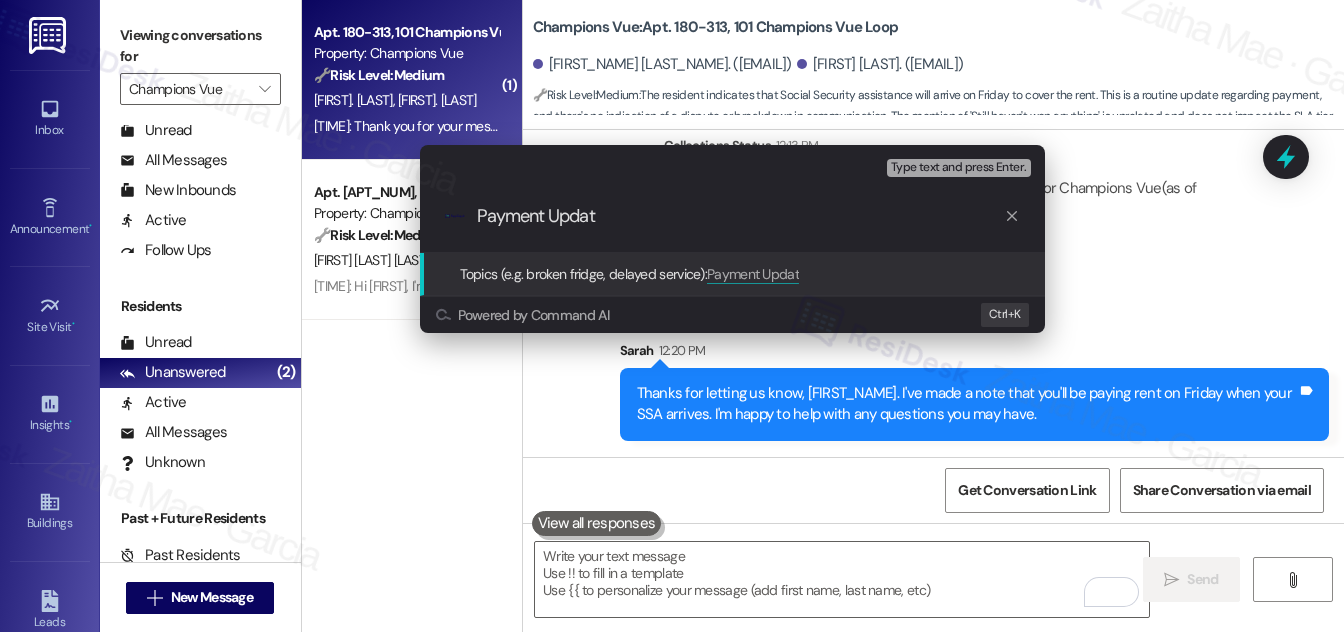 type on "Payment Update" 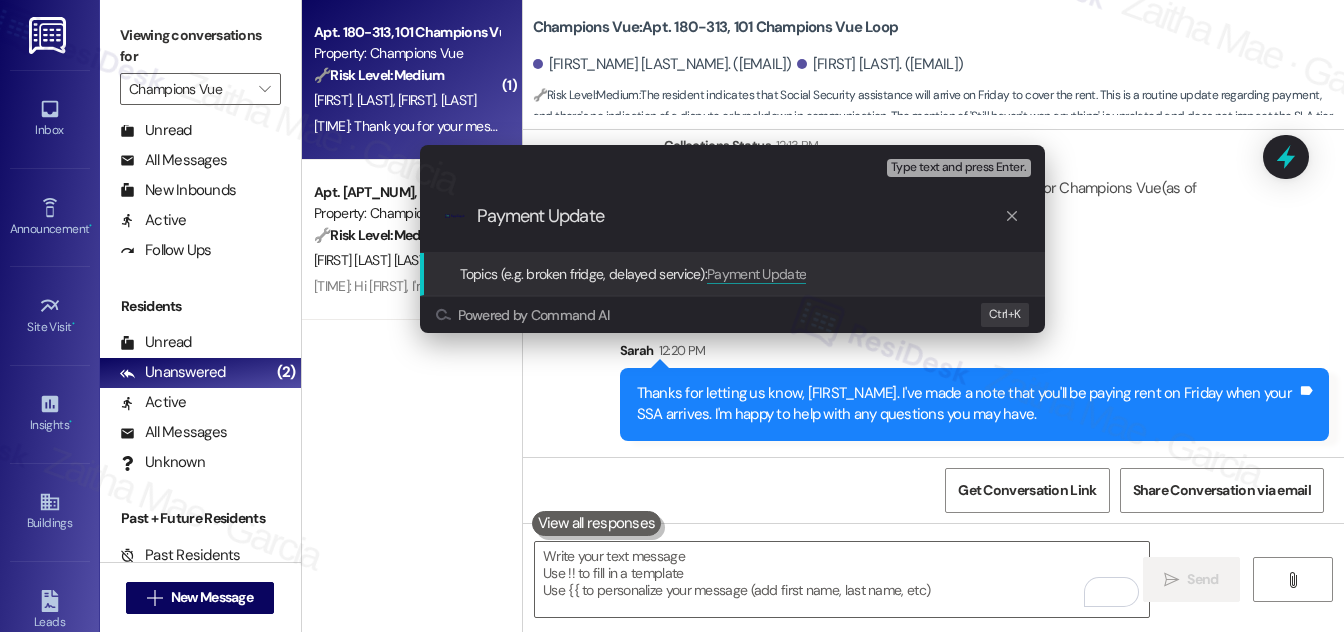 type 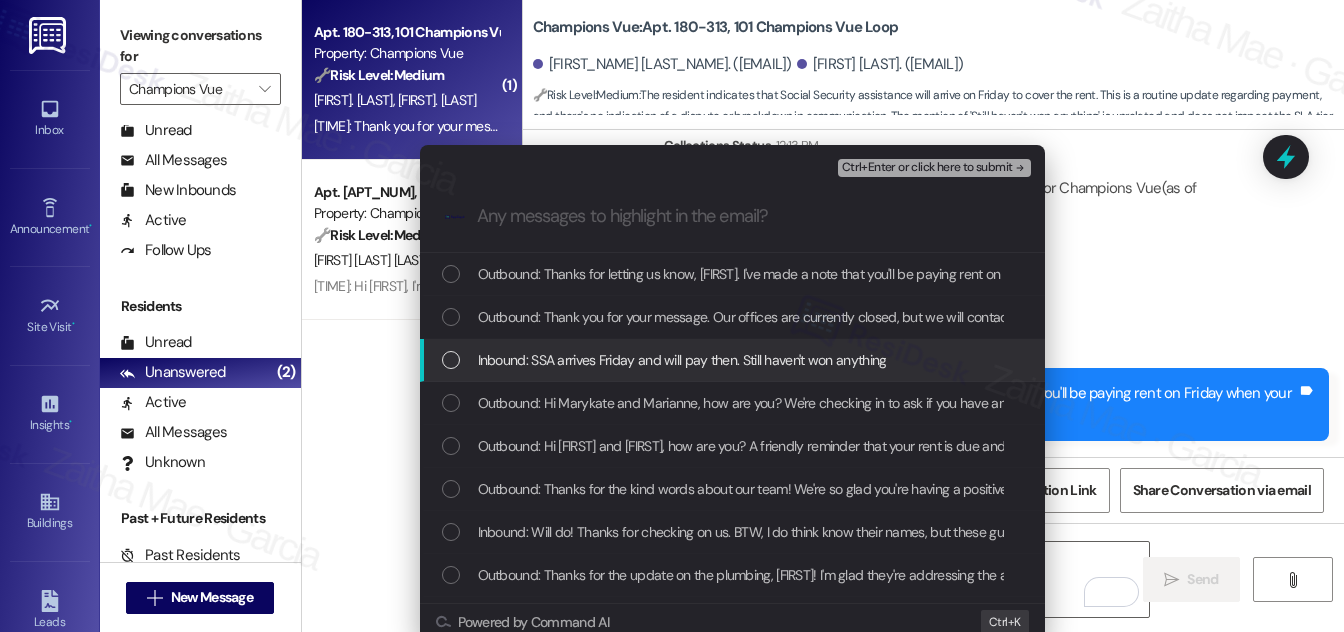 click at bounding box center [451, 360] 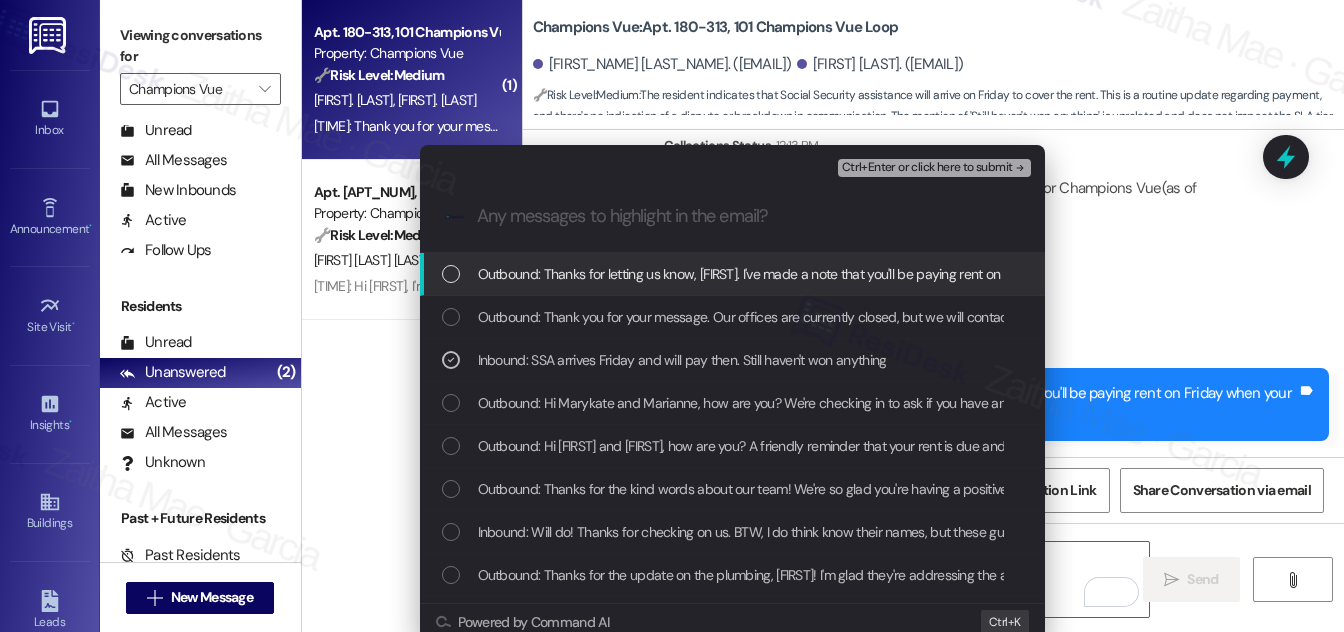 click on "Ctrl+Enter or click here to submit" at bounding box center (927, 168) 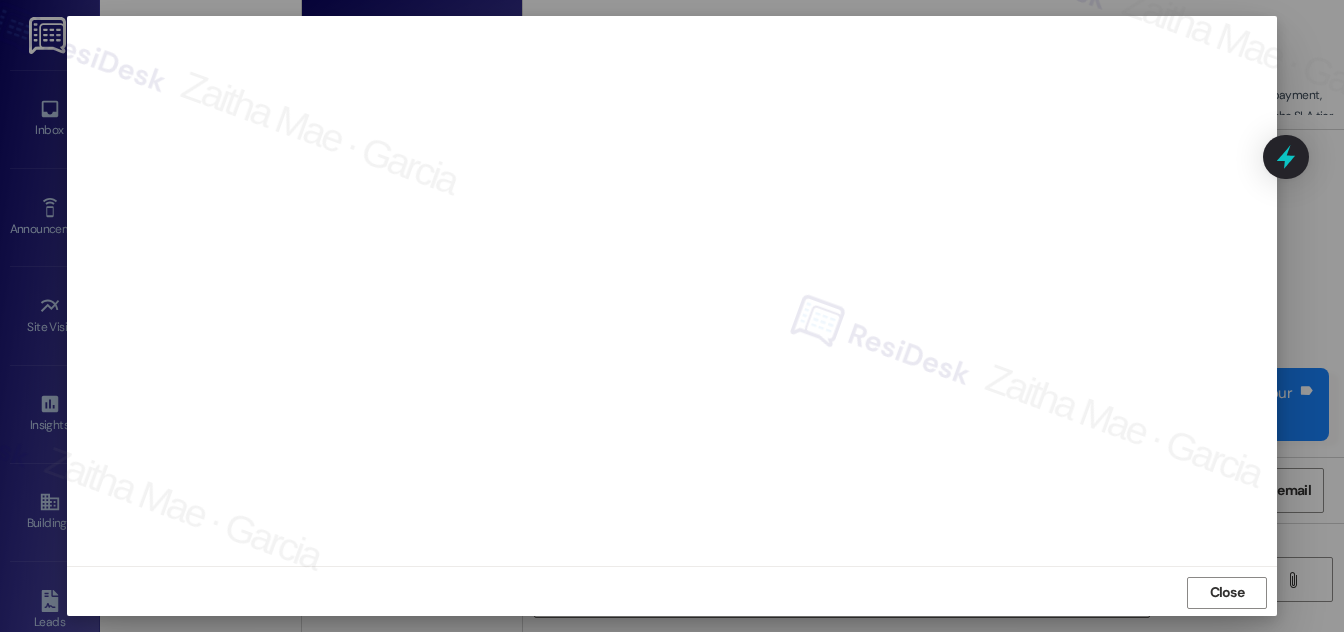scroll, scrollTop: 21, scrollLeft: 0, axis: vertical 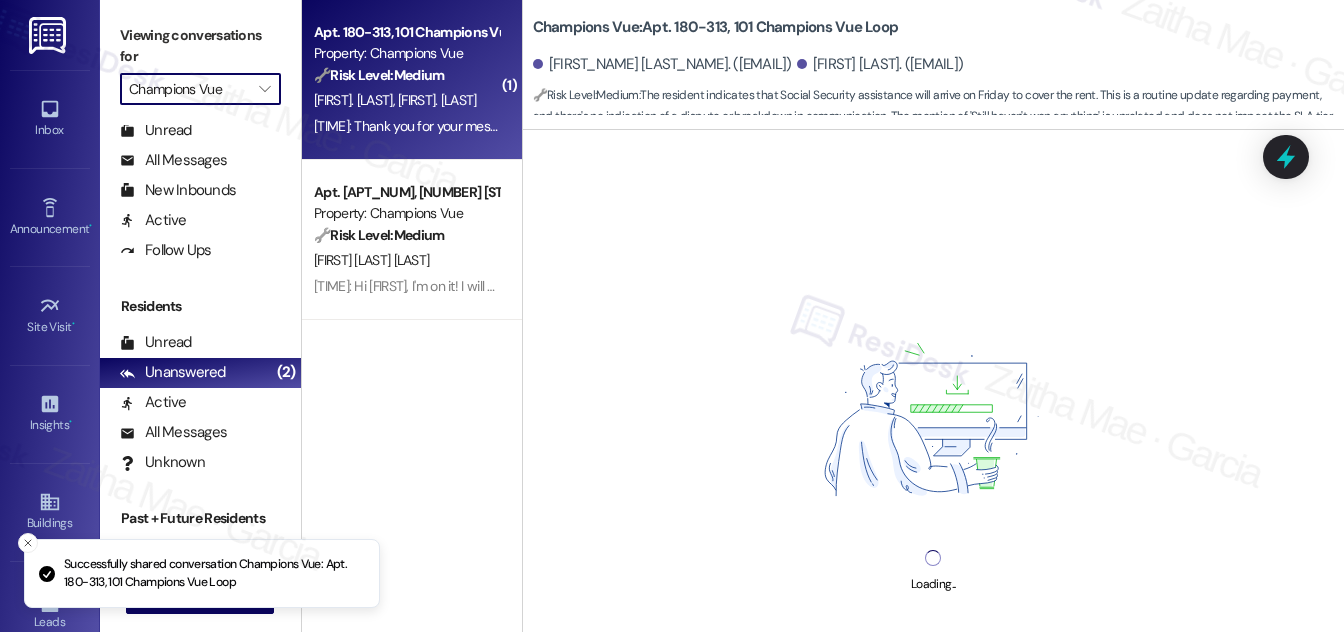 click on "Champions Vue" at bounding box center (189, 89) 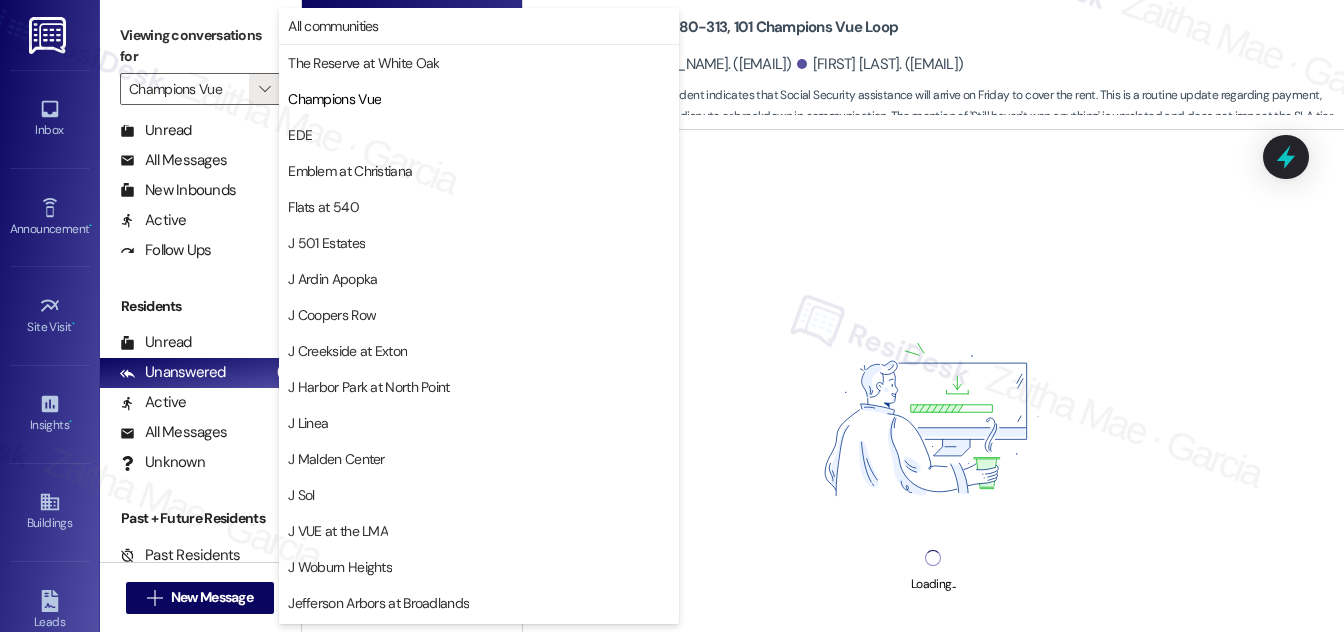 click on "Loading..." at bounding box center (933, 446) 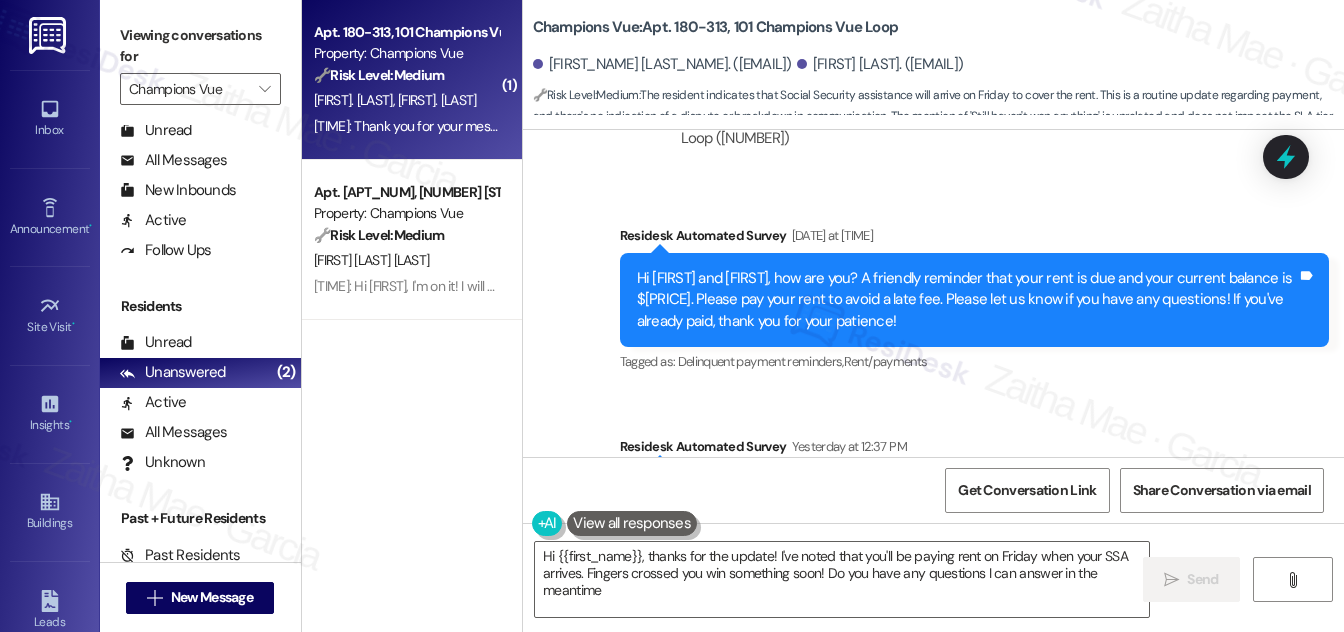 type on "Hi {{first_name}}, thanks for the update! I've noted that you'll be paying rent on Friday when your SSA arrives. Fingers crossed you win something soon! Do you have any questions I can answer in the meantime?" 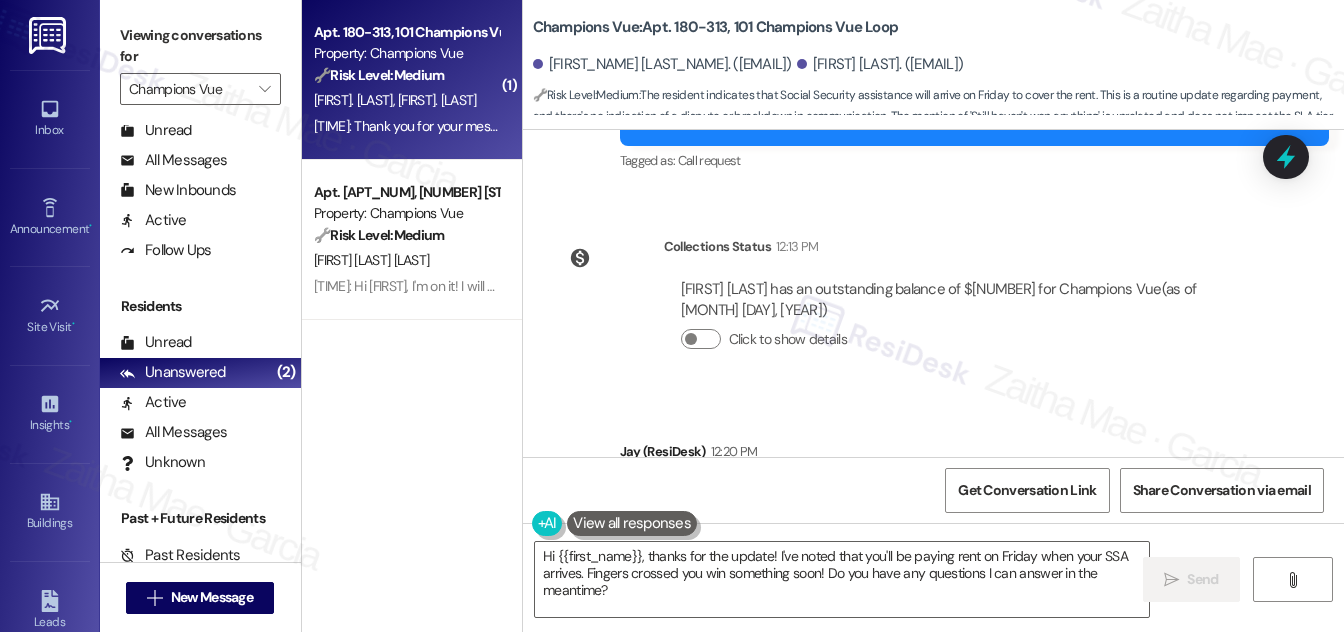 scroll, scrollTop: 10496, scrollLeft: 0, axis: vertical 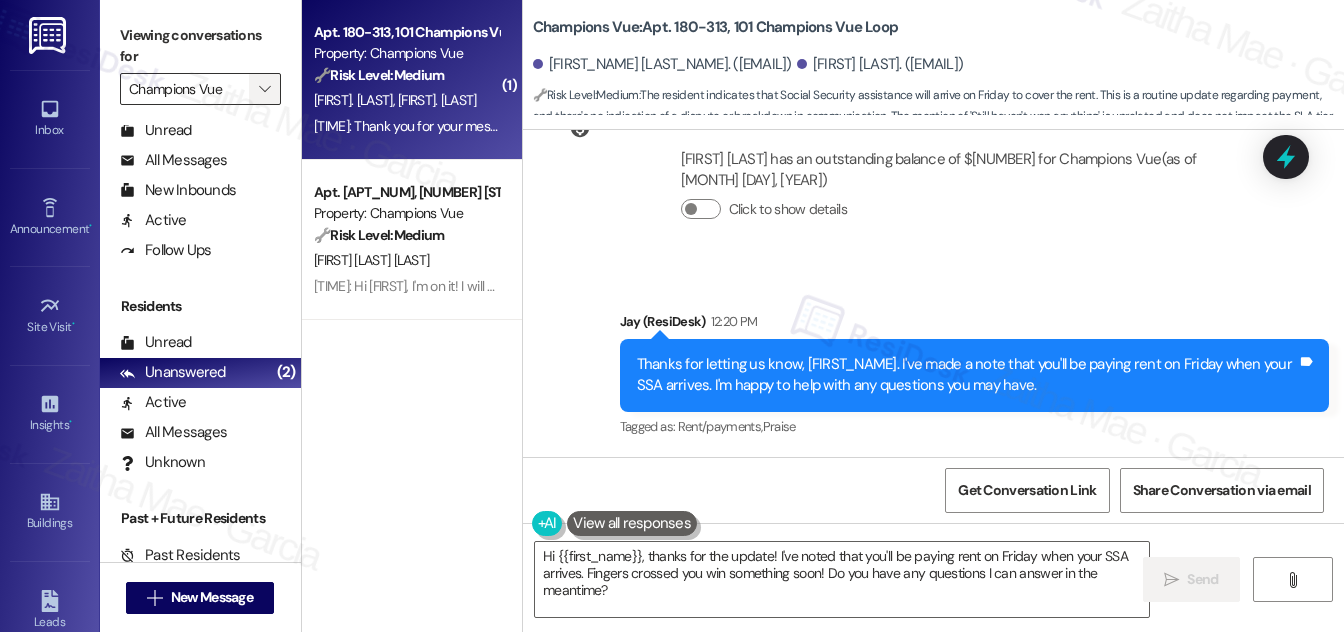click on "" at bounding box center (264, 89) 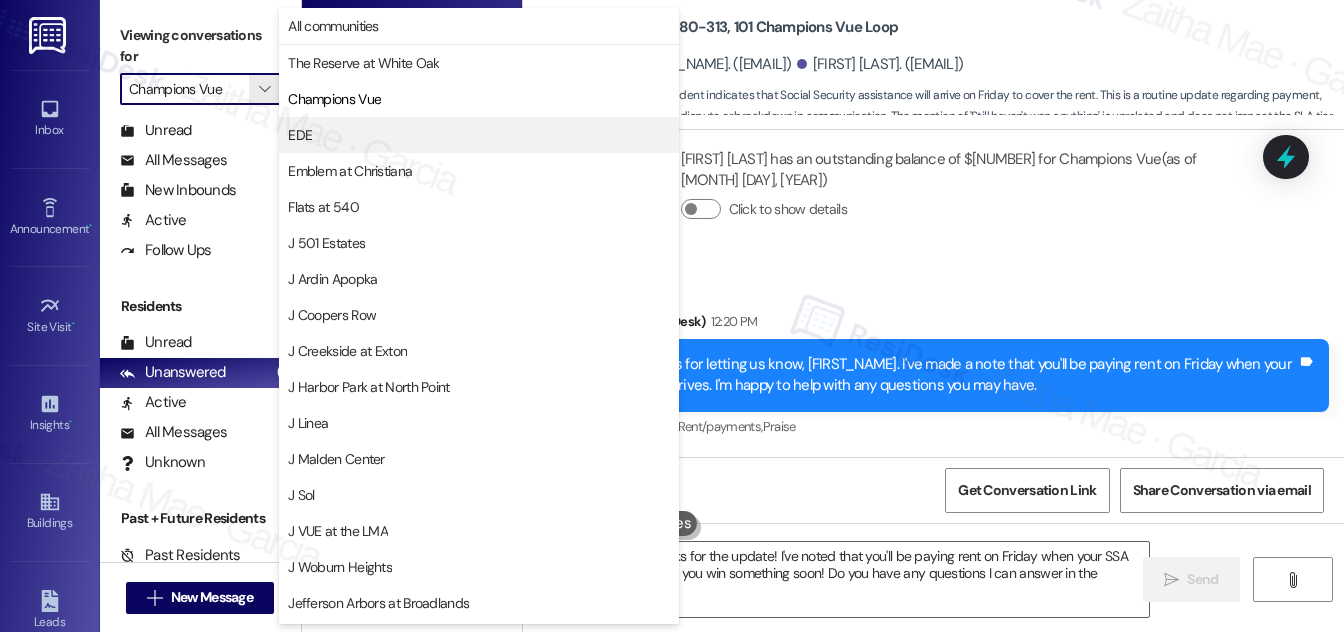click on "EDE" at bounding box center [479, 135] 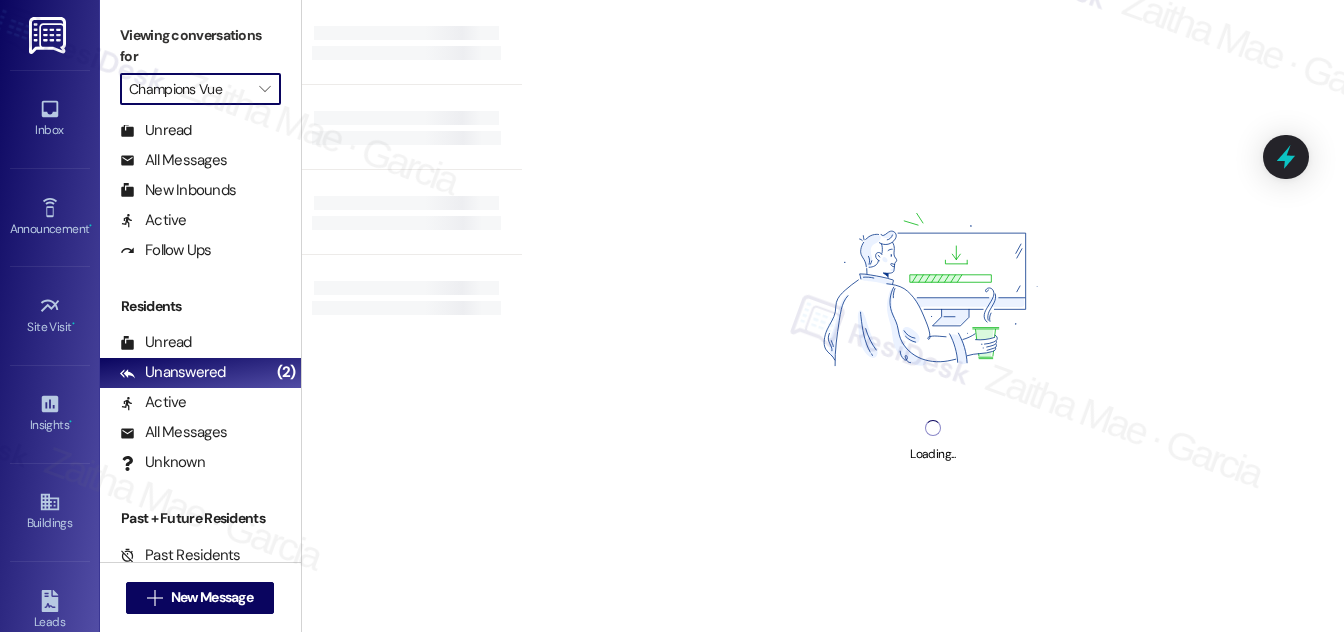 type on "EDE" 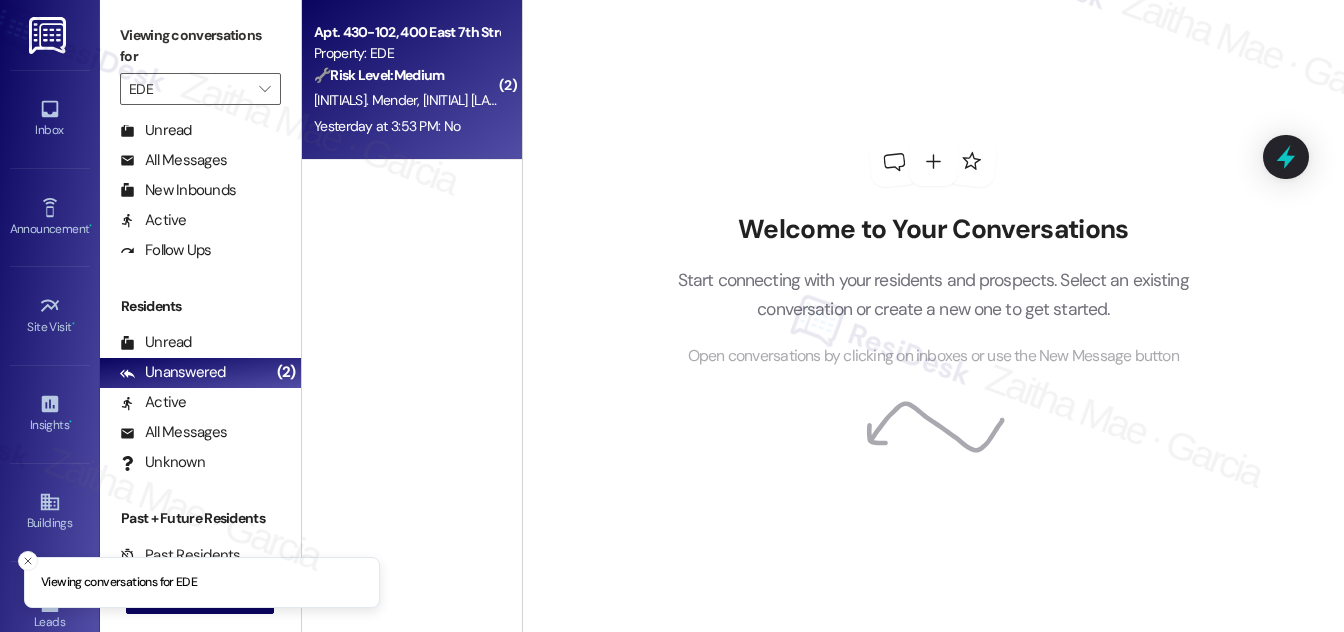 click on "🔧  Risk Level:  Medium The resident is asking if they can respond to the automated rent reminder. This indicates a possible question or concern about the rent, but it is not yet urgent. The second message clarifies that they cannot respond, which is a standard function of automated reminders." at bounding box center [406, 75] 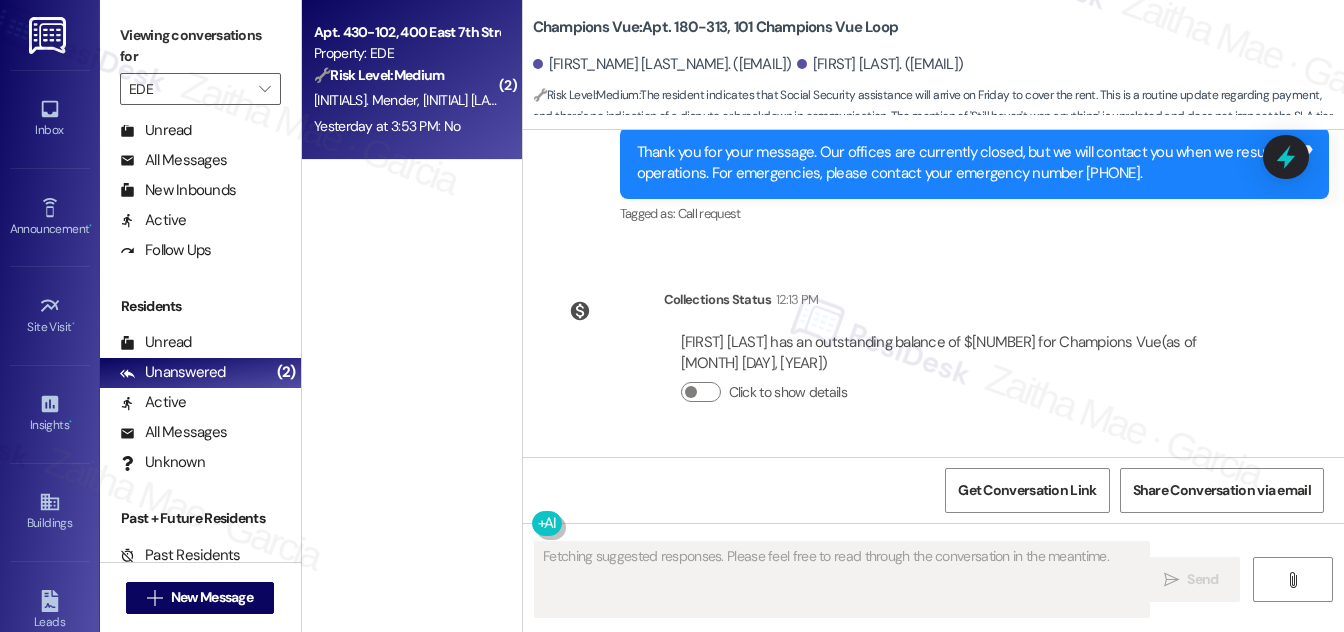 scroll, scrollTop: 10364, scrollLeft: 0, axis: vertical 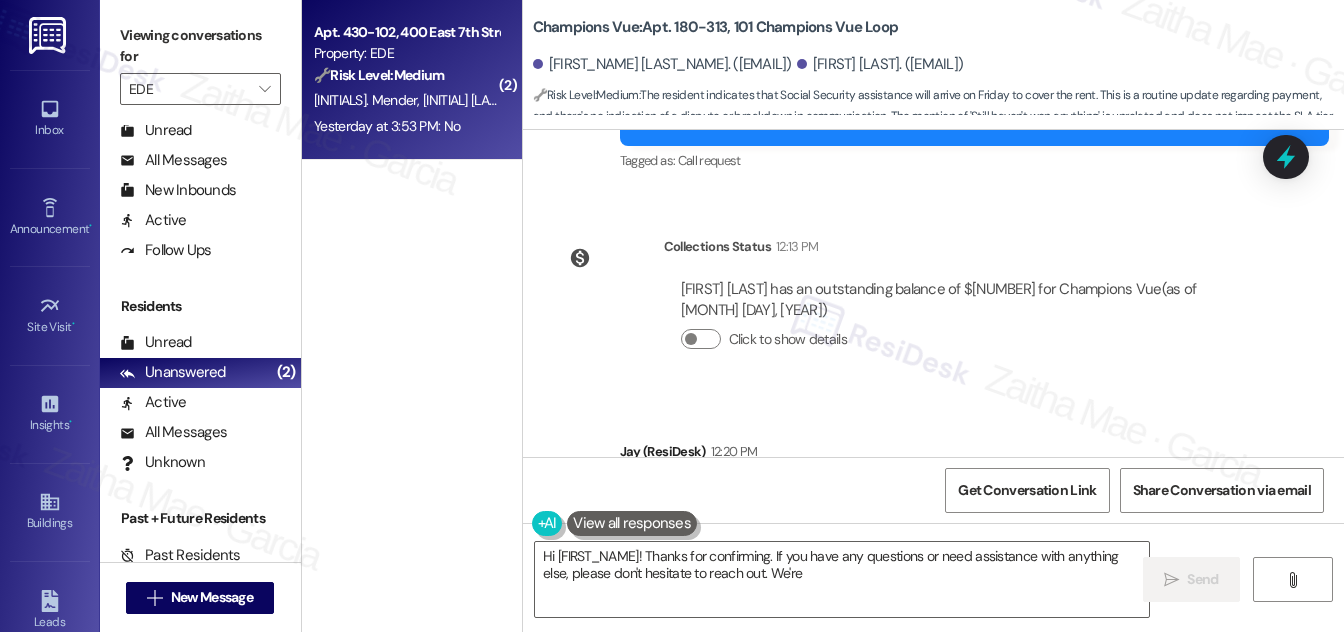 click on "🔧  Risk Level:  Medium The resident is asking if they can respond to the automated rent reminder. This indicates a possible question or concern about the rent, but it is not yet urgent. The second message clarifies that they cannot respond, which is a standard function of automated reminders." at bounding box center [406, 75] 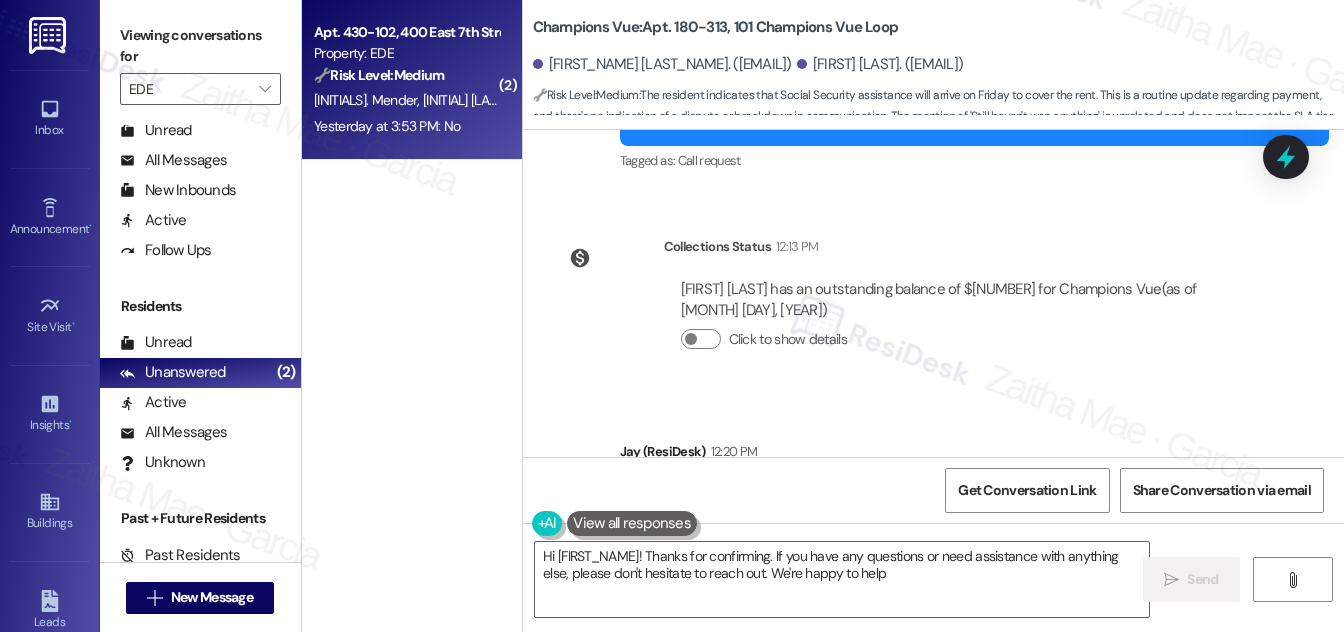 type on "Hi {{first_name}}! Thanks for confirming. If you have any questions or need assistance with anything else, please don't hesitate to reach out. We're happy to help!" 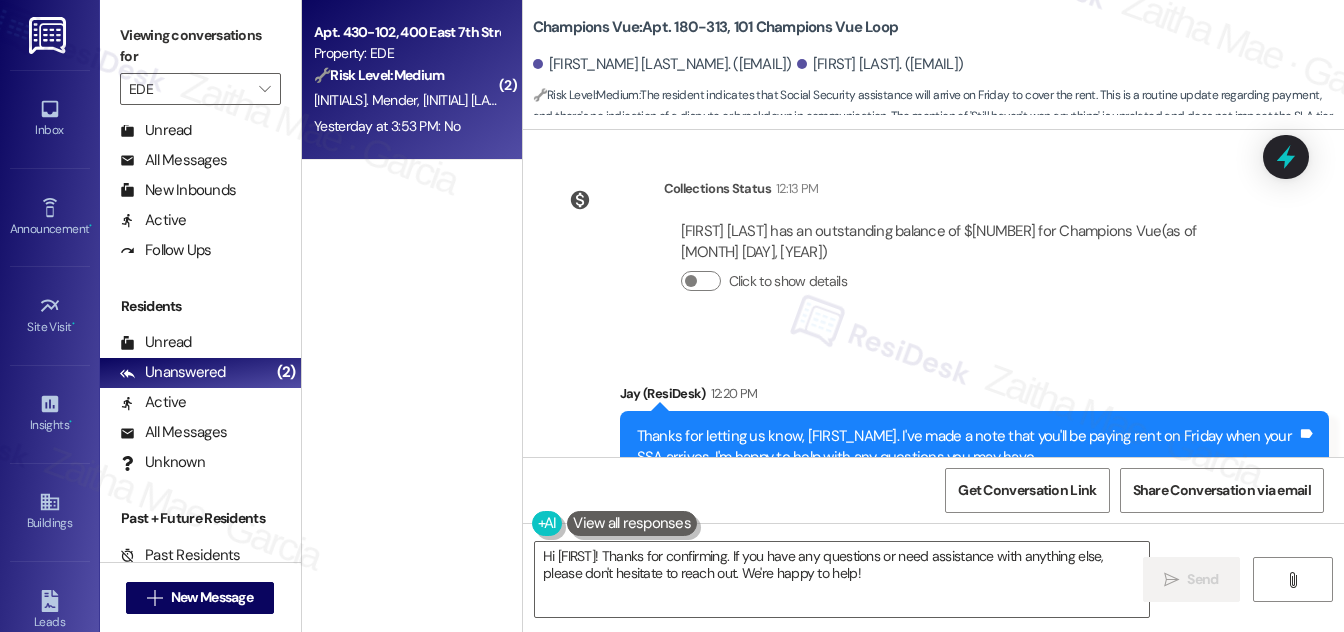 scroll, scrollTop: 10379, scrollLeft: 0, axis: vertical 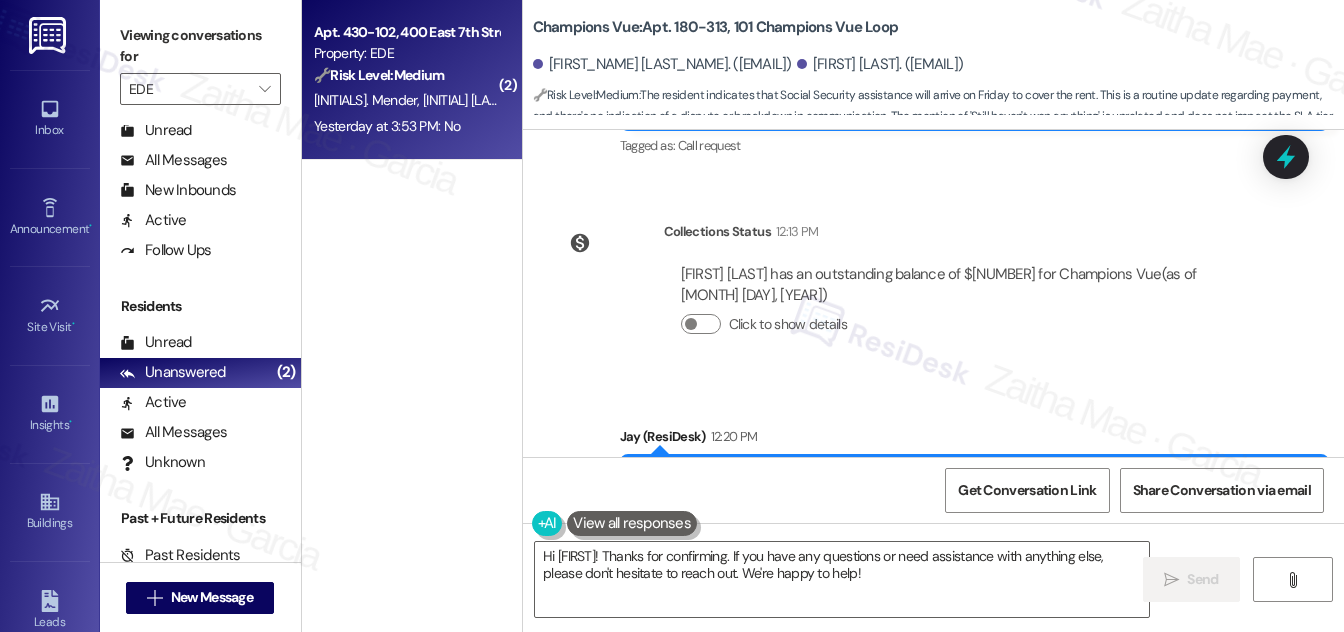 click on "🔧  Risk Level:  Medium The resident is asking if they can respond to the automated rent reminder. This indicates a possible question or concern about the rent, but it is not yet urgent. The second message clarifies that they cannot respond, which is a standard function of automated reminders." at bounding box center (406, 75) 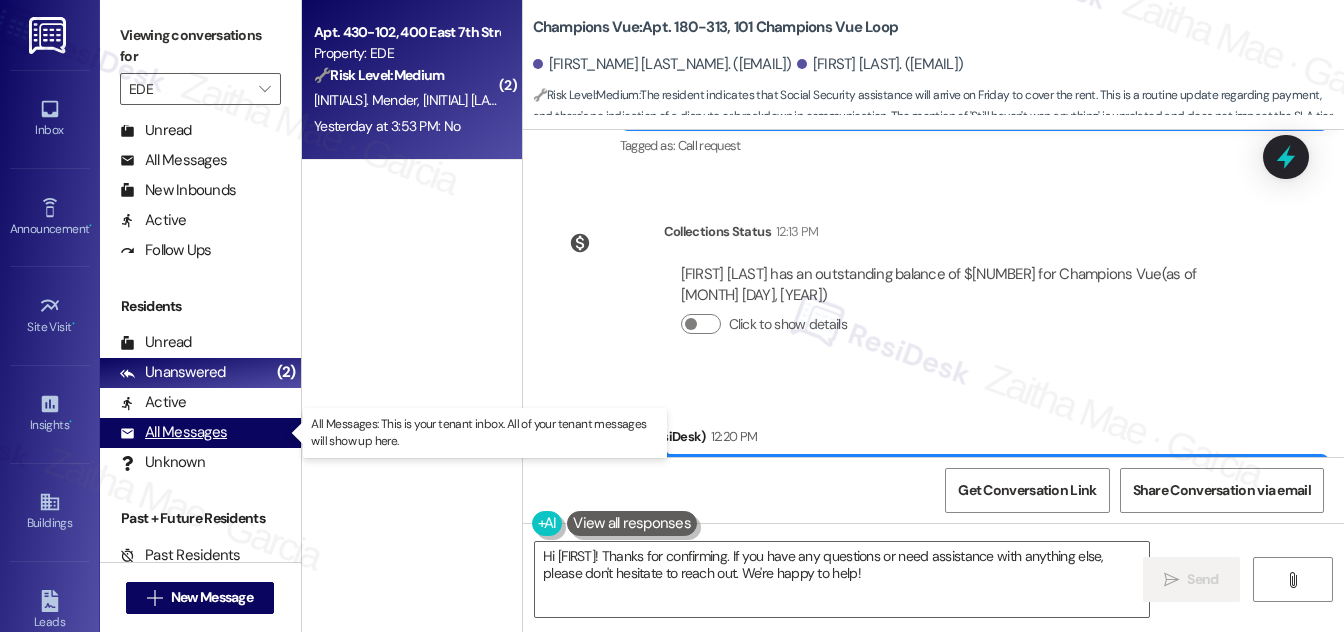 click on "All Messages" at bounding box center [173, 432] 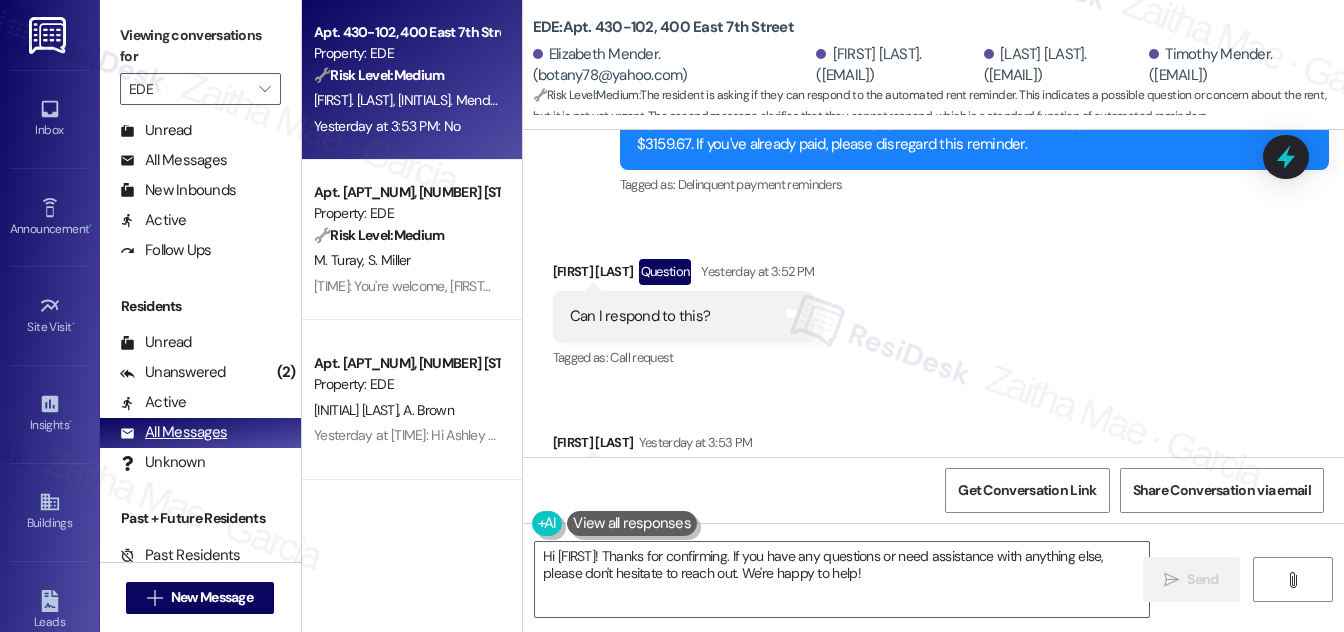 scroll, scrollTop: 2416, scrollLeft: 0, axis: vertical 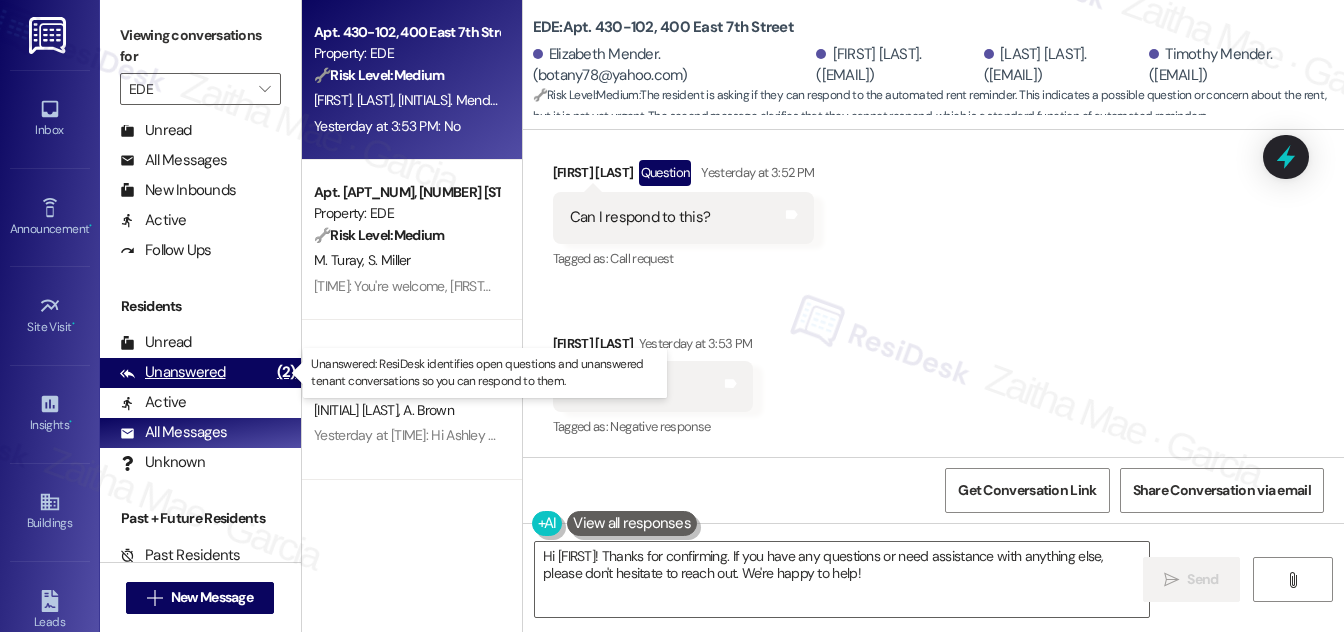 click on "Unanswered" at bounding box center (173, 372) 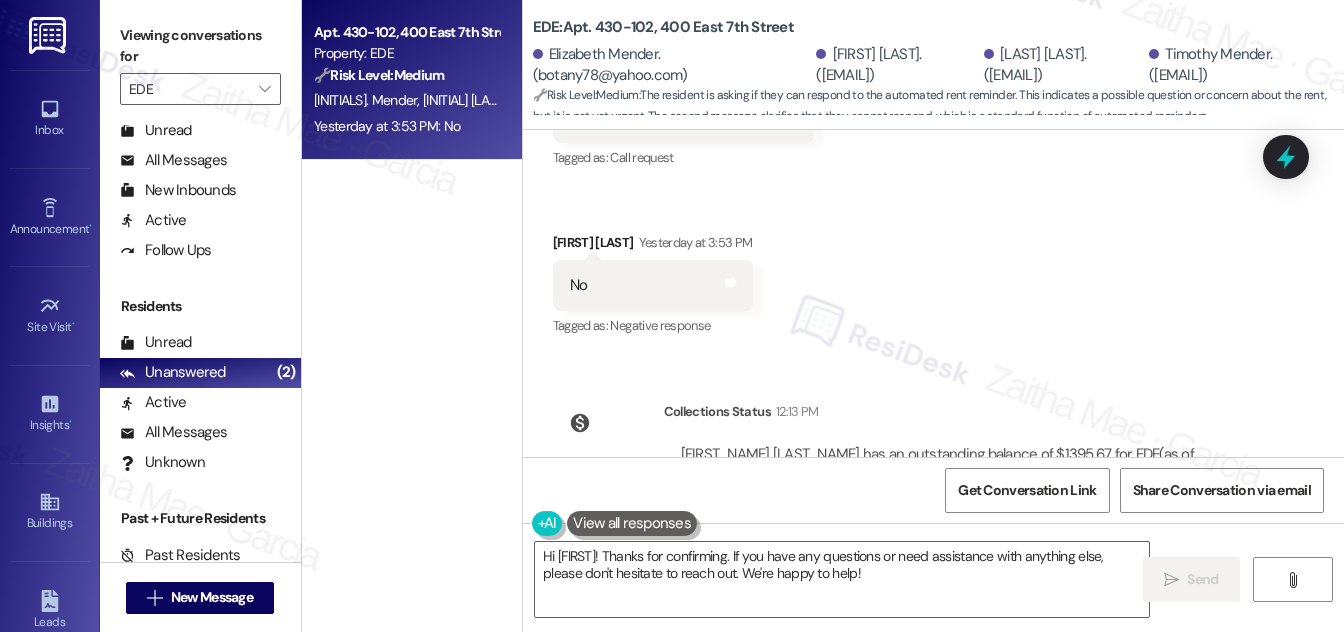 scroll, scrollTop: 2418, scrollLeft: 0, axis: vertical 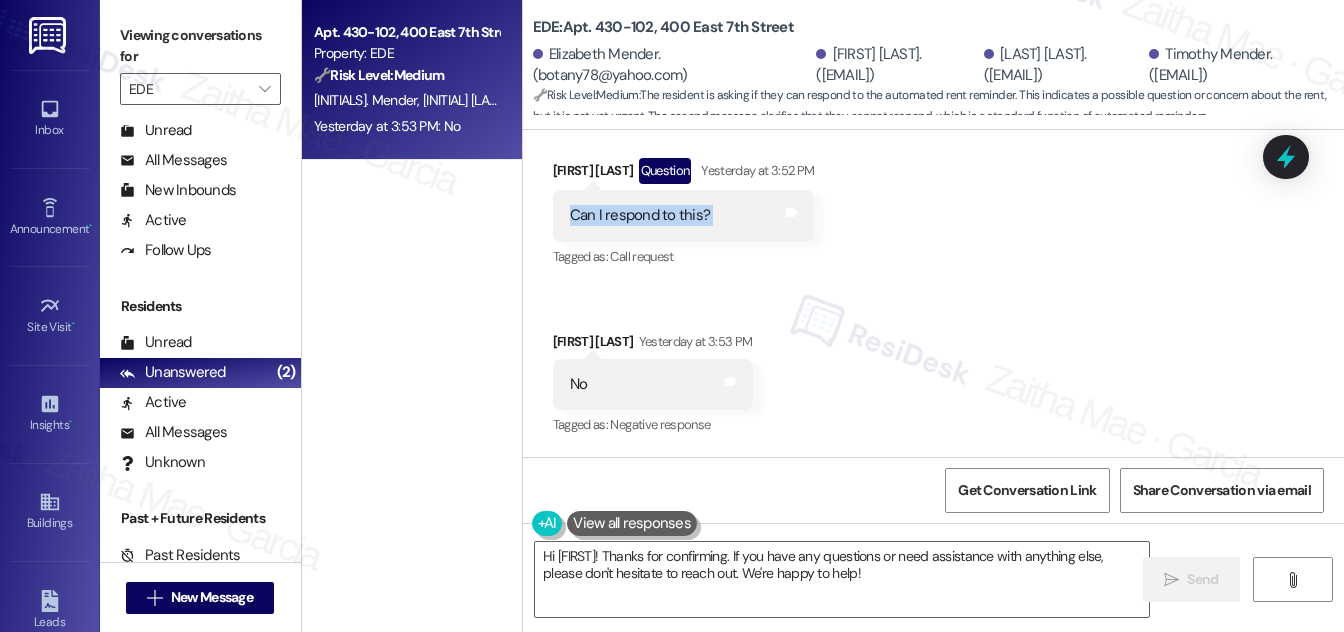 drag, startPoint x: 560, startPoint y: 212, endPoint x: 757, endPoint y: 226, distance: 197.49684 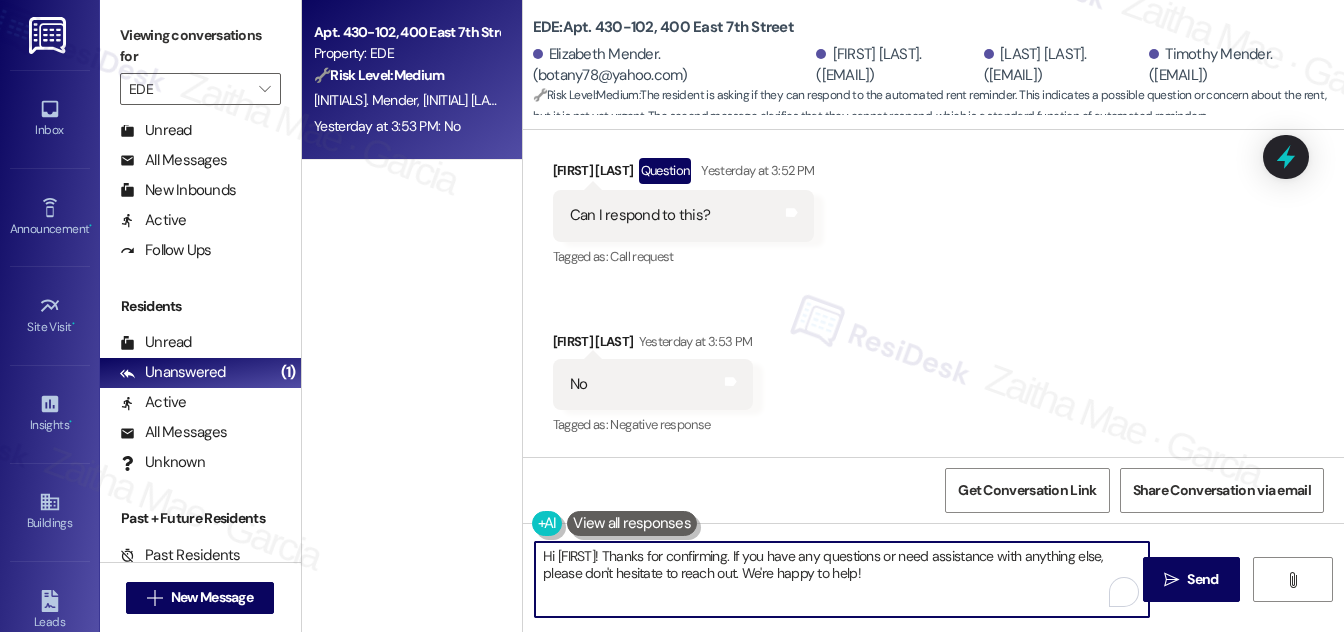 drag, startPoint x: 645, startPoint y: 553, endPoint x: 907, endPoint y: 570, distance: 262.55093 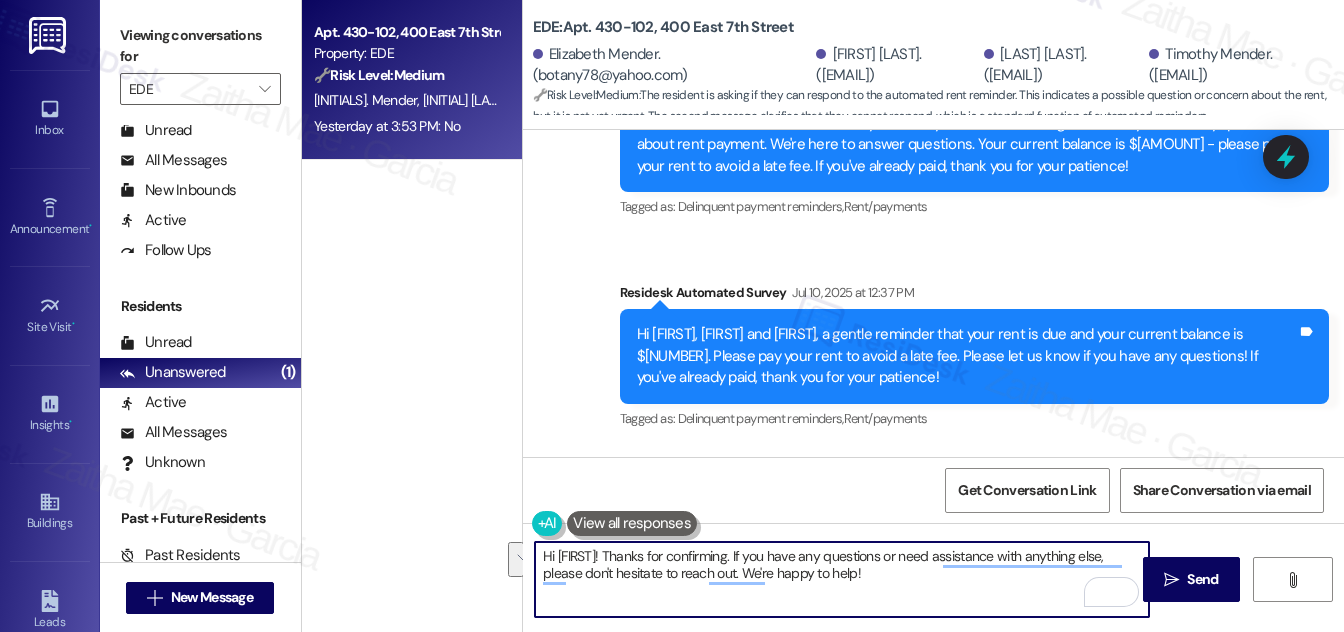 scroll, scrollTop: 1691, scrollLeft: 0, axis: vertical 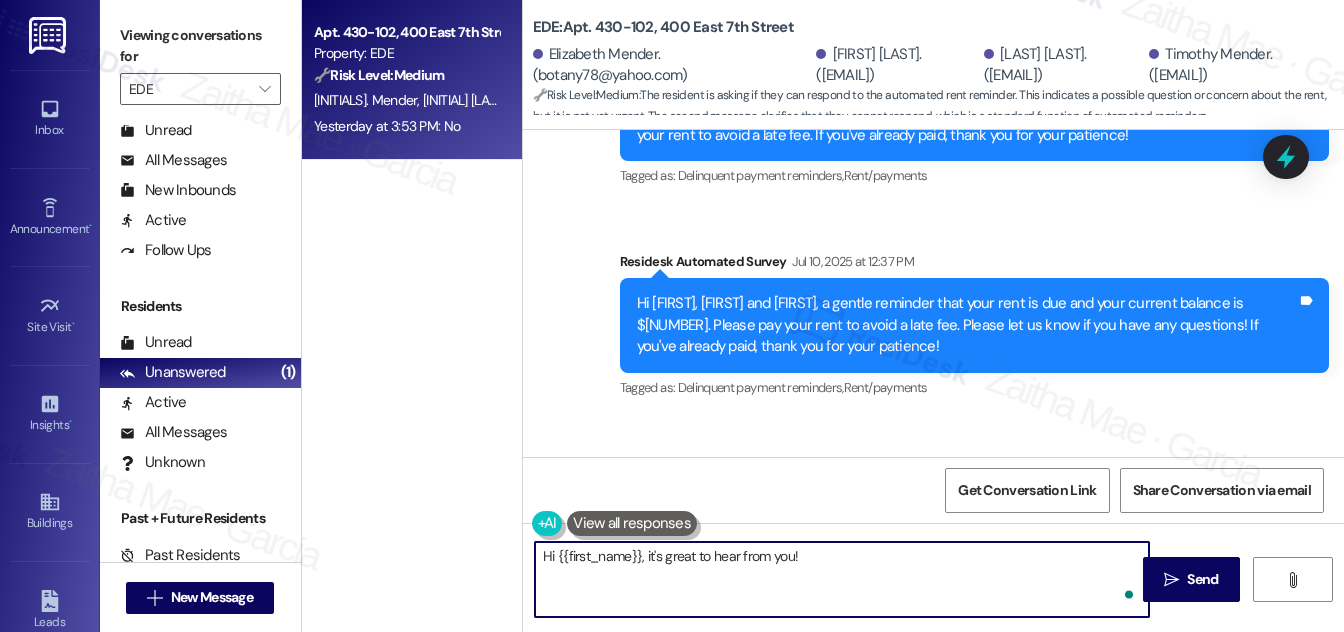 paste on "Yes, you can reply directly to this text. I’m here if you need any assistance or have questions" 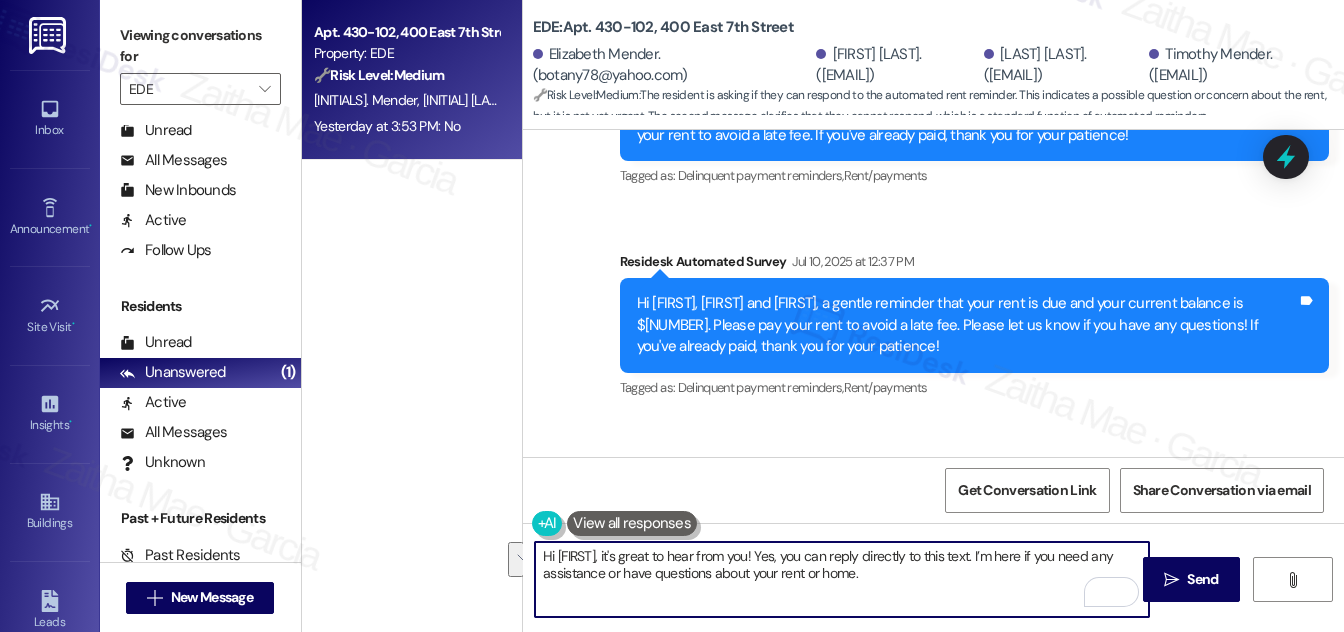 drag, startPoint x: 540, startPoint y: 554, endPoint x: 920, endPoint y: 588, distance: 381.518 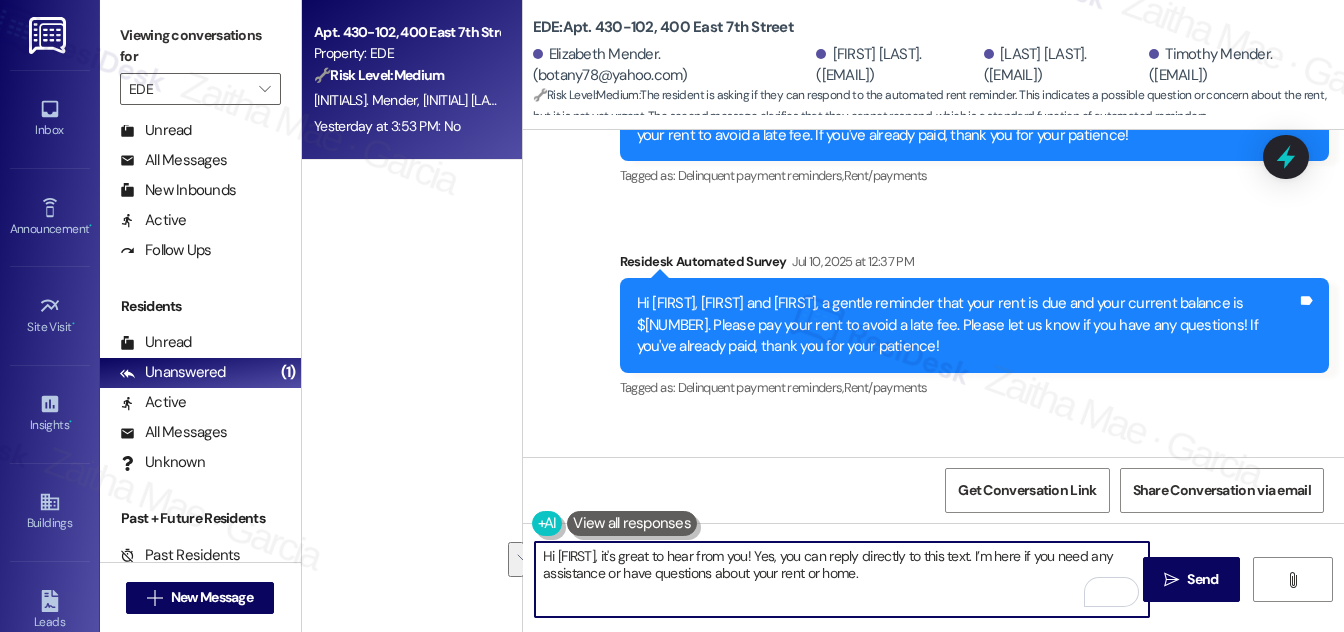 click on "Hi {{first_name}}, it's great to hear from you! Yes, you can reply directly to this text. I’m here if you need any assistance or have questions about your rent or home." at bounding box center [842, 579] 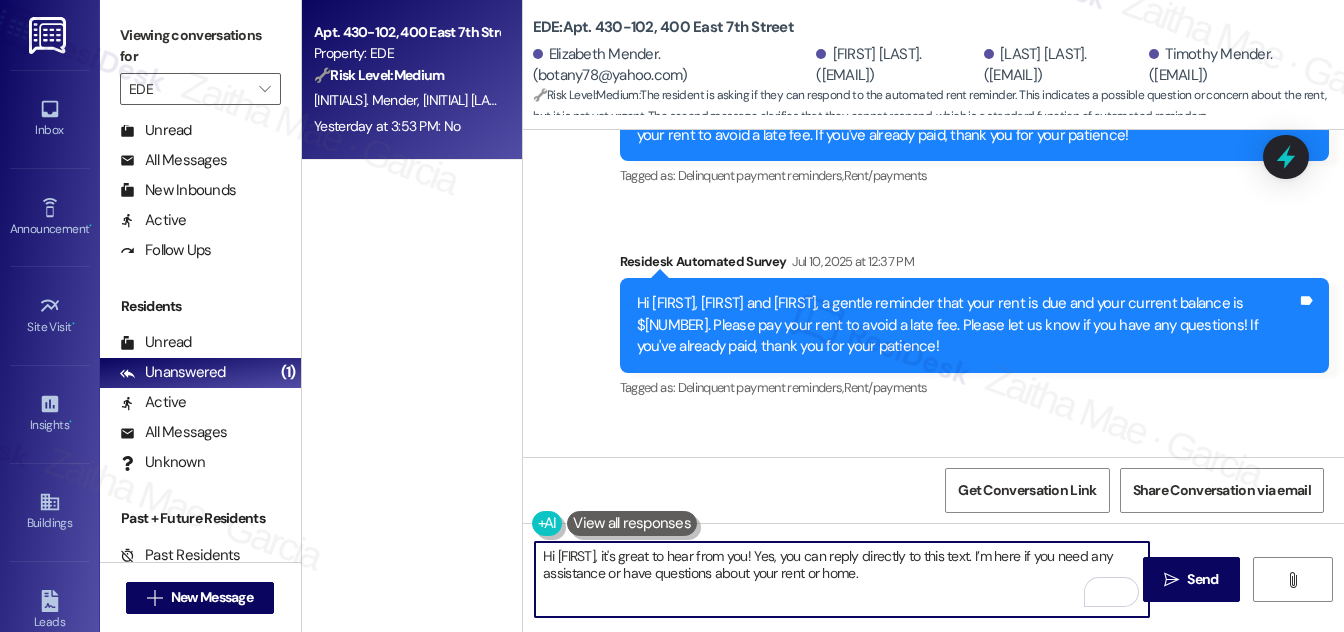 click on "Hi {{first_name}}, it's great to hear from you! Yes, you can reply directly to this text. I’m here if you need any assistance or have questions about your rent or home." at bounding box center [842, 579] 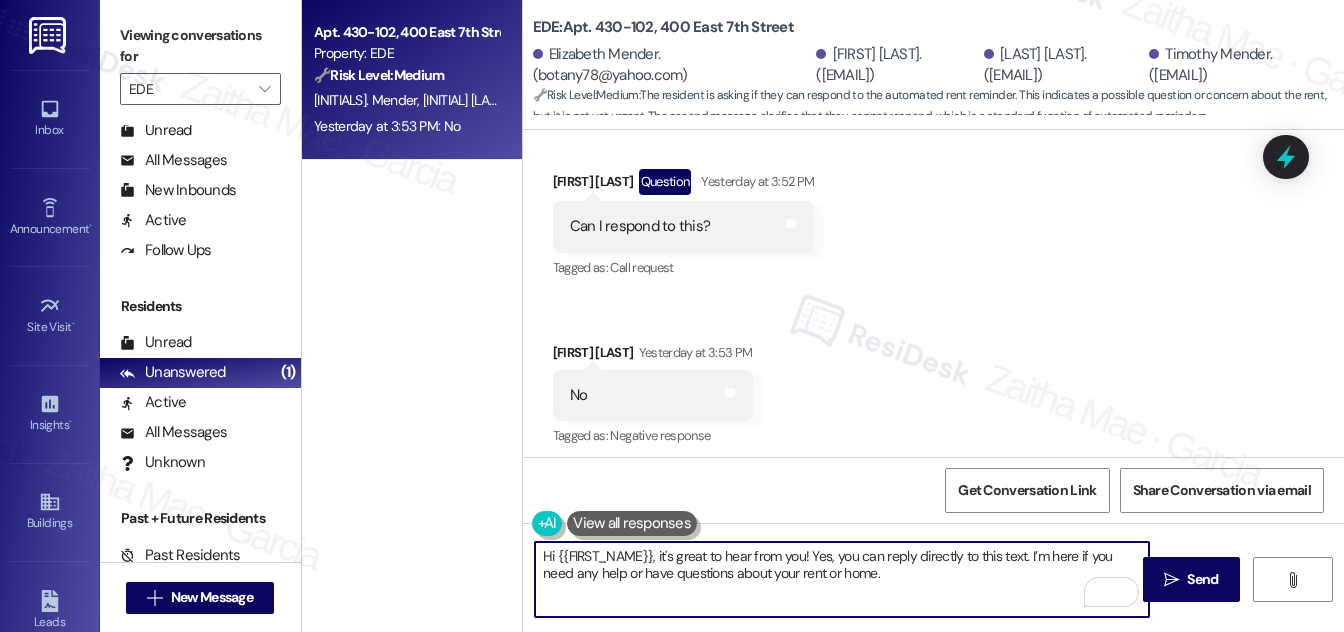 scroll, scrollTop: 2328, scrollLeft: 0, axis: vertical 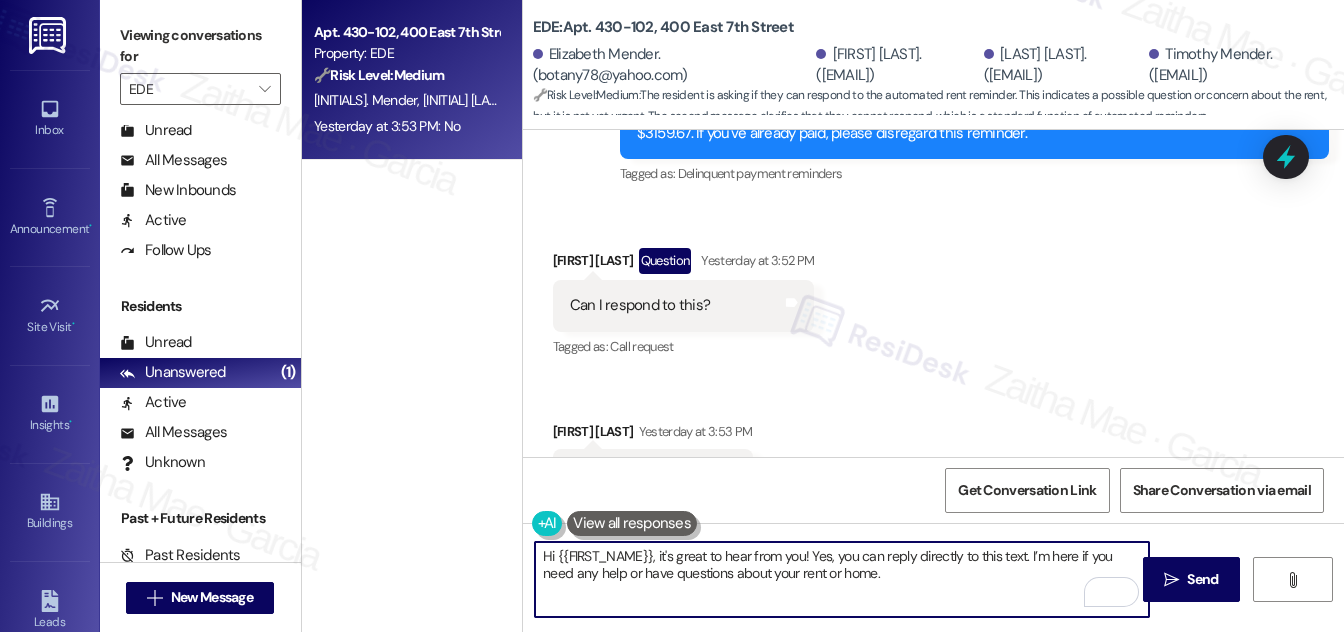 click on "Timothy Mender Question Yesterday at 3:52 PM" at bounding box center (684, 264) 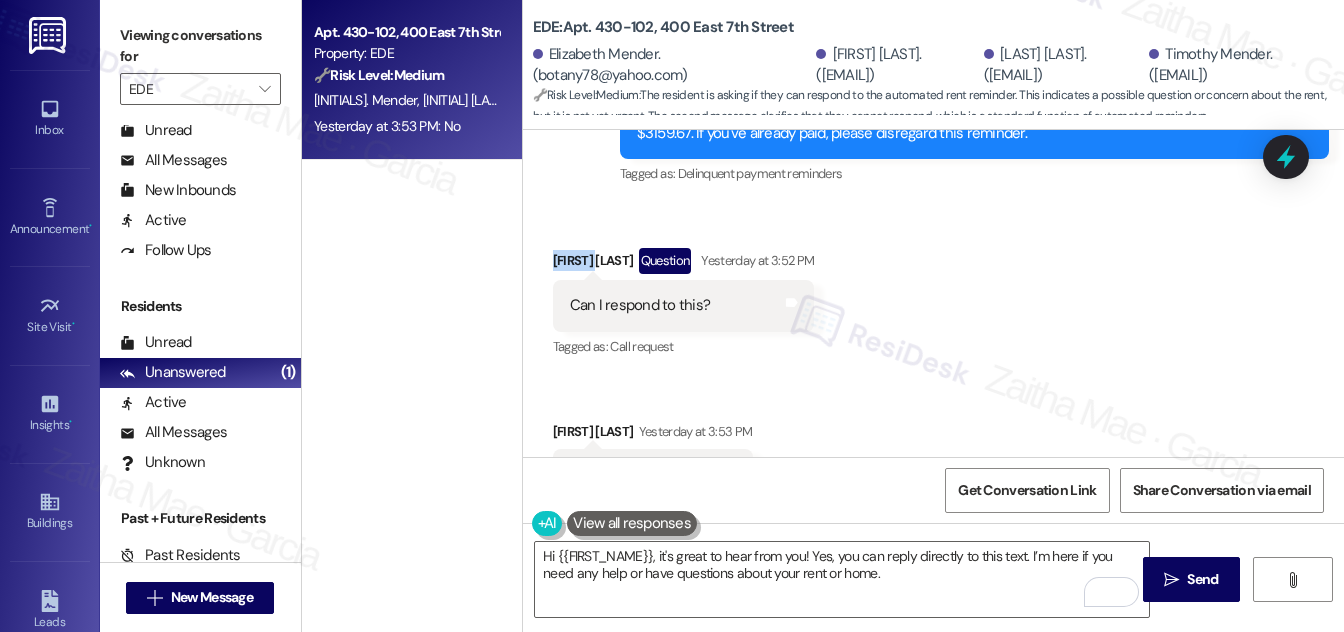 click on "Timothy Mender Question Yesterday at 3:52 PM" at bounding box center [684, 264] 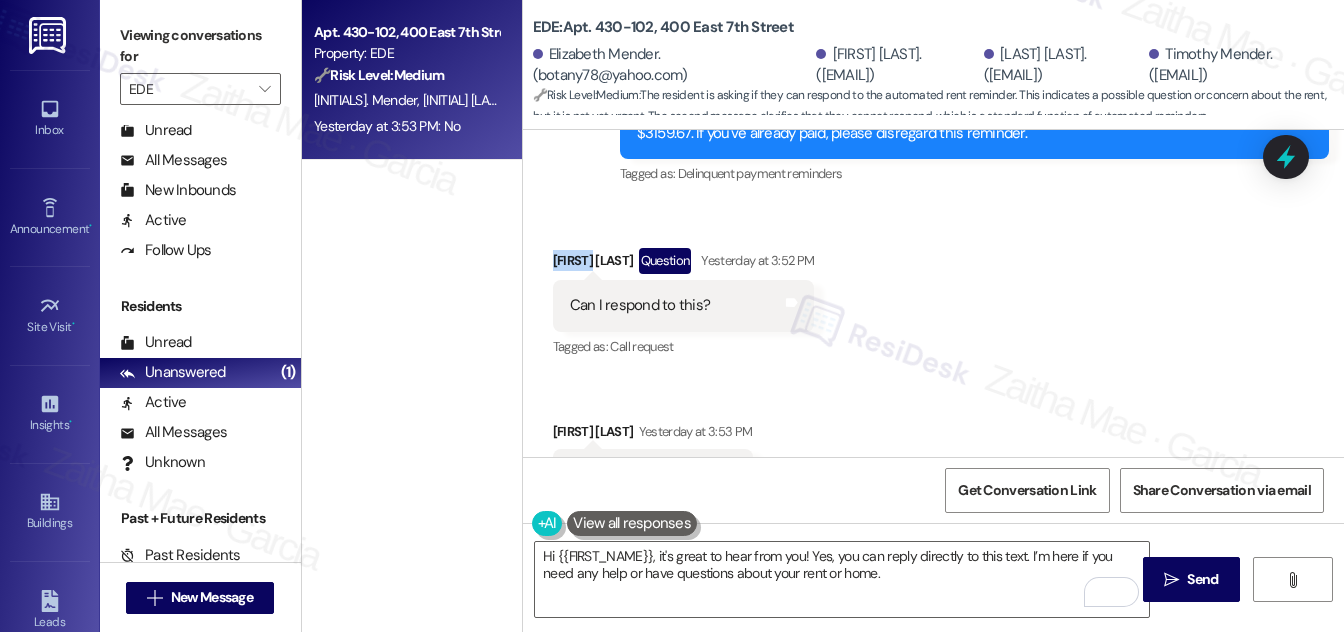 copy on "Timothy" 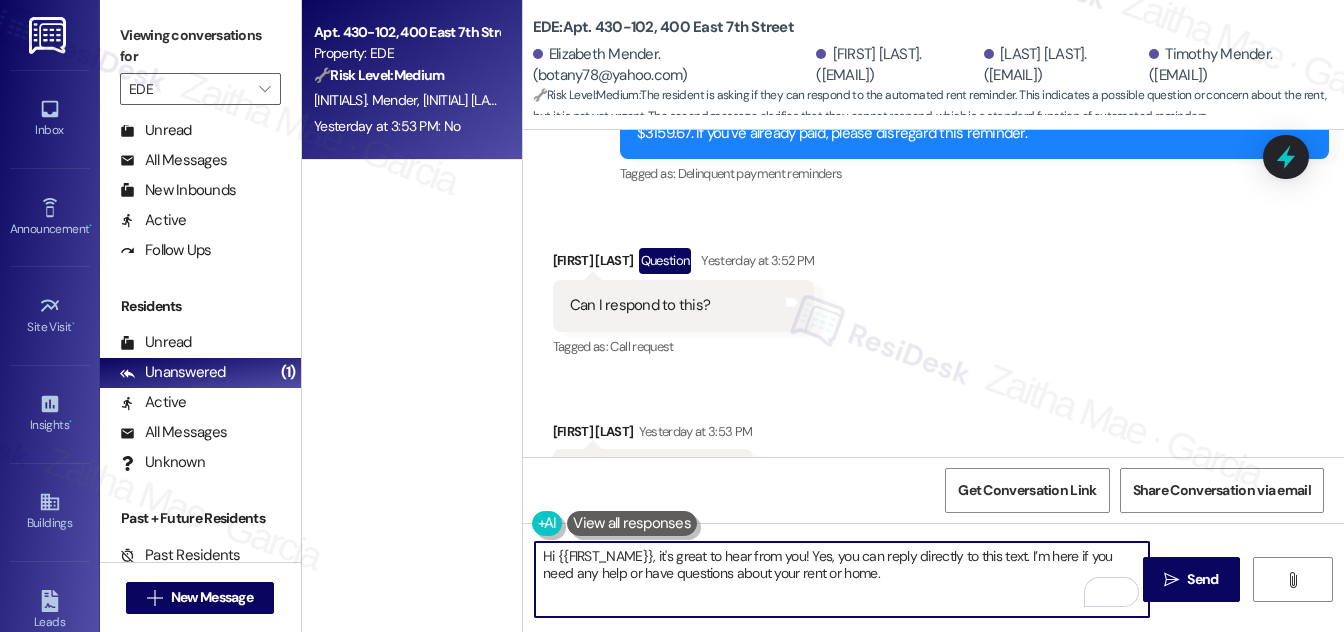 click on "Hi {{first_name}}, it's great to hear from you! Yes, you can reply directly to this text. I’m here if you need any help or have questions about your rent or home." at bounding box center (842, 579) 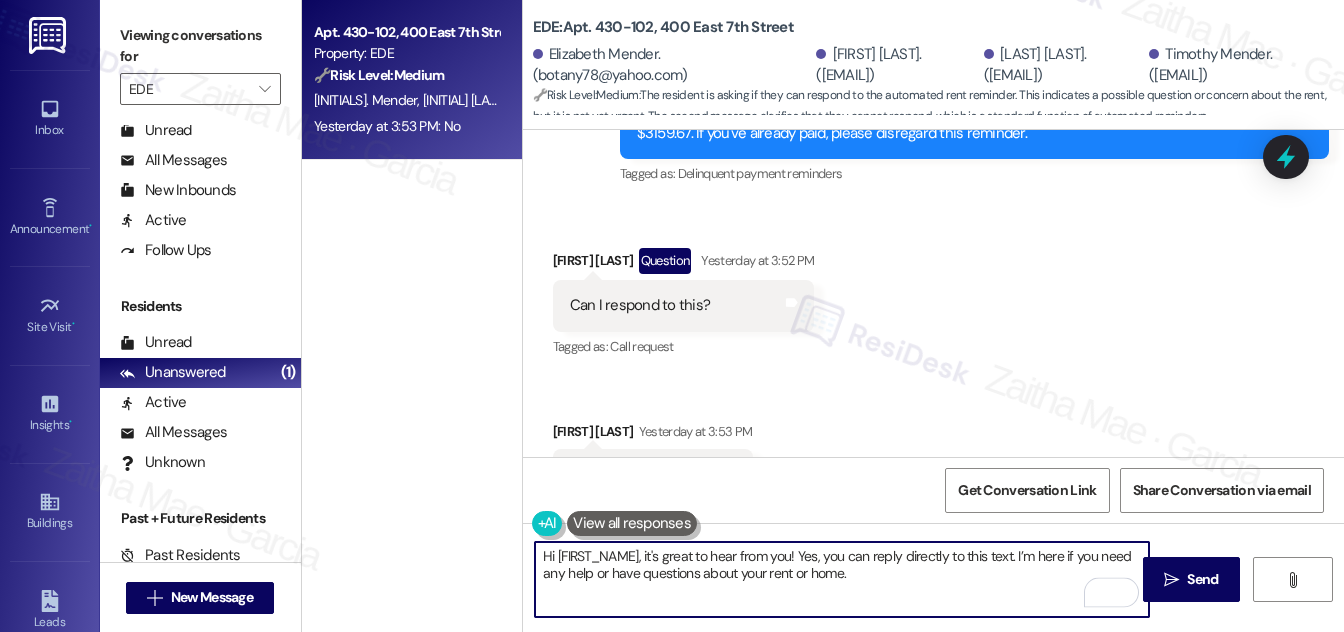 paste on "Timothy" 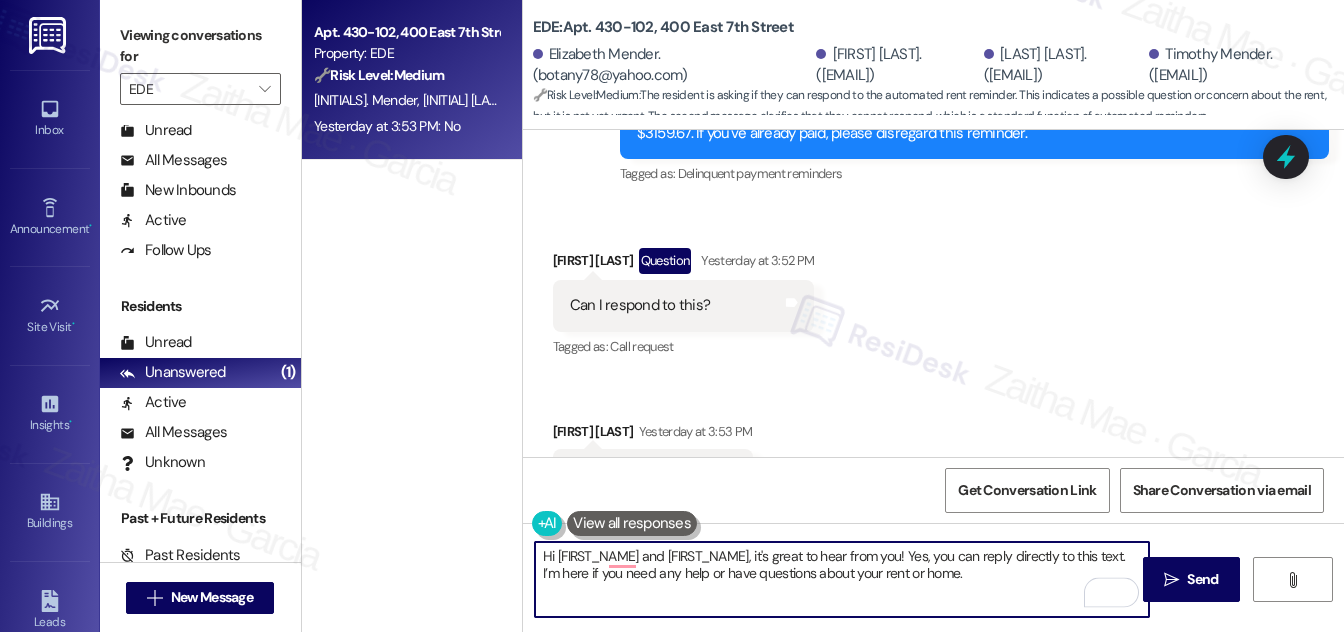 click on "Elizabeth Mender Yesterday at 3:53 PM" at bounding box center [653, 435] 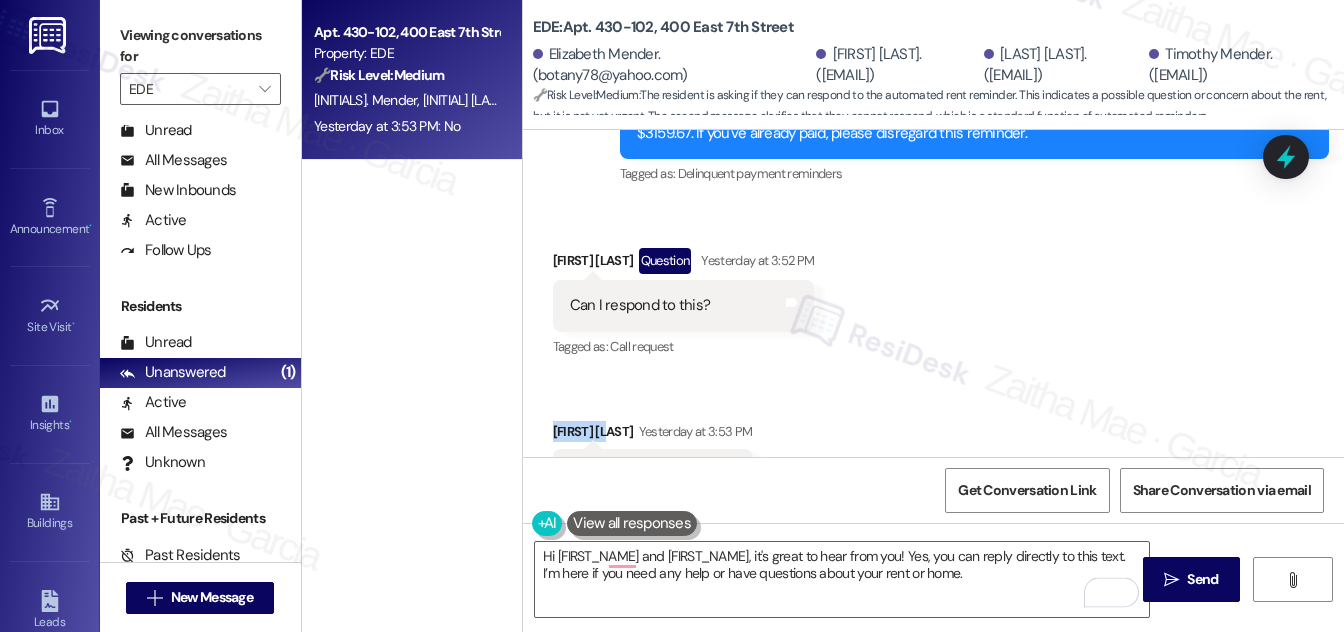 click on "Elizabeth Mender Yesterday at 3:53 PM" at bounding box center [653, 435] 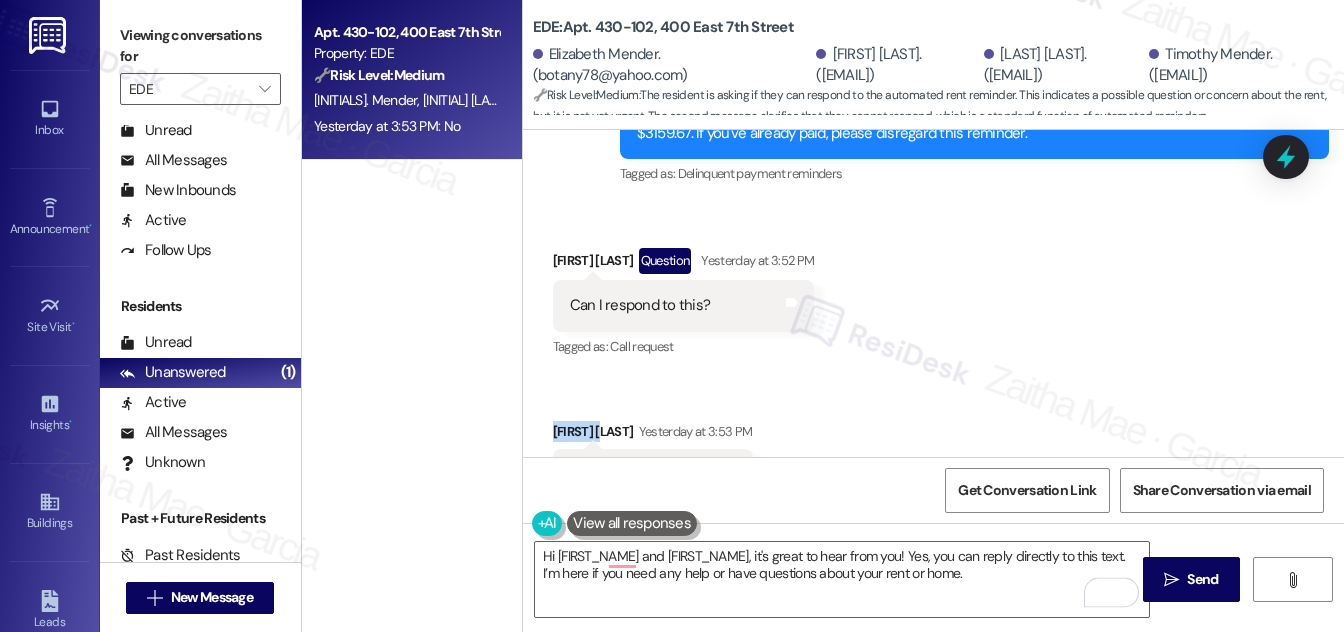 copy on "Elizabeth" 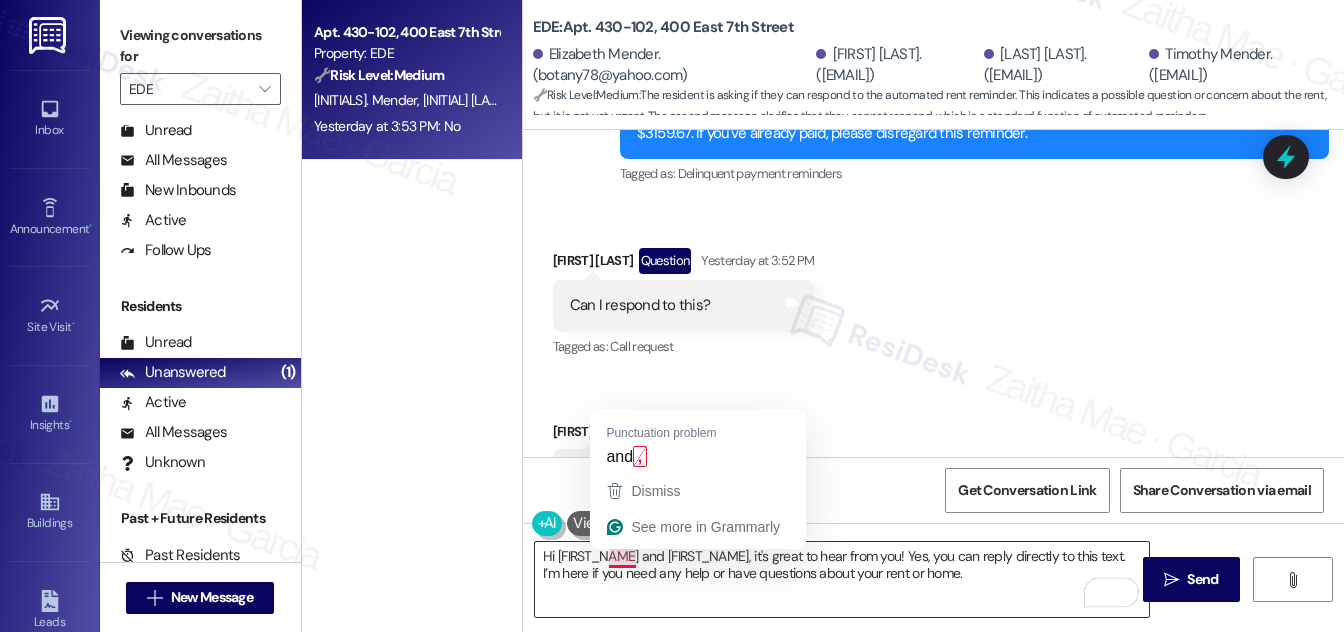 click on "Hi Timothy and , it's great to hear from you! Yes, you can reply directly to this text. I’m here if you need any help or have questions about your rent or home." at bounding box center [842, 579] 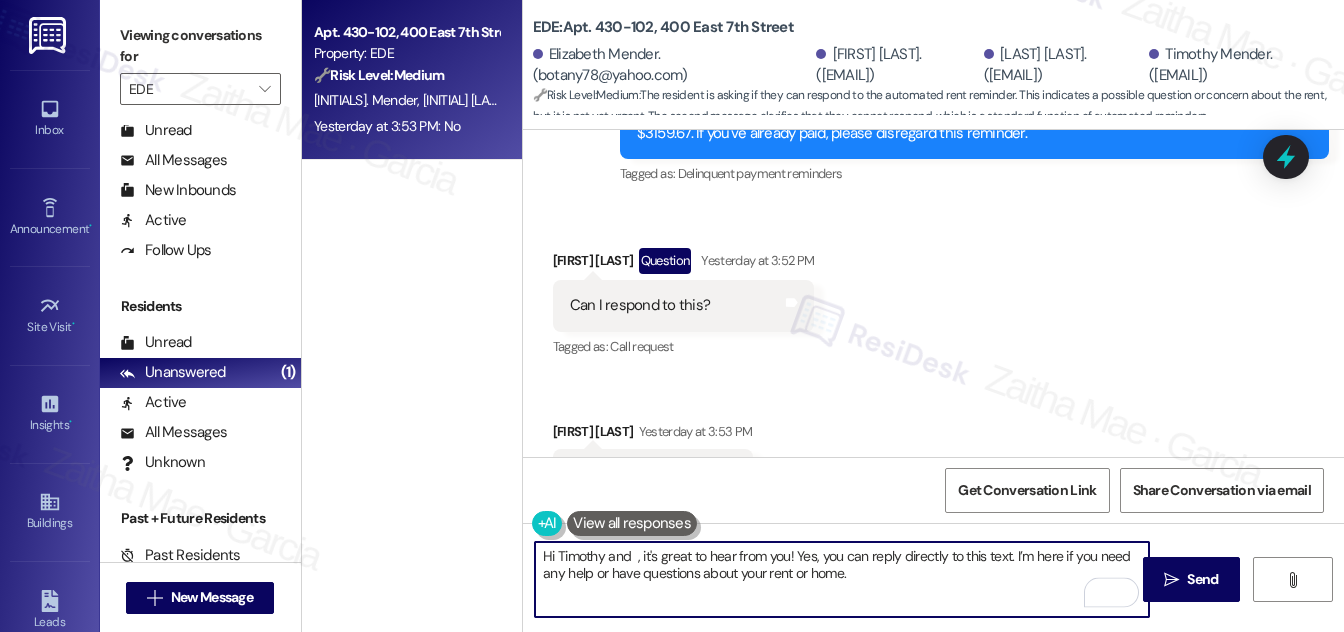 paste on "Elizabeth" 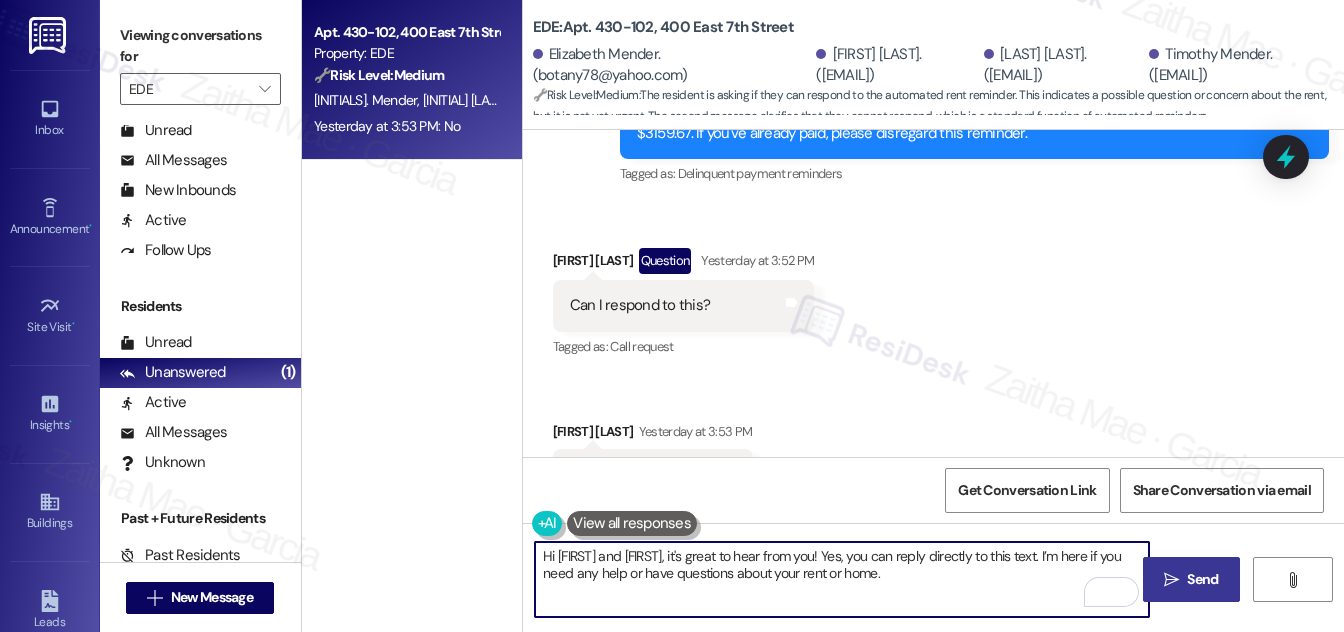 type on "Hi Timothy and Elizabeth, it's great to hear from you! Yes, you can reply directly to this text. I’m here if you need any help or have questions about your rent or home." 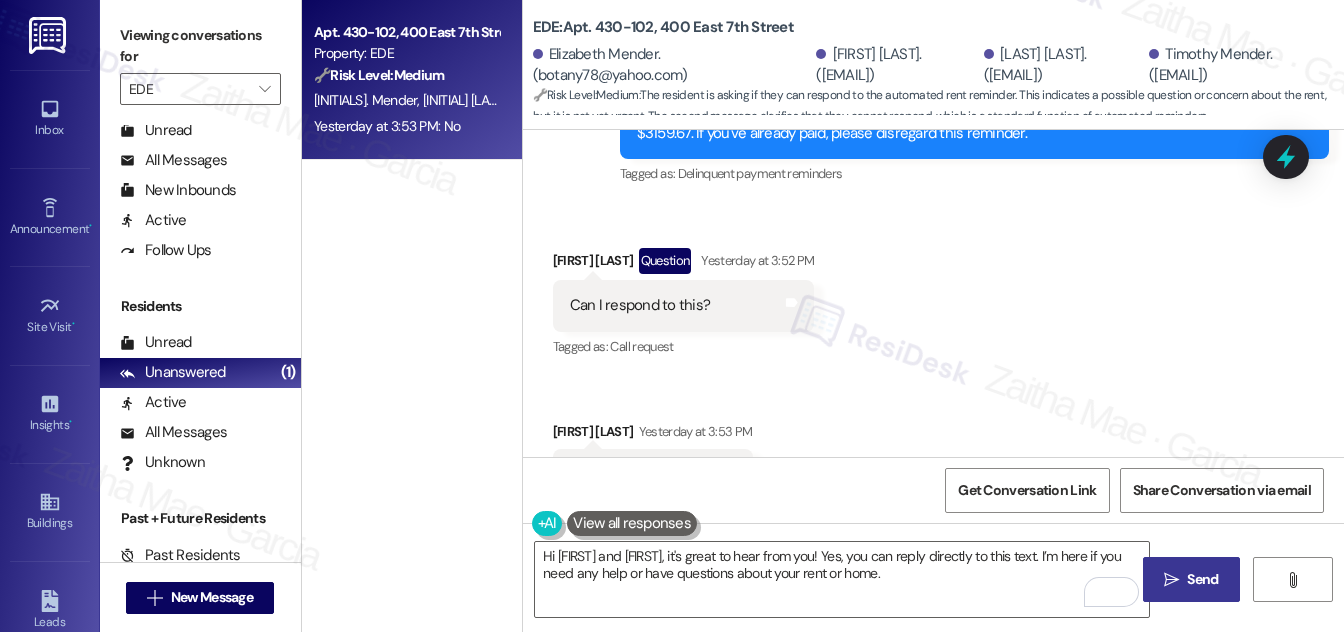 click on "Send" at bounding box center [1202, 579] 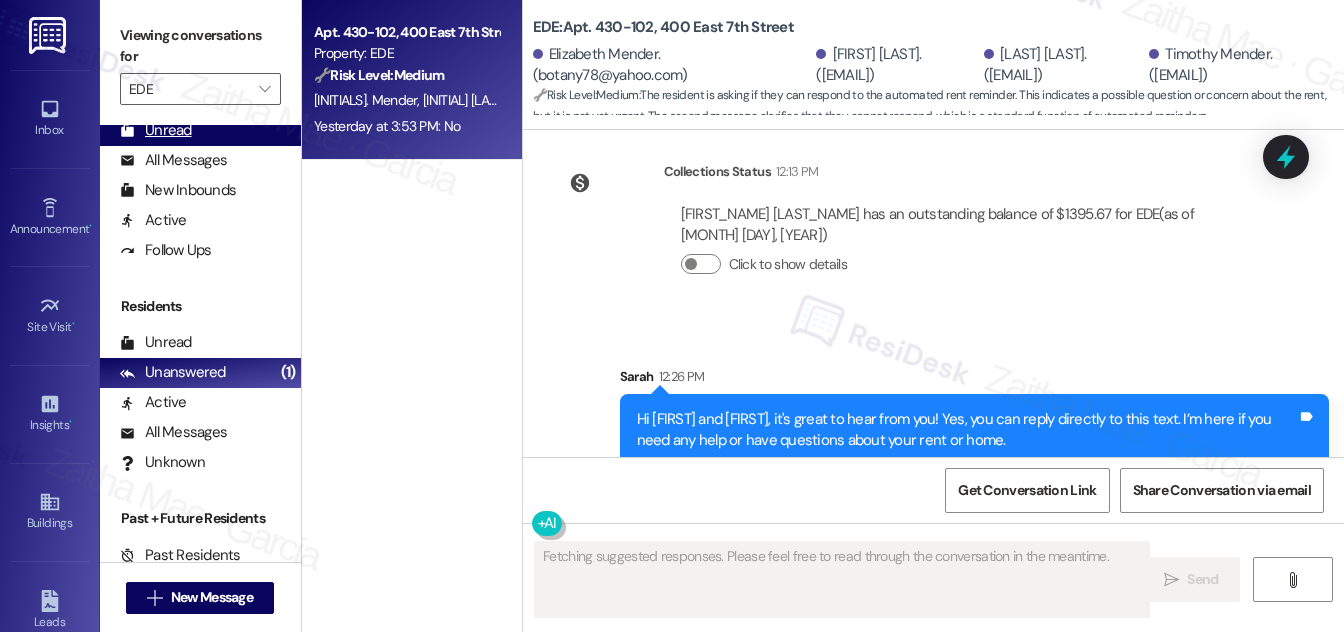 scroll, scrollTop: 2761, scrollLeft: 0, axis: vertical 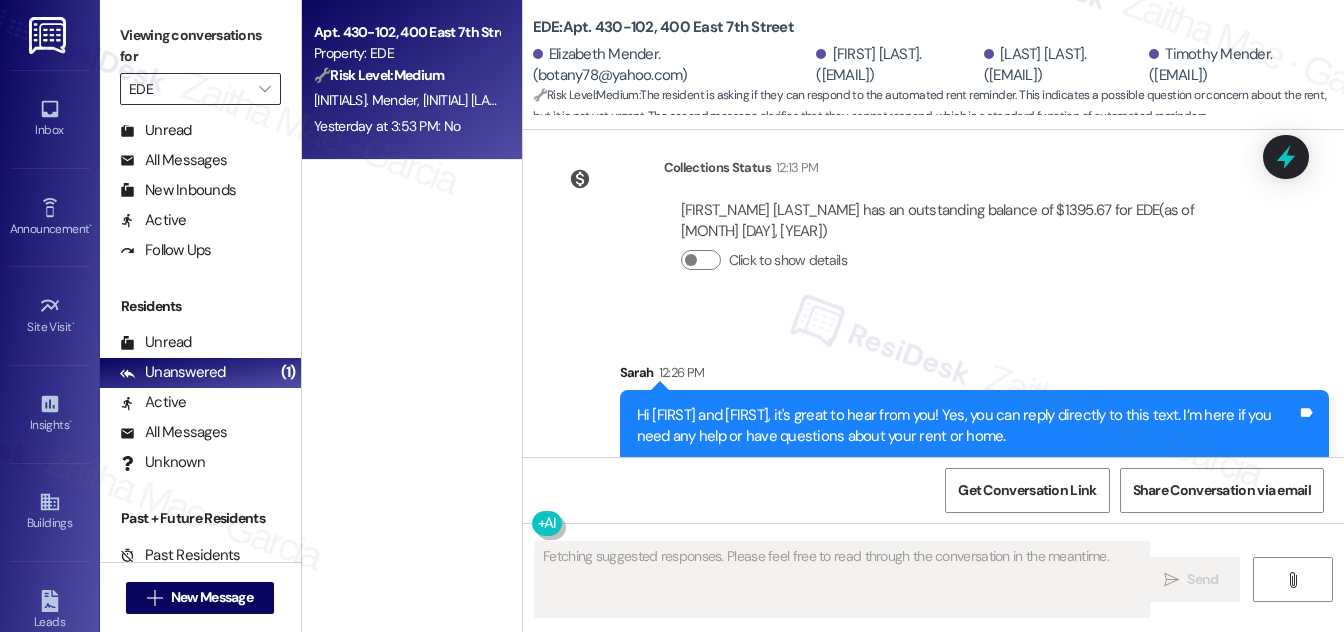 click on "EDE" at bounding box center (189, 89) 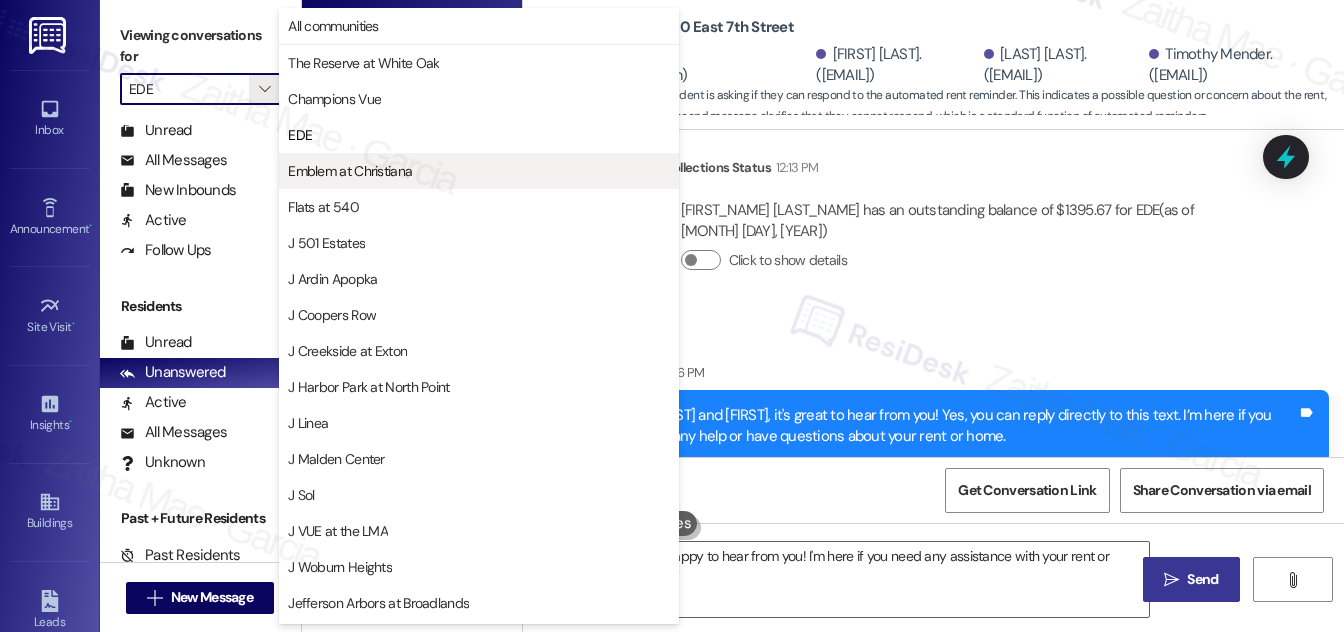 type on "Hi {{first_name}}, I'm happy to hear from you! I'm here if you need any assistance with your rent or home. Just let me know!" 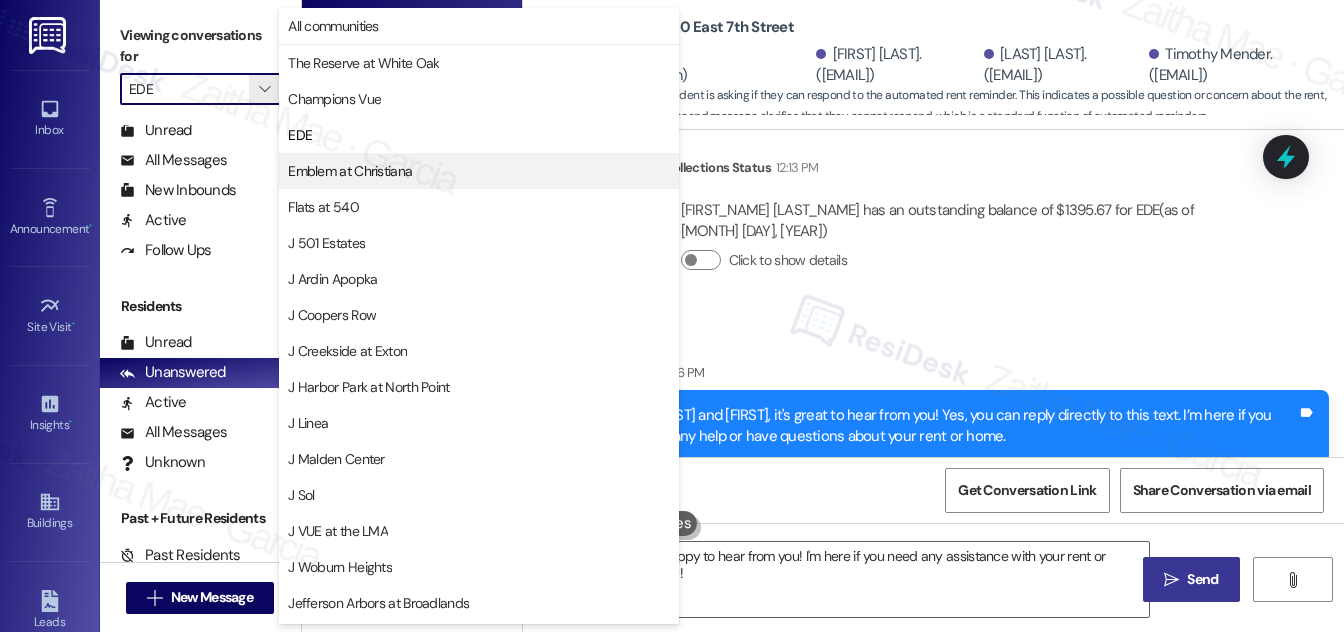 click on "Emblem at Christiana" at bounding box center (350, 171) 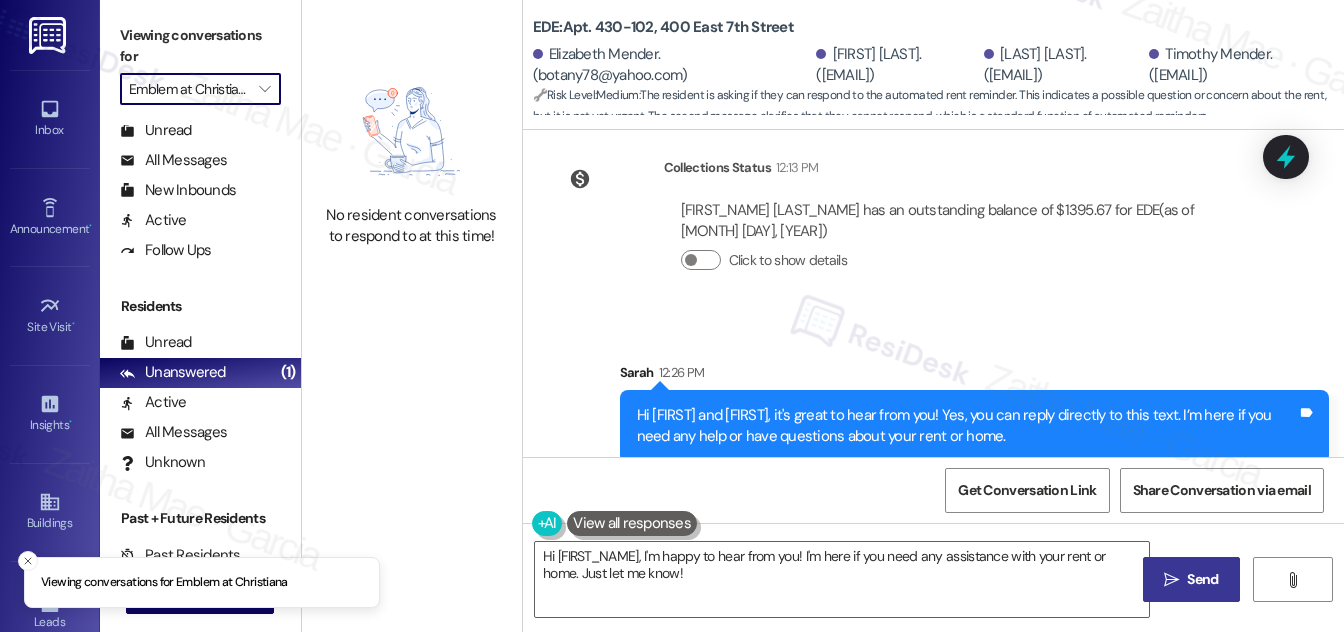 click on "Emblem at Christiana" at bounding box center (189, 89) 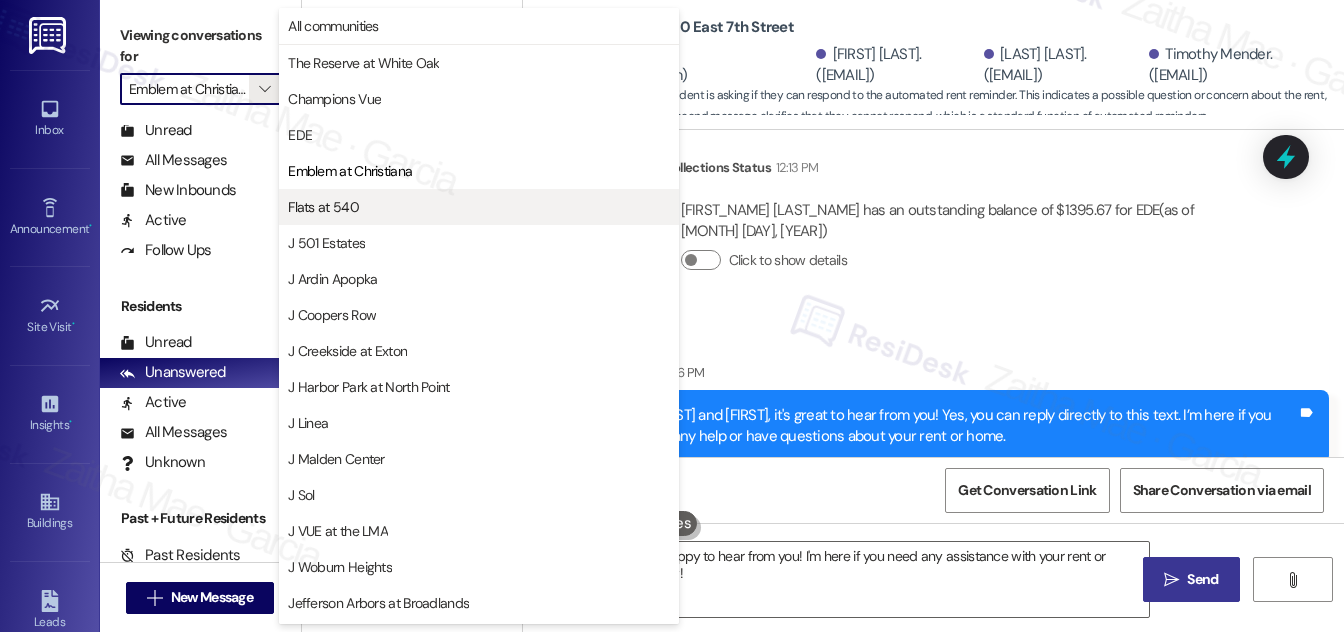 click on "Flats at 540" at bounding box center (479, 207) 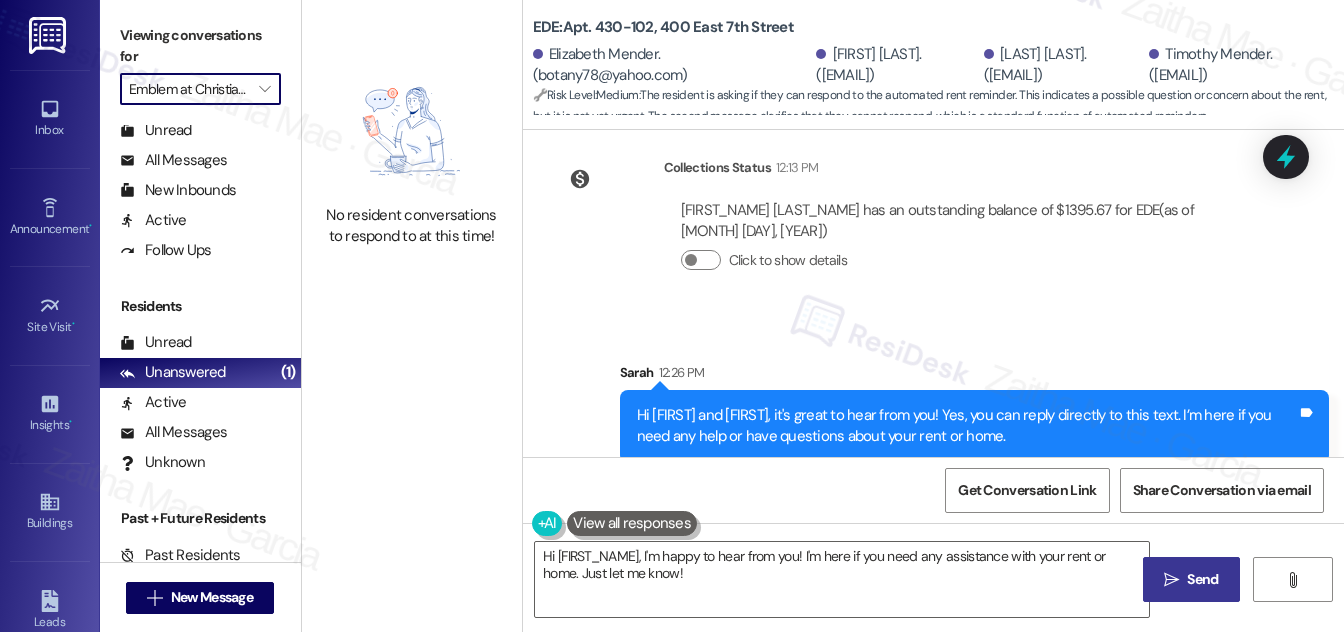 type on "Flats at 540" 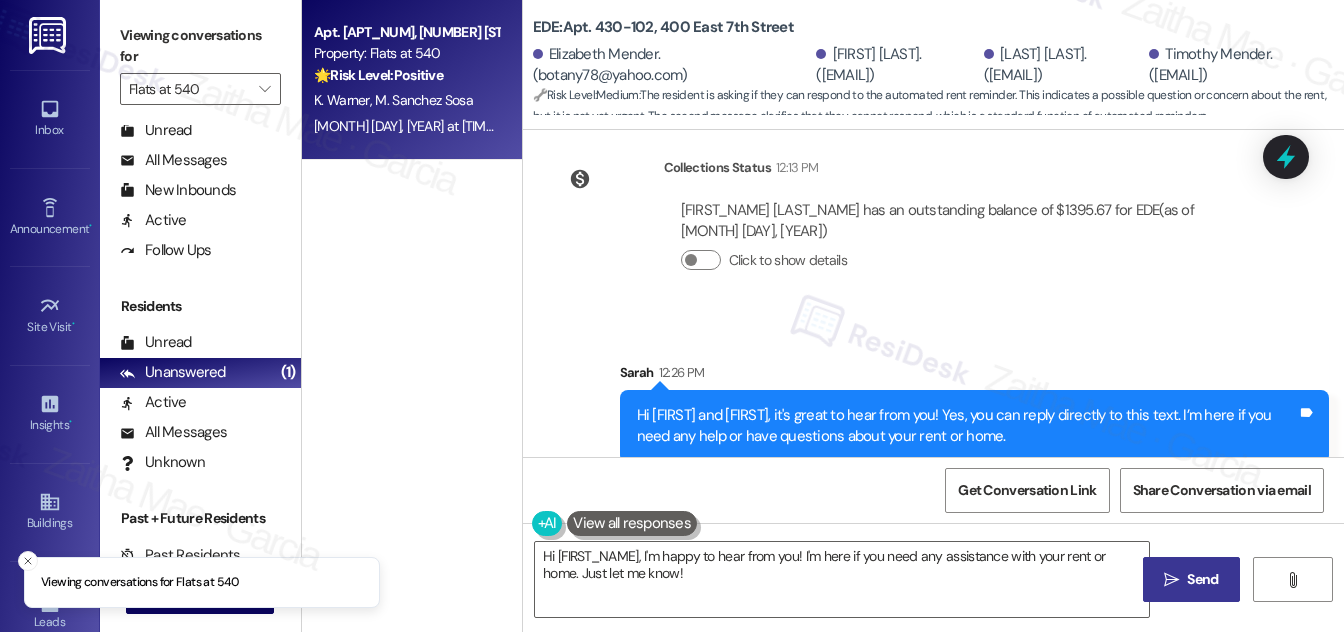 click on "🌟  Risk Level:  Positive The resident responded positively to a friendly reminder about rent payment options. This indicates positive engagement and an opportunity for relationship building." at bounding box center (406, 75) 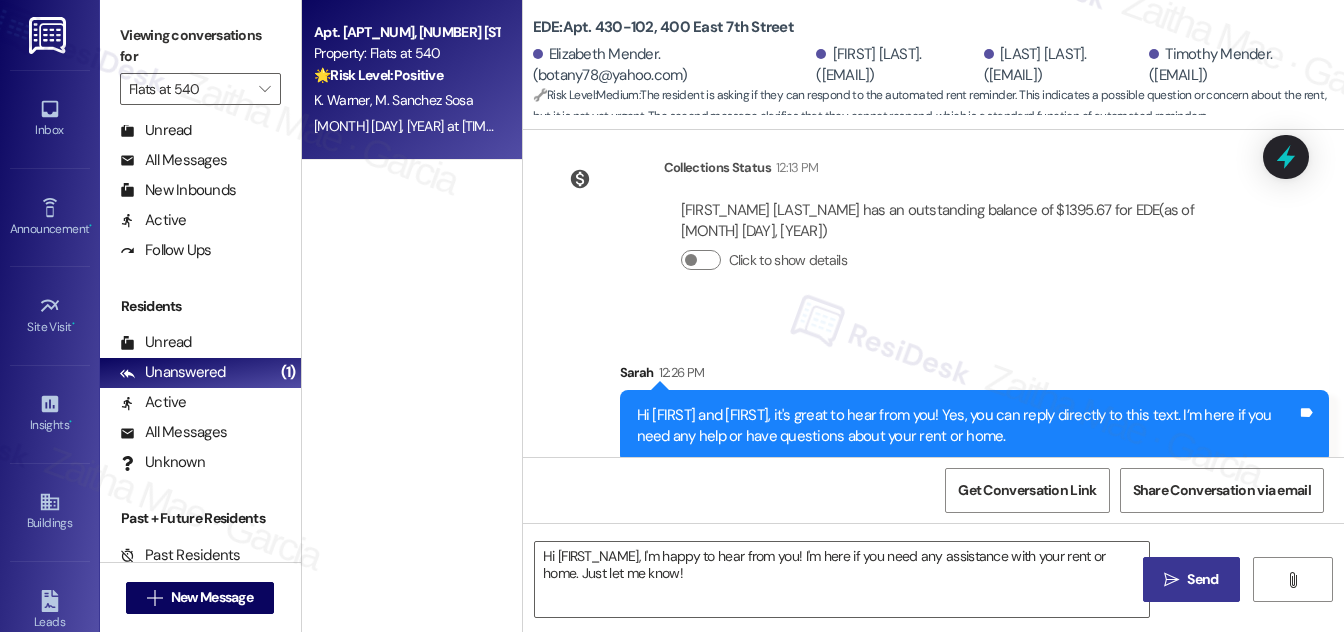type on "Fetching suggested responses. Please feel free to read through the conversation in the meantime." 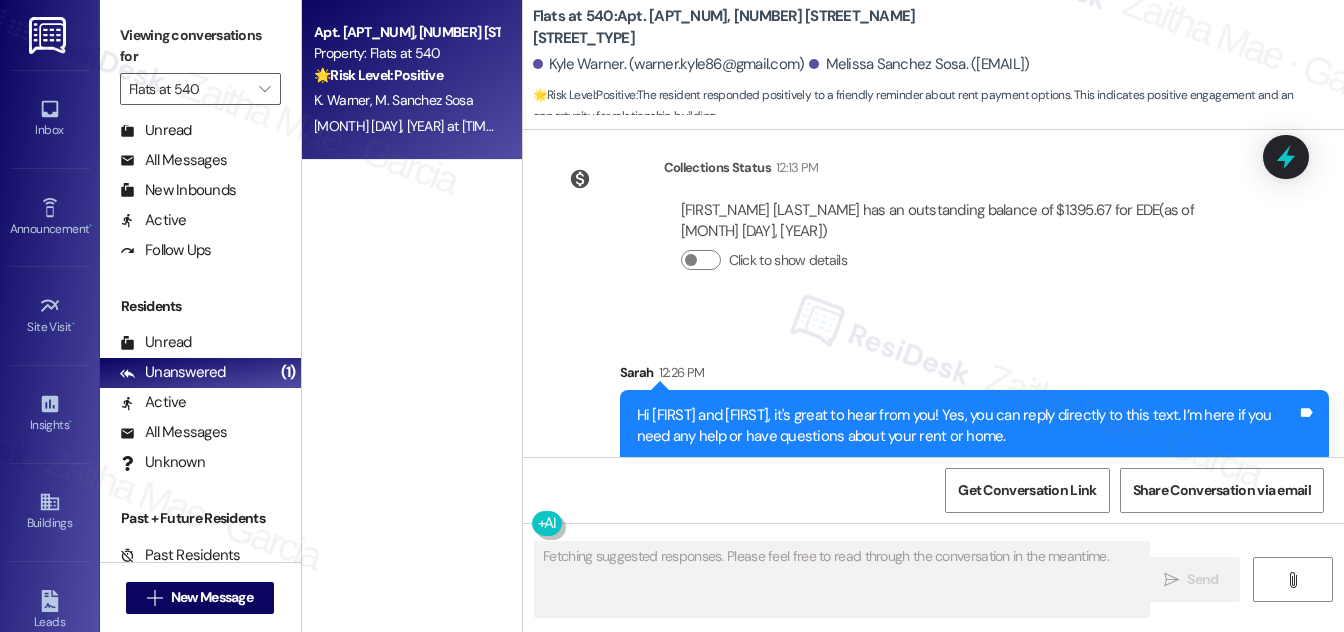 scroll, scrollTop: 651, scrollLeft: 0, axis: vertical 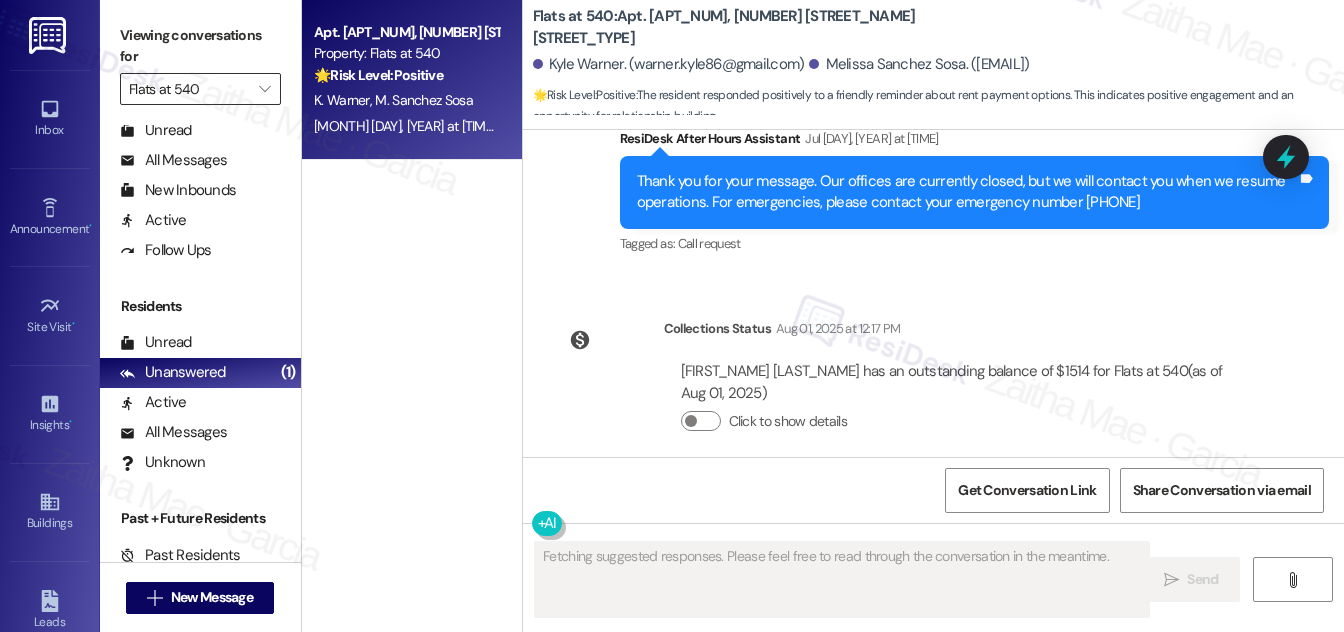type 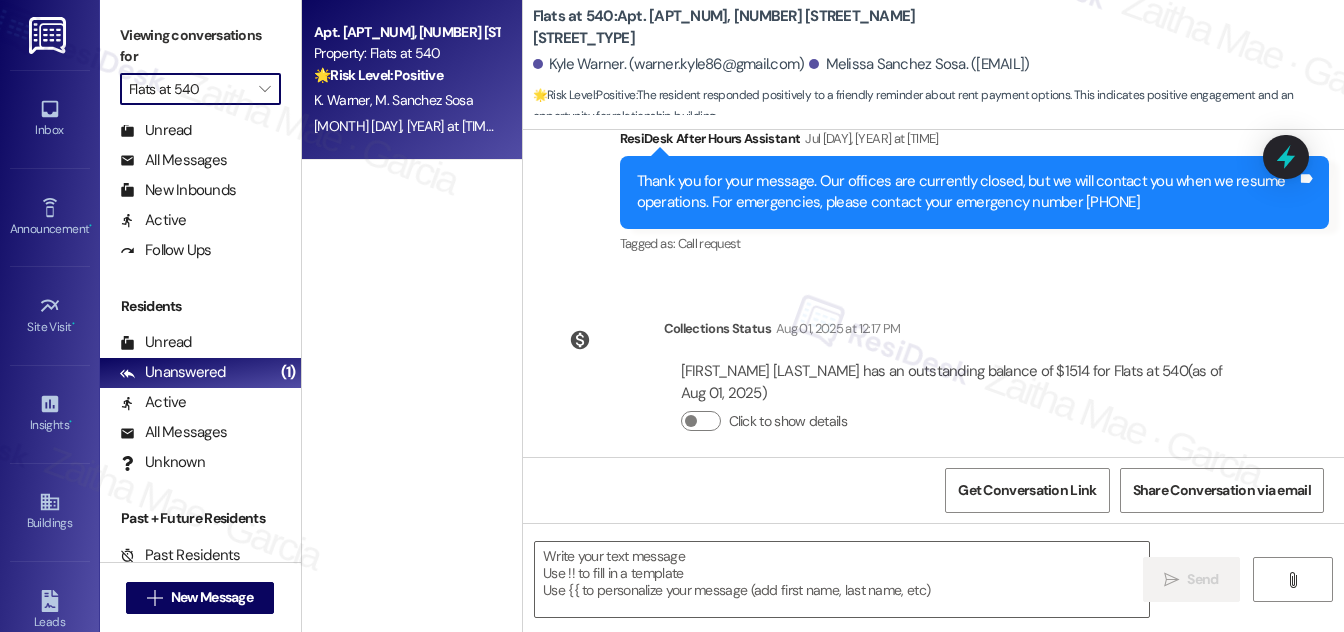 click on "Flats at 540" at bounding box center [189, 89] 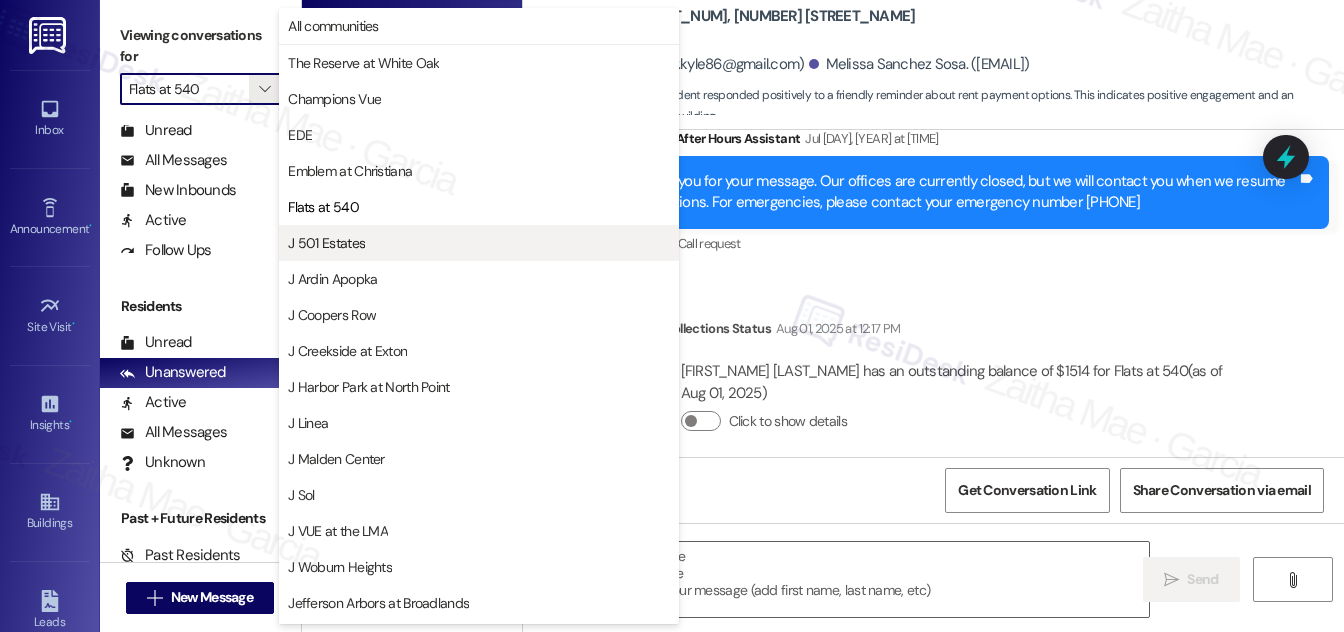 click on "J 501 Estates" at bounding box center (479, 243) 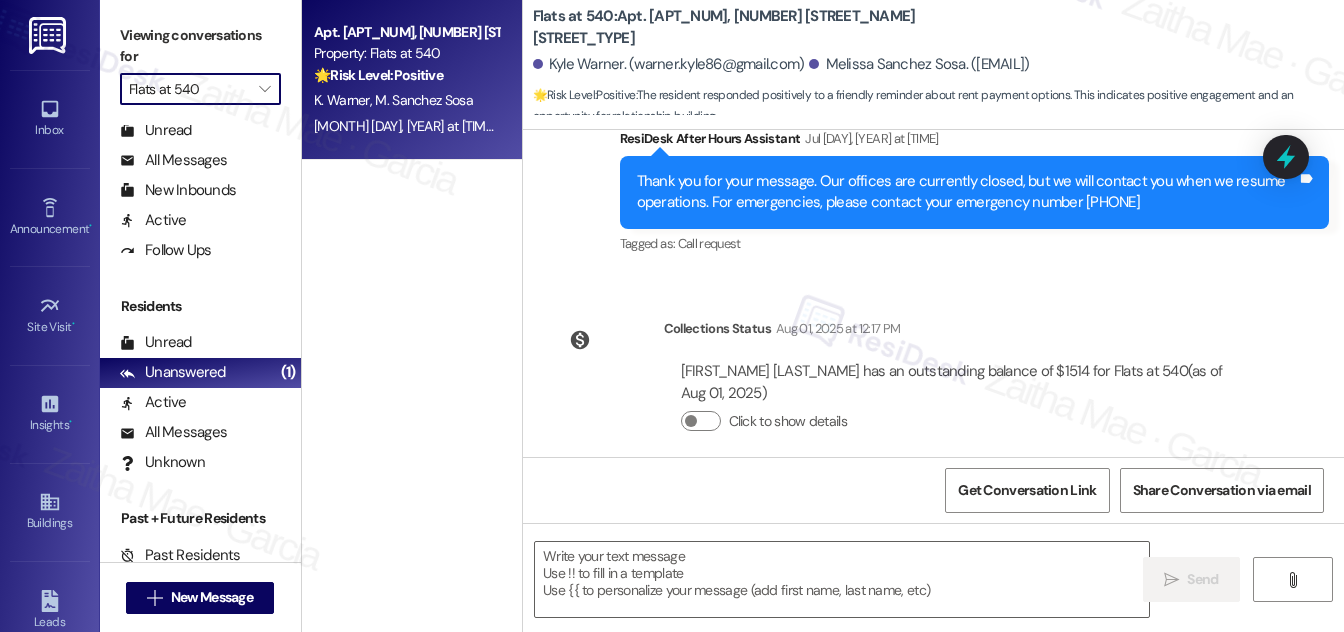 type on "J 501 Estates" 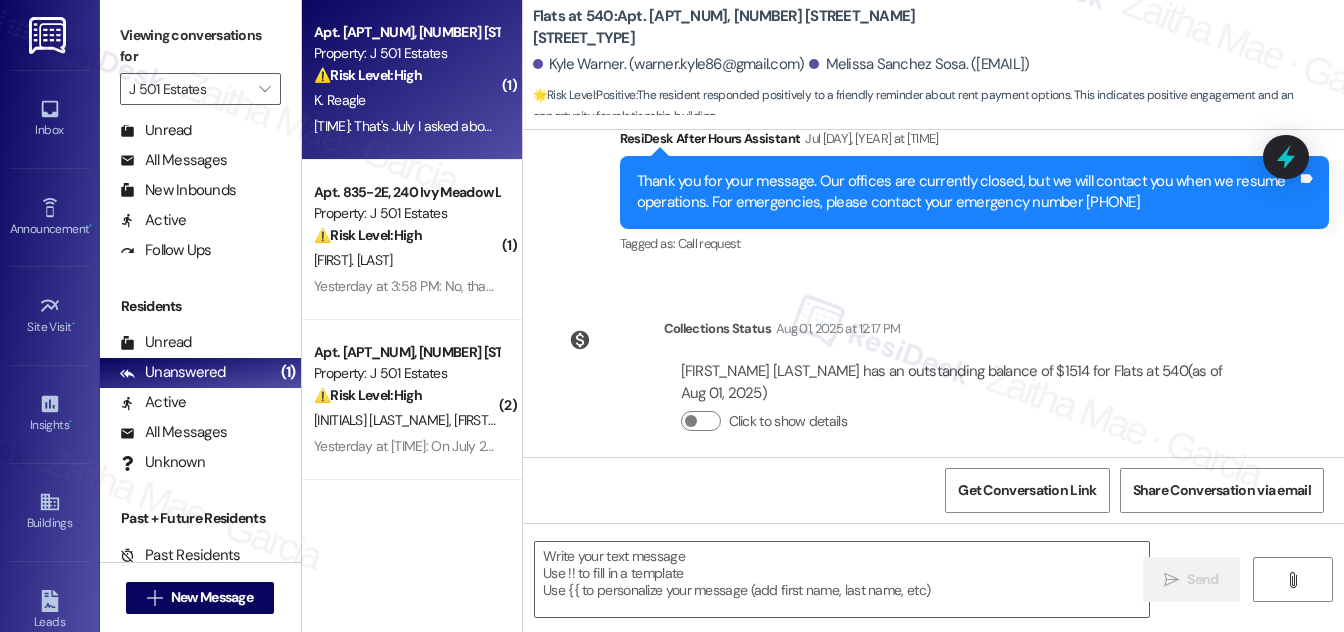 click on "K. Reagle" at bounding box center (406, 100) 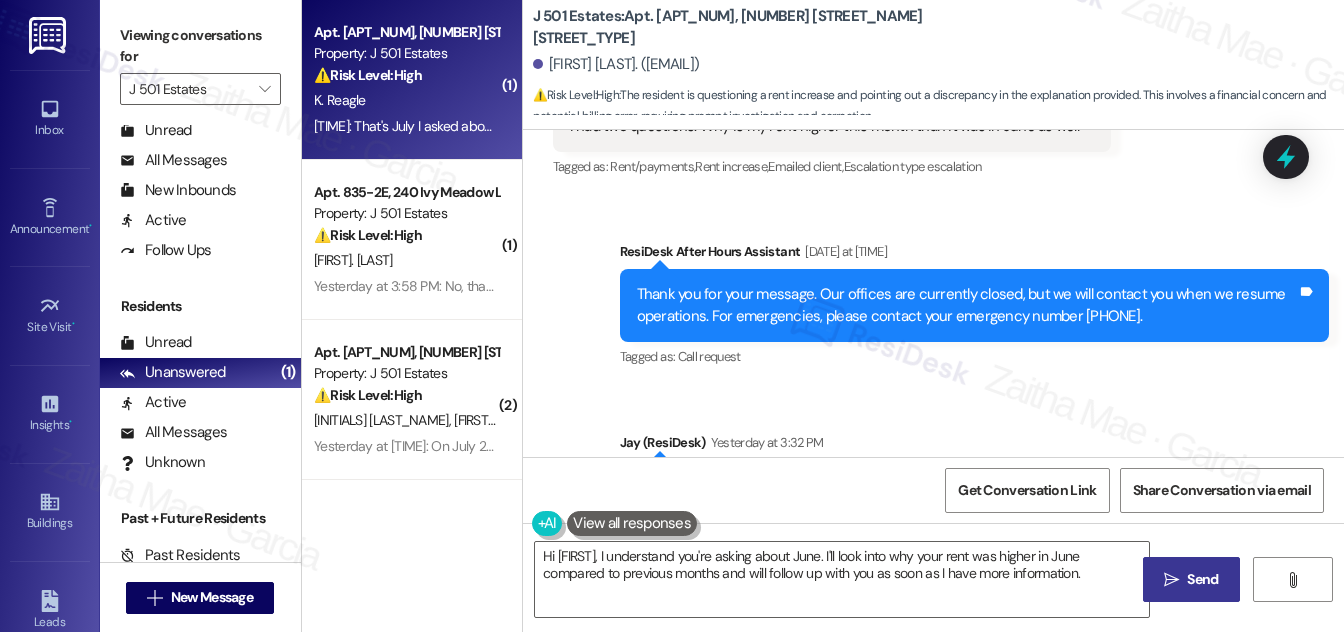 scroll, scrollTop: 2580, scrollLeft: 0, axis: vertical 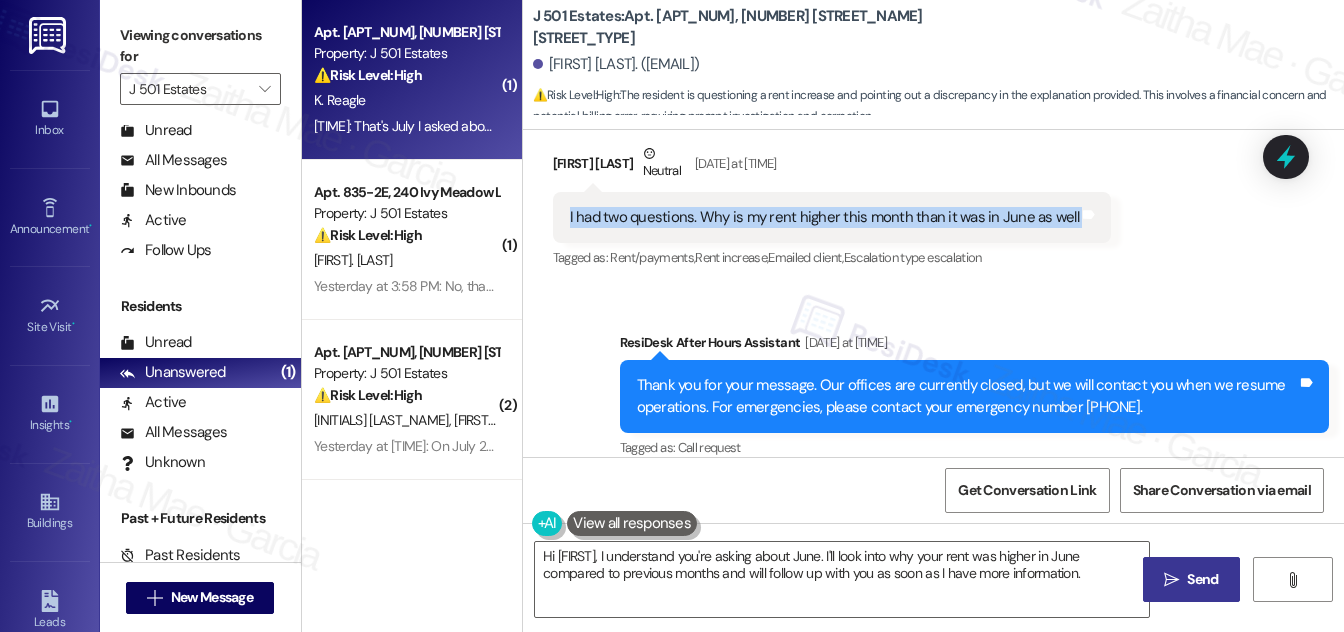 drag, startPoint x: 565, startPoint y: 216, endPoint x: 1125, endPoint y: 224, distance: 560.0571 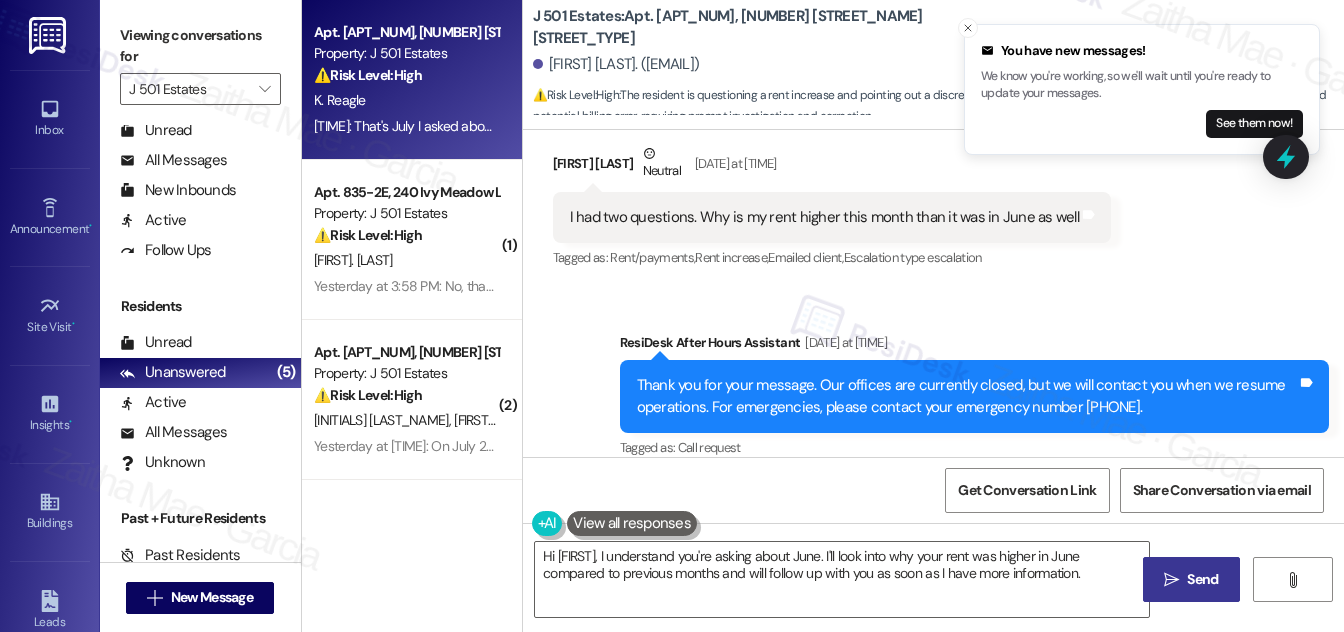 click on "Sent via SMS ResiDesk After Hours Assistant Aug 06, 2025 at 8:58 PM Thank you for your message. Our offices are currently closed, but we will contact you when we resume operations. For emergencies, please contact your emergency number 919-267-1001. Tags and notes Tagged as:   Call request Click to highlight conversations about Call request Sent via SMS Jay  (ResiDesk) Yesterday at 3:32 PM Hi Kaitlin, I understand you're still wondering why your rent is higher than in June. Let me look into that for you. I'll follow up with more information as soon as I can! Tags and notes Tagged as:   Rent/payments ,  Click to highlight conversations about Rent/payments Rent increase ,  Click to highlight conversations about Rent increase Call request Click to highlight conversations about Call request" at bounding box center [933, 477] 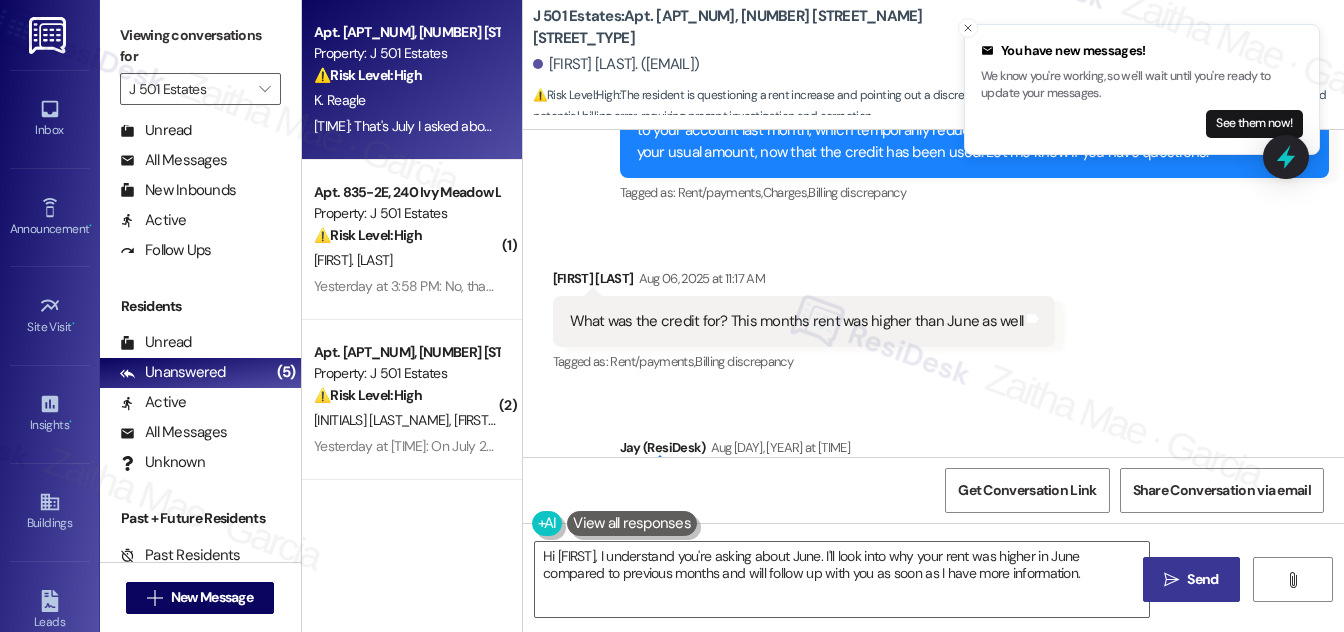 scroll, scrollTop: 2125, scrollLeft: 0, axis: vertical 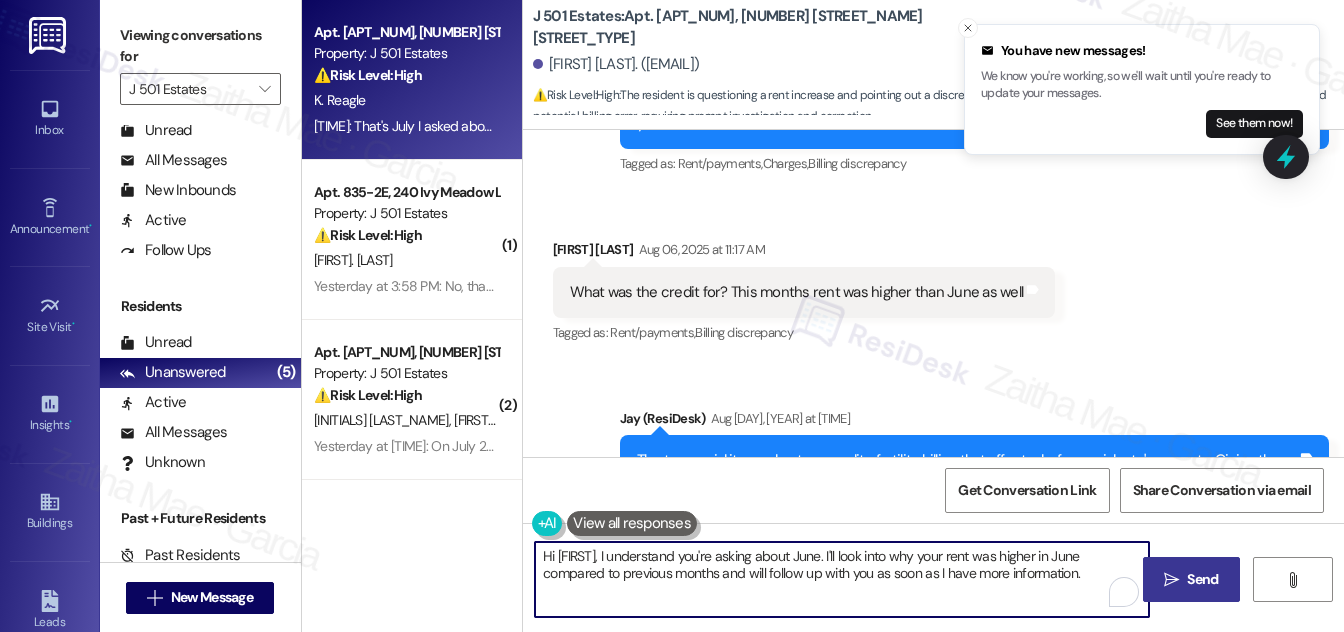 drag, startPoint x: 866, startPoint y: 555, endPoint x: 1087, endPoint y: 583, distance: 222.7667 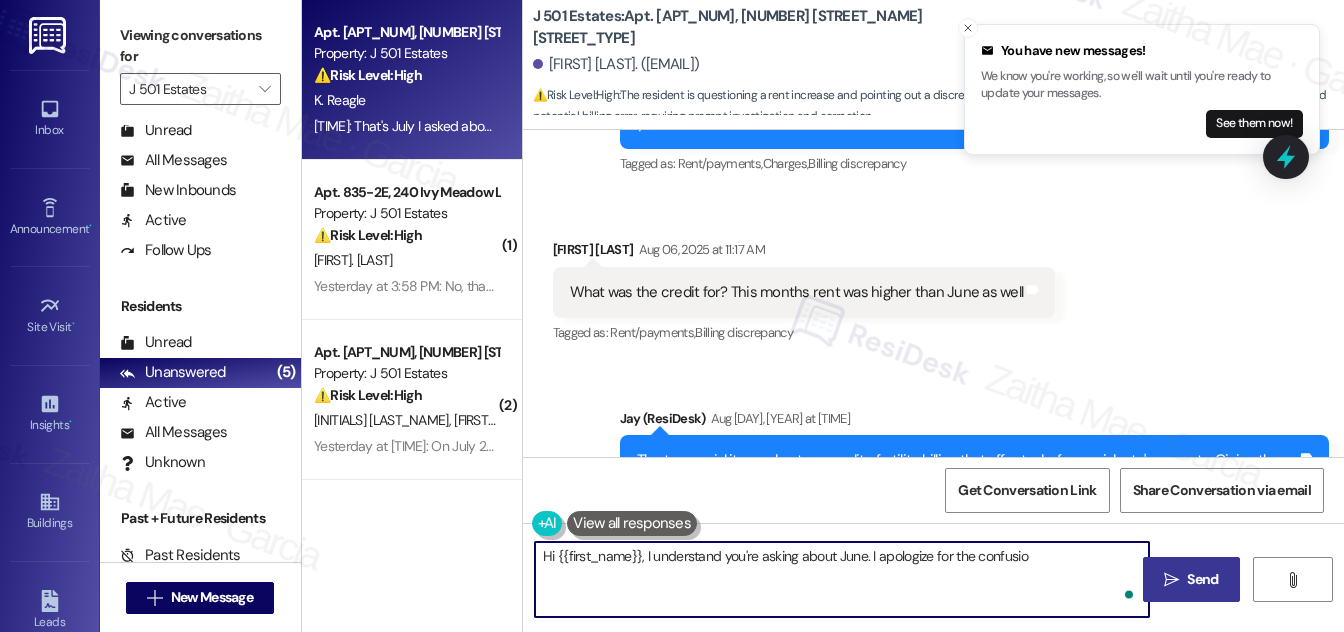type on "Hi {{first_name}}, I understand you're asking about June. I apologize for the confusion" 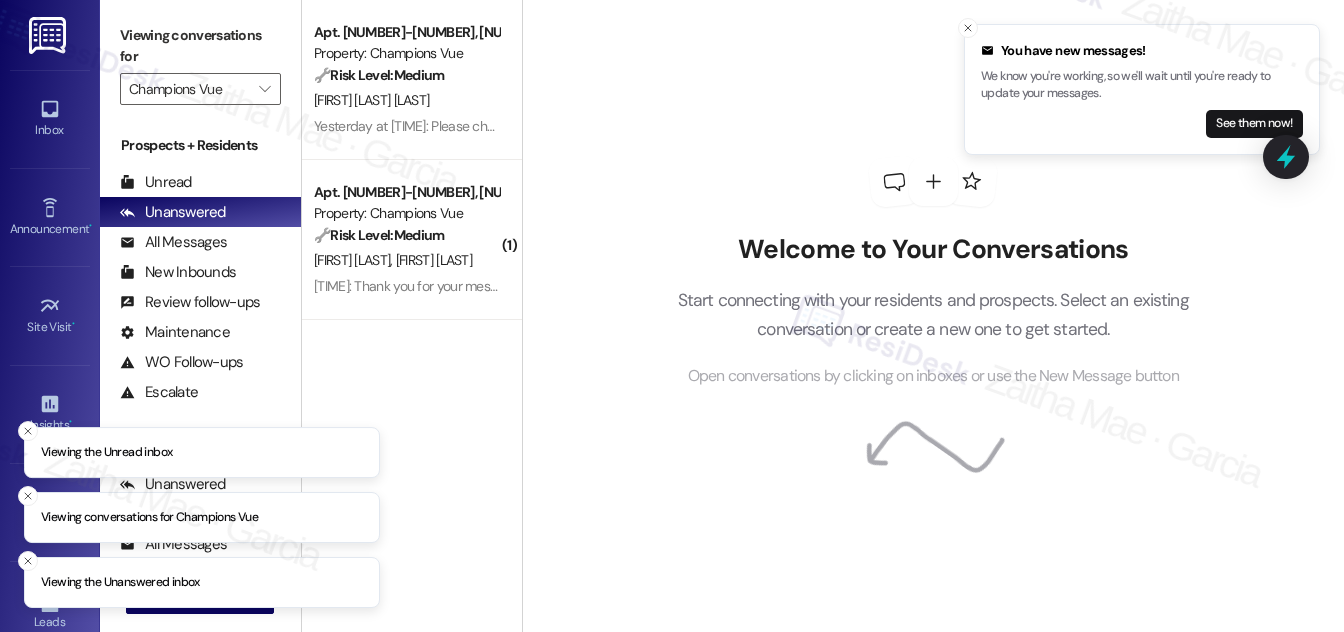 scroll, scrollTop: 0, scrollLeft: 0, axis: both 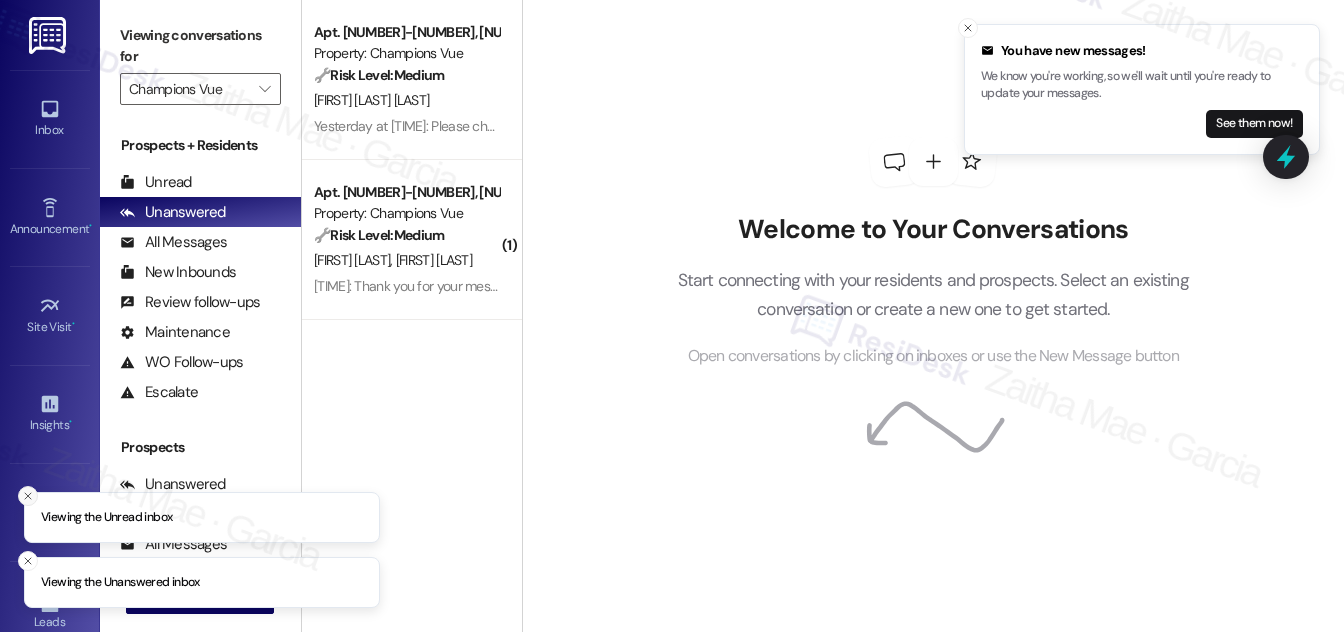 click 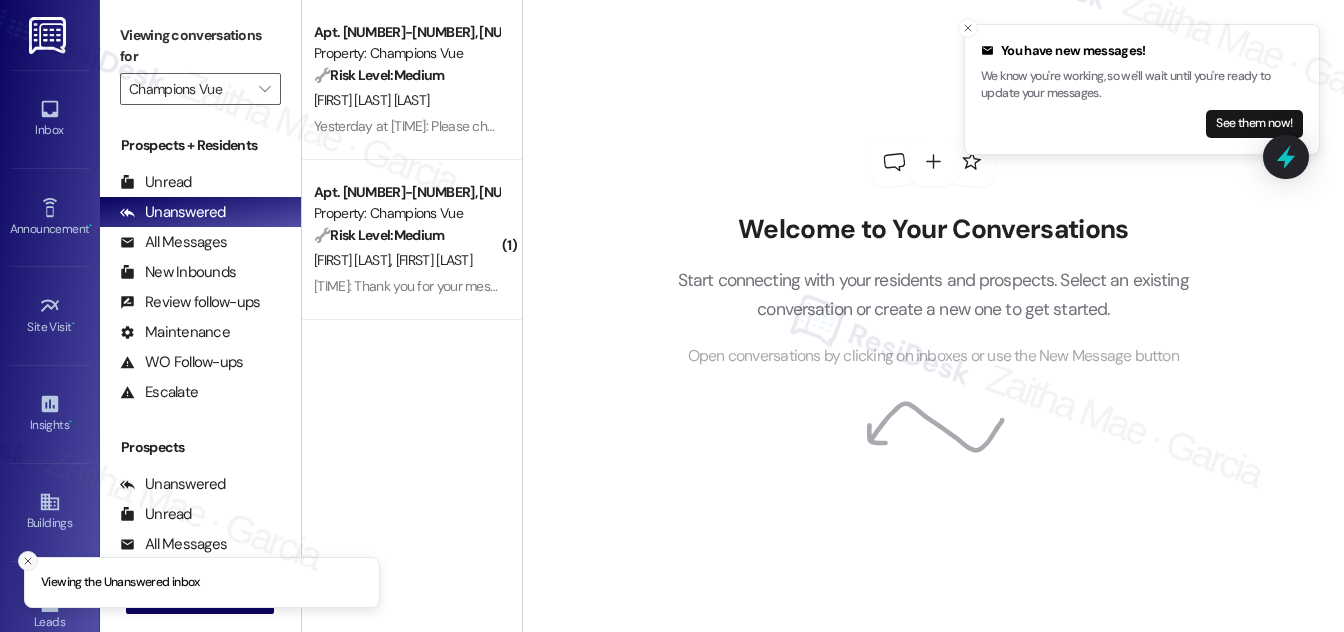 click 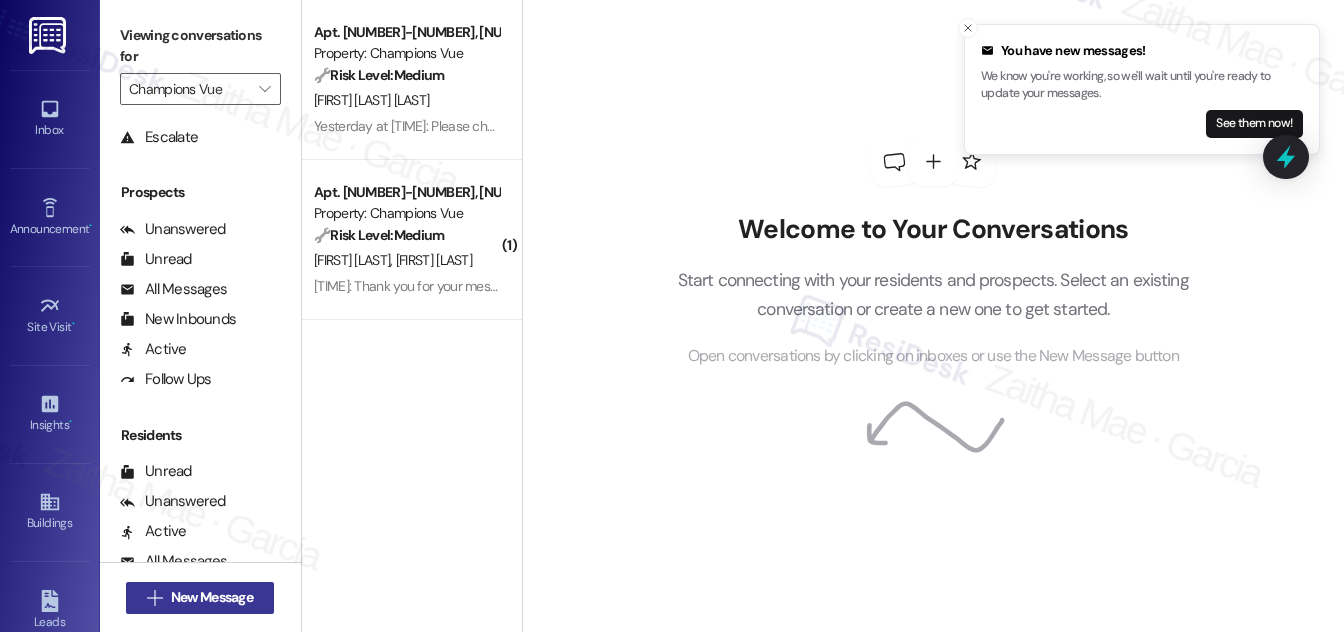 scroll, scrollTop: 272, scrollLeft: 0, axis: vertical 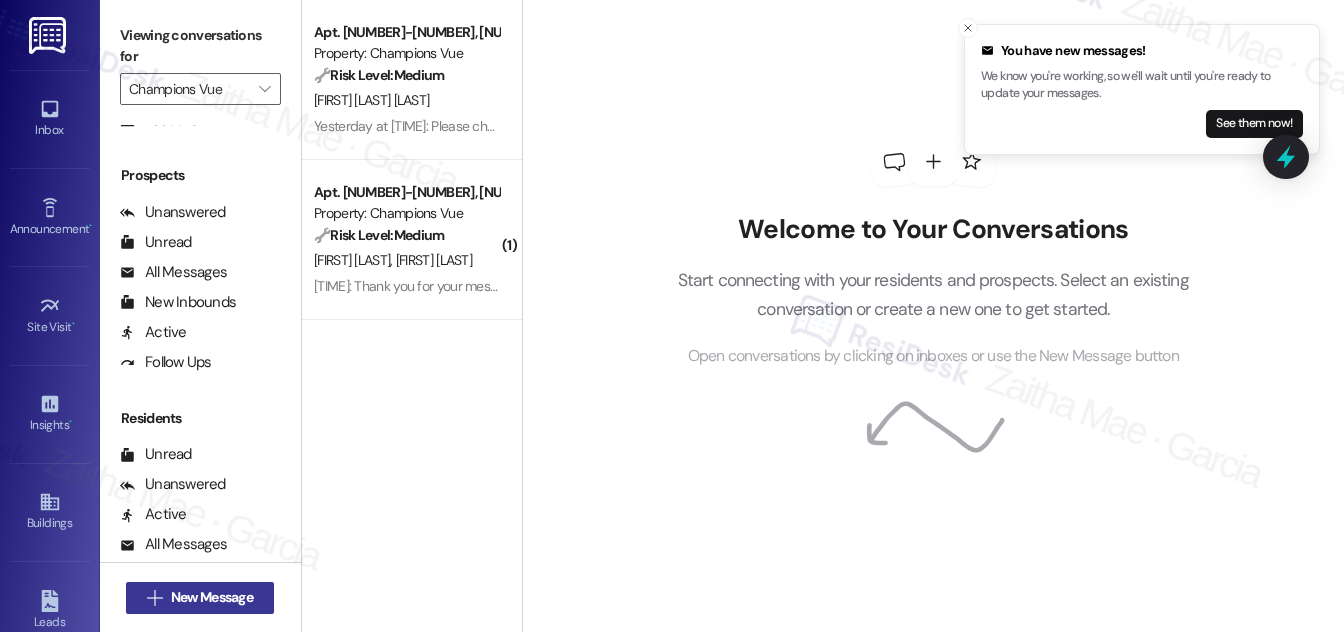 click on "New Message" at bounding box center [212, 597] 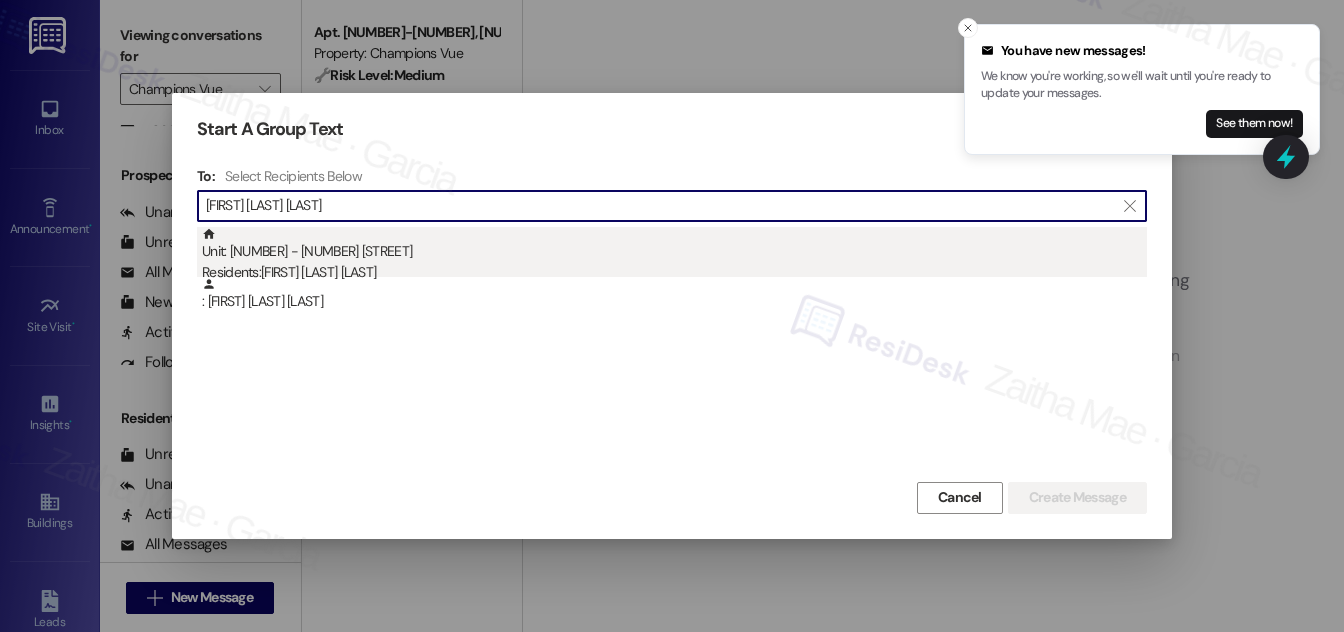 type on "[FIRST] [LAST] [LAST]" 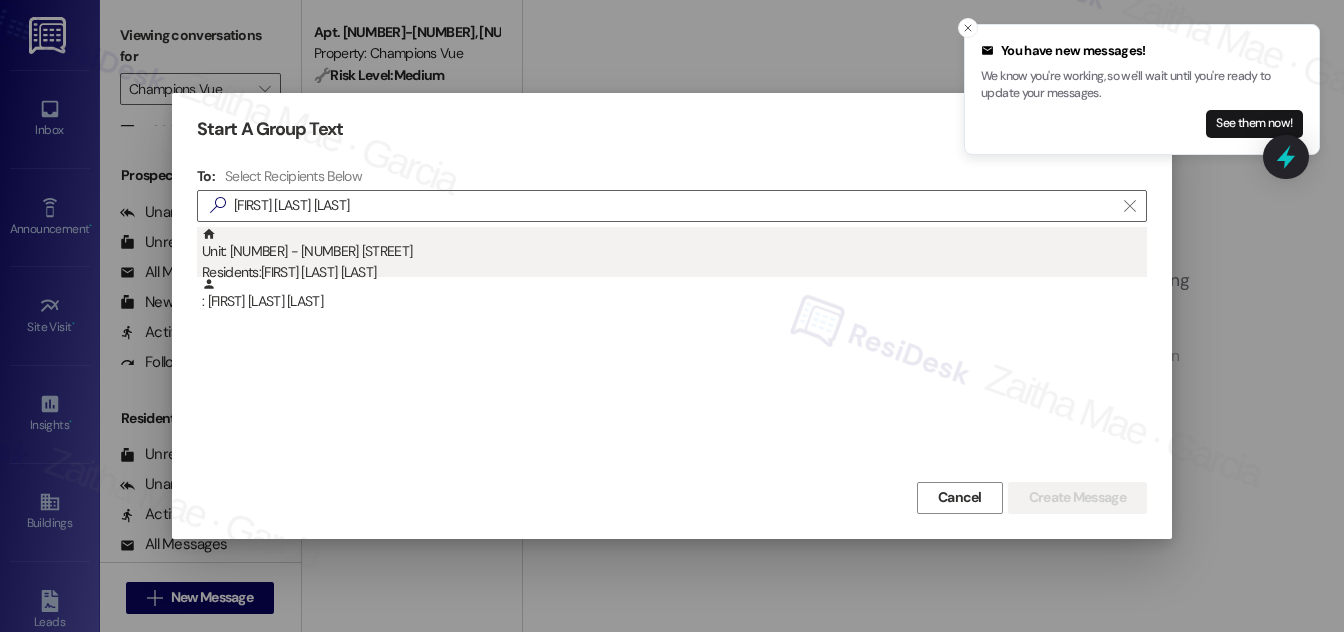 click on "Unit: [NUMBER] - [NUMBER] [STREET] Residents:  [FIRST] [LAST] [LAST]" at bounding box center [674, 255] 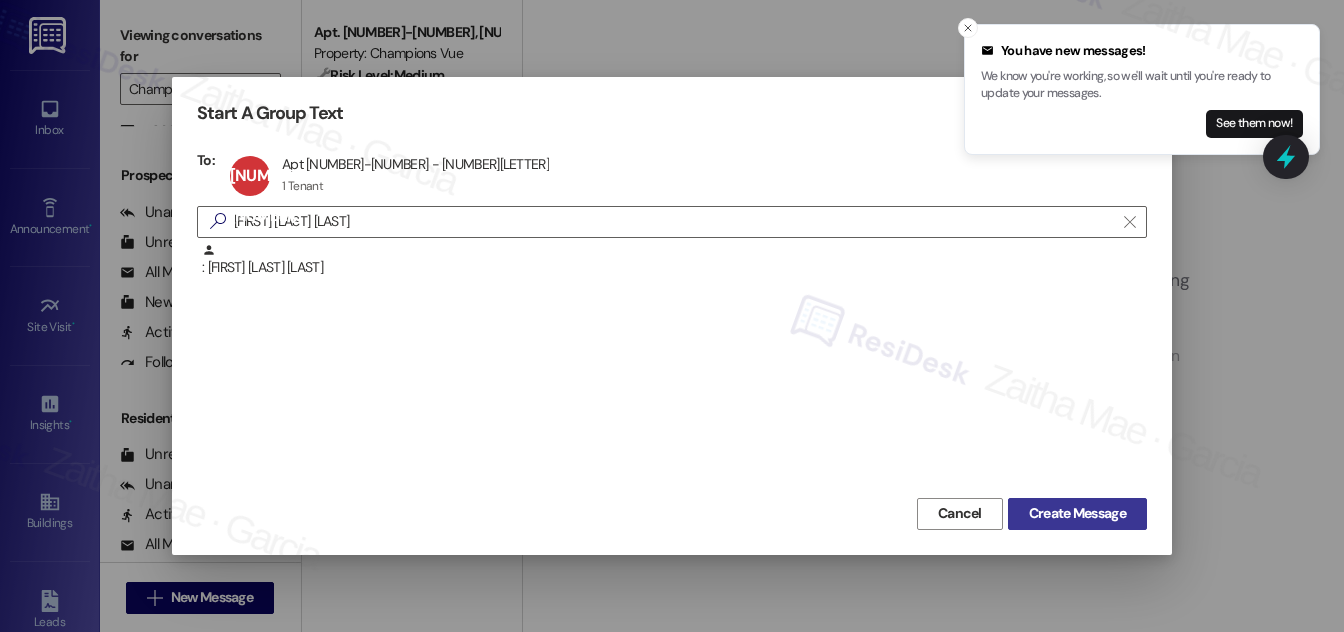 click on "Create Message" at bounding box center (1077, 513) 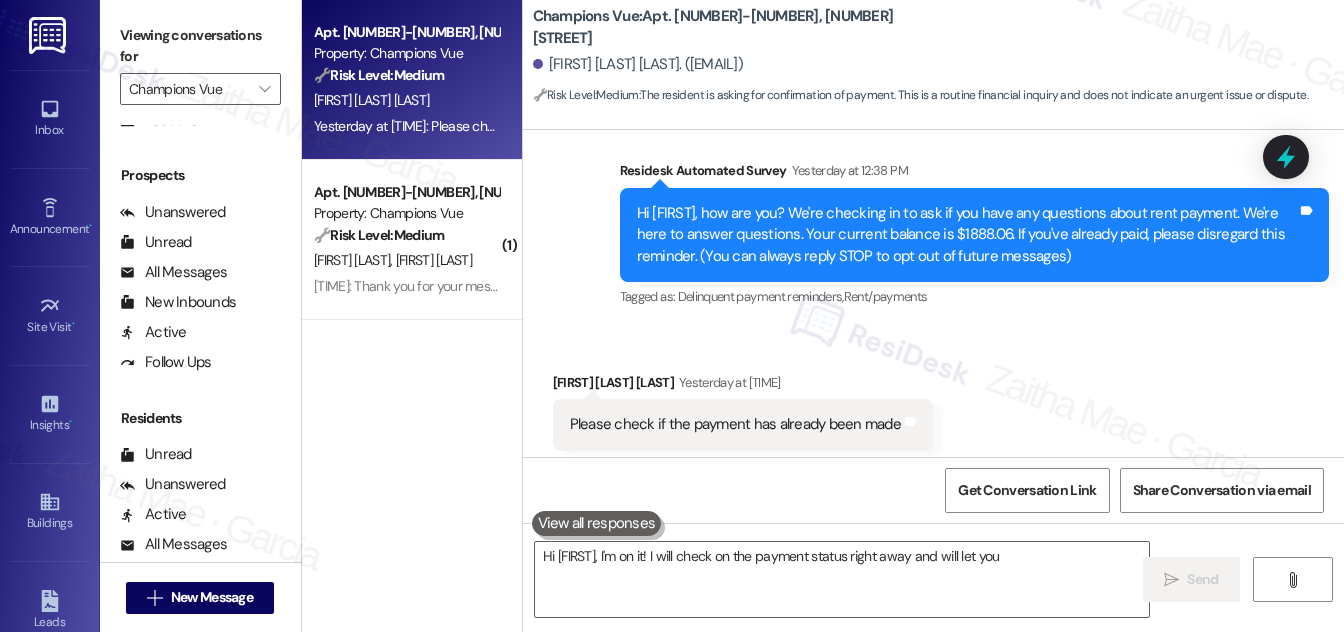 scroll, scrollTop: 187, scrollLeft: 0, axis: vertical 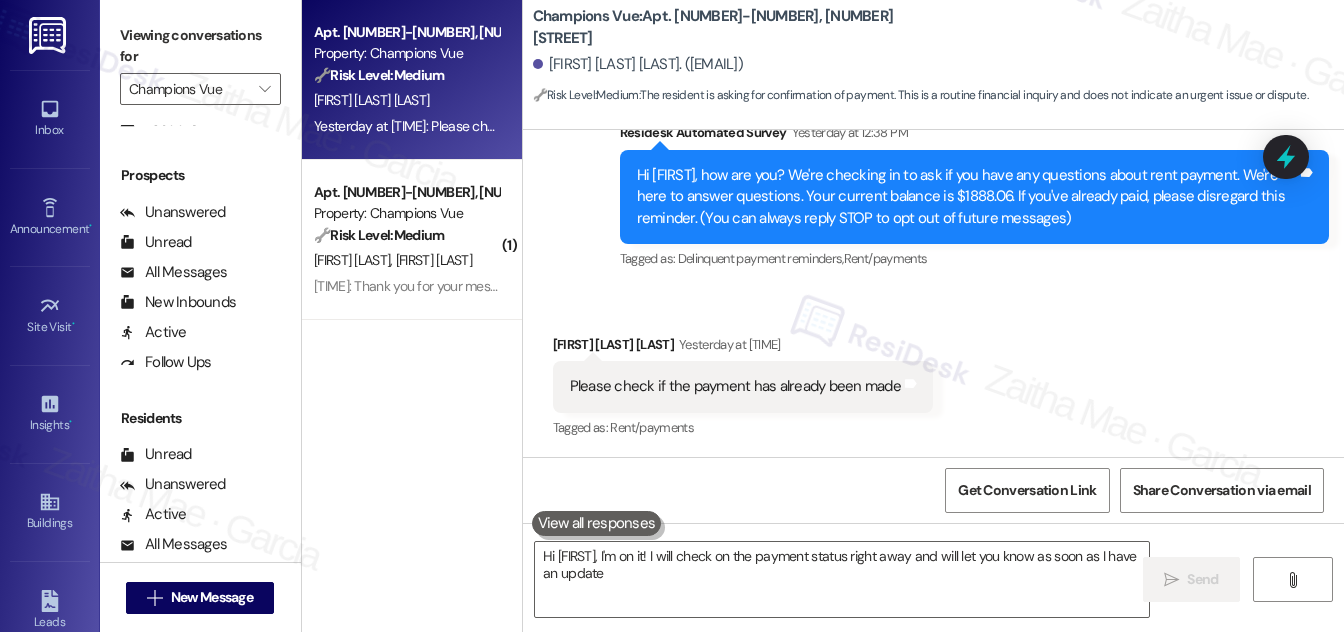 type on "Hi [FIRST], I'm on it! I will check on the payment status right away and will let you know as soon as I have an update." 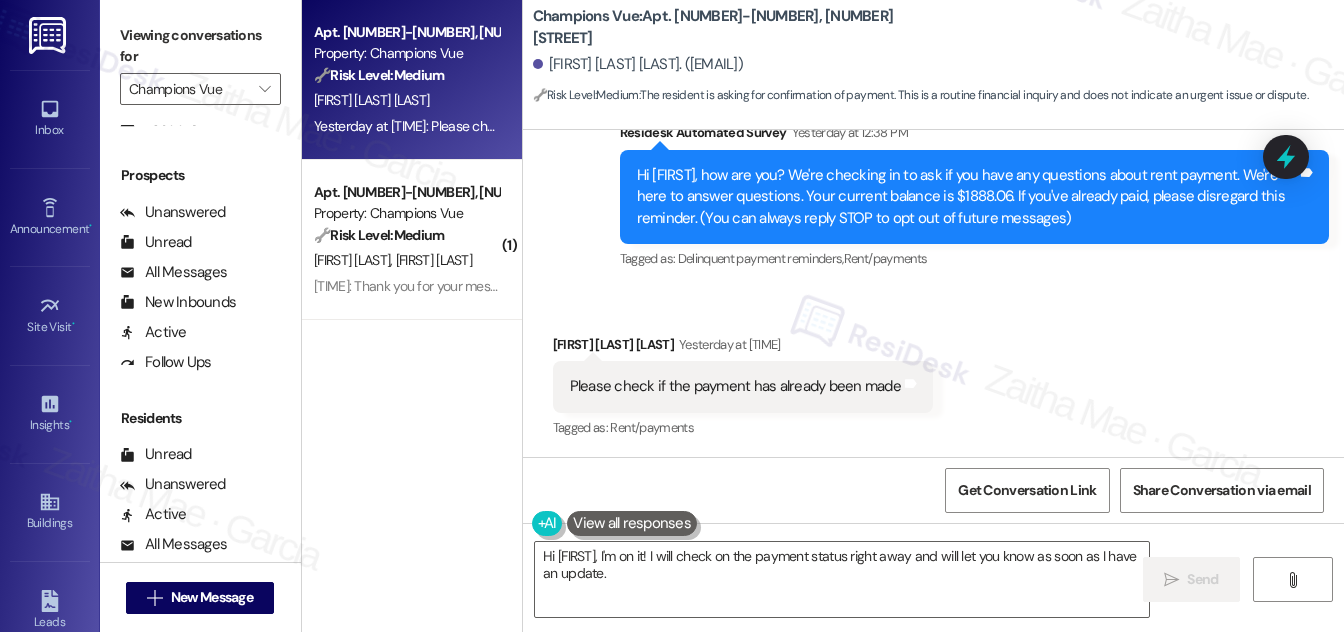 scroll, scrollTop: 188, scrollLeft: 0, axis: vertical 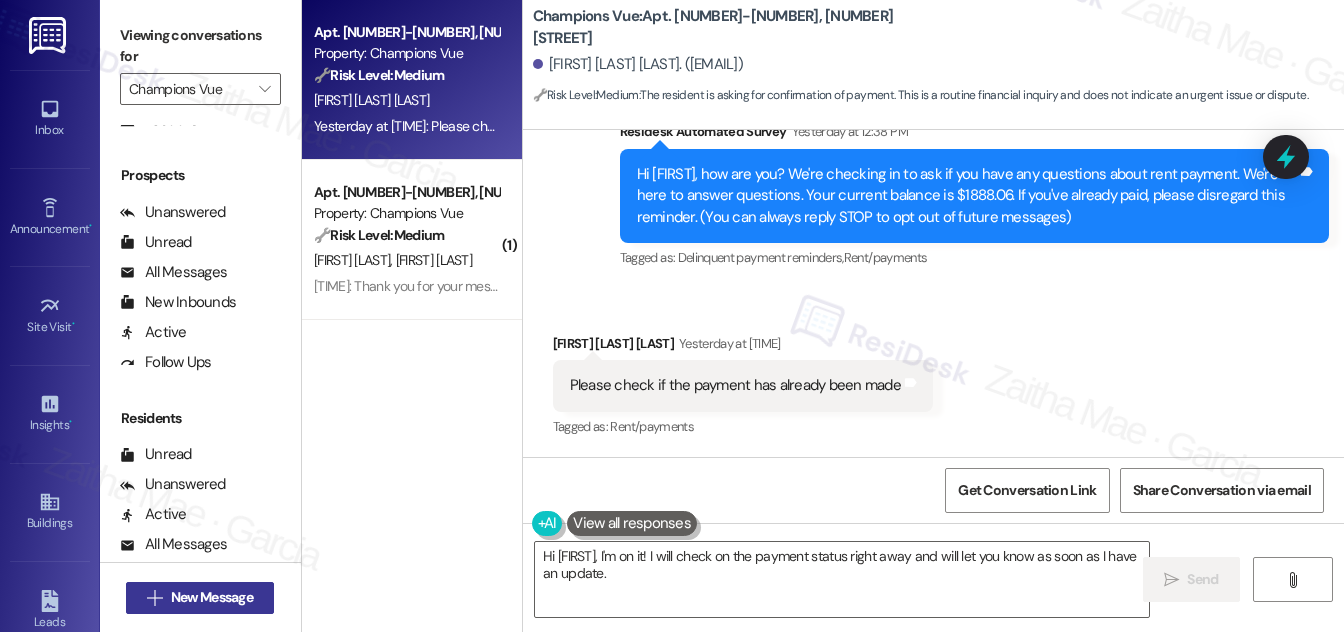 click on "New Message" at bounding box center (212, 597) 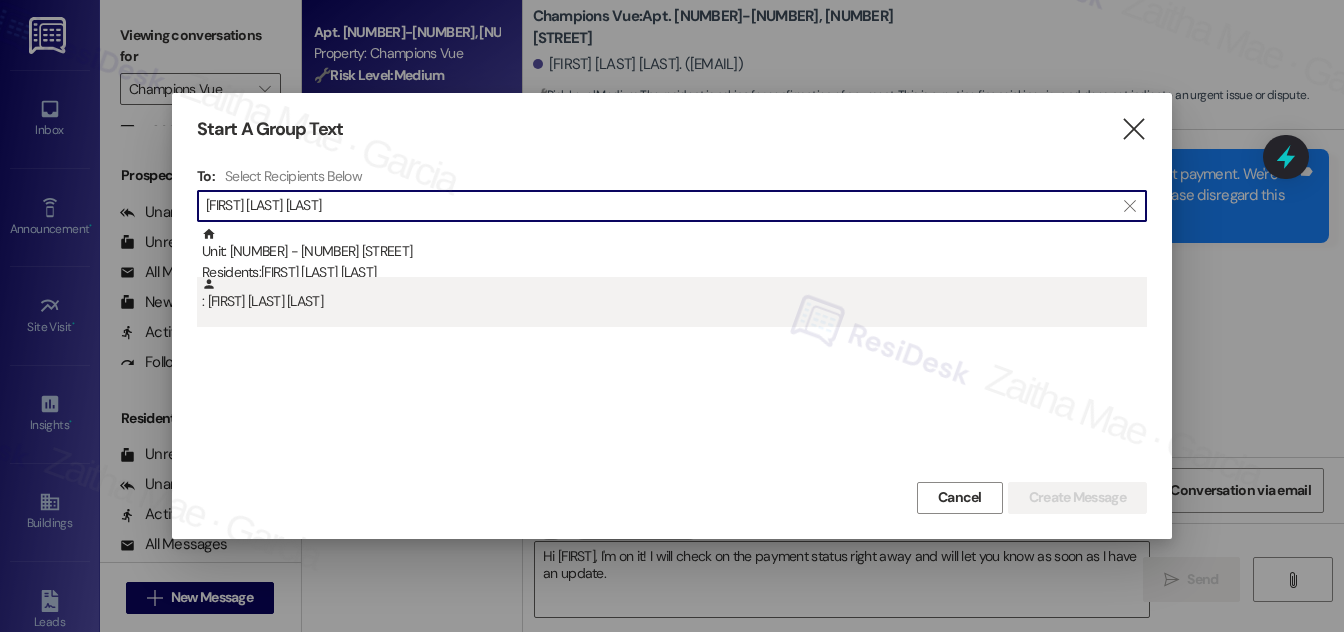 type on "[FIRST] [LAST] [LAST]" 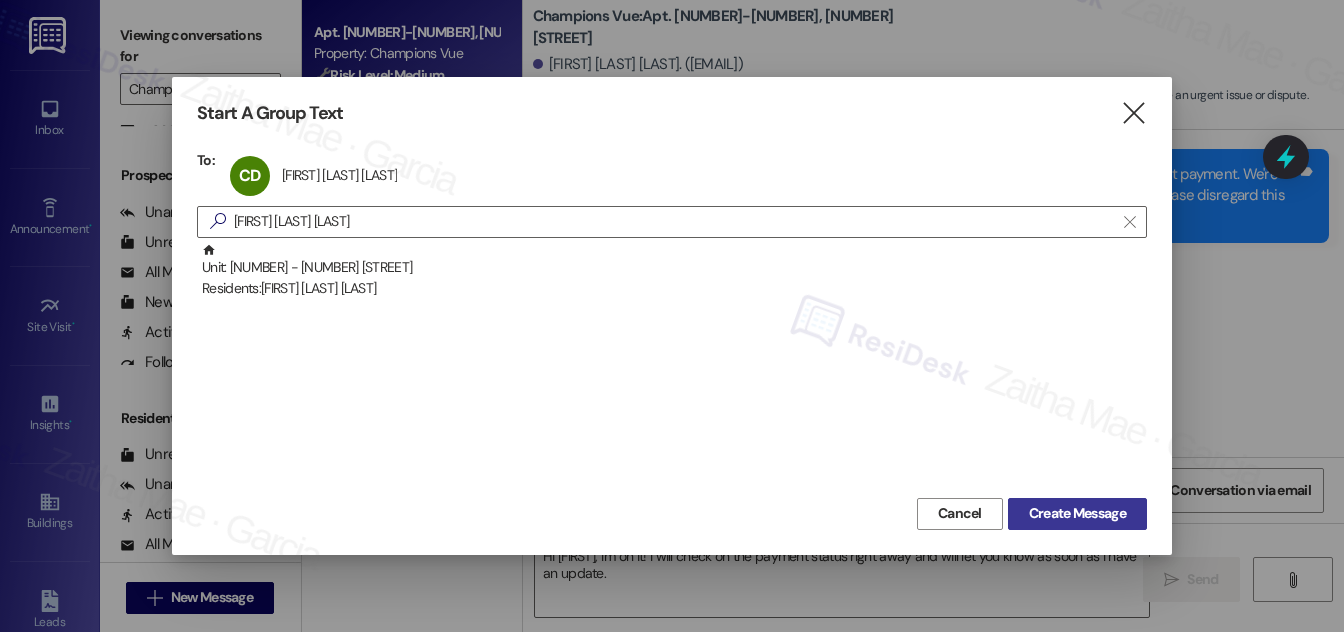 drag, startPoint x: 1056, startPoint y: 512, endPoint x: 1040, endPoint y: 510, distance: 16.124516 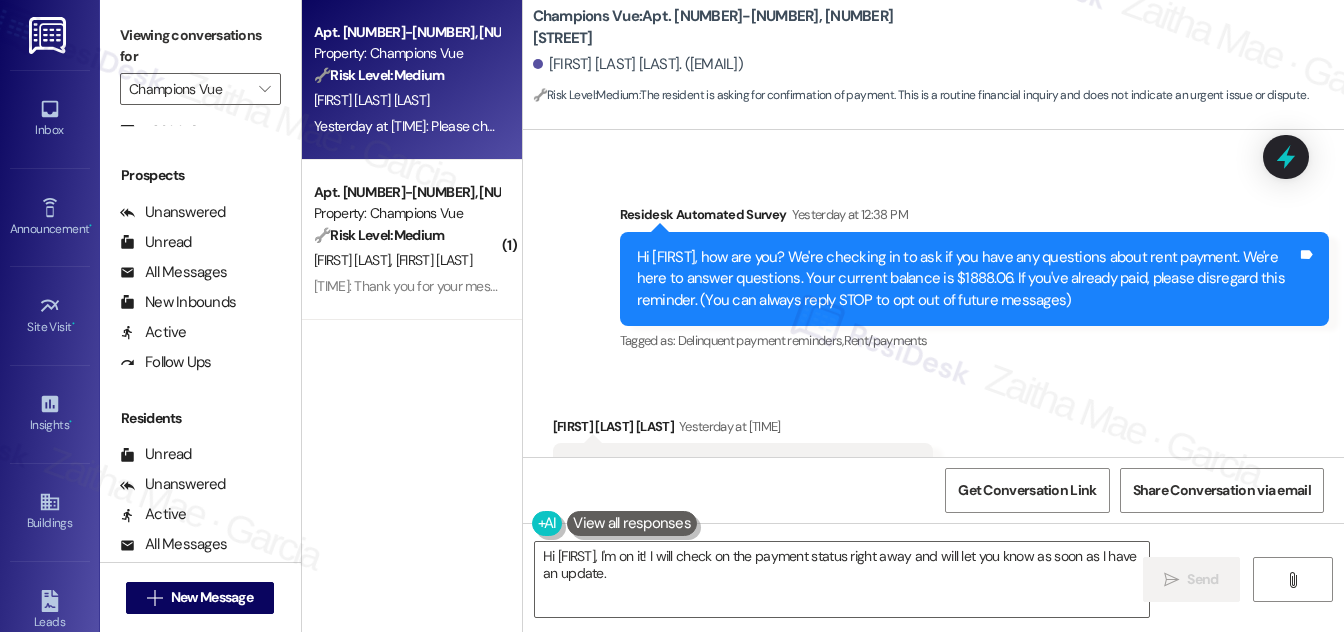 scroll, scrollTop: 0, scrollLeft: 0, axis: both 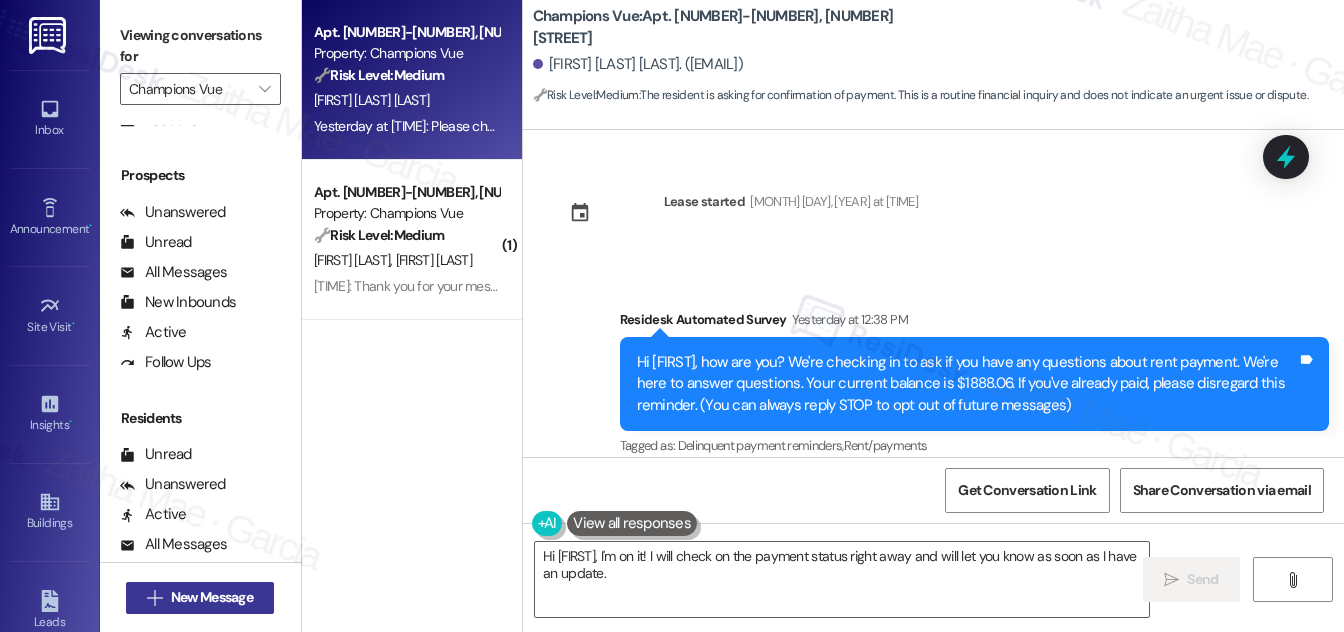 click on "New Message" at bounding box center [212, 597] 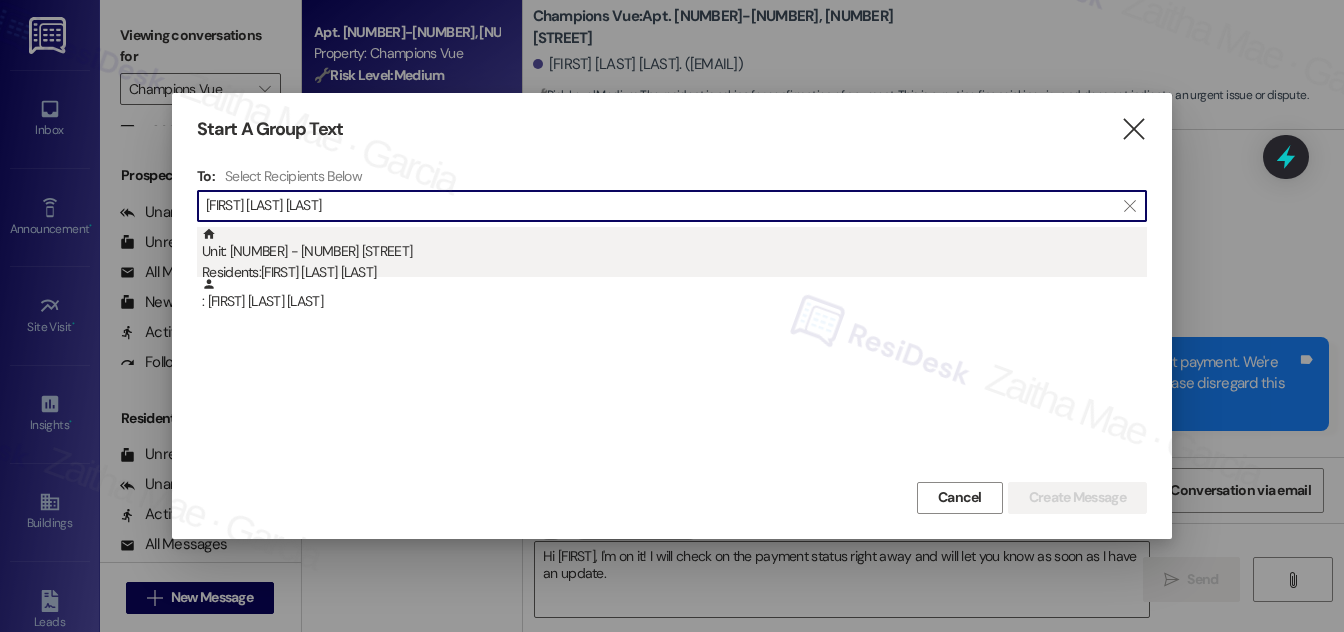 type on "Claudio Delgado De La Cruz" 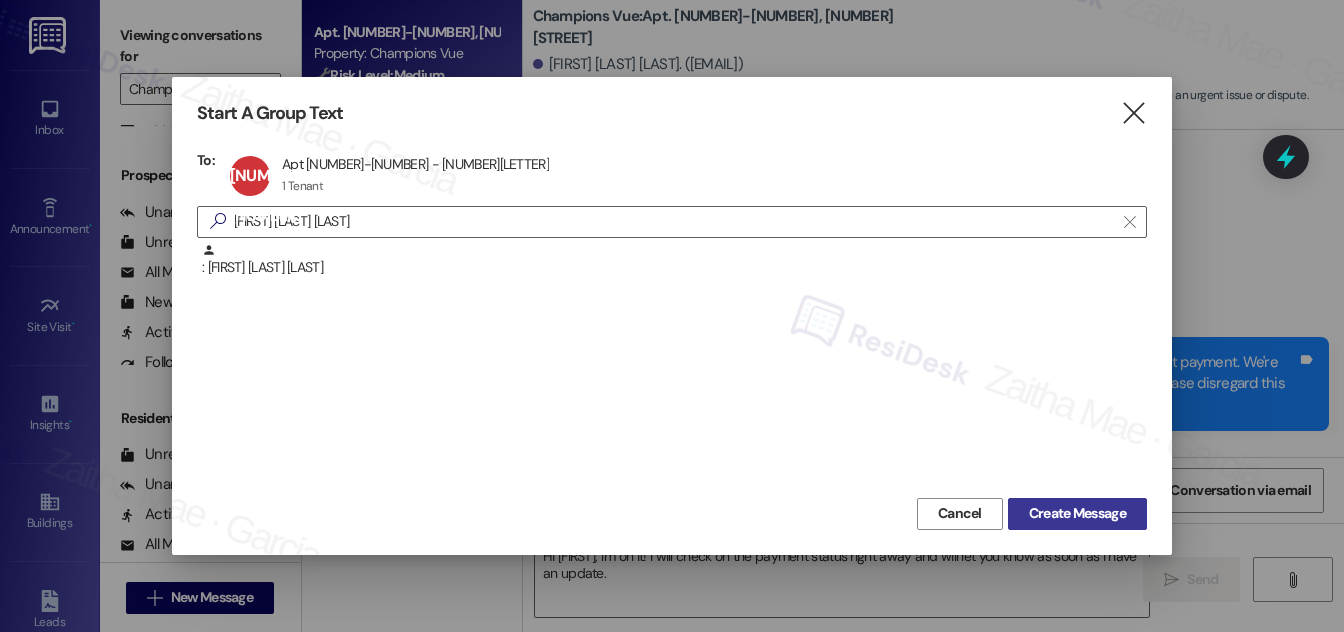 click on "Create Message" at bounding box center (1077, 513) 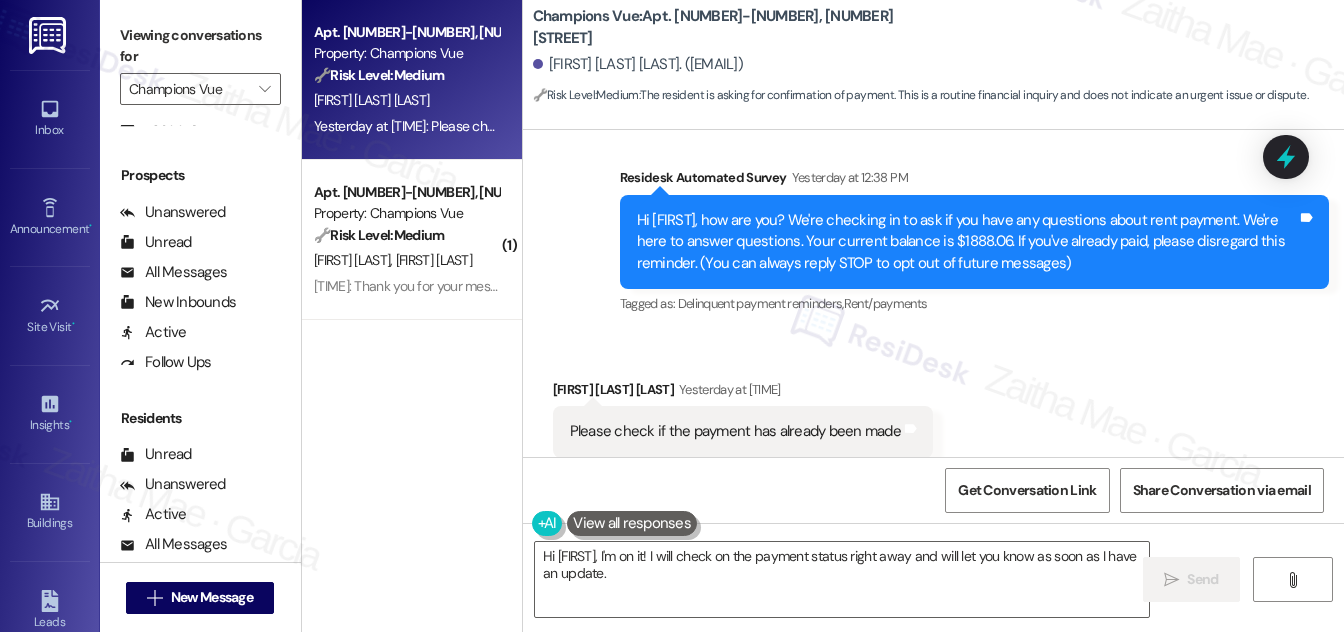 scroll, scrollTop: 188, scrollLeft: 0, axis: vertical 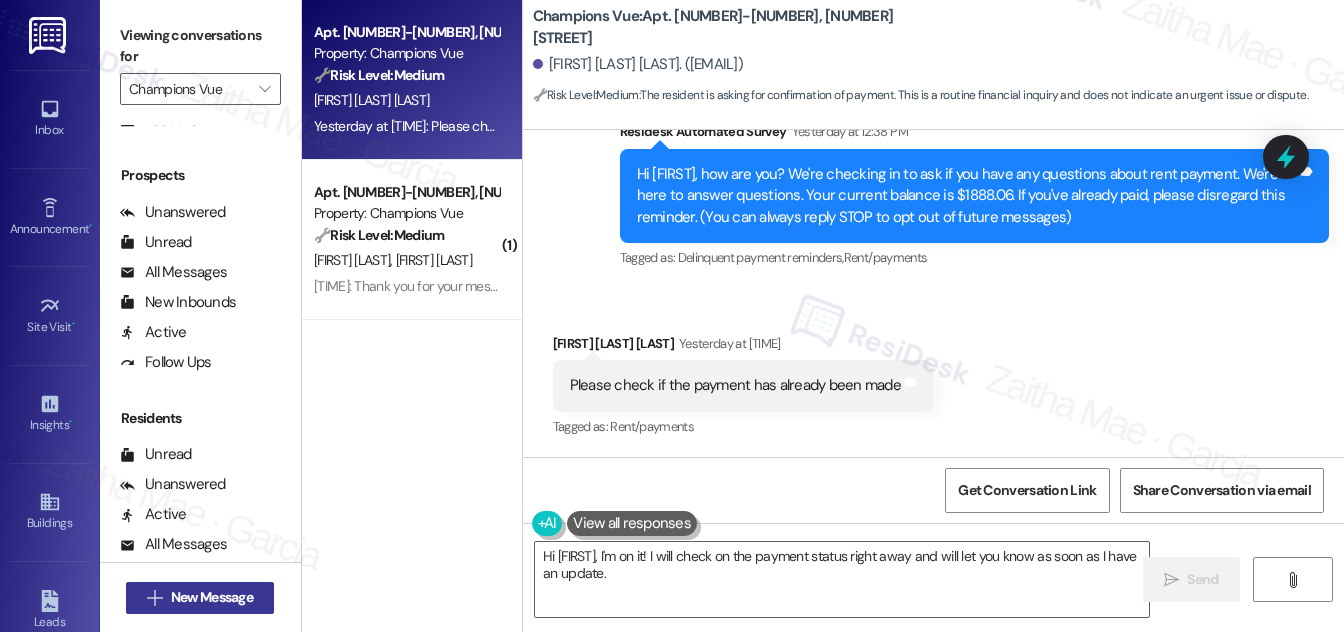 click on "New Message" at bounding box center [212, 597] 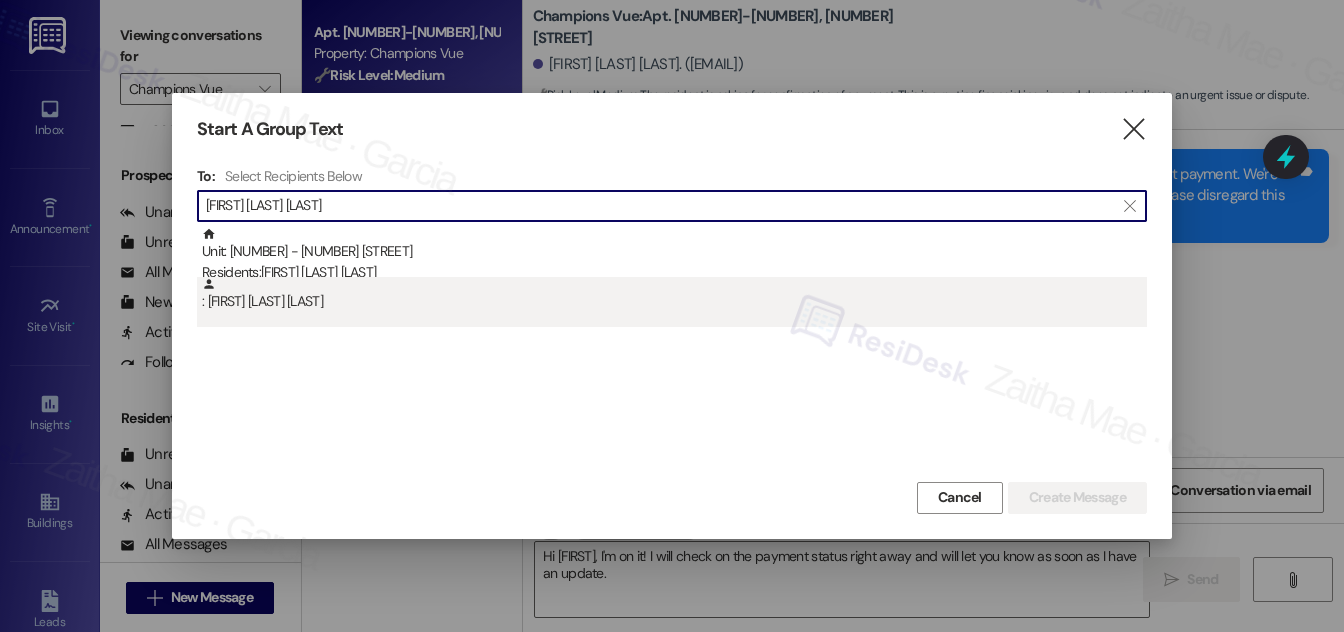 type on "Claudio Delgado De La Cruz" 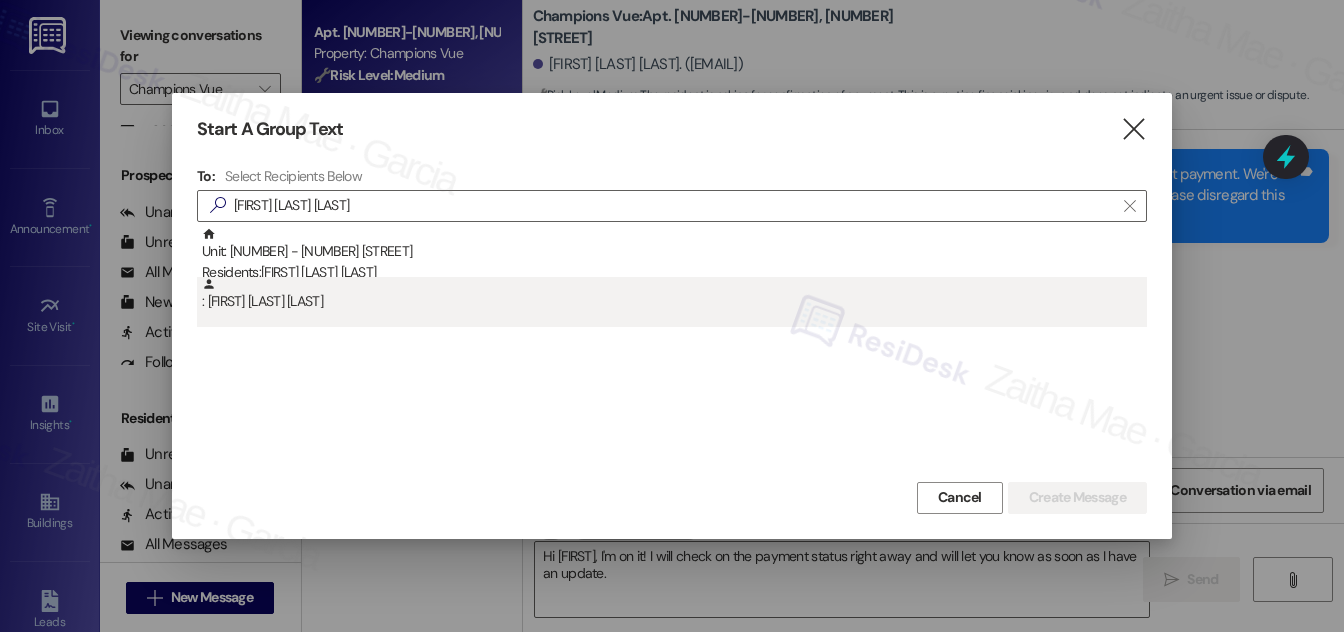 click on ": Claudio Delgado De La Cruz" at bounding box center [674, 294] 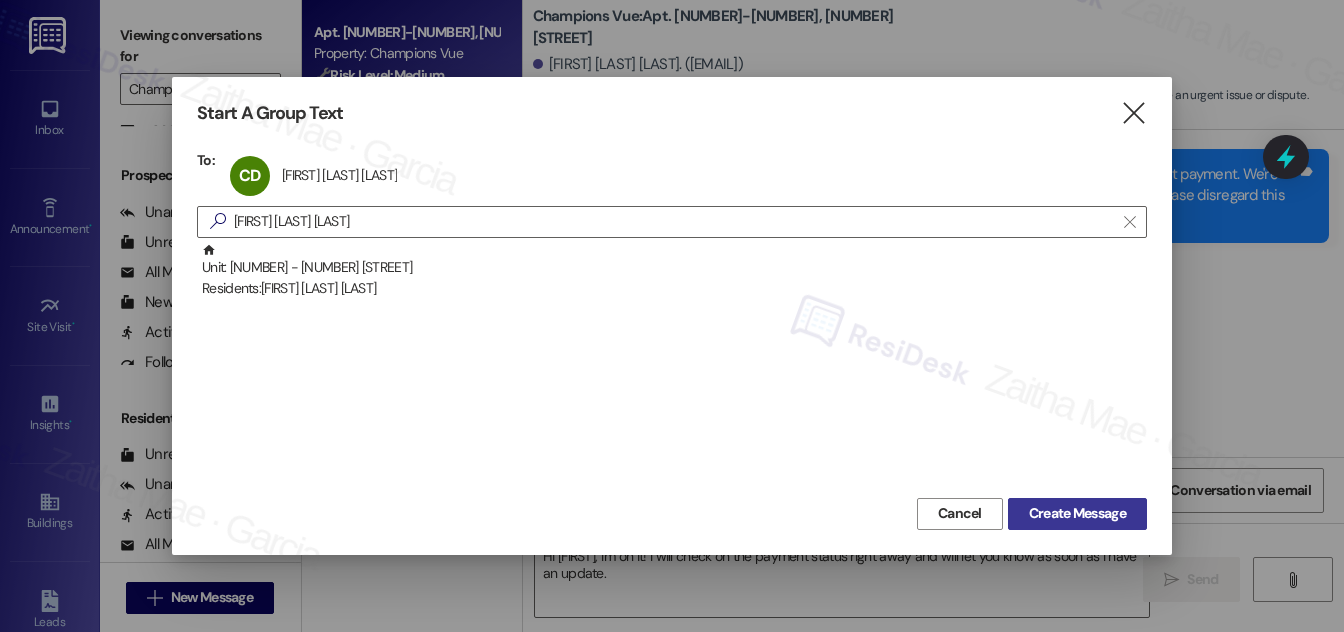 click on "Create Message" at bounding box center (1077, 513) 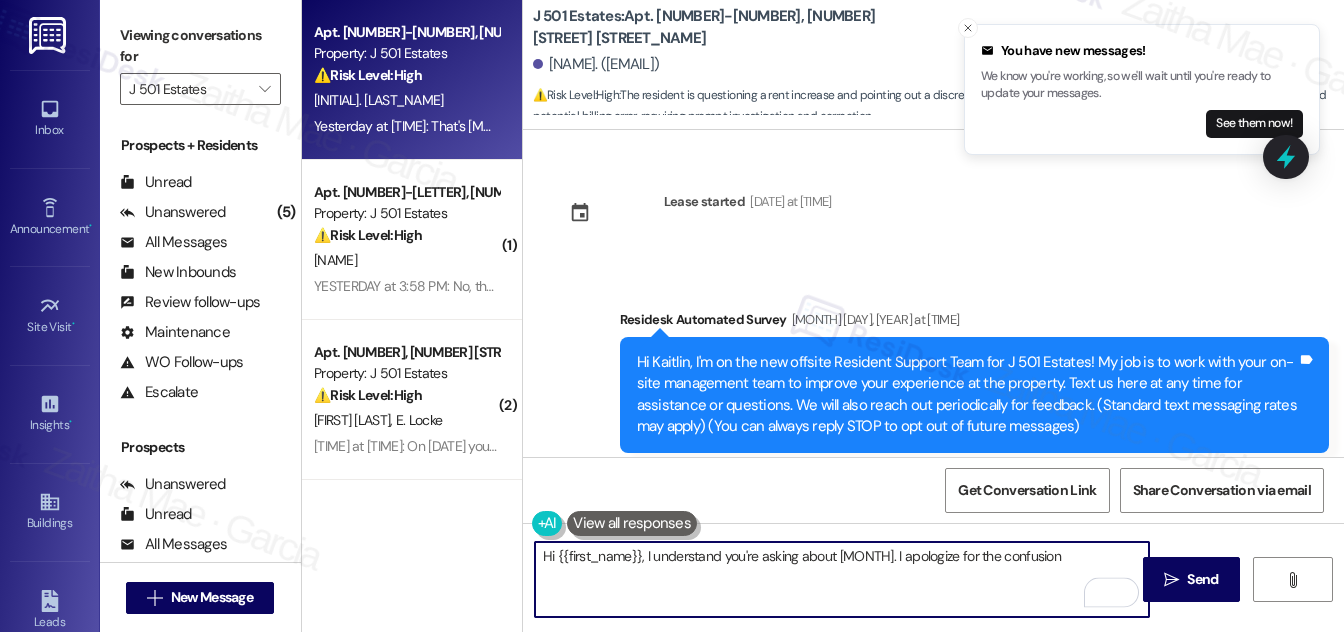 scroll, scrollTop: 0, scrollLeft: 0, axis: both 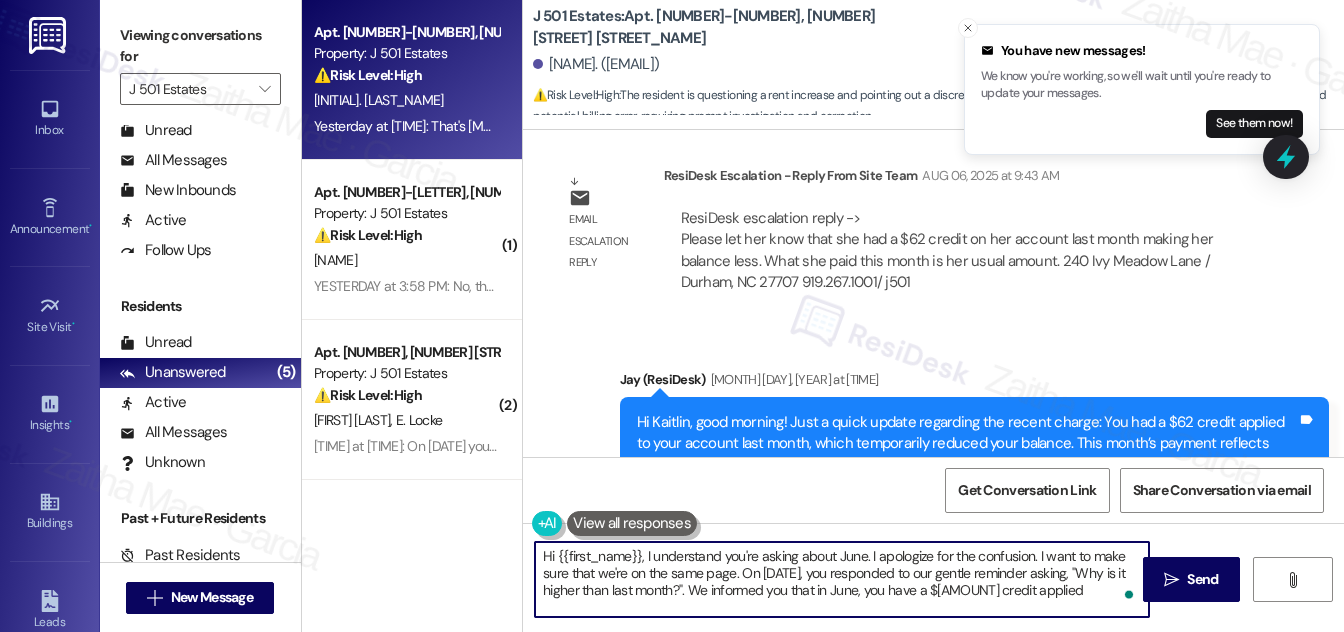 click on "Hi {{first_name}}, I understand you're asking about June. I apologize for the confusion. I want to make sure that we're on the same page. On August 5th, you responded to our gentle reminder asking, "Why is it higher than last month?". We informed you that in June, you have a $62 credit applied" at bounding box center [842, 579] 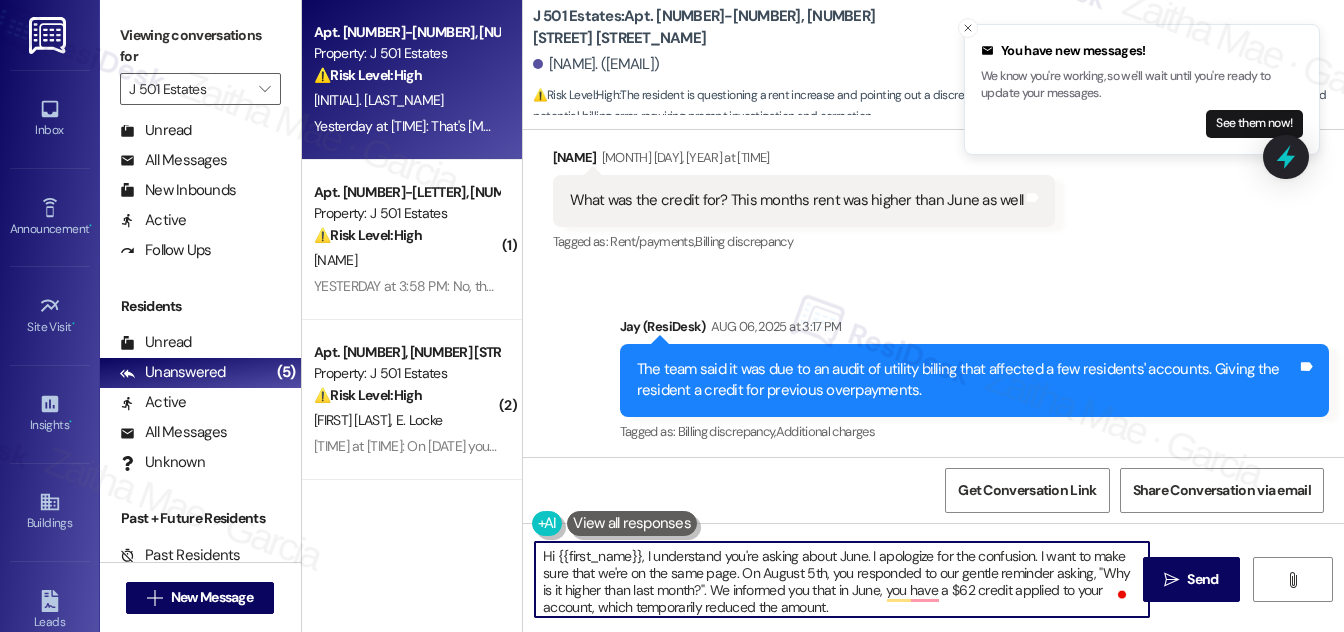 scroll, scrollTop: 2216, scrollLeft: 0, axis: vertical 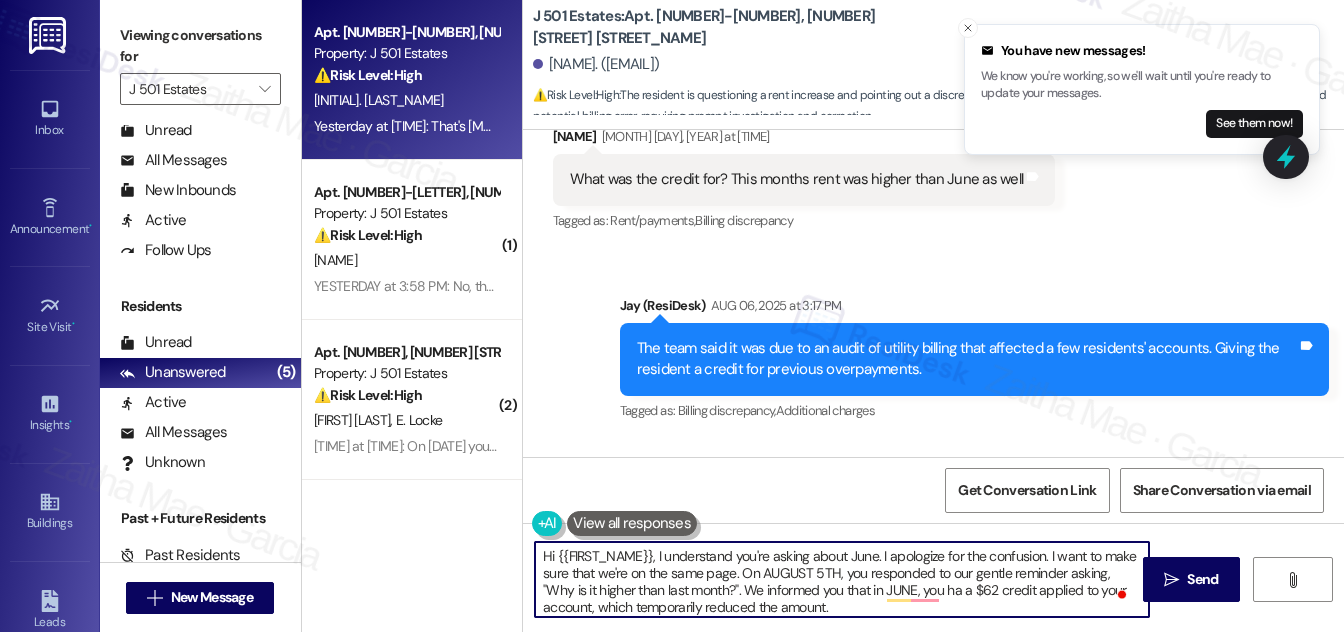 type on "Hi {{first_name}}, I understand you're asking about June. I apologize for the confusion. I want to make sure that we're on the same page. On August 5th, you responded to our gentle reminder asking, "Why is it higher than last month?". We informed you that in June, you had a $62 credit applied to your account, which temporarily reduced the amount." 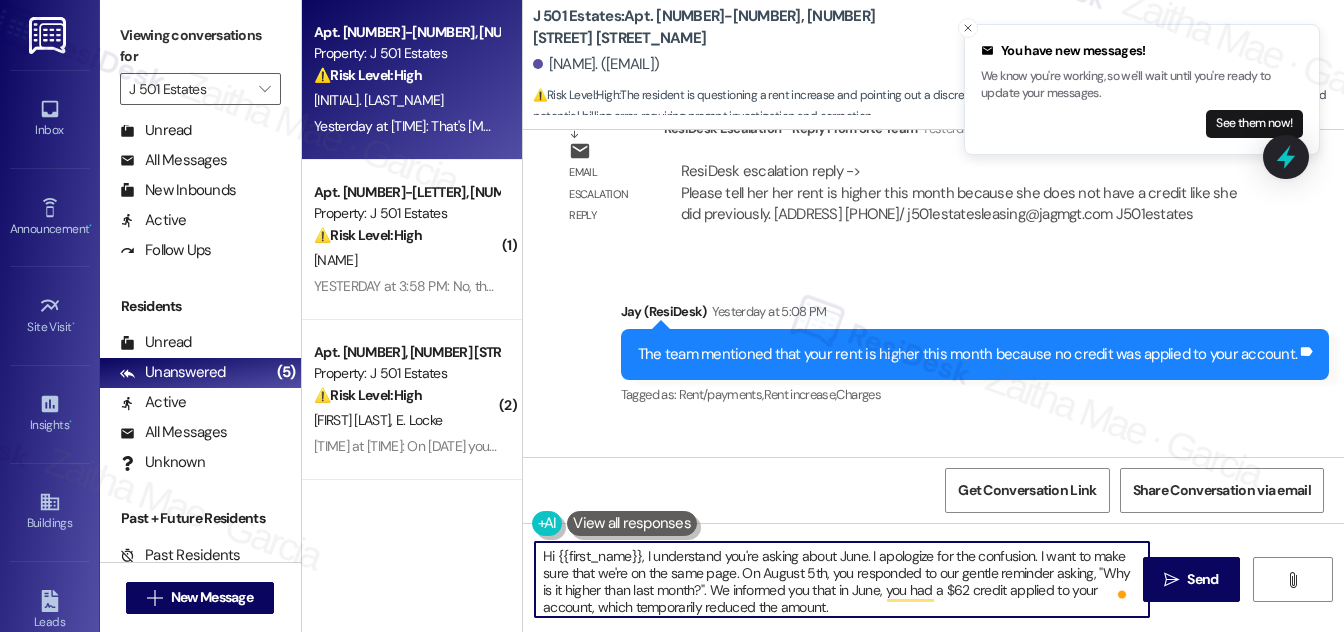 scroll, scrollTop: 3398, scrollLeft: 0, axis: vertical 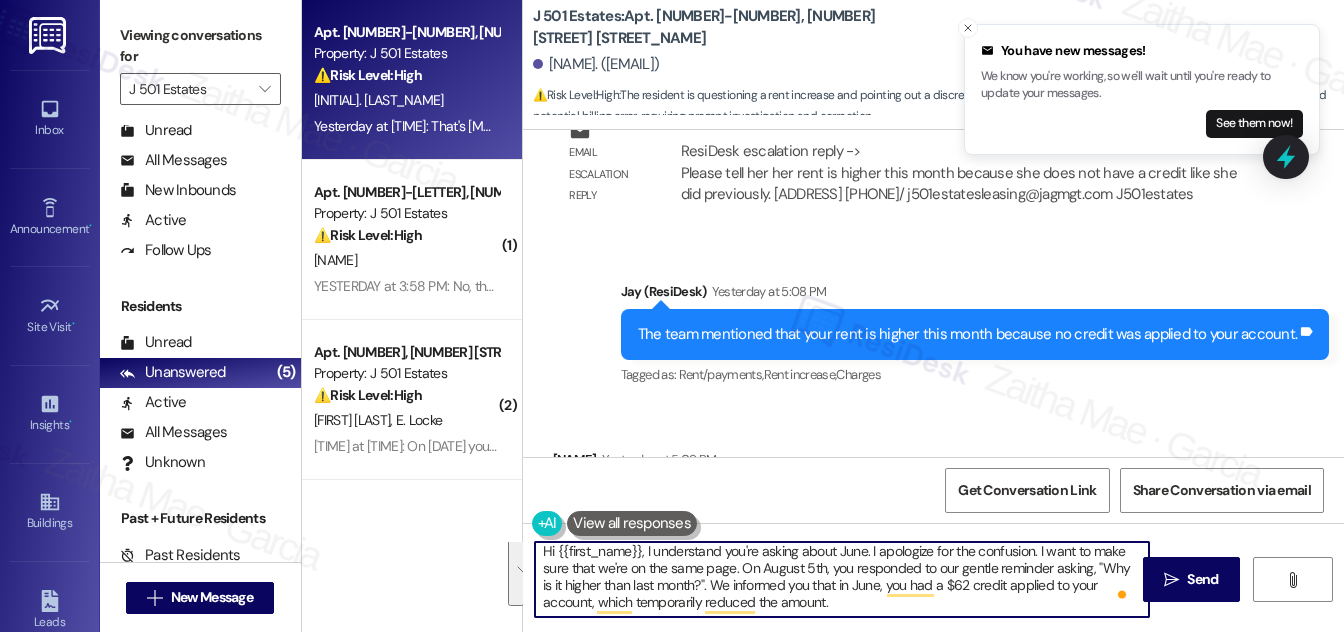 drag, startPoint x: 542, startPoint y: 554, endPoint x: 847, endPoint y: 603, distance: 308.91098 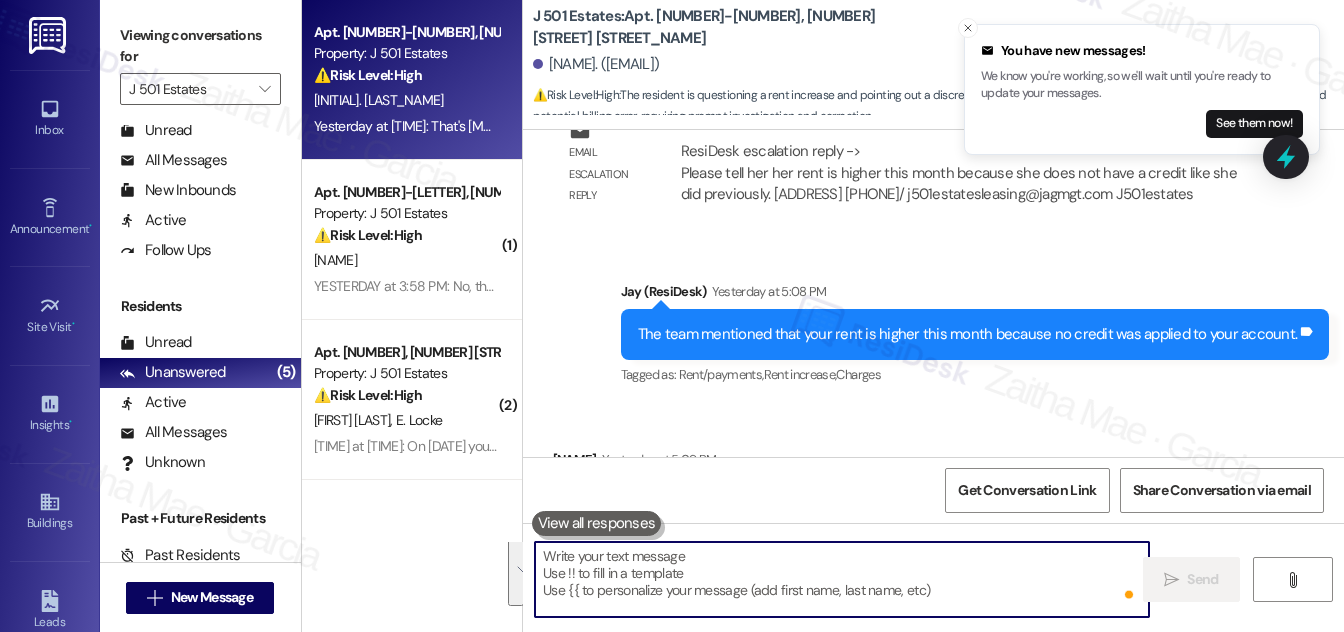 scroll, scrollTop: 0, scrollLeft: 0, axis: both 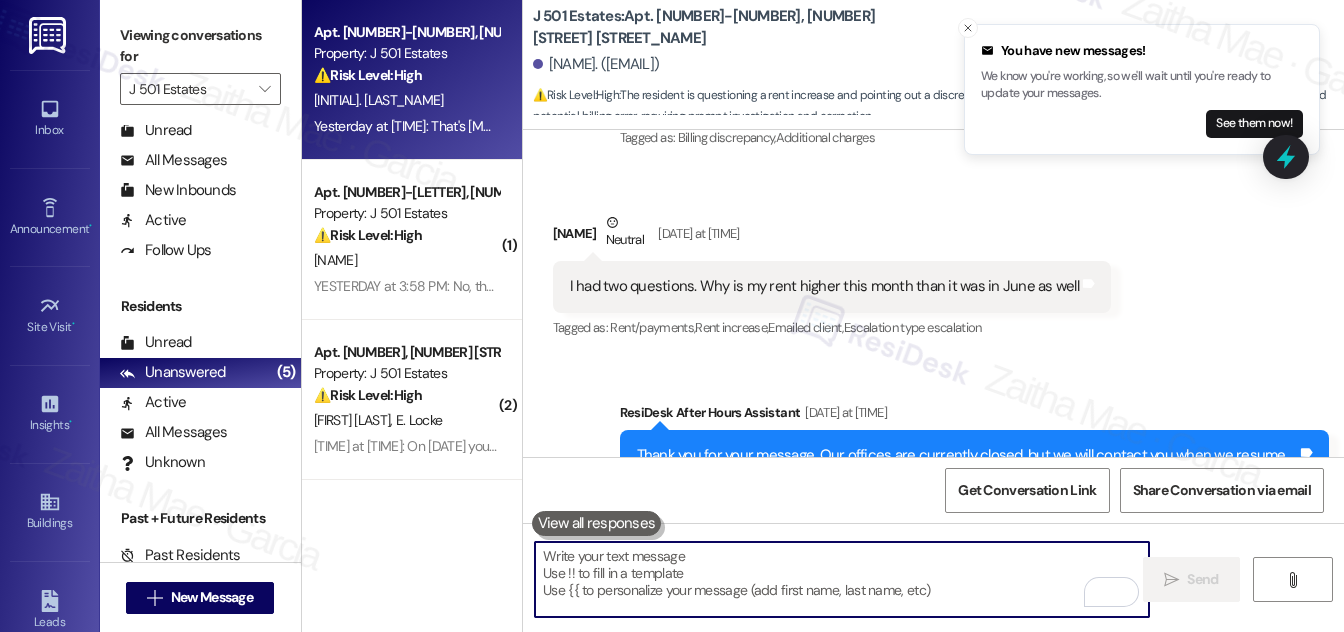 type 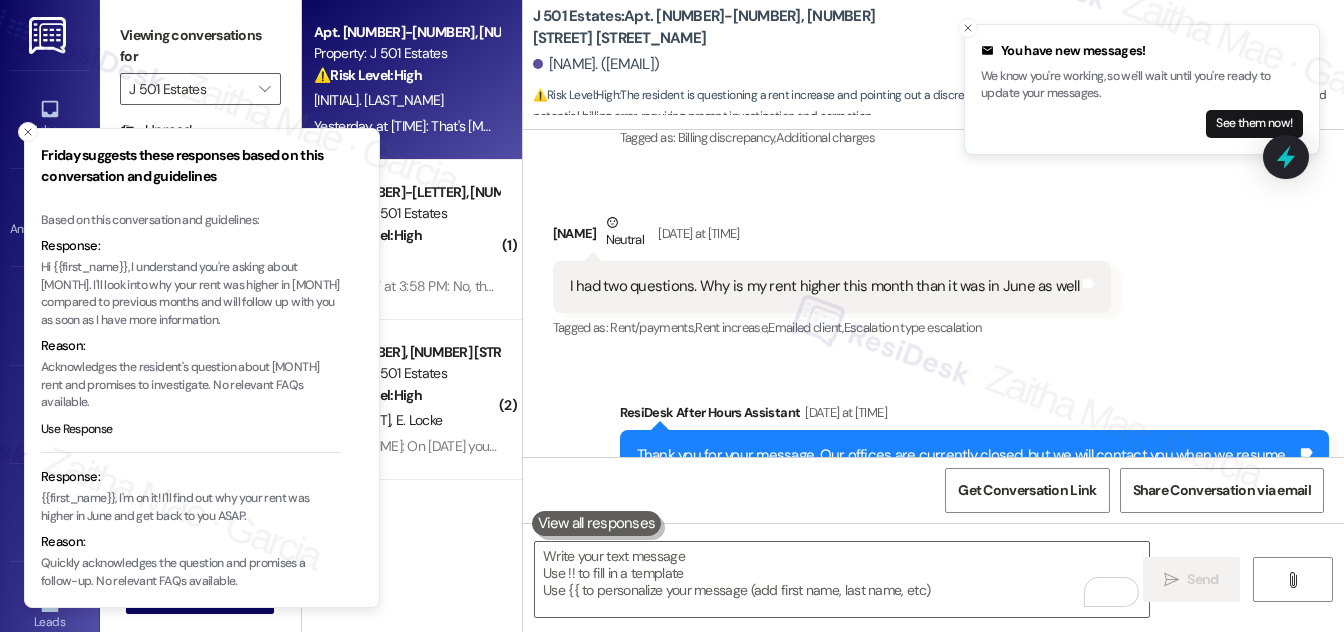 click on "Hi {{first_name}}, I understand you're asking about June. I'll look into why your rent was higher in June compared to previous months and will follow up with you as soon as I have more information." at bounding box center [191, 294] 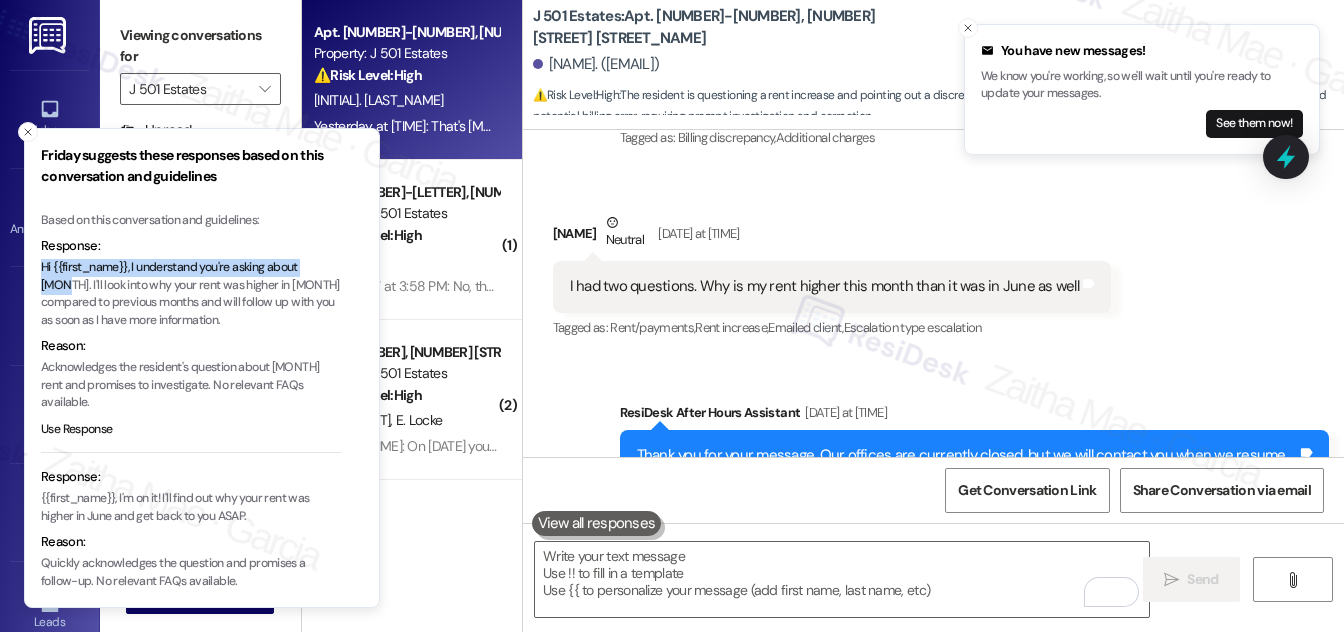drag, startPoint x: 42, startPoint y: 269, endPoint x: 319, endPoint y: 260, distance: 277.14618 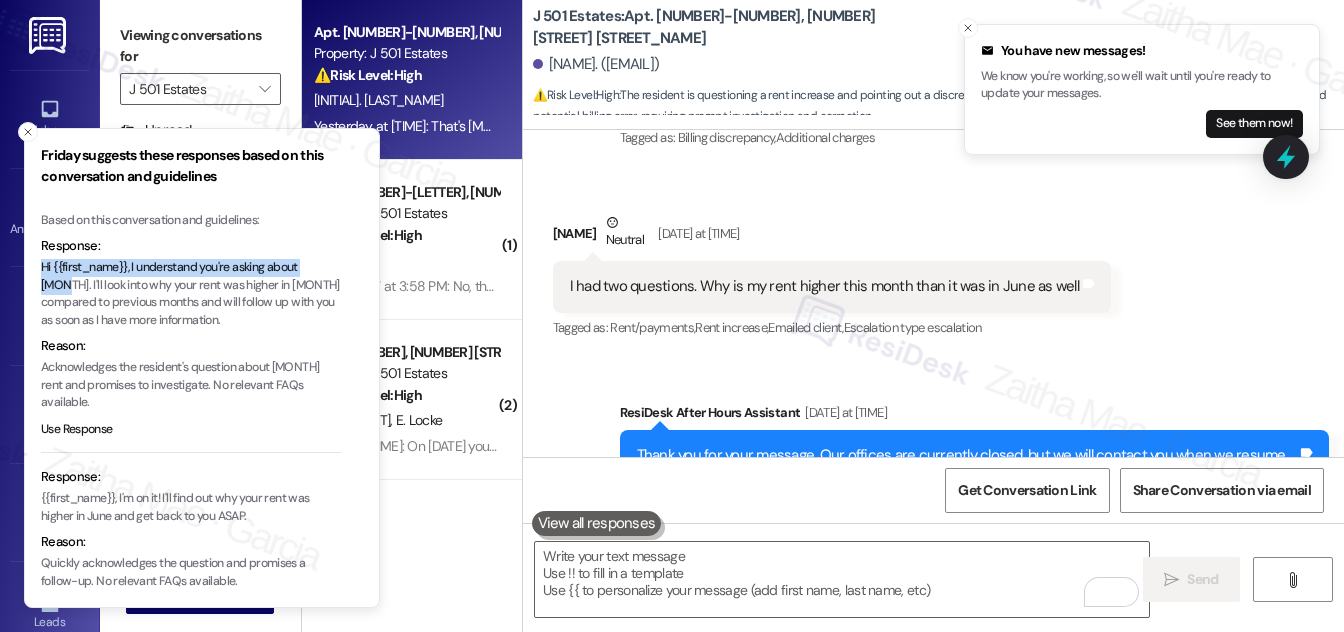 type 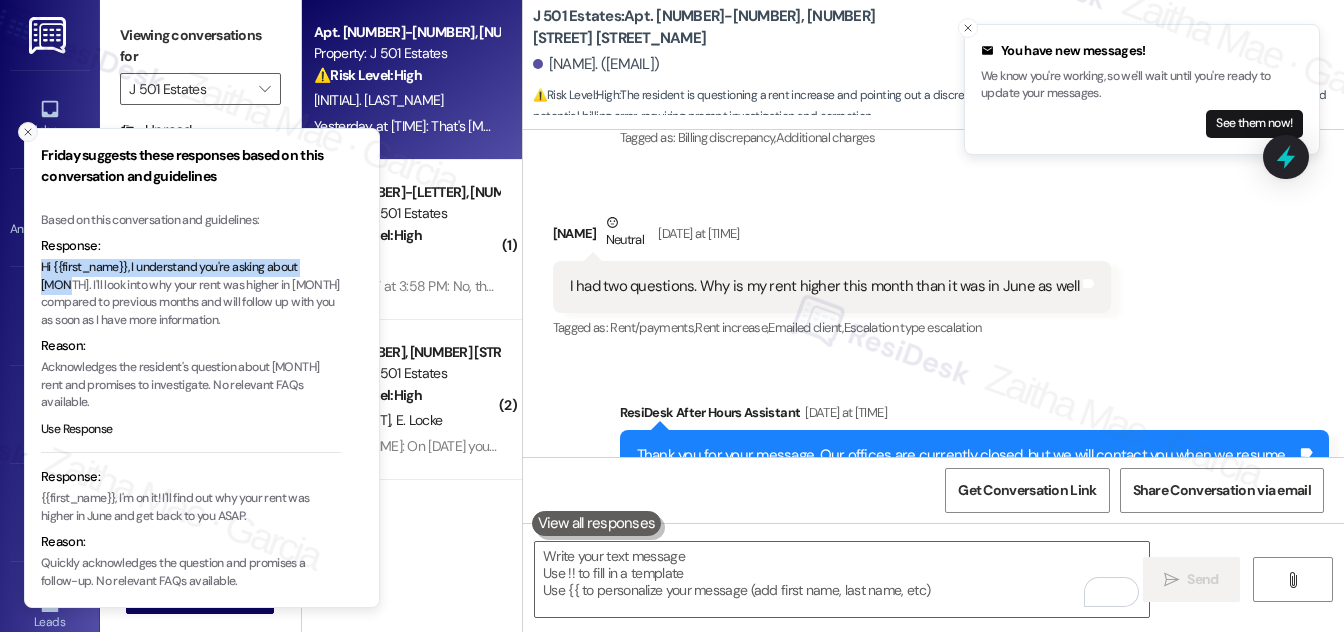 click 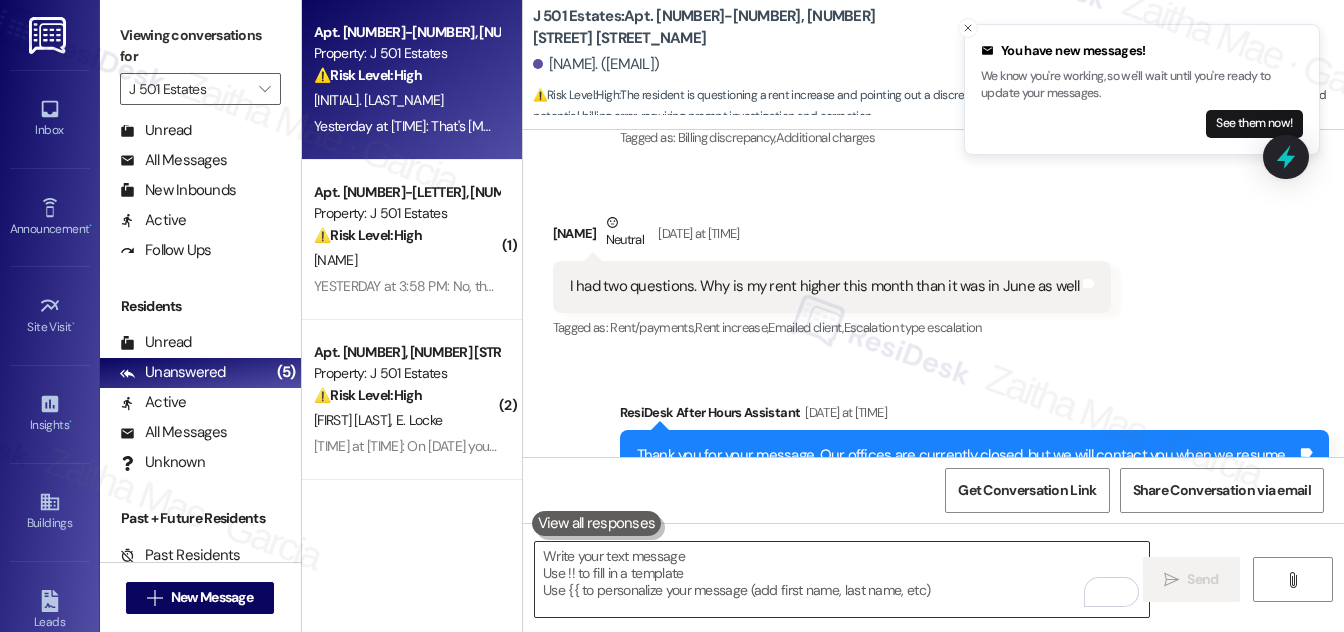 click at bounding box center [842, 579] 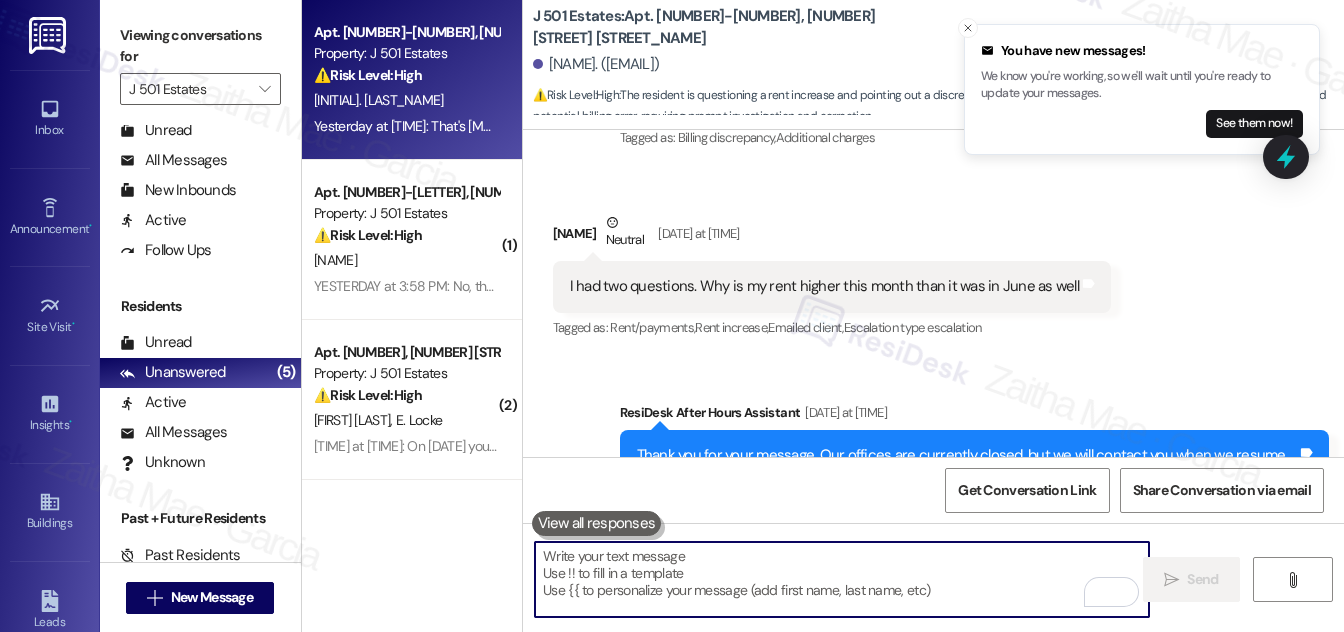 paste on "Hi {{first_name}}, I understand you're asking about June" 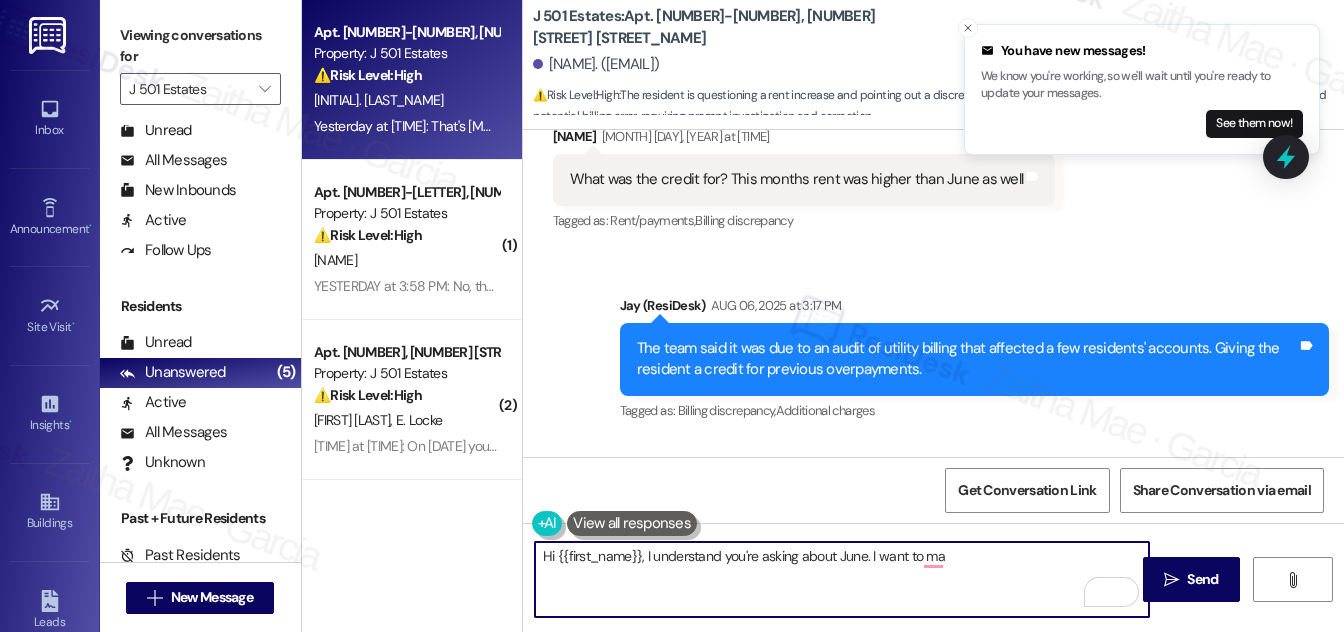 scroll, scrollTop: 2125, scrollLeft: 0, axis: vertical 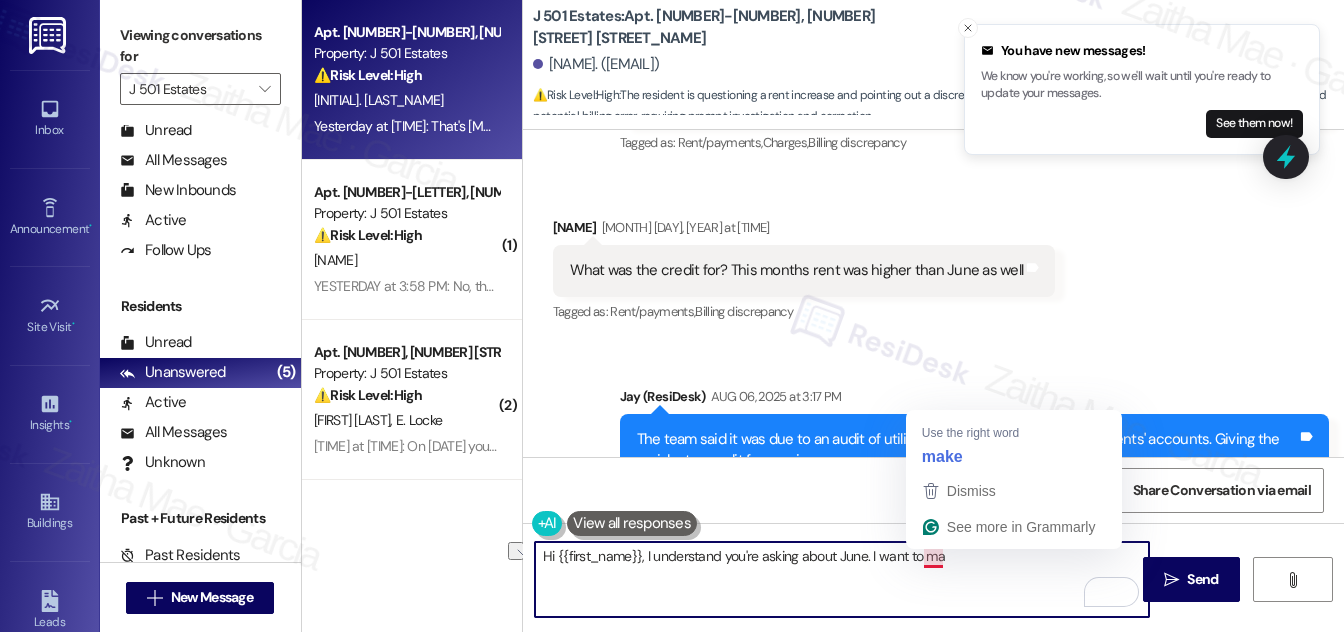 drag, startPoint x: 874, startPoint y: 559, endPoint x: 949, endPoint y: 556, distance: 75.059975 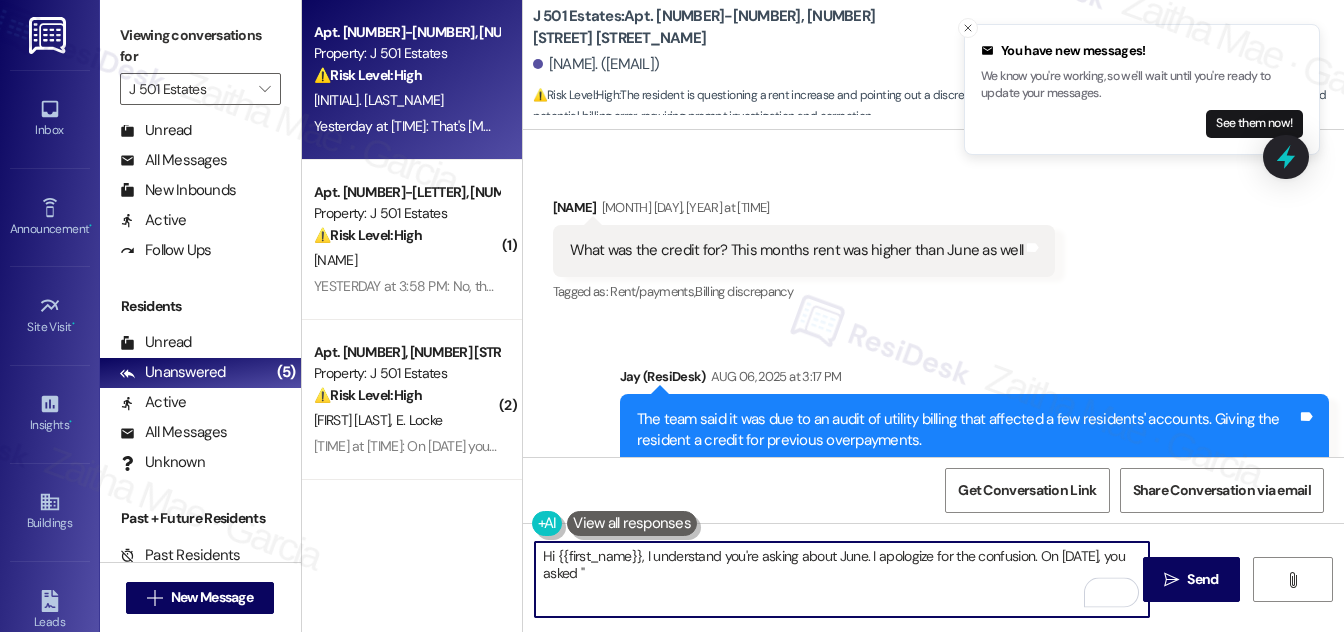 scroll, scrollTop: 2125, scrollLeft: 0, axis: vertical 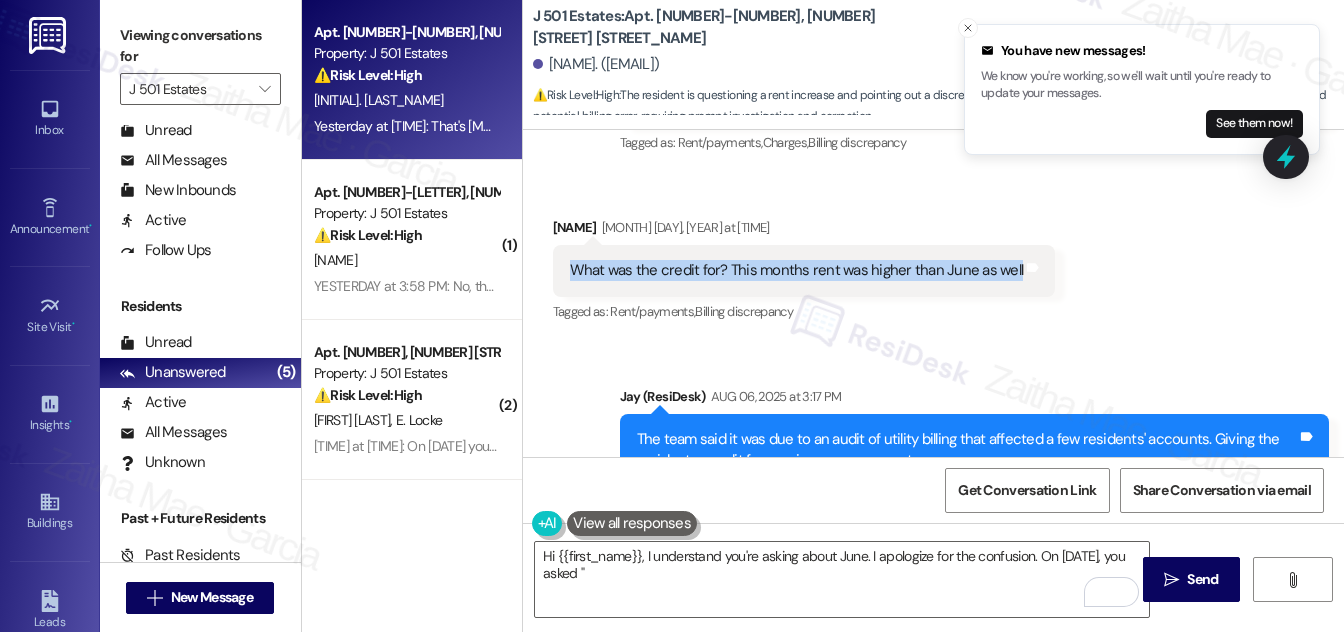 drag, startPoint x: 567, startPoint y: 290, endPoint x: 1009, endPoint y: 300, distance: 442.1131 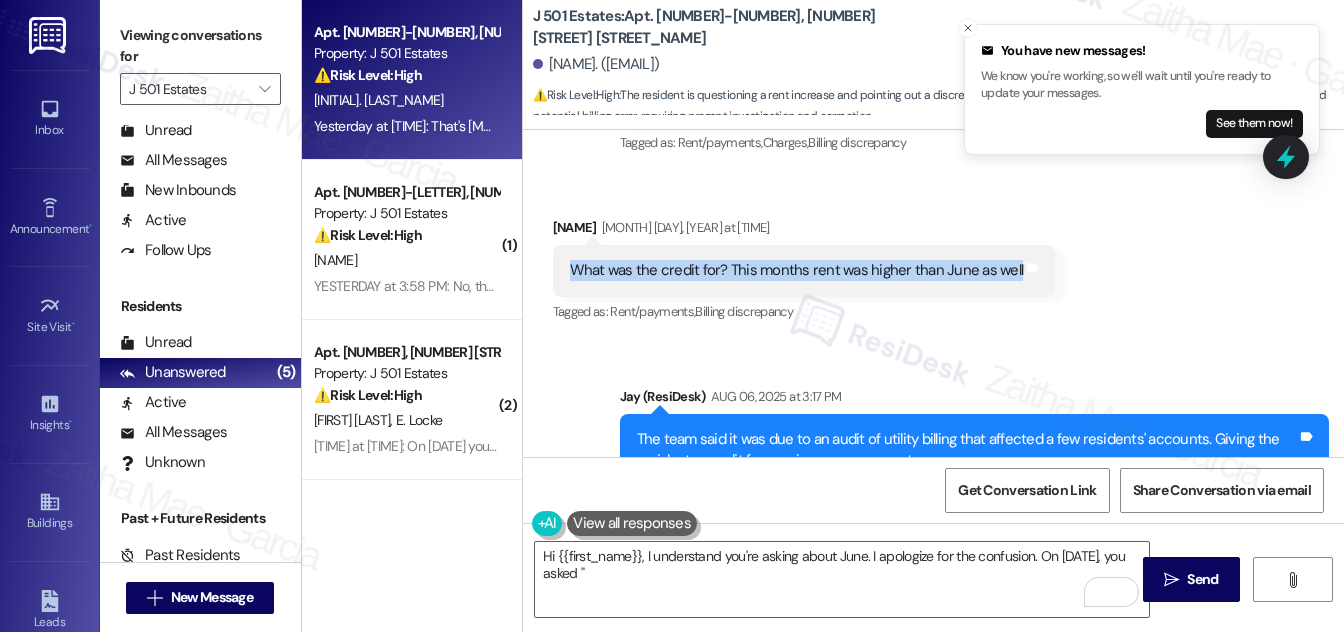 click on "What was the credit for? This months rent was higher than June as well" at bounding box center (797, 270) 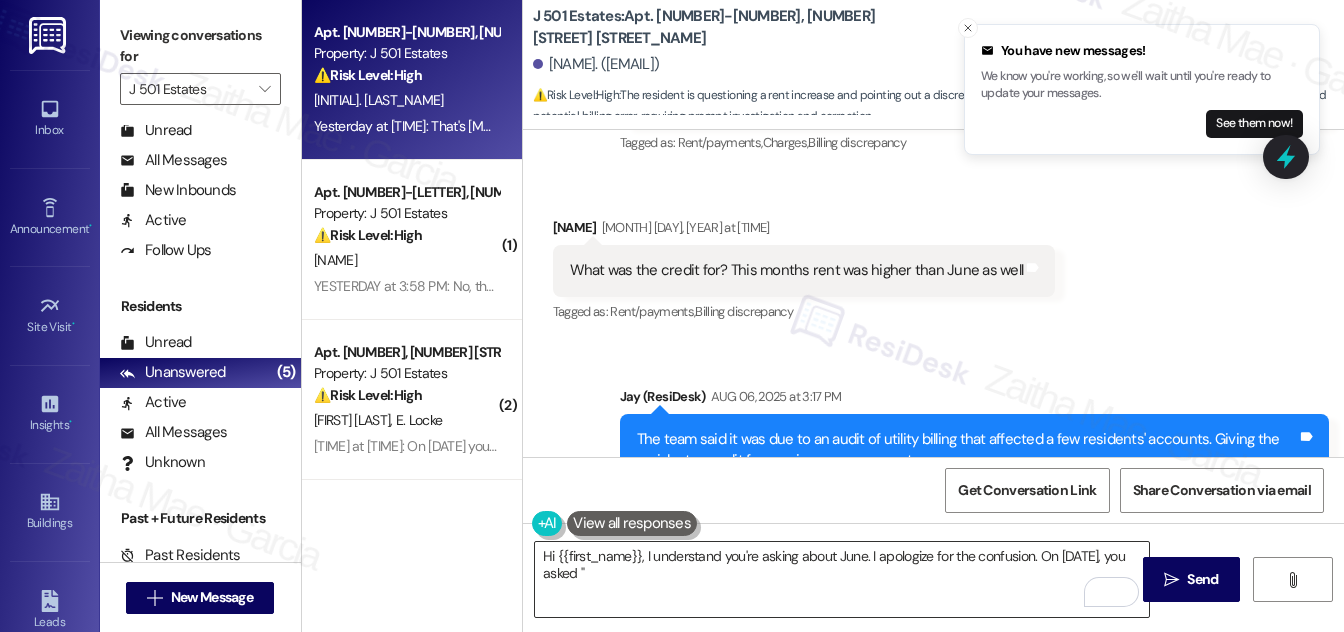 click on "Hi {{first_name}}, I understand you're asking about June. I apologize for the confusion. On August 6th, you asked "" at bounding box center (842, 579) 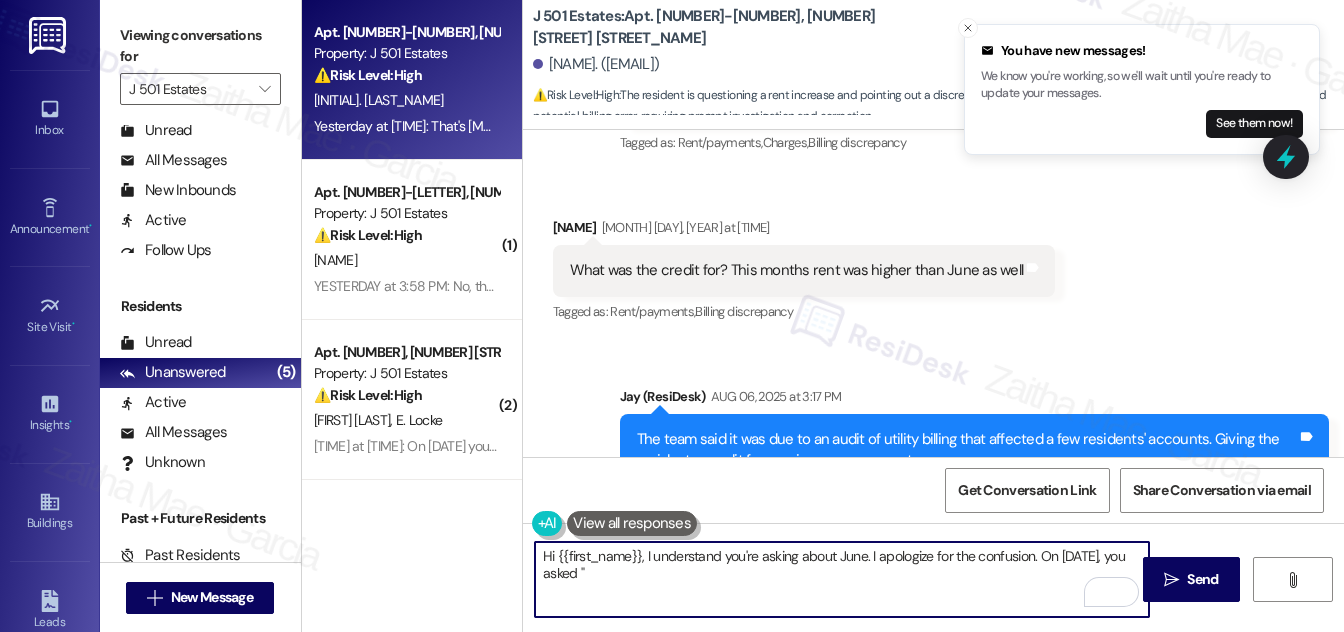 paste on "What was the credit for? This months rent was higher than June as well" 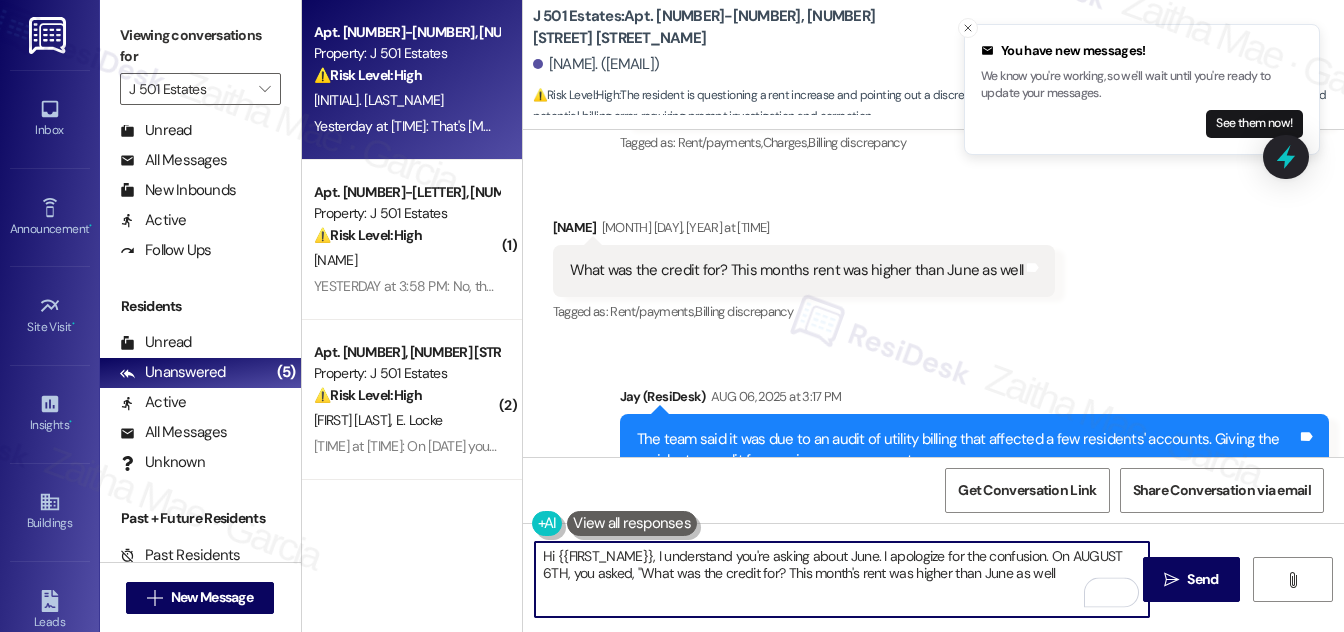 click on "Hi {{first_name}}, I understand you're asking about June. I apologize for the confusion. On August 6th, you asked, "What was the credit for? This month's rent was higher than June as well" at bounding box center (842, 579) 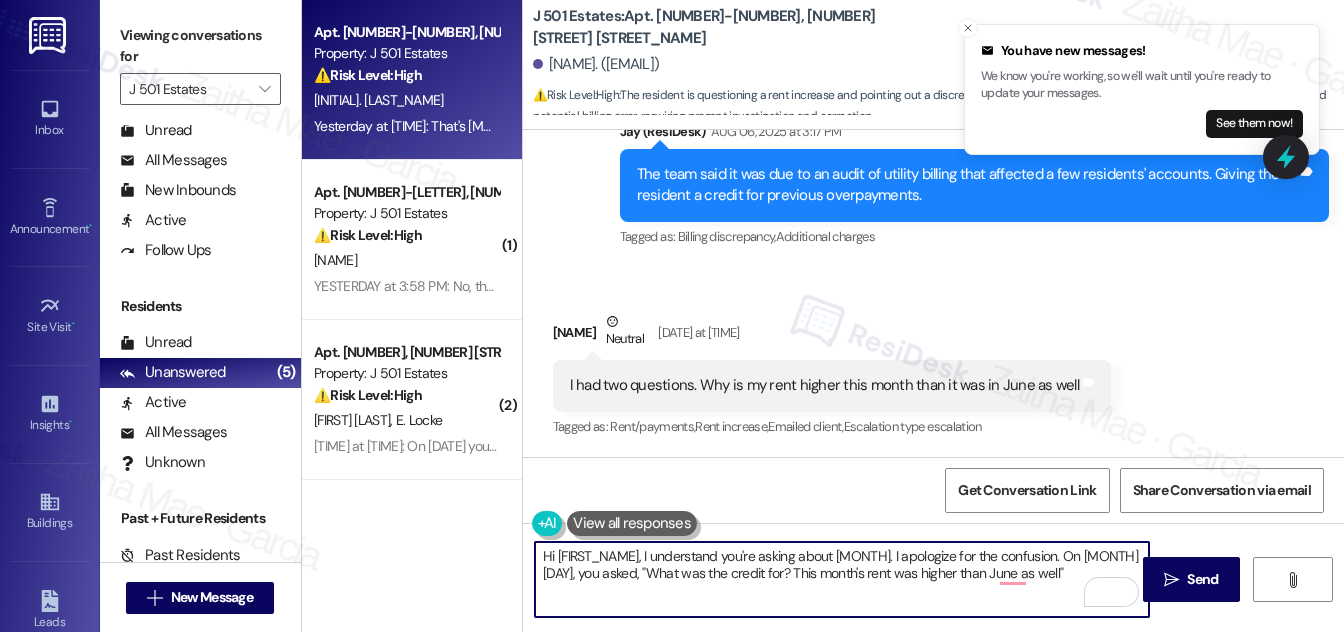 scroll, scrollTop: 2489, scrollLeft: 0, axis: vertical 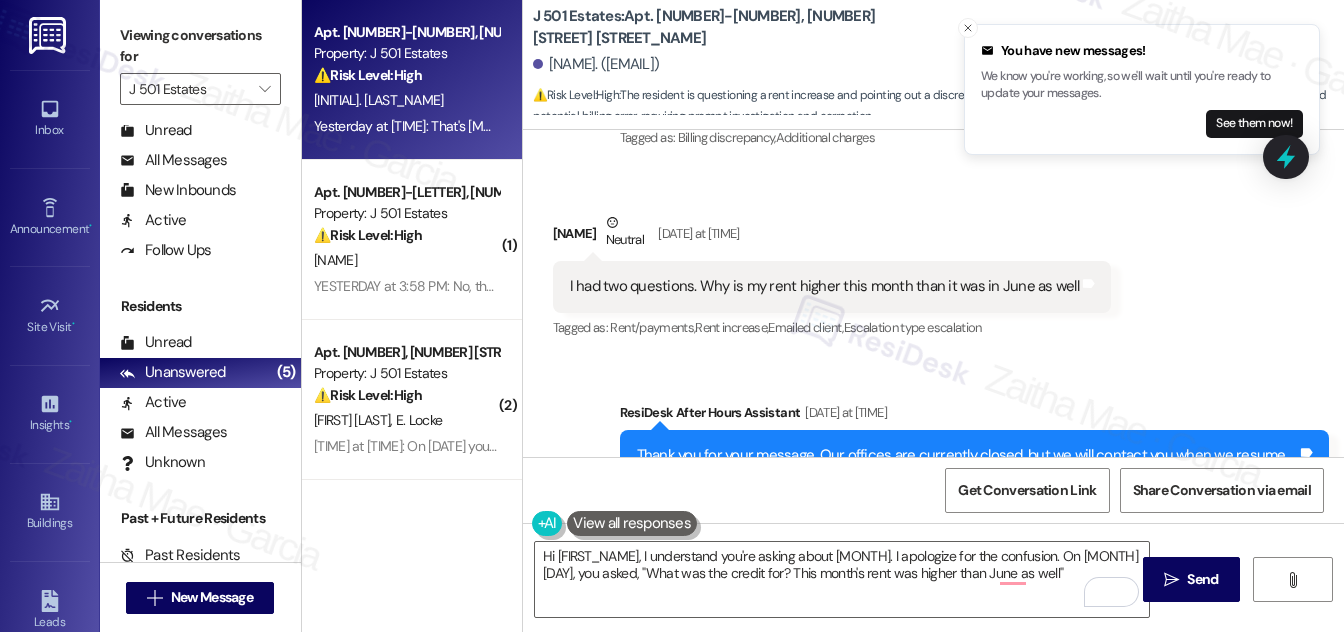 drag, startPoint x: 1101, startPoint y: 343, endPoint x: 1218, endPoint y: 280, distance: 132.8834 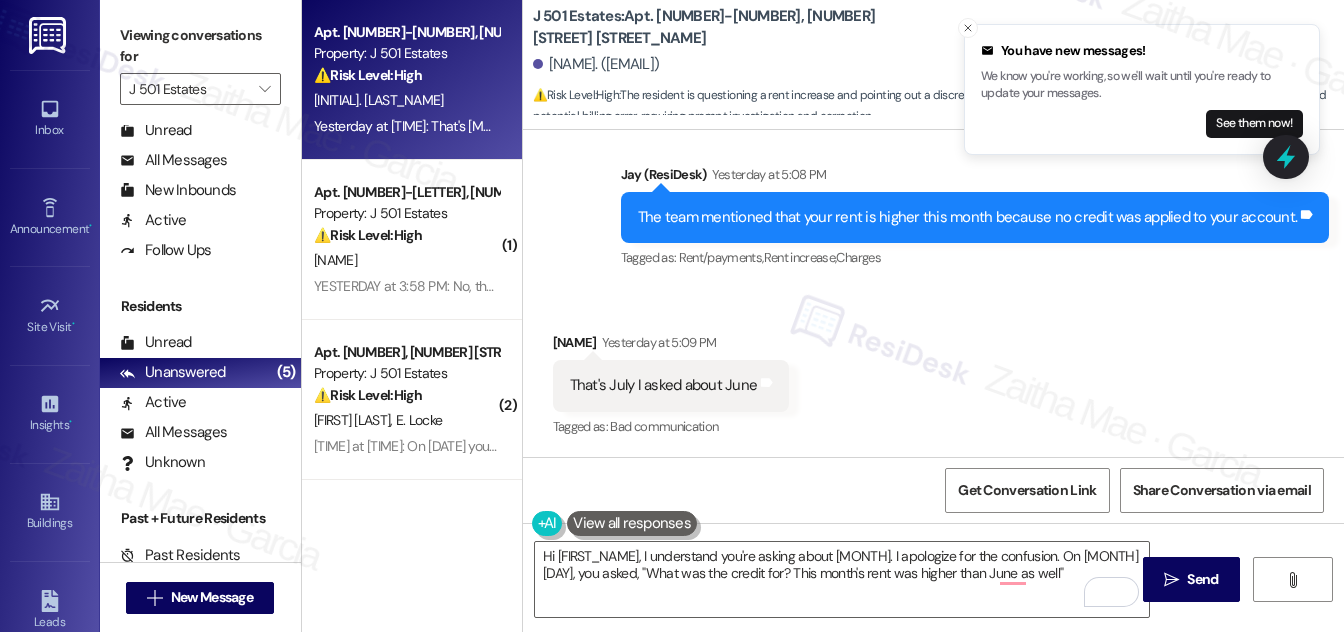 scroll, scrollTop: 3580, scrollLeft: 0, axis: vertical 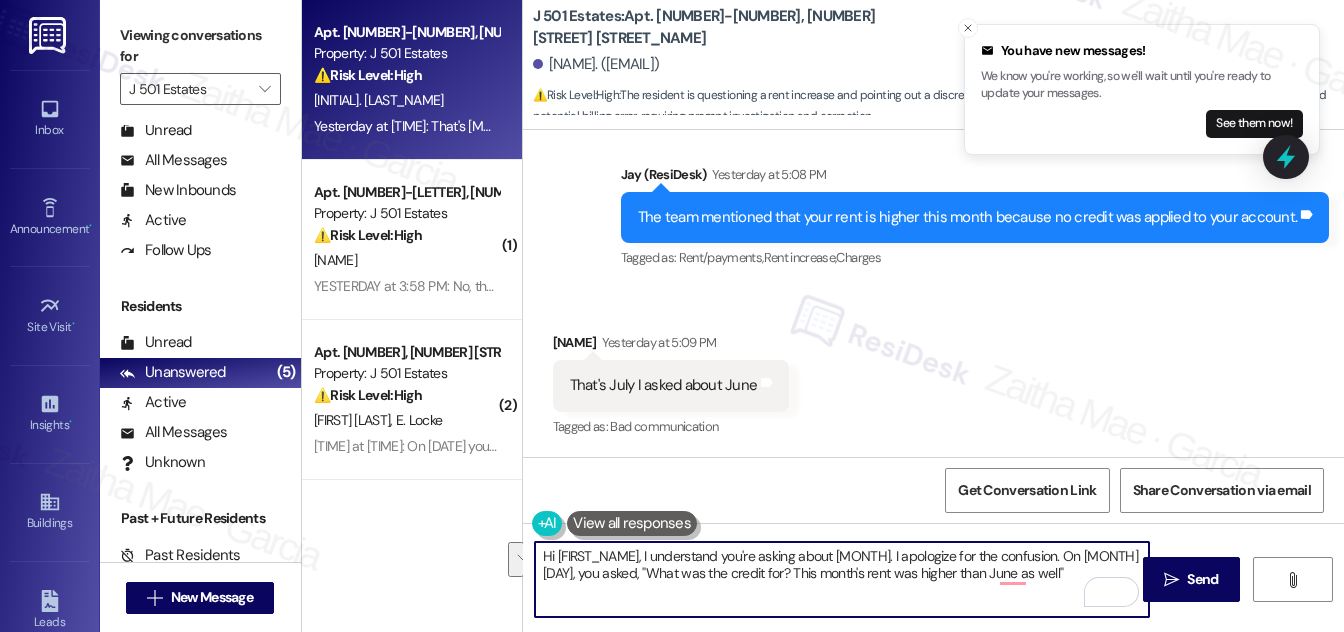 drag, startPoint x: 1038, startPoint y: 554, endPoint x: 1041, endPoint y: 580, distance: 26.172504 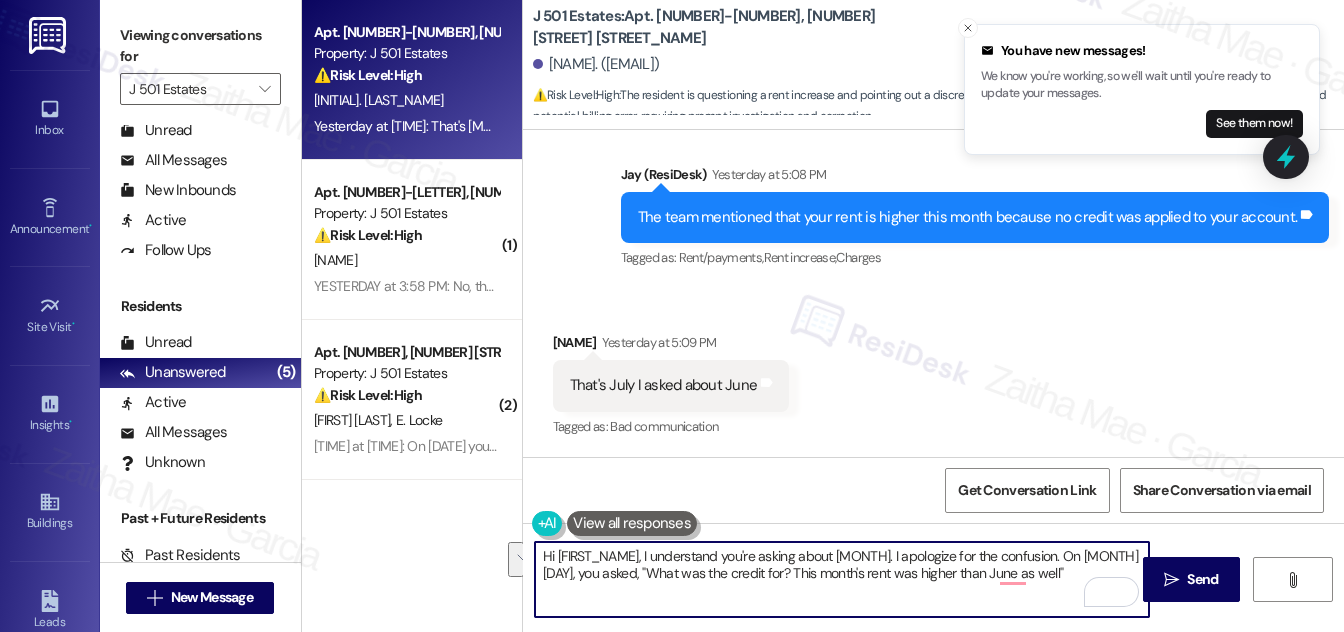 click on "Hi {{first_name}}, I understand you're asking about June. I apologize for the confusion. On August 6th, you asked, "What was the credit for? This month's rent was higher than June as well"" at bounding box center (842, 579) 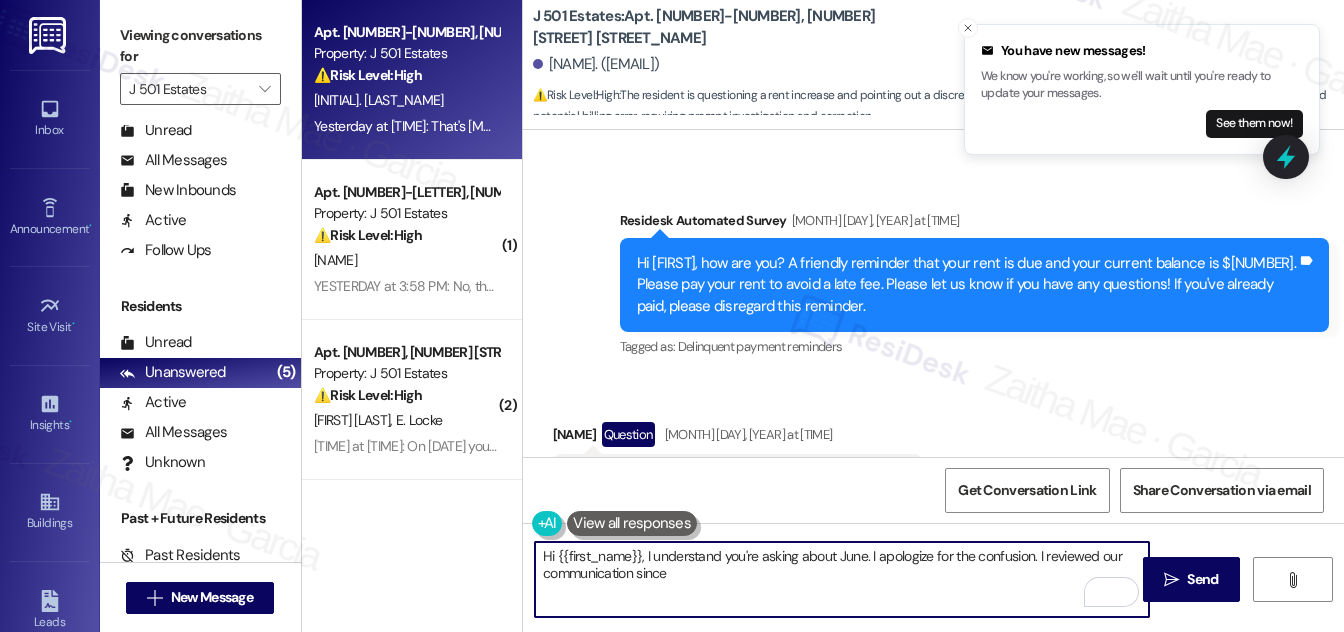 scroll, scrollTop: 853, scrollLeft: 0, axis: vertical 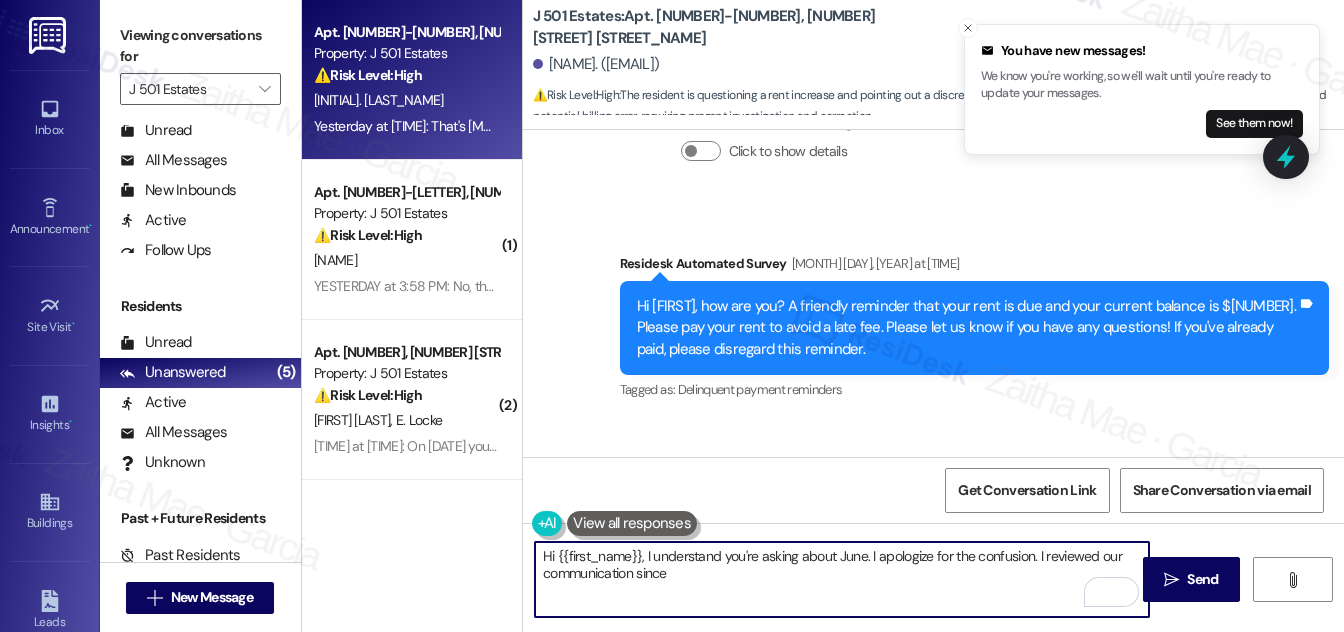 click on "Hi {{first_name}}, I understand you're asking about June. I apologize for the confusion. I reviewed our communication since" at bounding box center [842, 579] 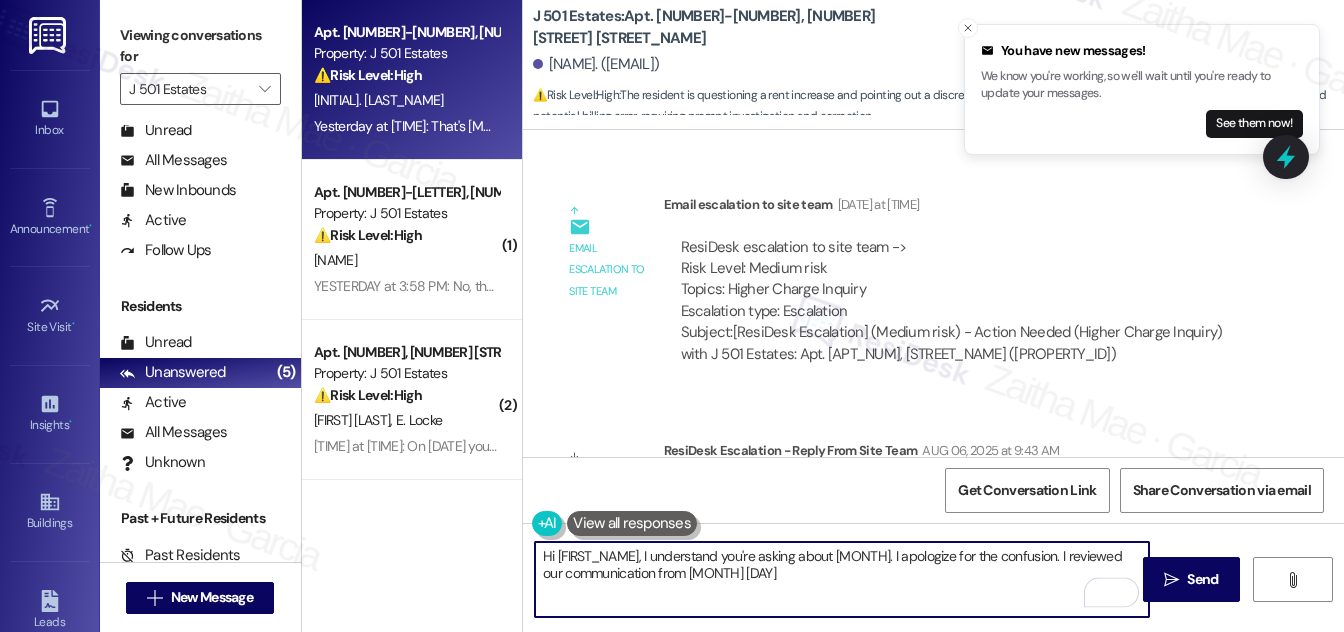 scroll, scrollTop: 1489, scrollLeft: 0, axis: vertical 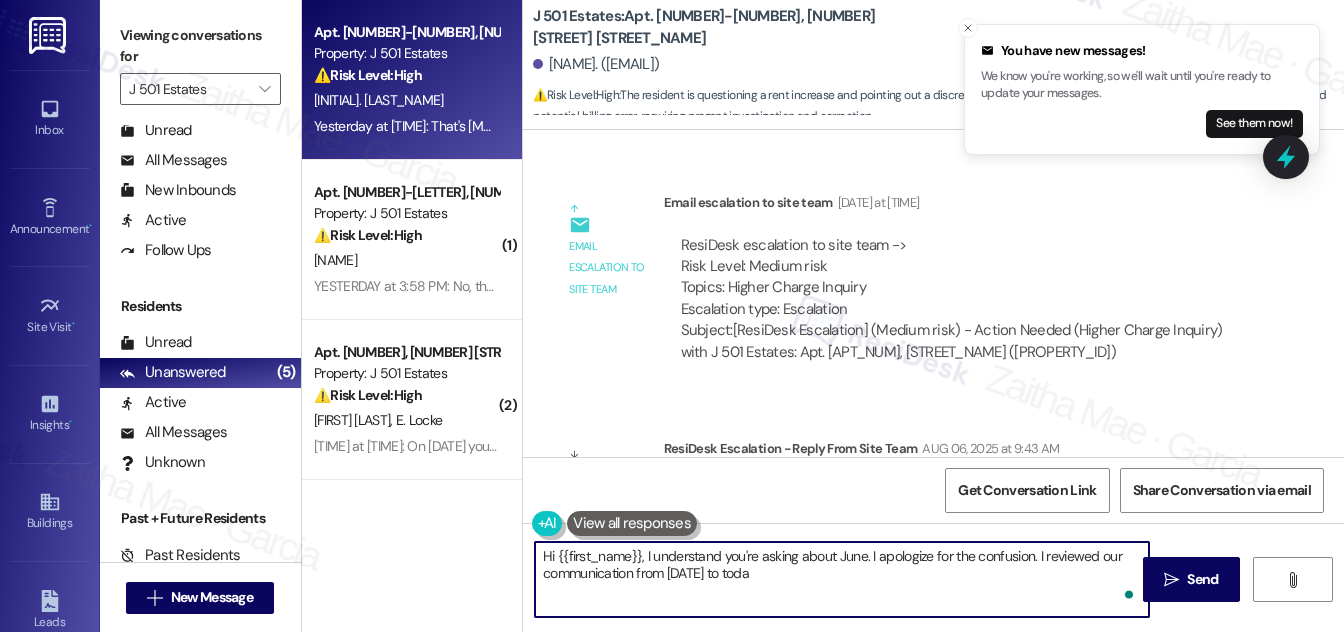 type on "Hi {{first_name}}, I understand you're asking about June. I apologize for the confusion. I reviewed our communication from August 5th to today" 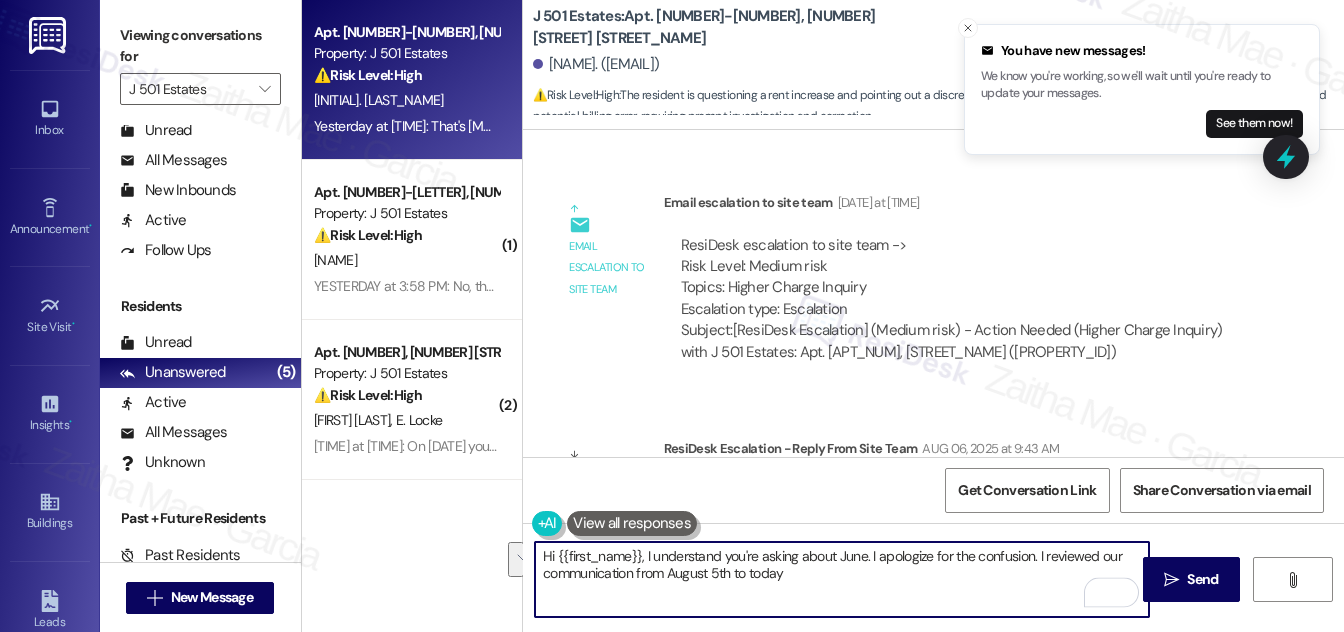 drag, startPoint x: 536, startPoint y: 558, endPoint x: 803, endPoint y: 569, distance: 267.2265 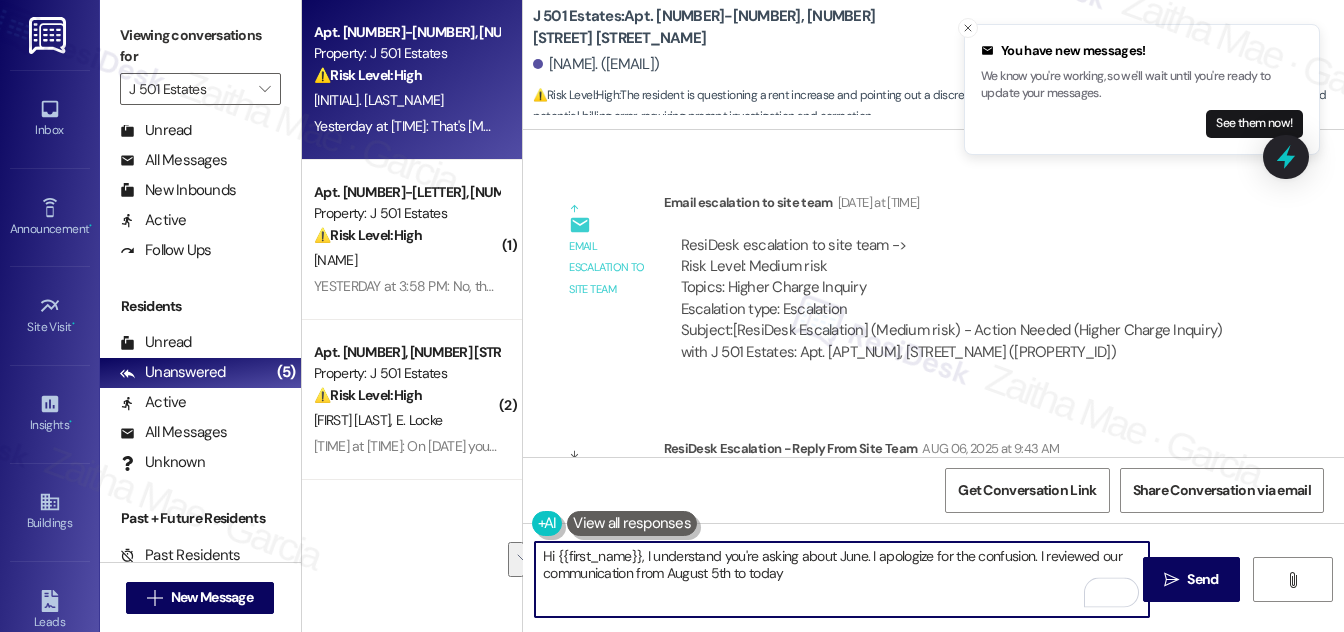 click on "Hi {{first_name}}, I understand you're asking about June. I apologize for the confusion. I reviewed our communication from August 5th to today" at bounding box center [842, 579] 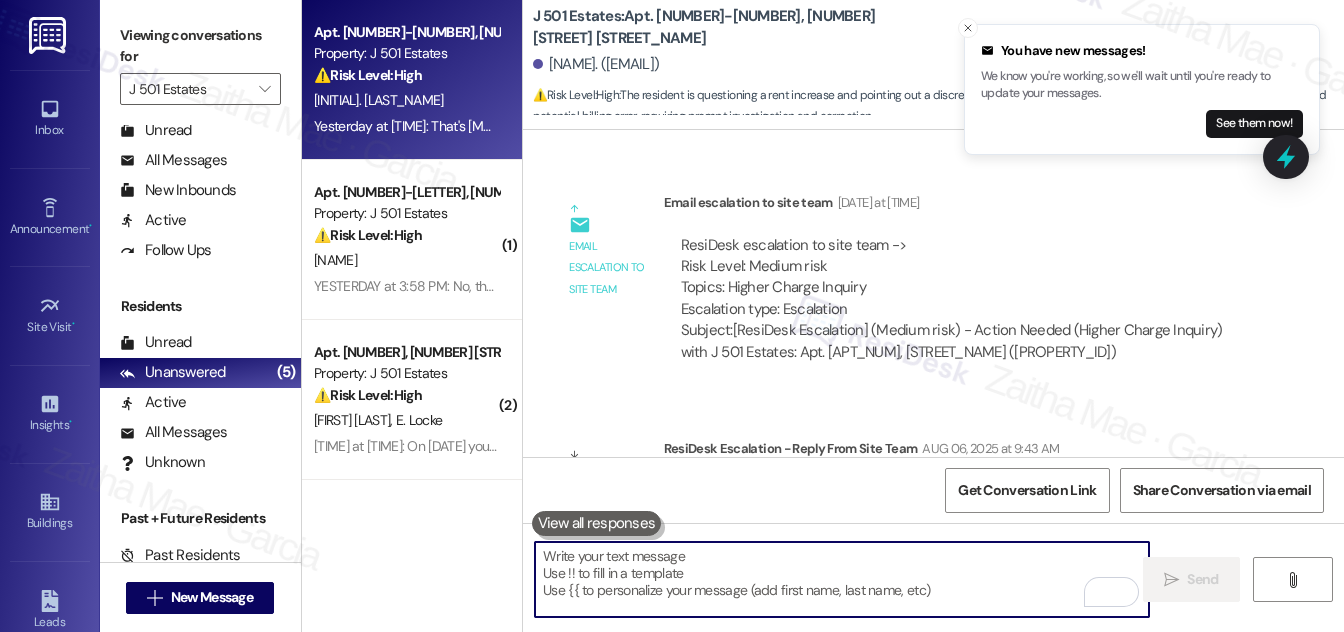 type 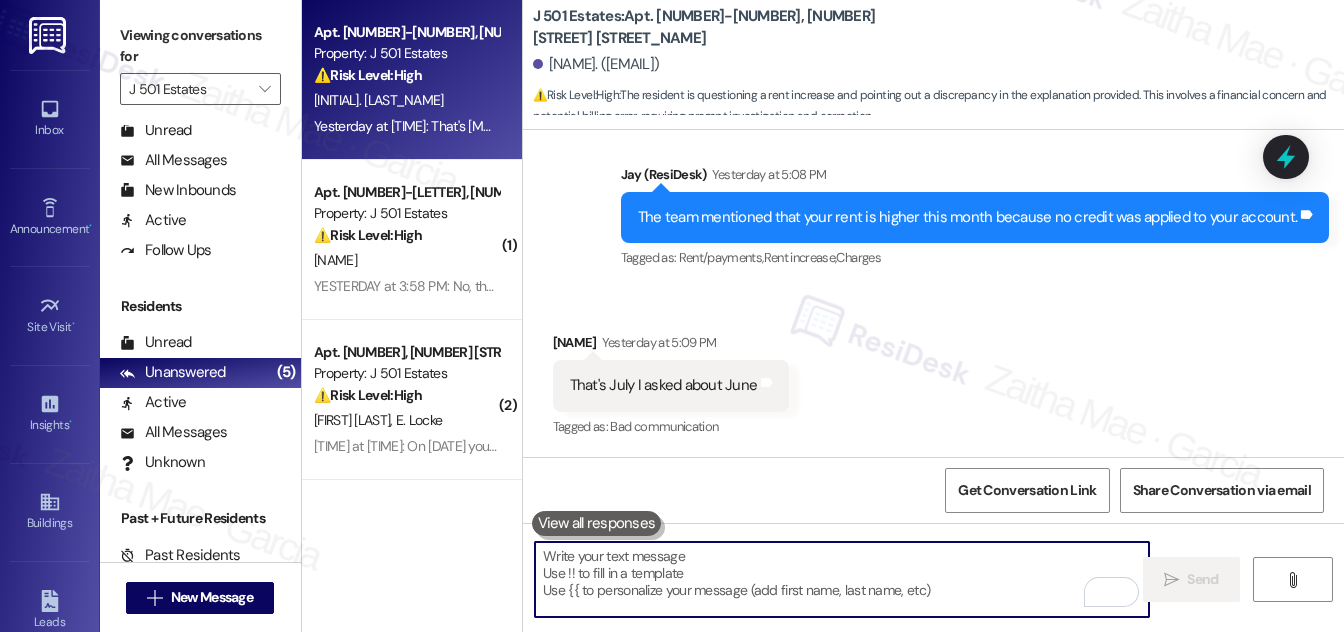 scroll, scrollTop: 3580, scrollLeft: 0, axis: vertical 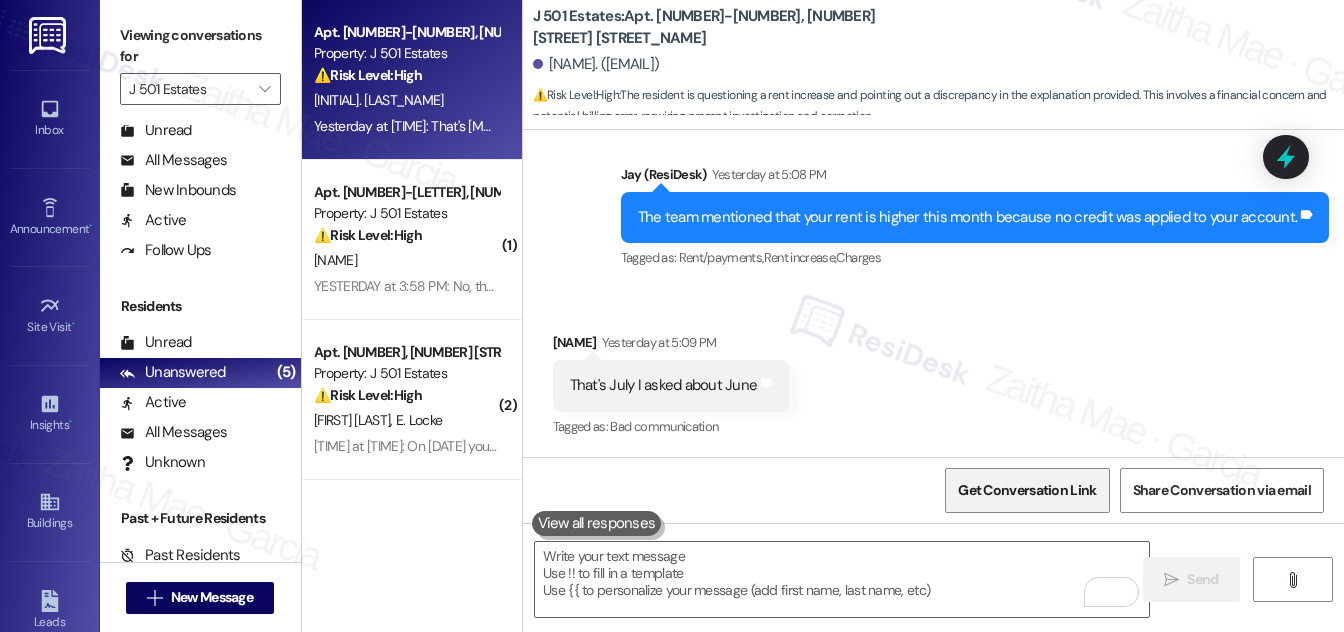 click on "Get Conversation Link" at bounding box center [1027, 490] 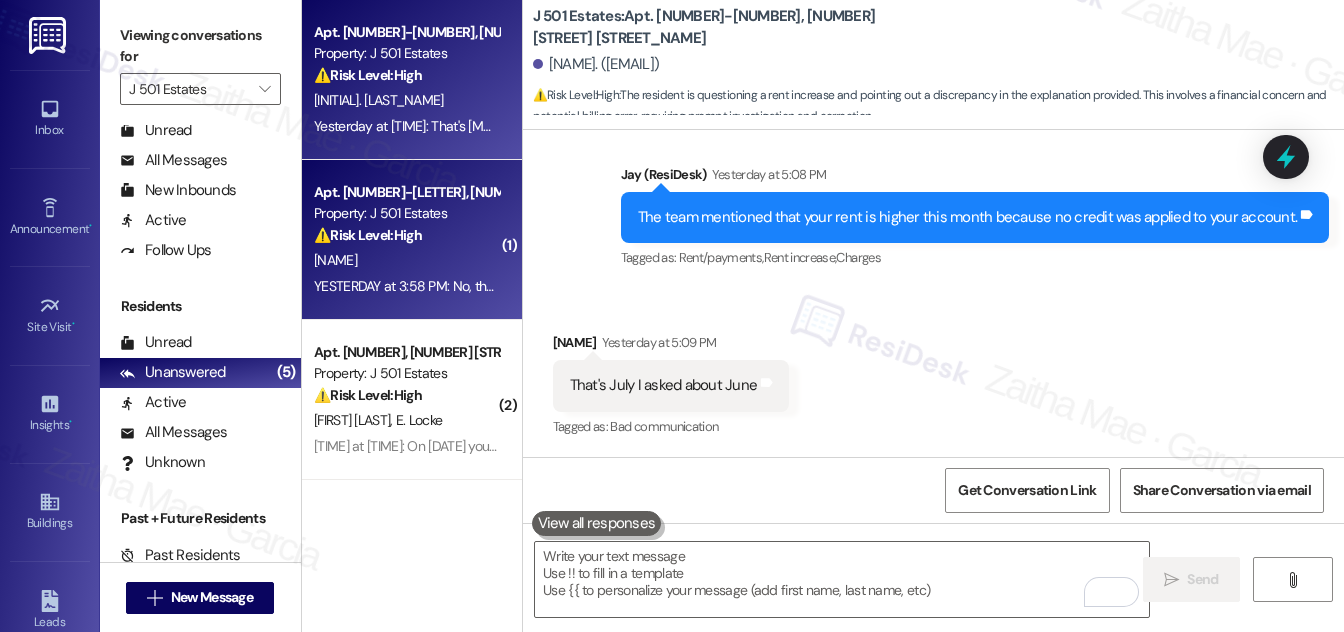 click on "⚠️  Risk Level:  High The resident is splitting rent payments, which deviates from the standard payment schedule and requires monitoring. While not an emergency, it's a financial concern that needs to be tracked to avoid late fees or eviction proceedings." at bounding box center (406, 235) 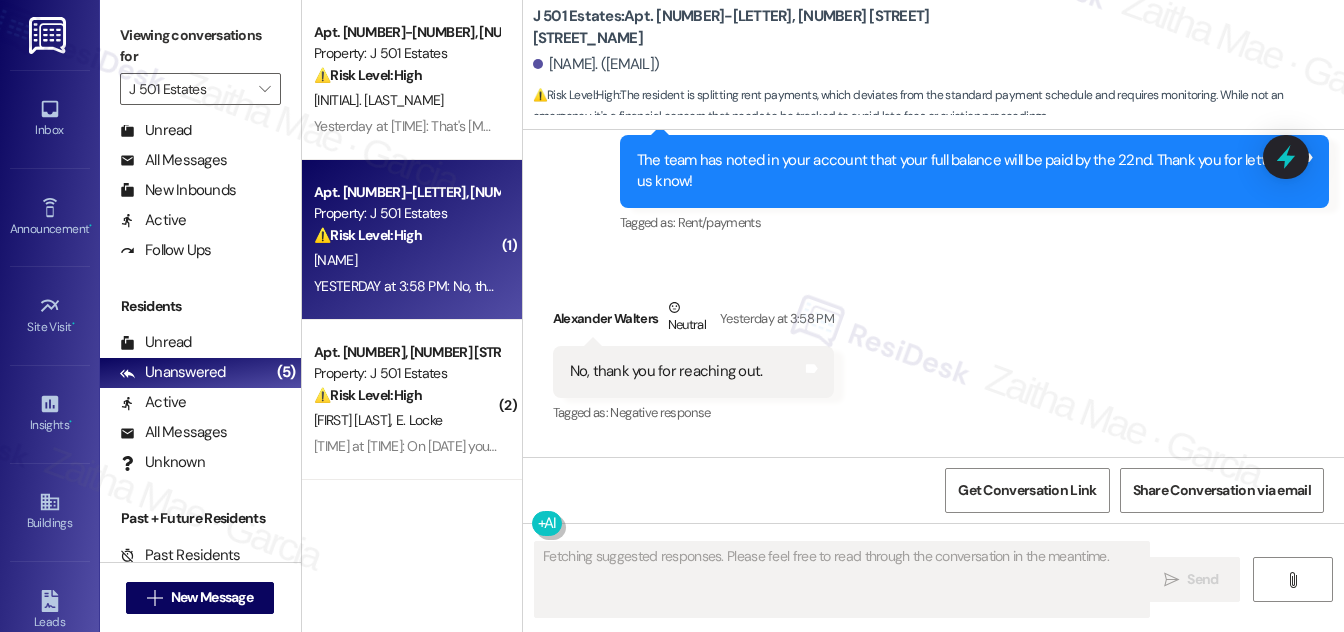 scroll, scrollTop: 6400, scrollLeft: 0, axis: vertical 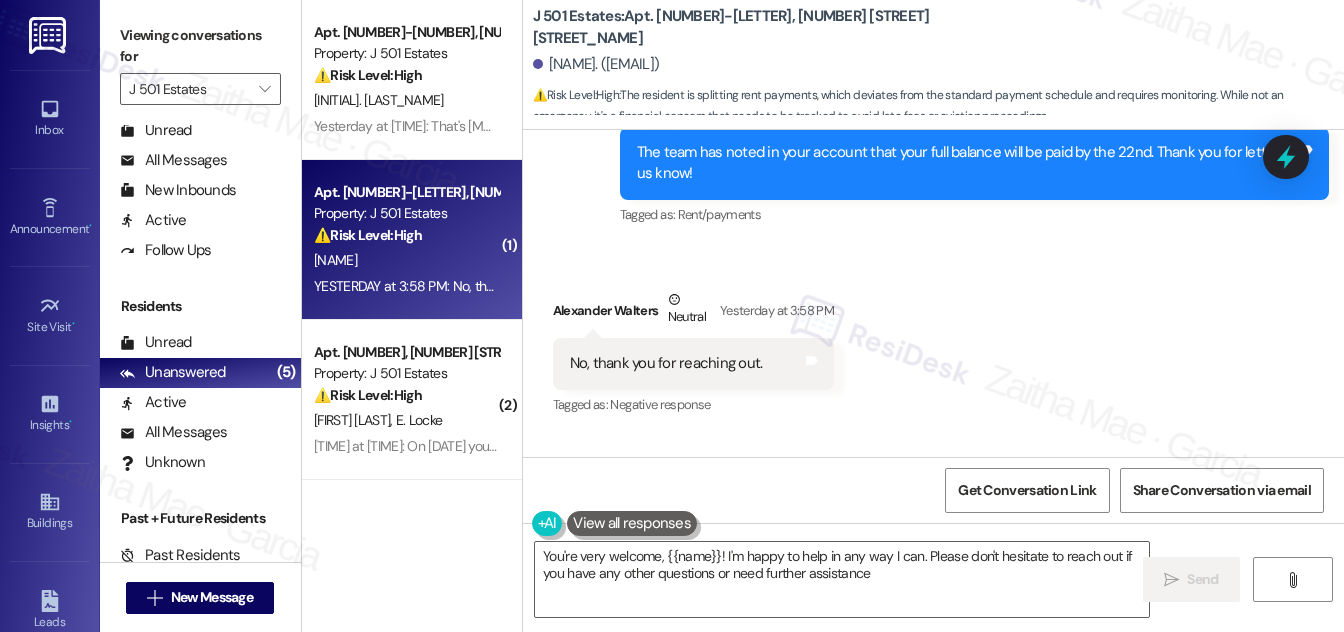 type on "You're very welcome, {{first_name}}! I'm happy to help in any way I can. Please don't hesitate to reach out if you have any other questions or need further assistance!" 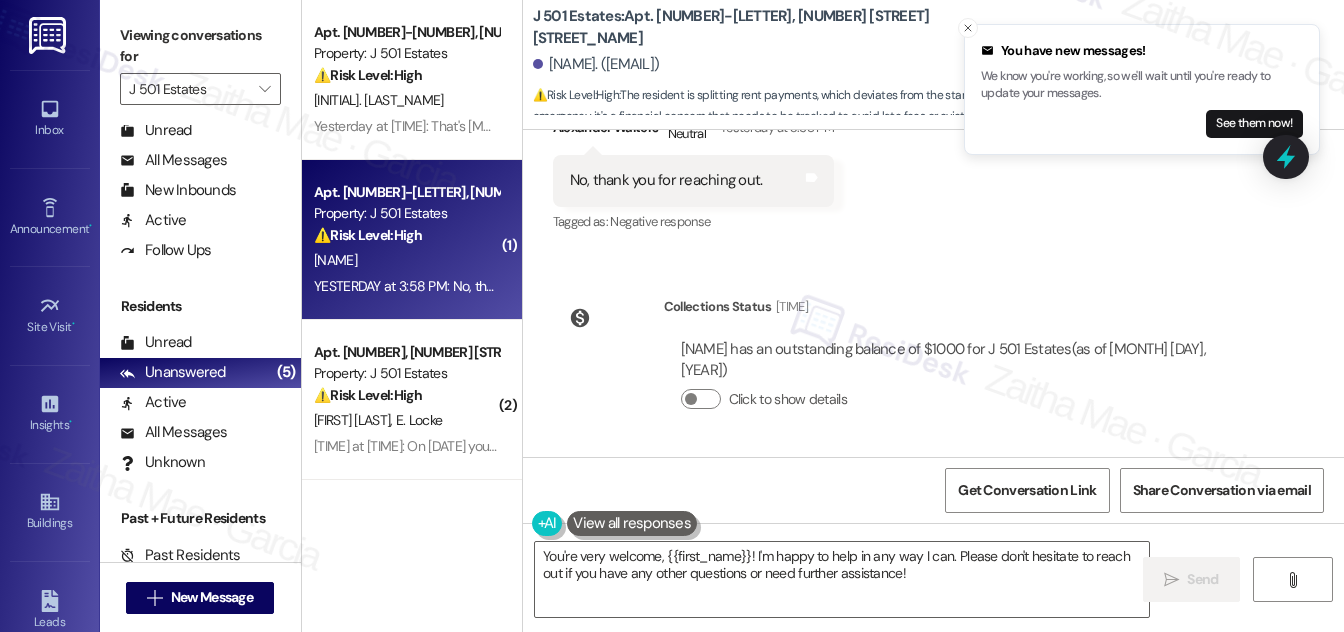 scroll, scrollTop: 6514, scrollLeft: 0, axis: vertical 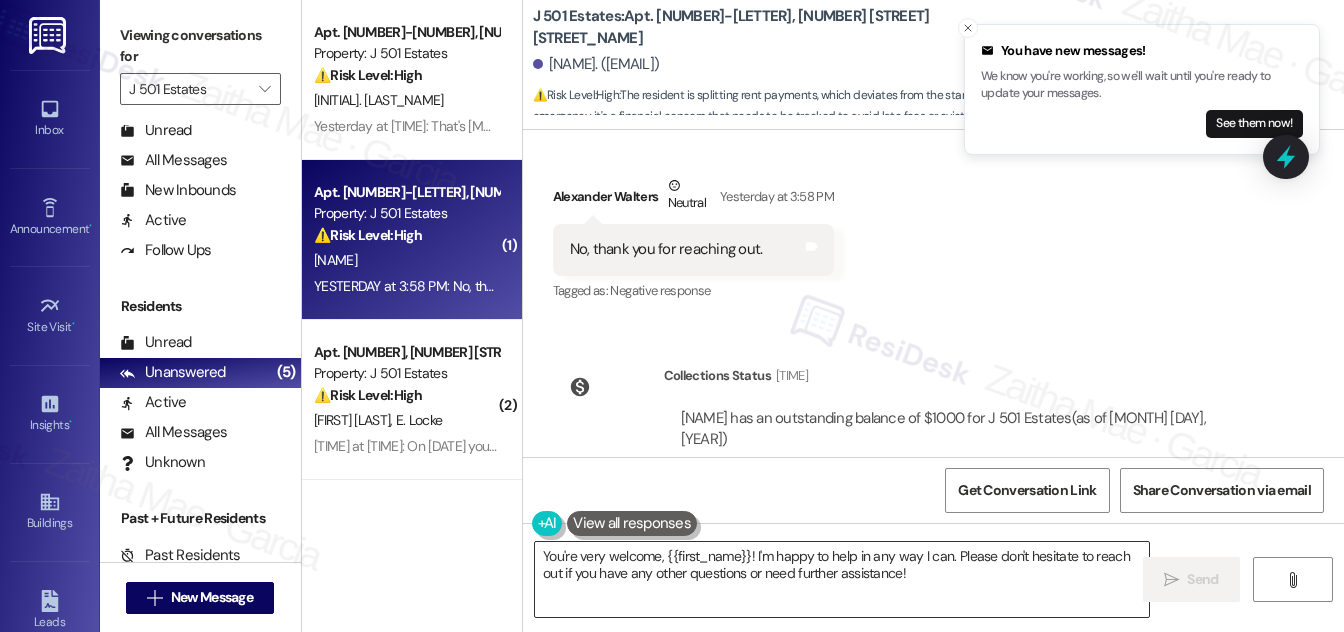 click on "You're very welcome, {{first_name}}! I'm happy to help in any way I can. Please don't hesitate to reach out if you have any other questions or need further assistance!" at bounding box center [842, 579] 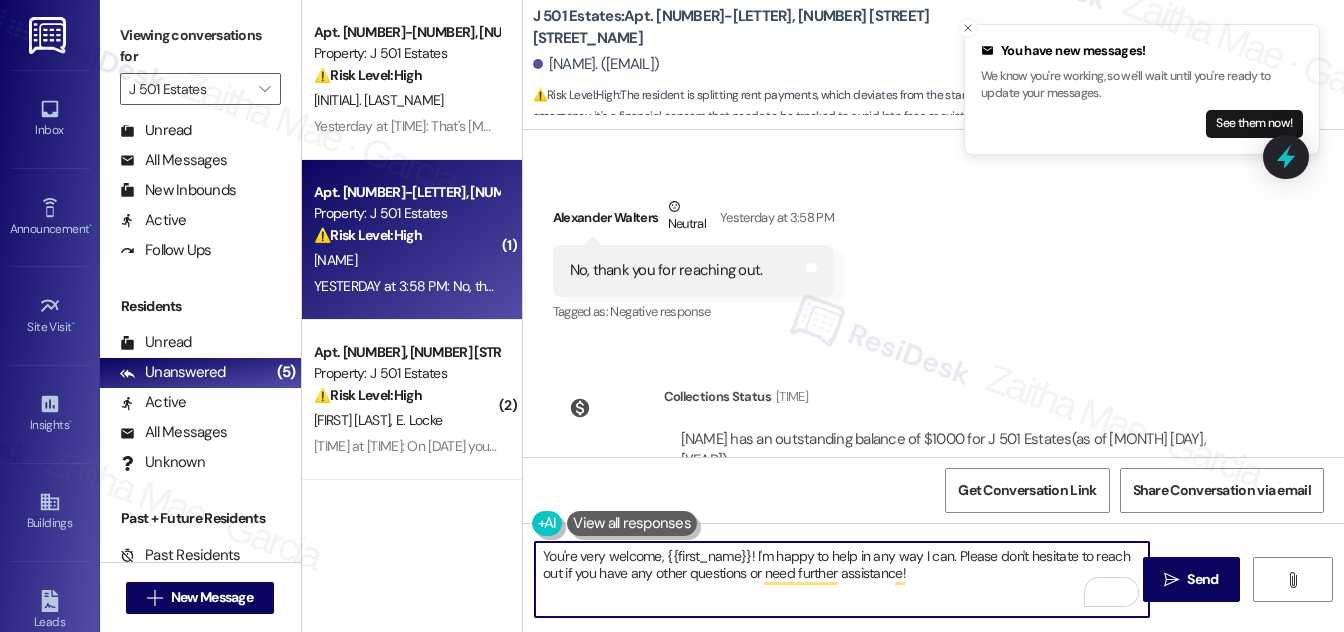 scroll, scrollTop: 6605, scrollLeft: 0, axis: vertical 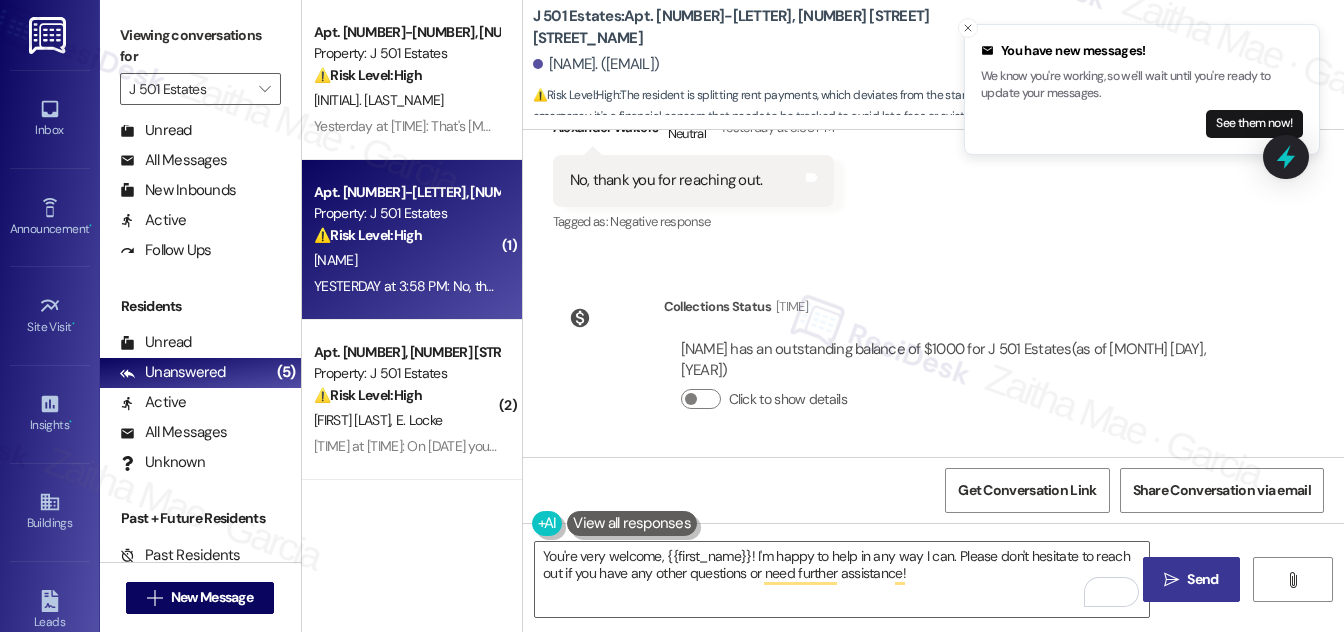 click on "" at bounding box center (1171, 580) 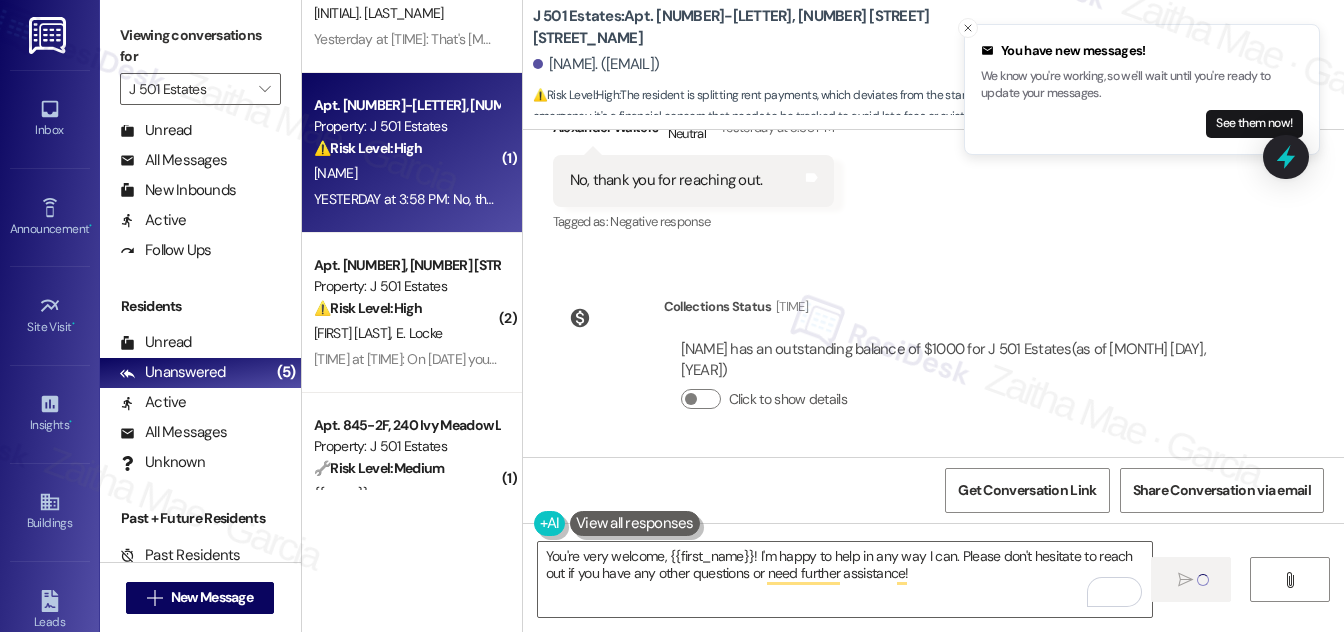 scroll, scrollTop: 181, scrollLeft: 0, axis: vertical 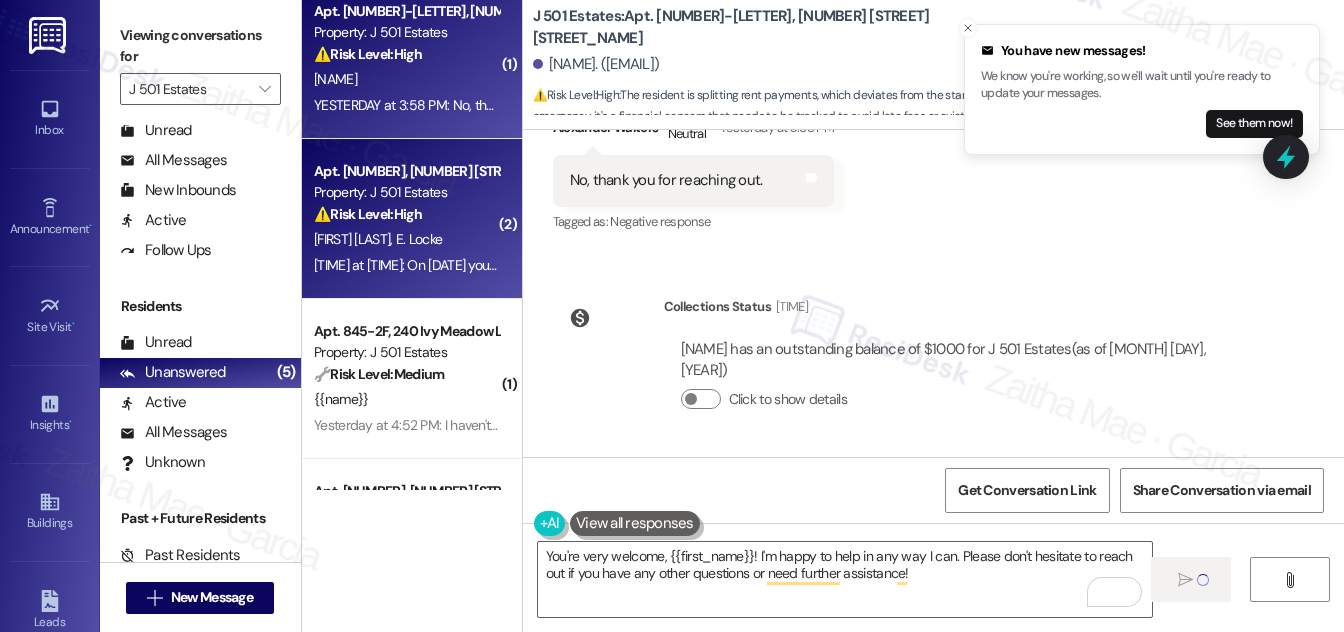 type 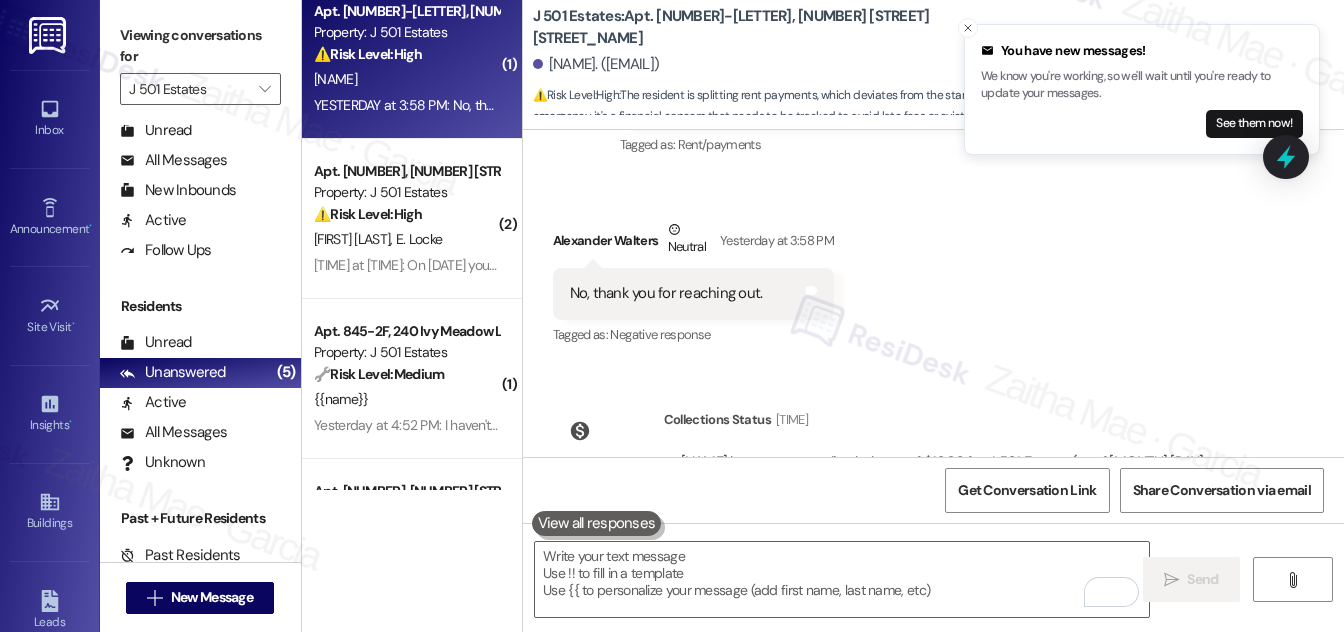 scroll, scrollTop: 6400, scrollLeft: 0, axis: vertical 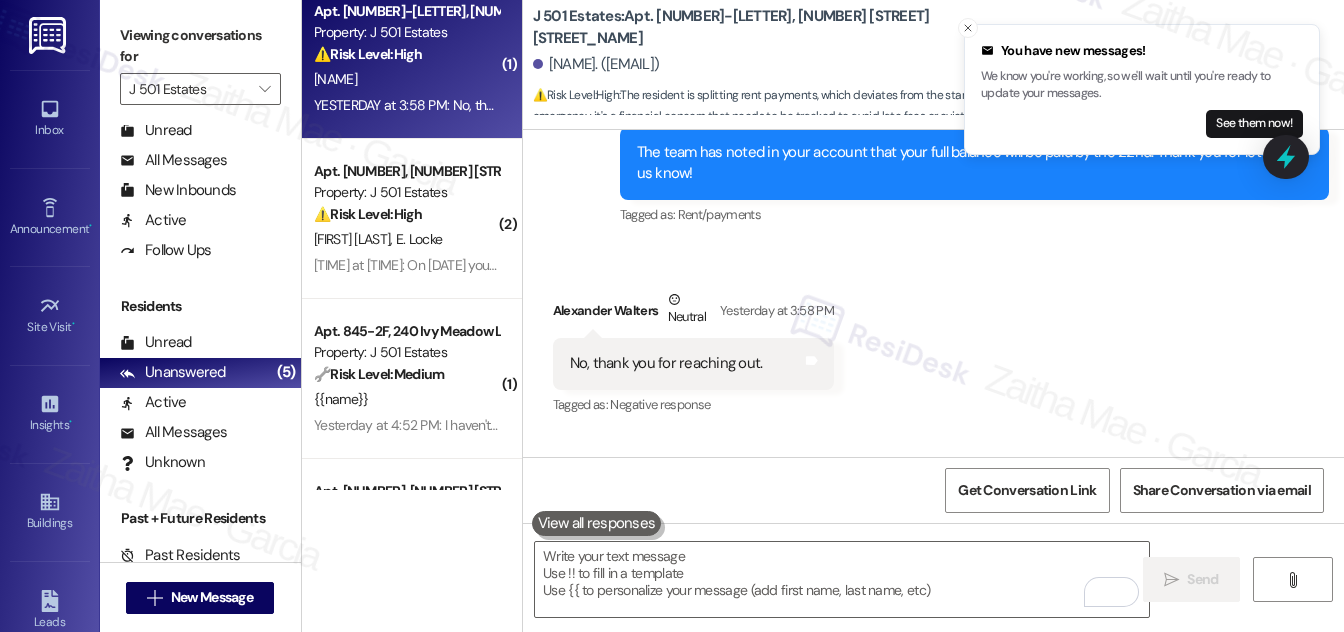 click on "A. Locke E. Locke" at bounding box center (406, 239) 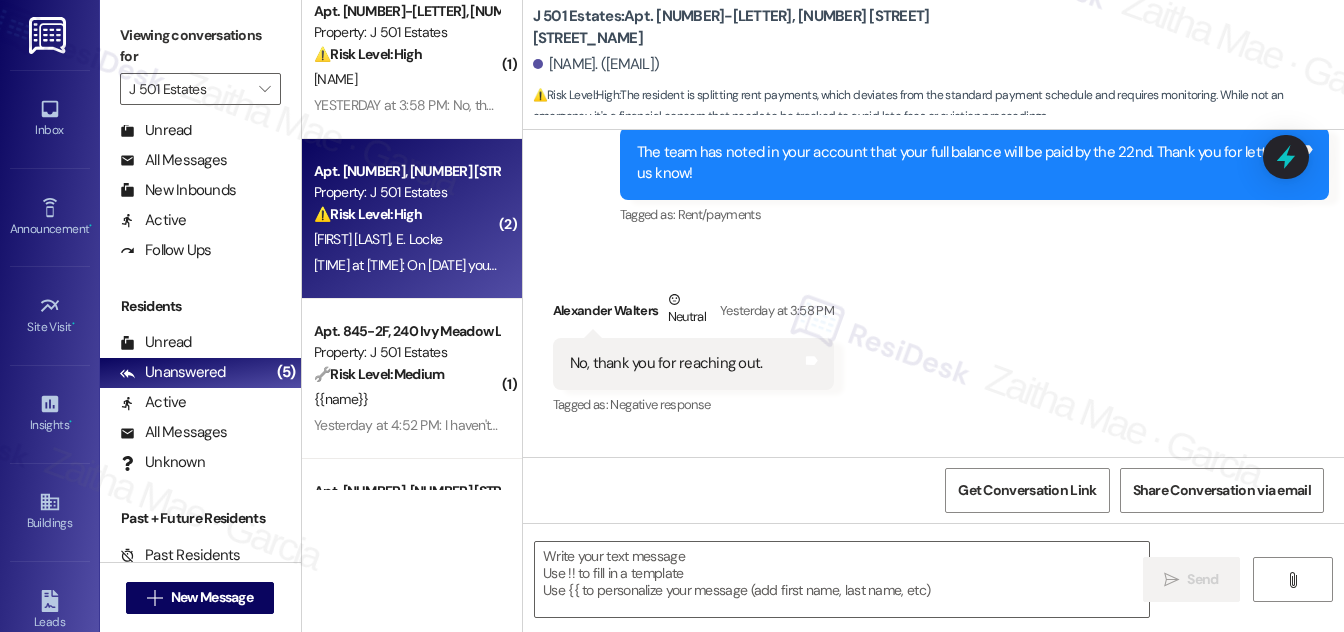 type on "Fetching suggested responses. Please feel free to read through the conversation in the meantime." 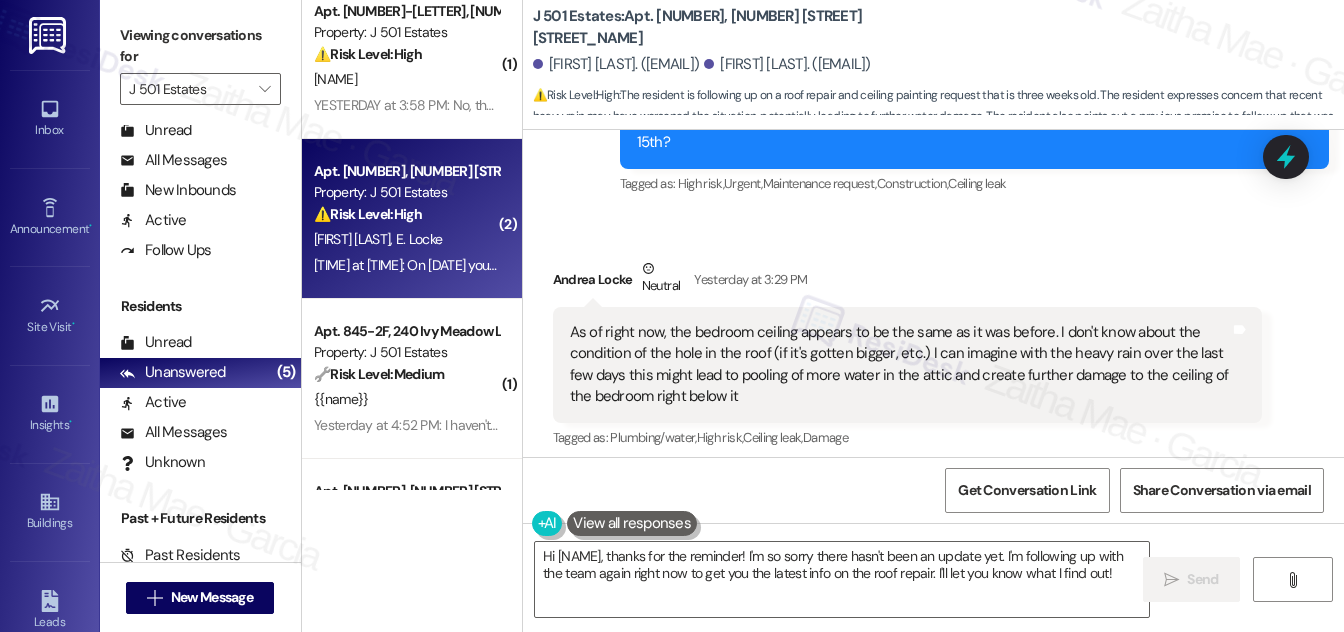 scroll, scrollTop: 6306, scrollLeft: 0, axis: vertical 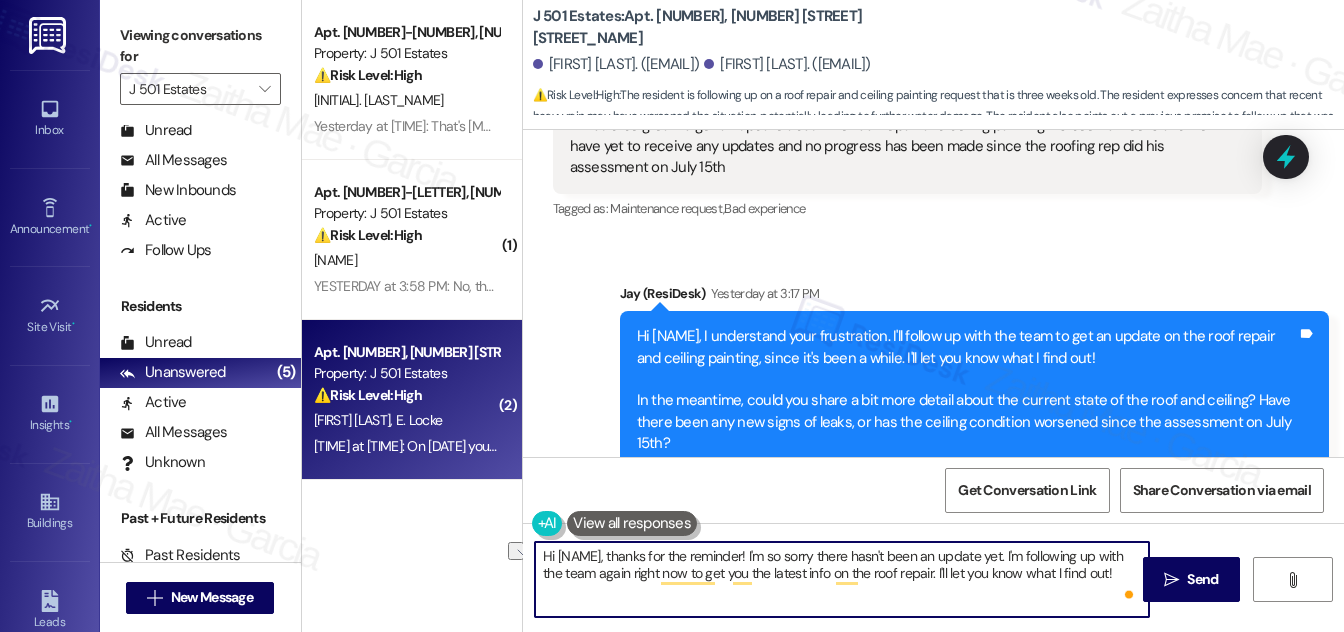 drag, startPoint x: 706, startPoint y: 557, endPoint x: 778, endPoint y: 554, distance: 72.06247 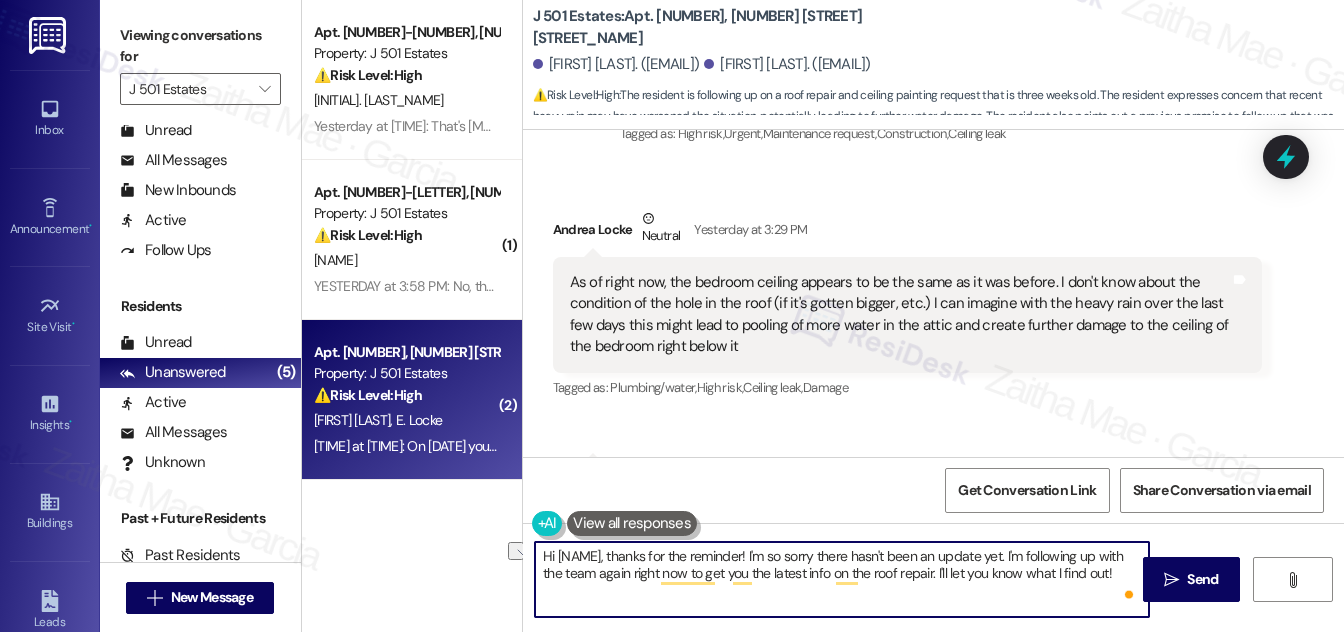 scroll, scrollTop: 6216, scrollLeft: 0, axis: vertical 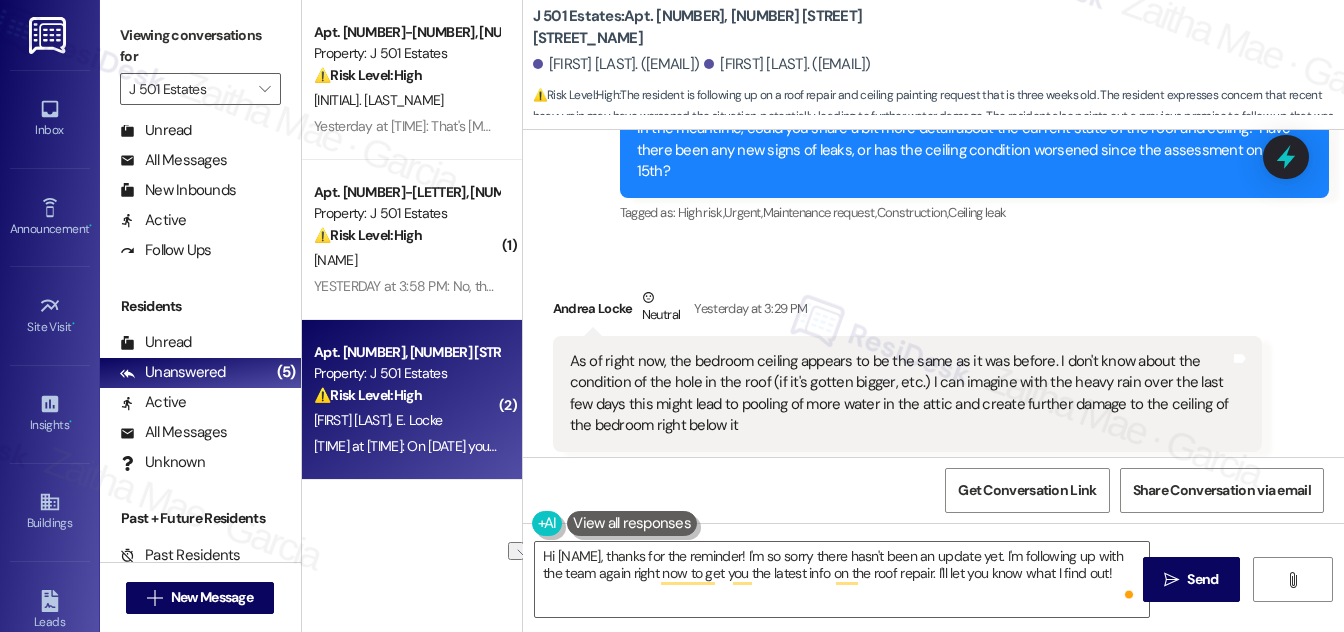 click on "Andrea Locke   Neutral Yesterday at 3:29 PM" at bounding box center (907, 311) 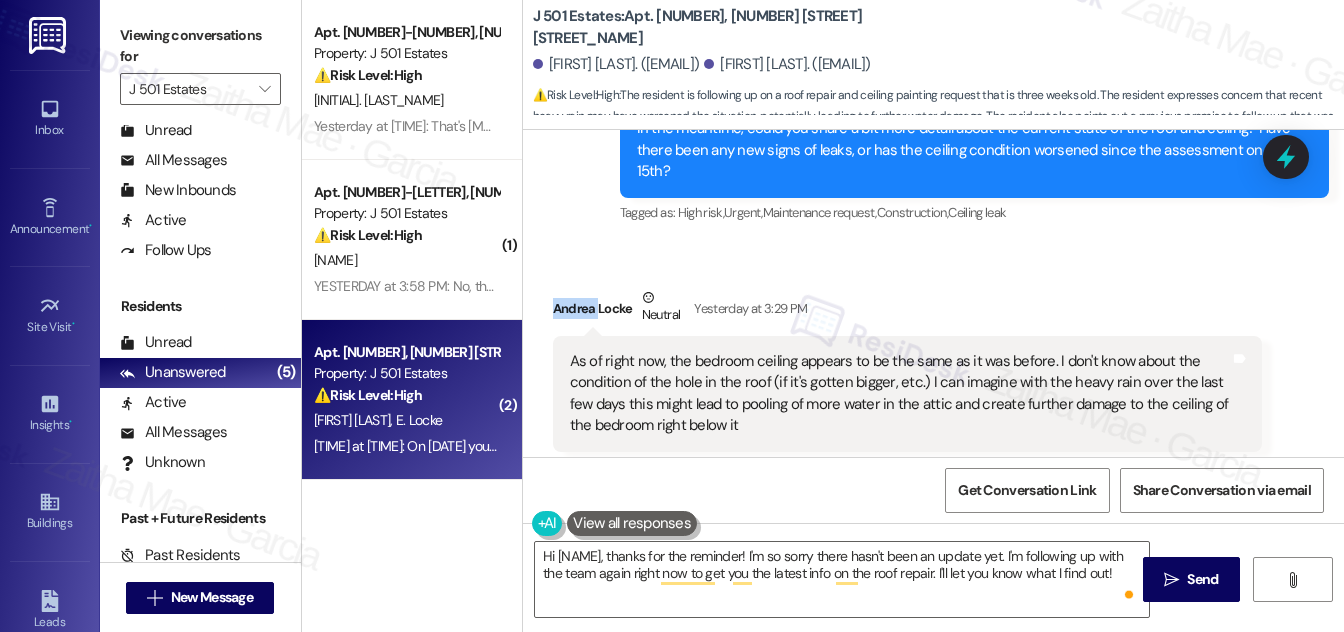 click on "Andrea Locke   Neutral Yesterday at 3:29 PM" at bounding box center [907, 311] 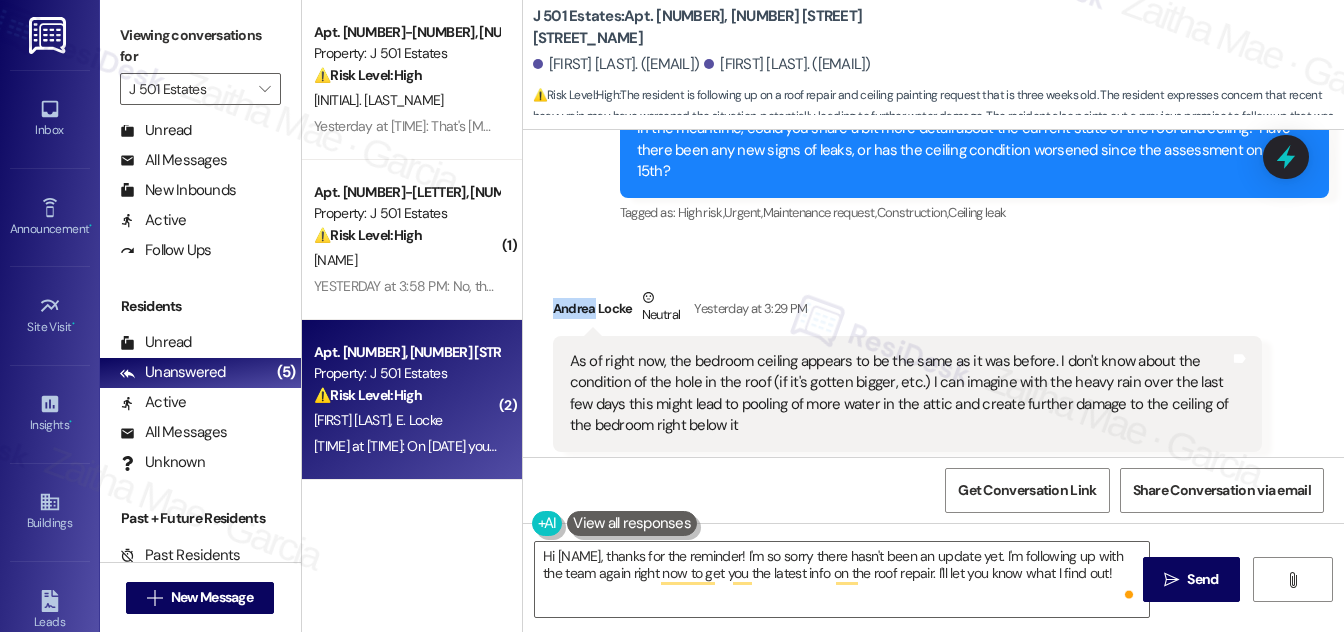 copy on "Andrea" 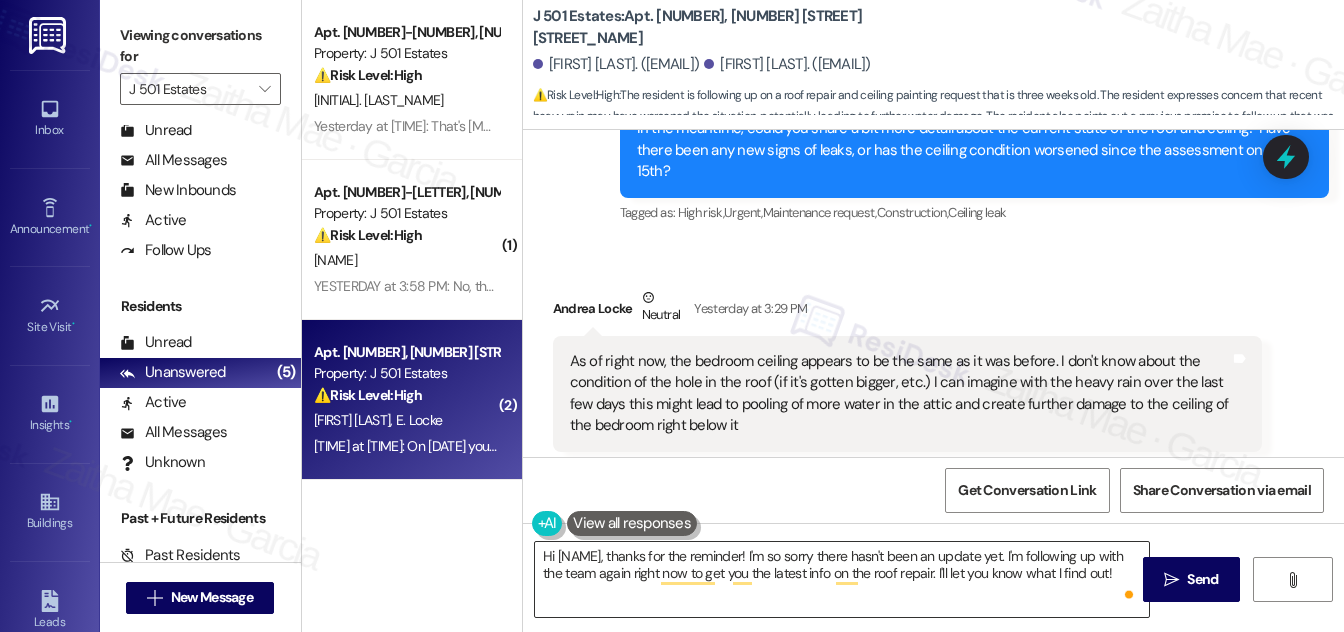 click on "Hi {{first_name}}, thanks for the reminder! I'm so sorry there hasn't been an update yet. I'm following up with the team again right now to get you the latest info on the roof repair. I'll let you know what I find out!" at bounding box center [842, 579] 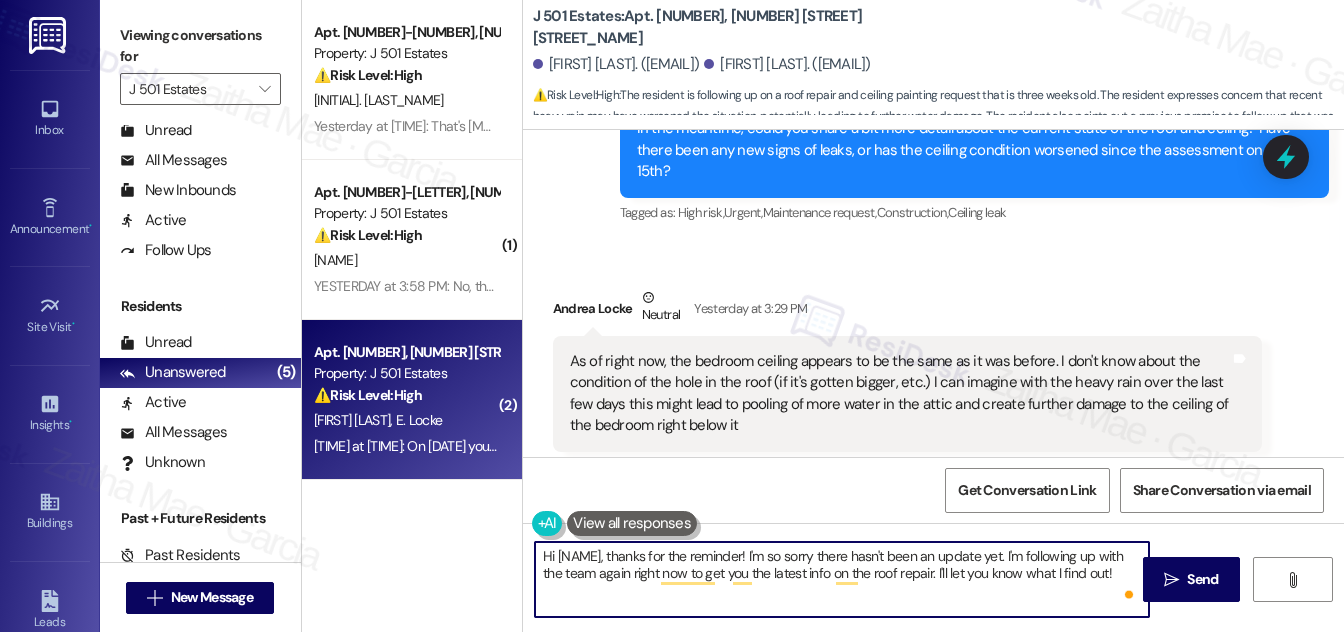 click on "Hi {{first_name}}, thanks for the reminder! I'm so sorry there hasn't been an update yet. I'm following up with the team again right now to get you the latest info on the roof repair. I'll let you know what I find out!" at bounding box center (842, 579) 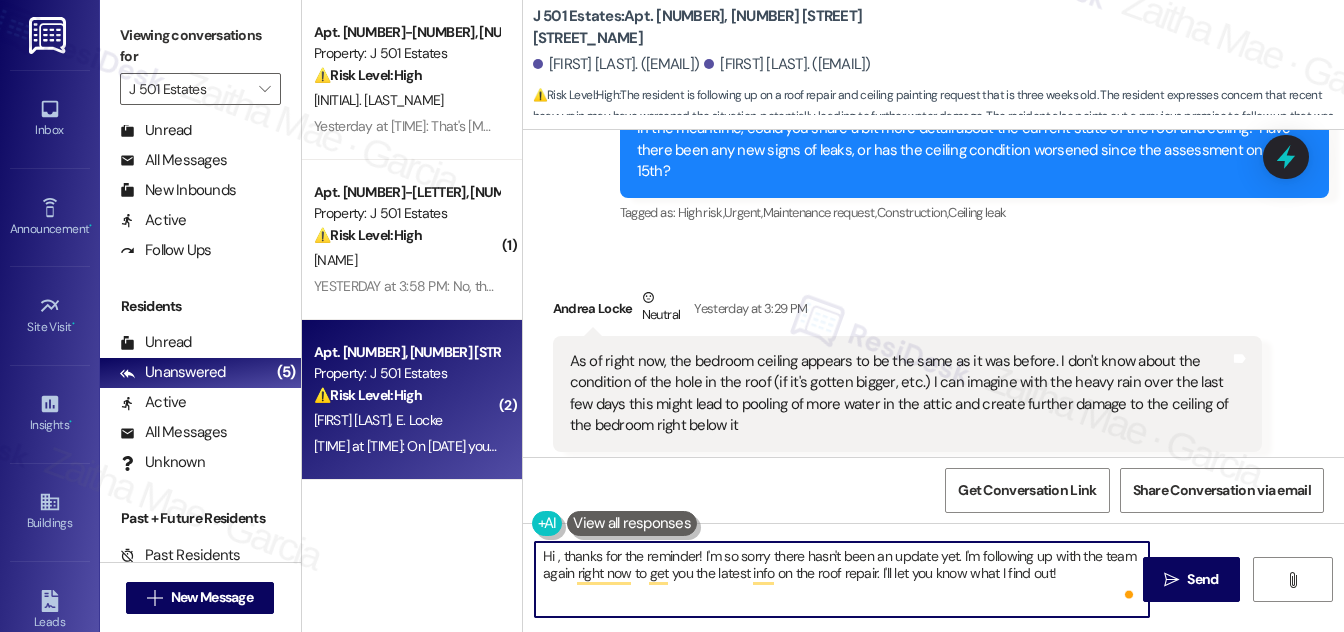 paste on "Andrea" 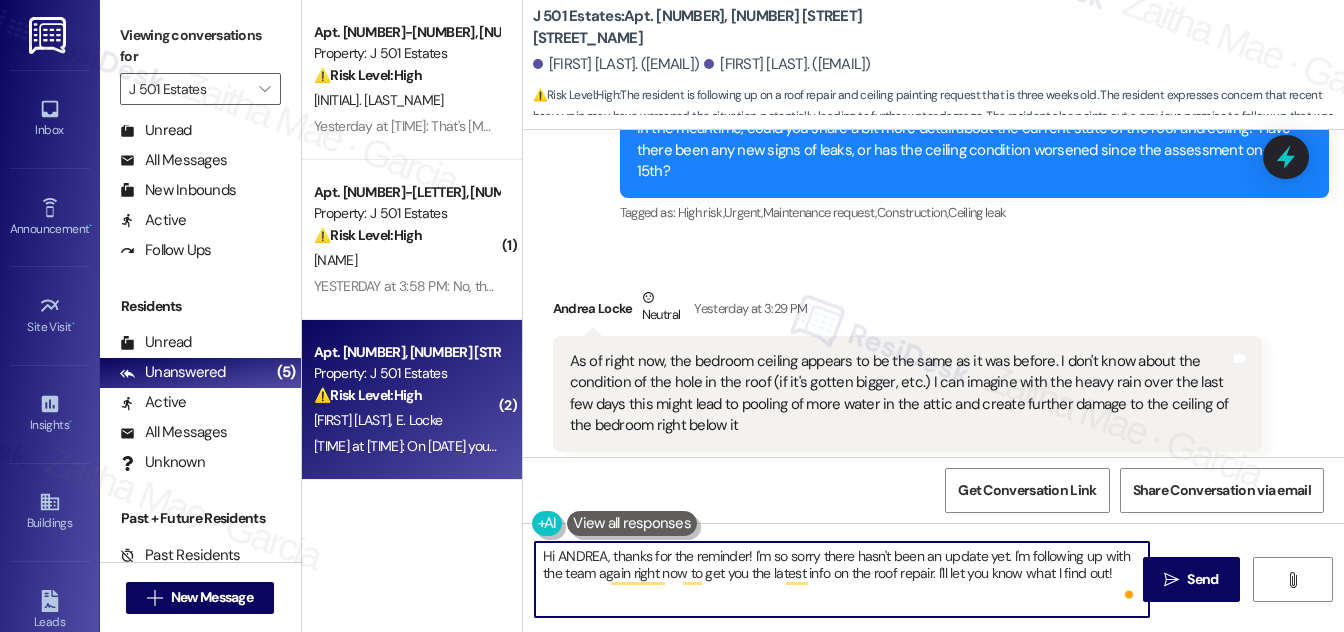 click on "Hi Andrea, thanks for the reminder! I'm so sorry there hasn't been an update yet. I'm following up with the team again right now to get you the latest info on the roof repair. I'll let you know what I find out!" at bounding box center (842, 579) 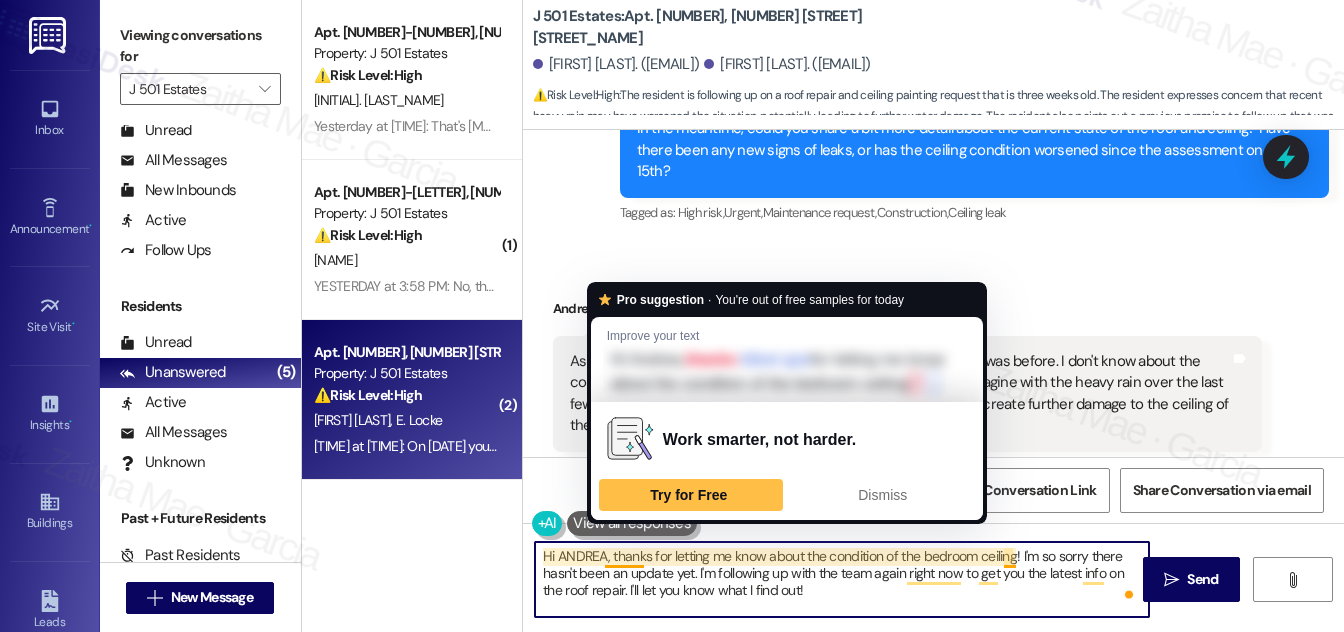 click on "Hi Andrea, thanks for letting me know about the condition of the bedroom ceiling! I'm so sorry there hasn't been an update yet. I'm following up with the team again right now to get you the latest info on the roof repair. I'll let you know what I find out!" at bounding box center (842, 579) 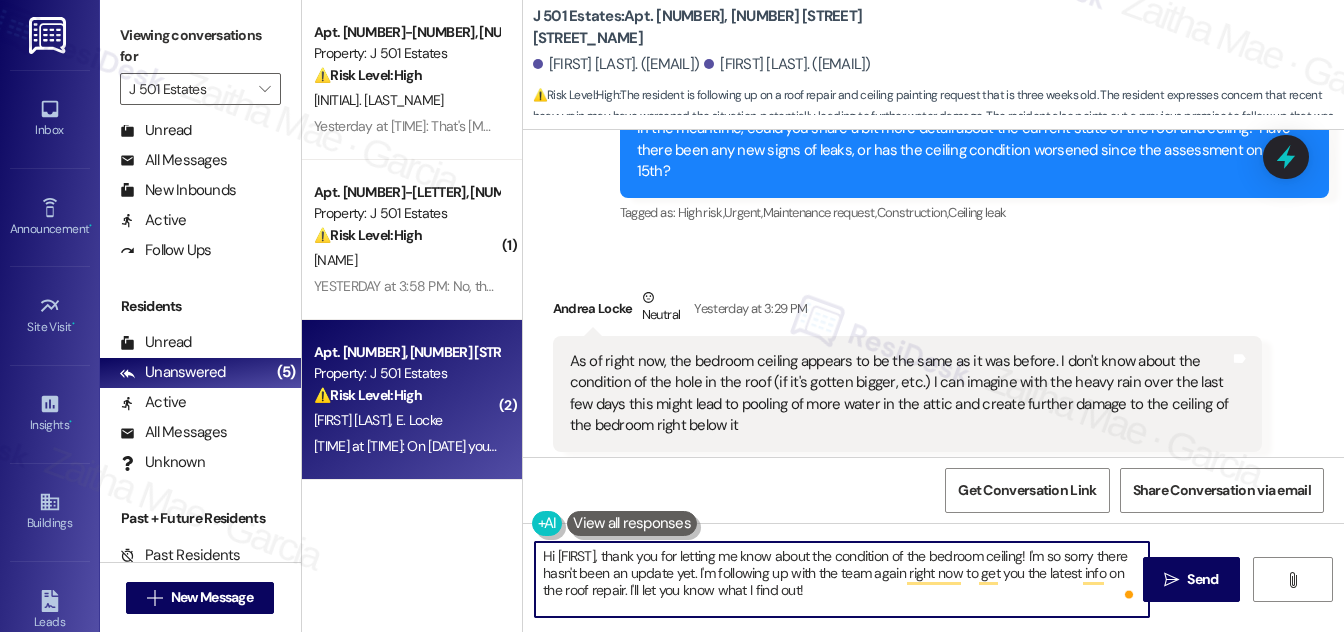 type on "Hi Andrea, thank you for letting me know about the condition of the bedroom ceiling! I'm so sorry there hasn't been an update yet. I'm following up with the team again right now to get you the latest info on the roof repair. I'll let you know what I find out!" 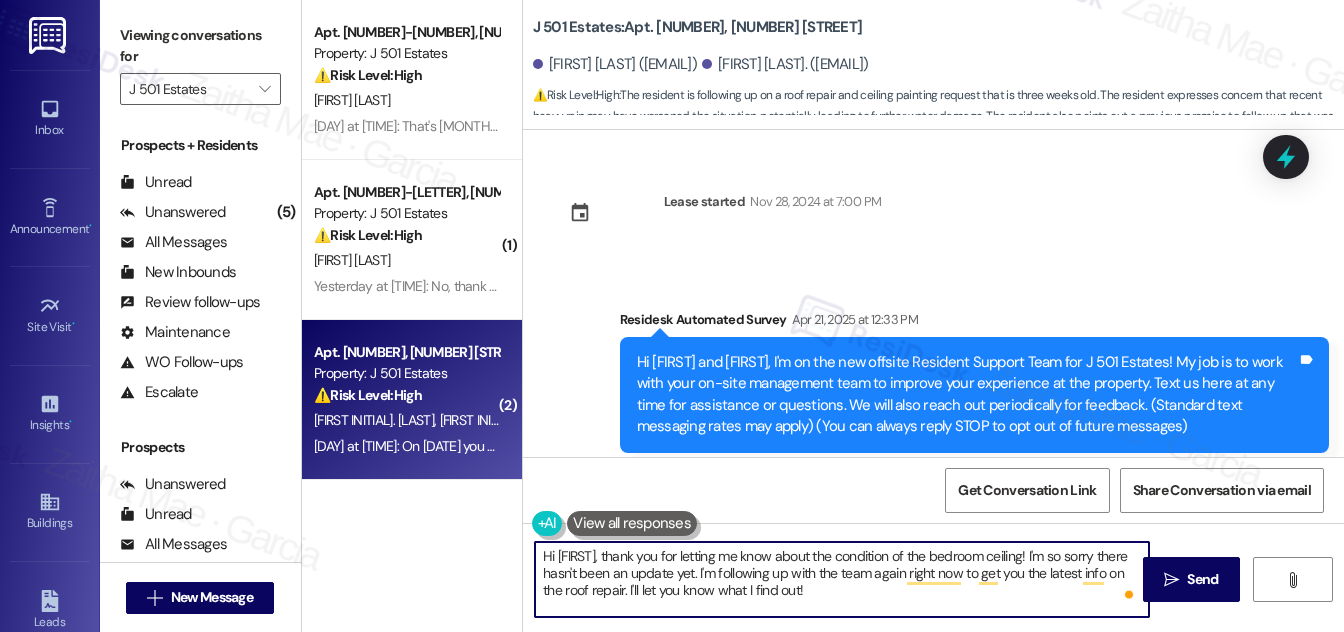 scroll, scrollTop: 0, scrollLeft: 0, axis: both 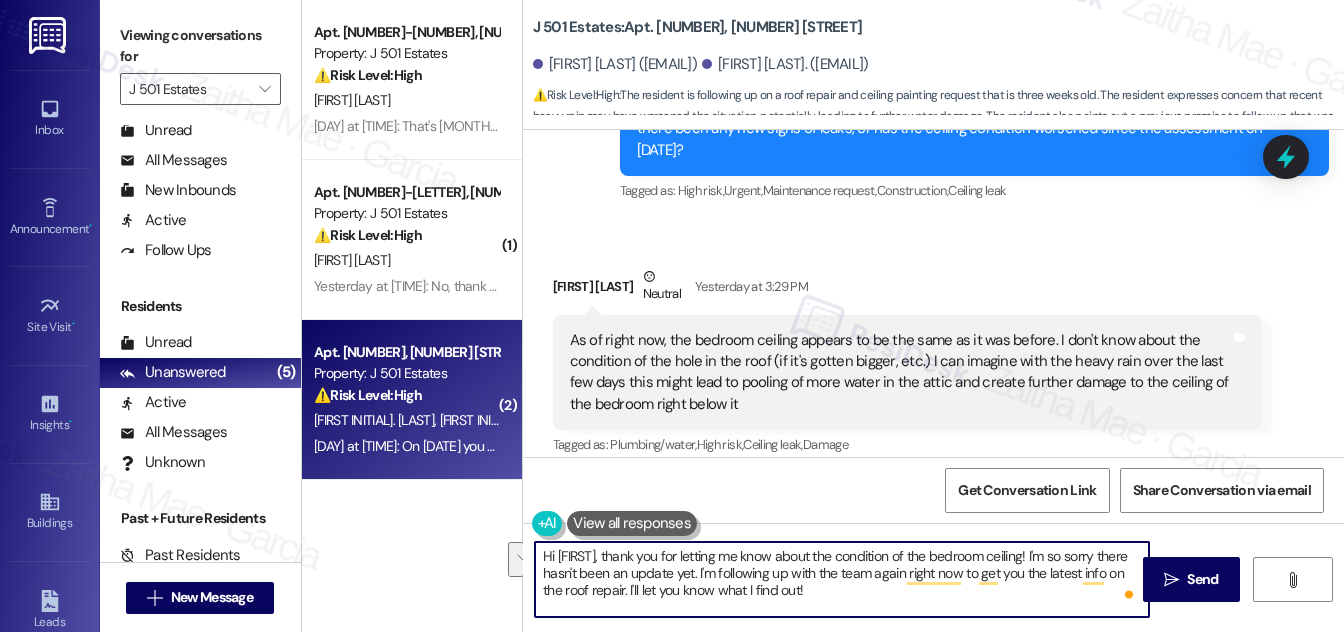 drag, startPoint x: 898, startPoint y: 574, endPoint x: 627, endPoint y: 584, distance: 271.18445 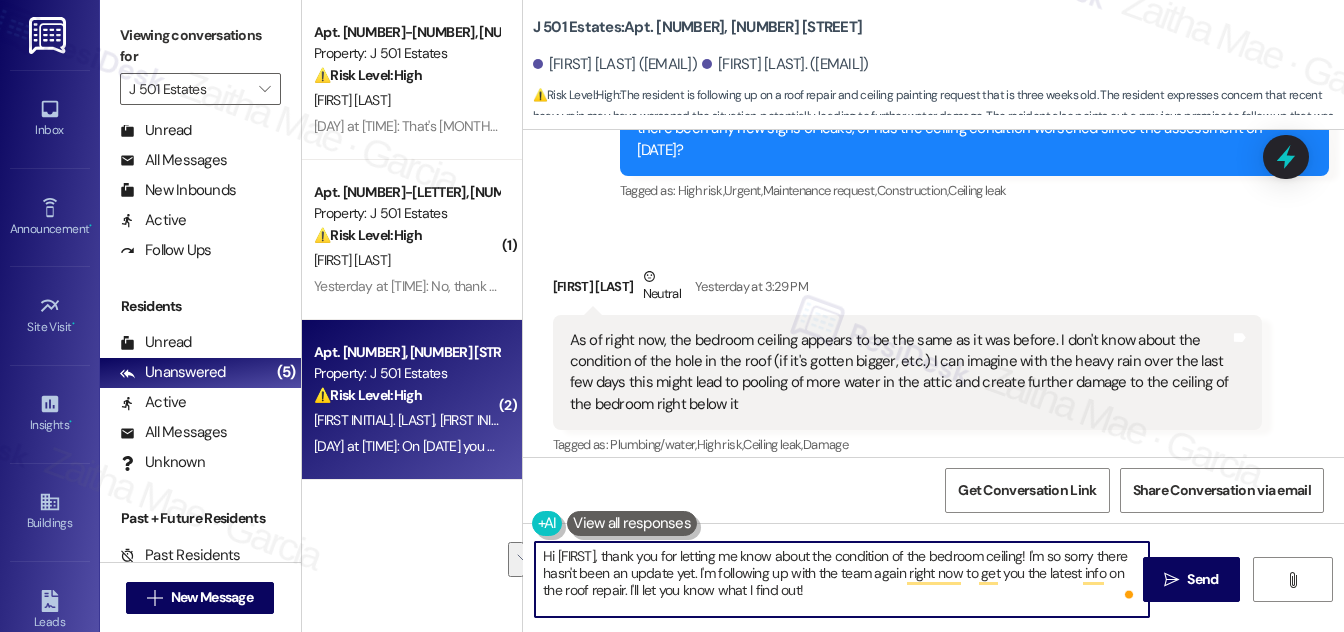 click on "Hi [FIRST], thank you for letting me know about the condition of the bedroom ceiling! I'm so sorry there hasn't been an update yet. I'm following up with the team again right now to get you the latest info on the roof repair. I'll let you know what I find out!" at bounding box center (842, 579) 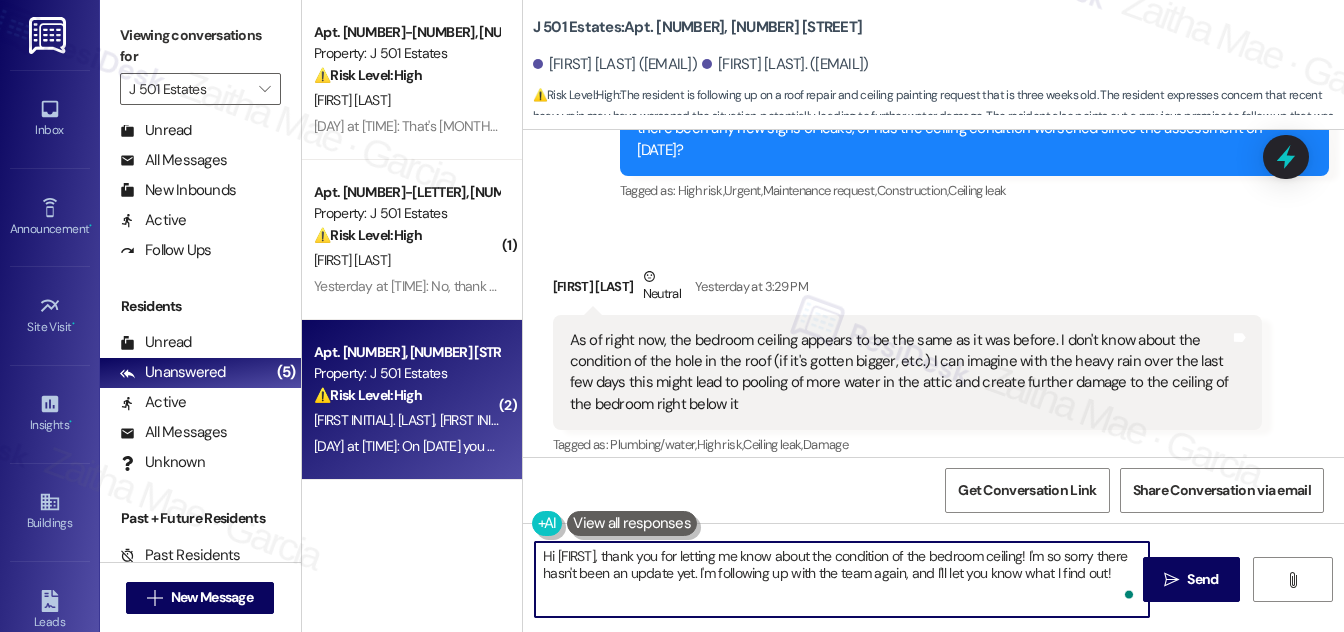 click on "Hi [FIRST], thank you for letting me know about the condition of the bedroom ceiling! I'm so sorry there hasn't been an update yet. I'm following up with the team again, and I'll let you know what I find out!" at bounding box center (842, 579) 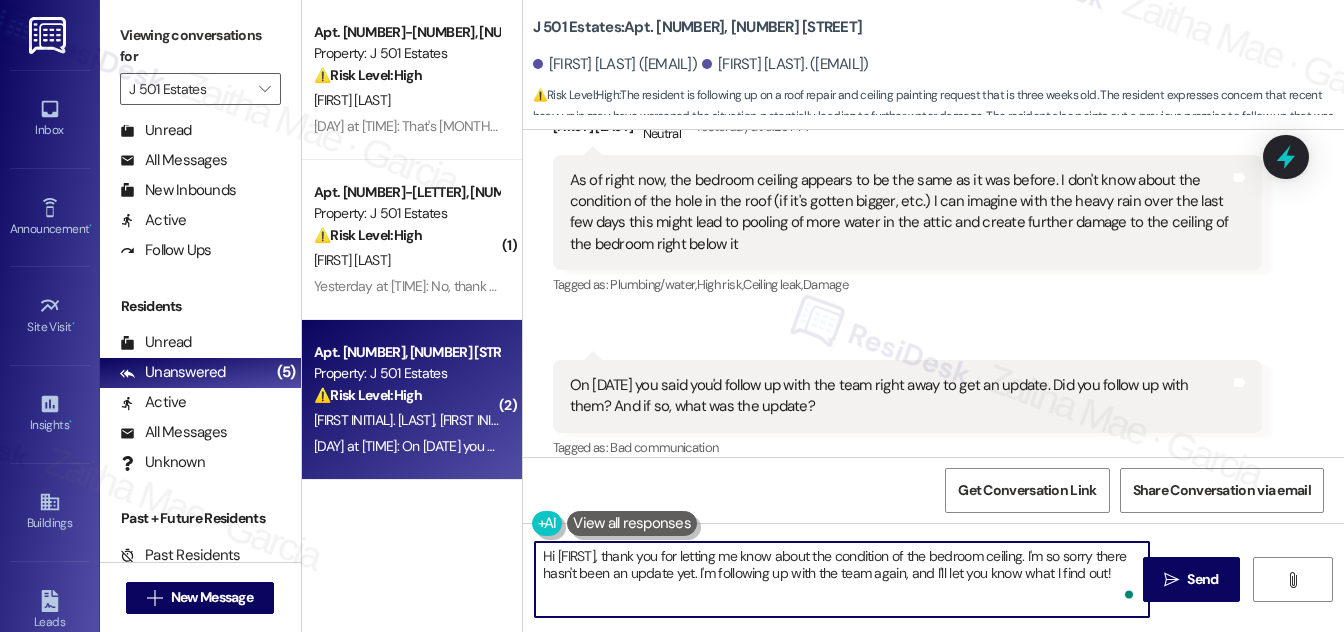 scroll, scrollTop: 6397, scrollLeft: 0, axis: vertical 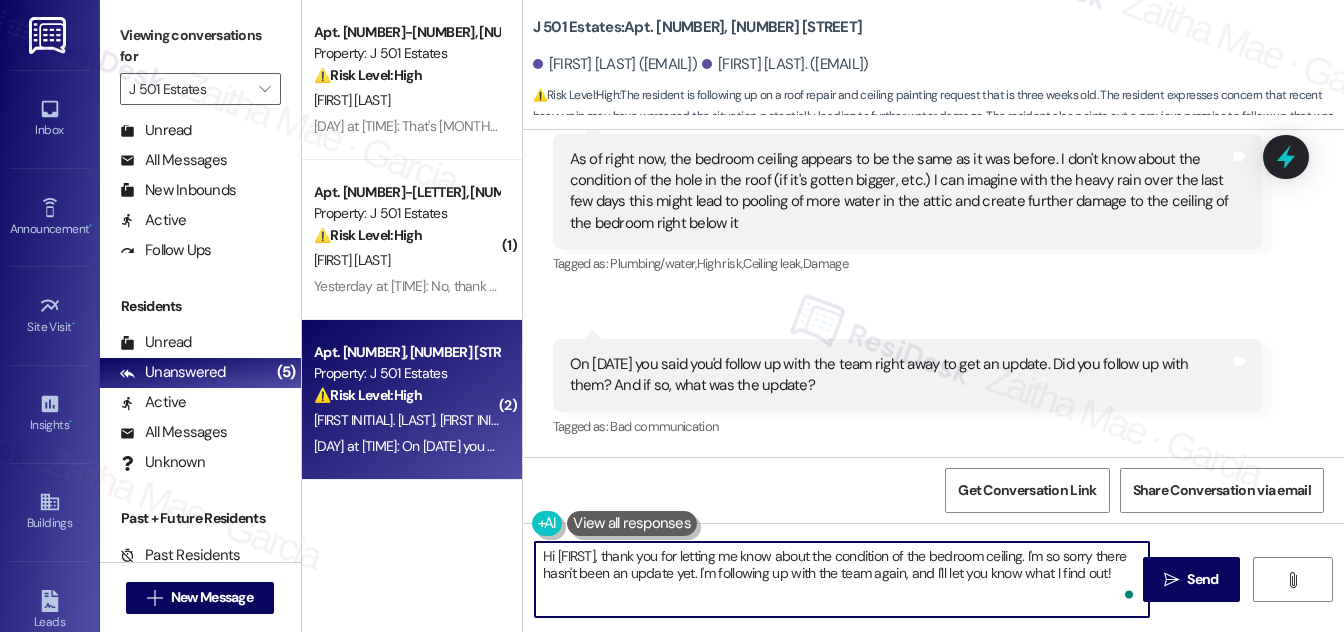 type on "Hi [FIRST], thank you for letting me know about the condition of the bedroom ceiling. I'm so sorry there hasn't been an update yet. I'm following up with the team again, and I'll let you know what I find out!" 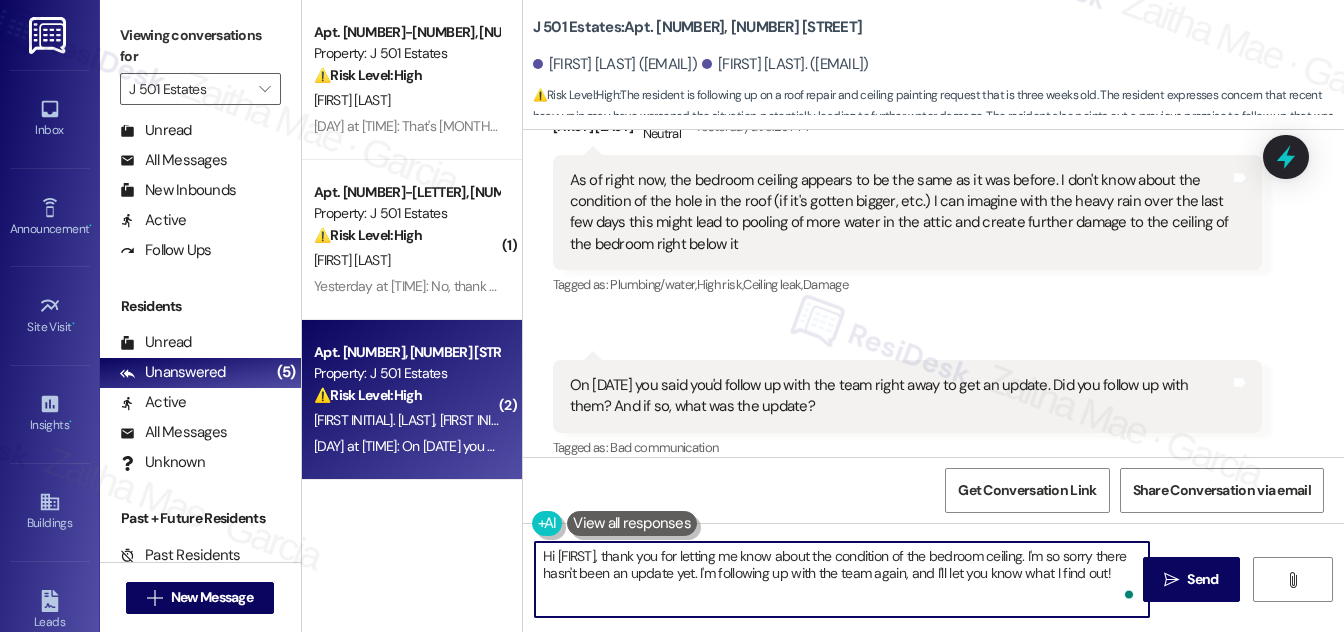 scroll, scrollTop: 6397, scrollLeft: 0, axis: vertical 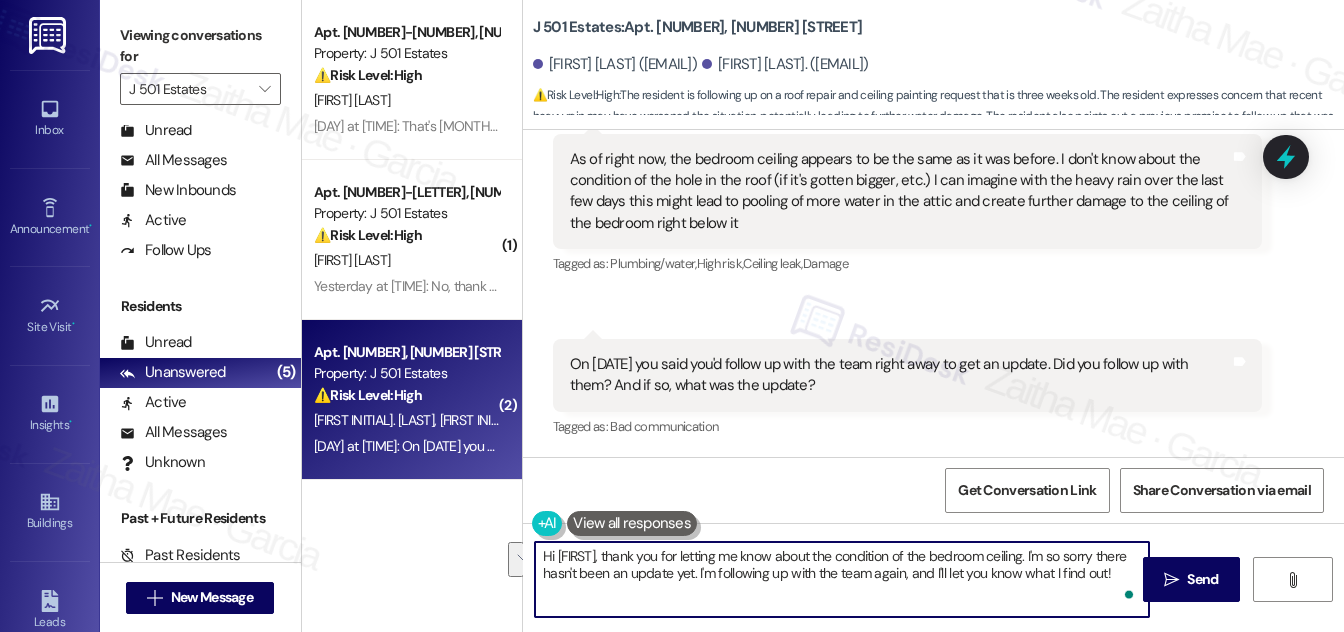 drag, startPoint x: 543, startPoint y: 558, endPoint x: 1116, endPoint y: 582, distance: 573.5024 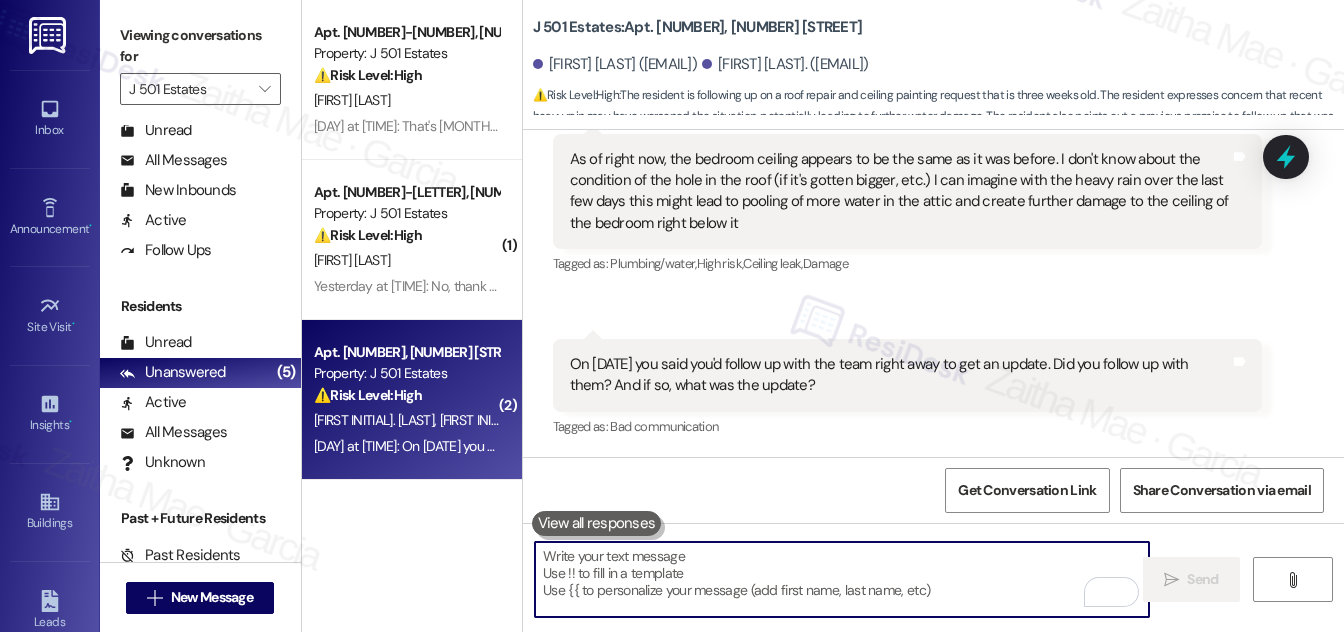 paste on "Hi [FIRST], thank you for letting me know about the condition of the bedroom ceiling. I’m sorry there hasn’t been an update yet. I’ll follow up with the team again and let you know as soon as I hear back." 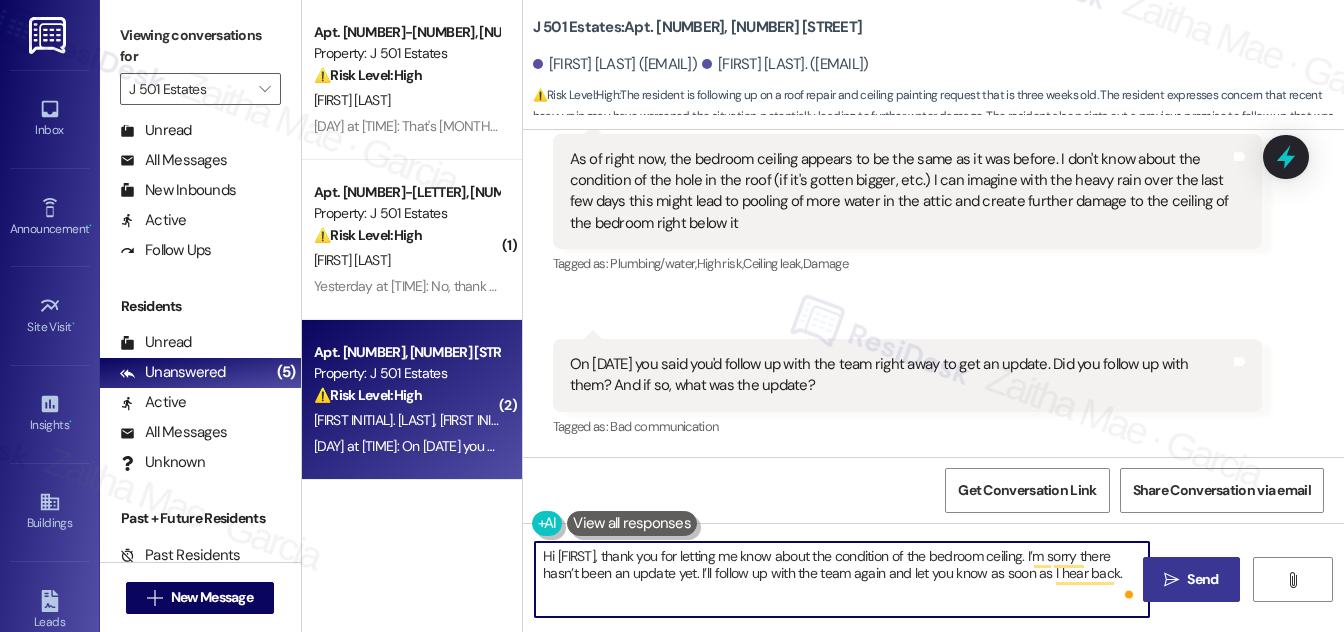 type on "Hi [FIRST], thank you for letting me know about the condition of the bedroom ceiling. I’m sorry there hasn’t been an update yet. I’ll follow up with the team again and let you know as soon as I hear back." 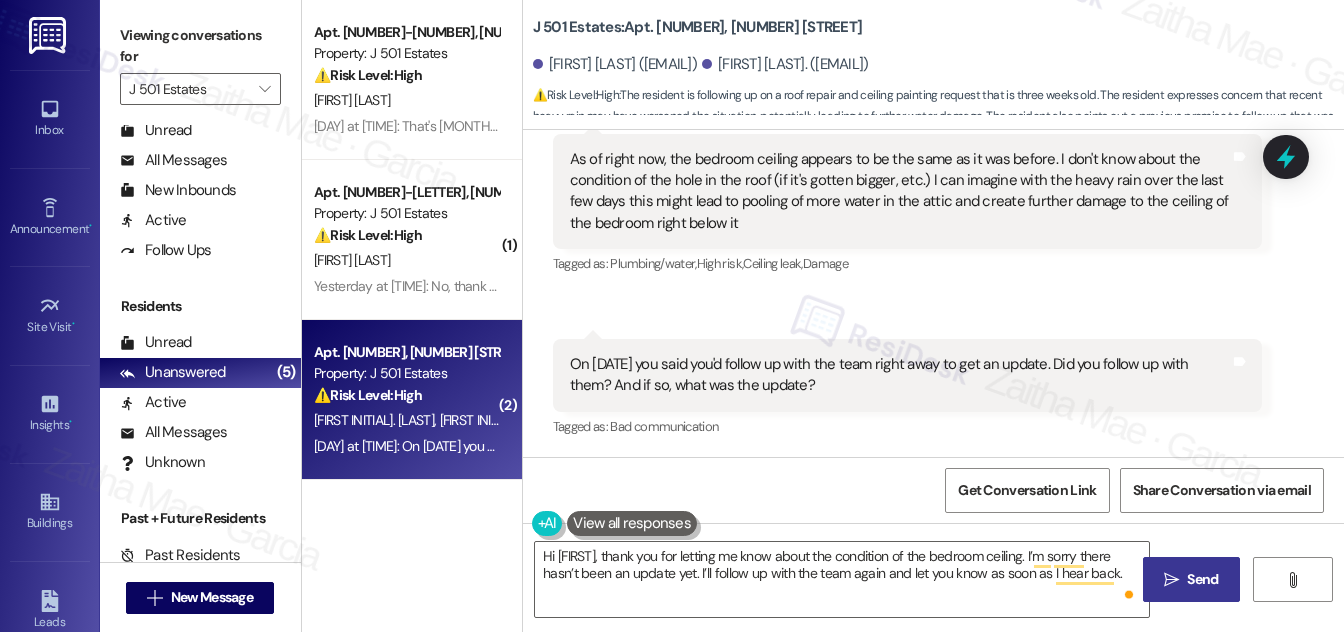 drag, startPoint x: 1184, startPoint y: 580, endPoint x: 1176, endPoint y: 565, distance: 17 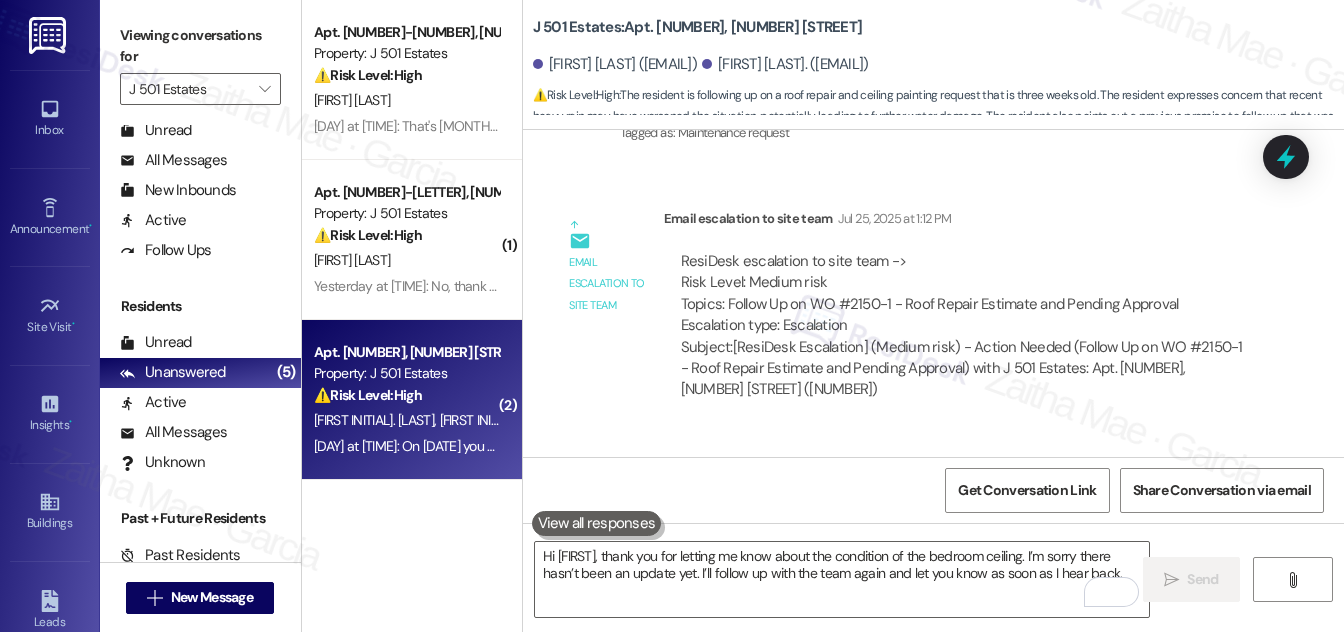 scroll, scrollTop: 5215, scrollLeft: 0, axis: vertical 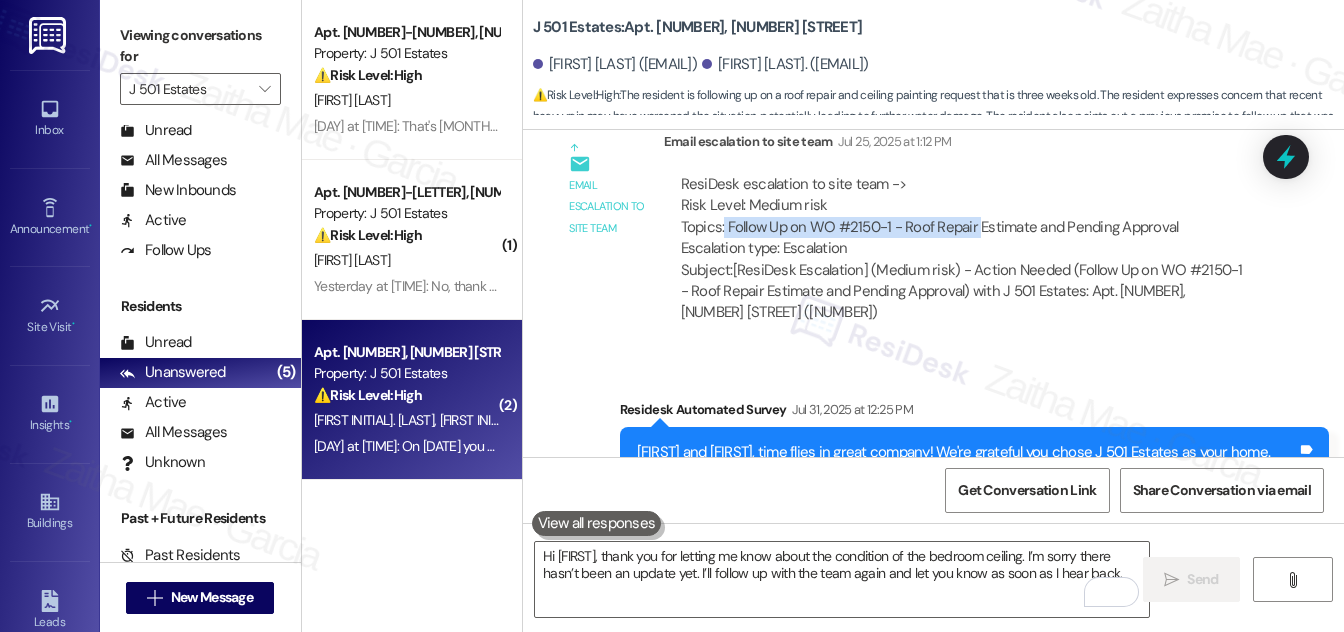 drag, startPoint x: 723, startPoint y: 226, endPoint x: 973, endPoint y: 226, distance: 250 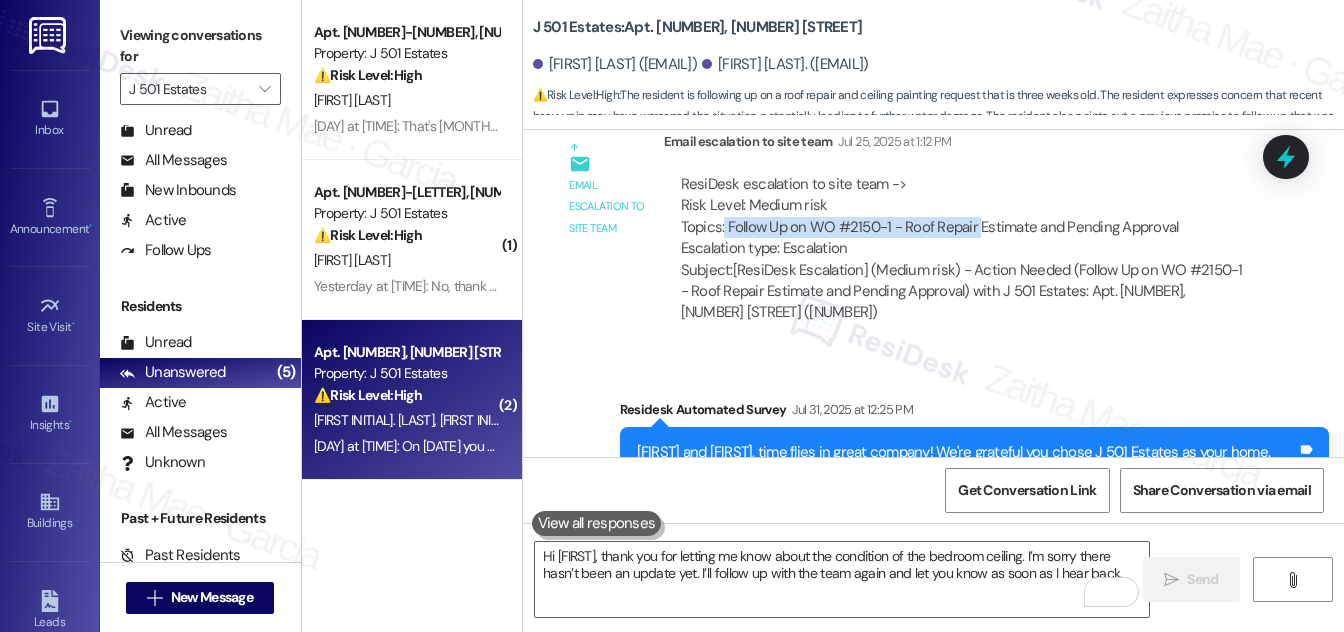 click on "ResiDesk escalation to site team ->
Risk Level: Medium risk
Topics: Follow Up on WO #2150-1 - Roof Repair Estimate and Pending Approval
Escalation type: Escalation" at bounding box center [963, 217] 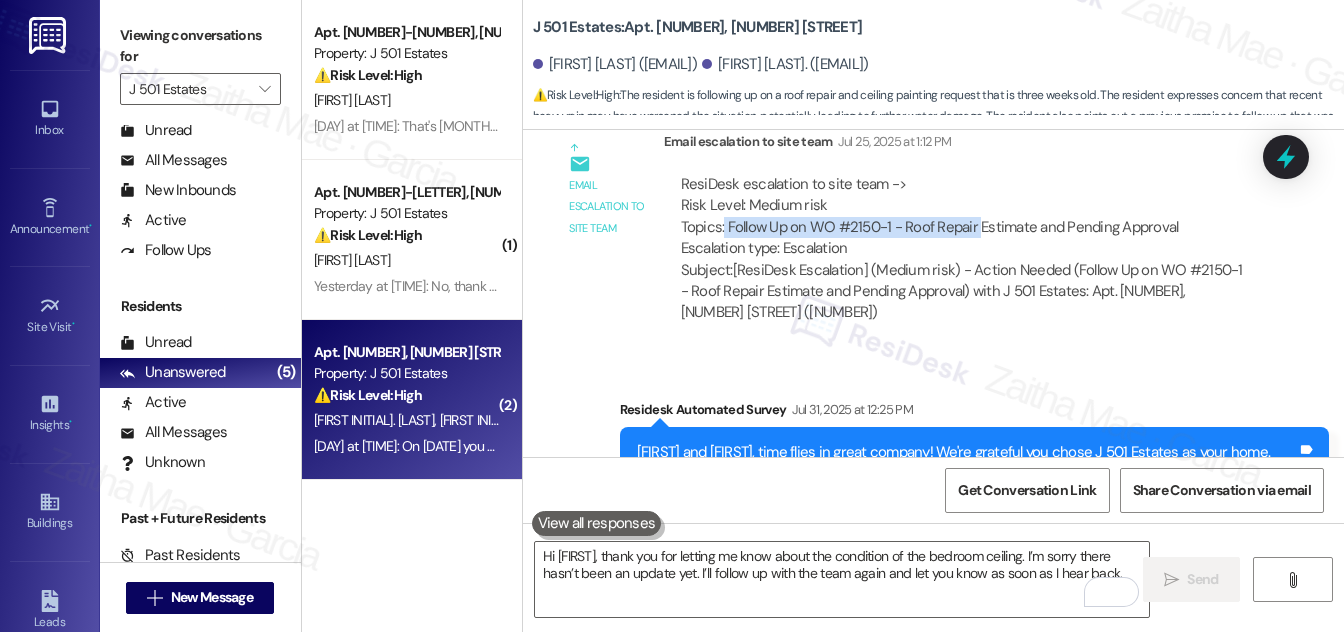 copy on "Follow Up on WO #2150-1 - Roof Repair" 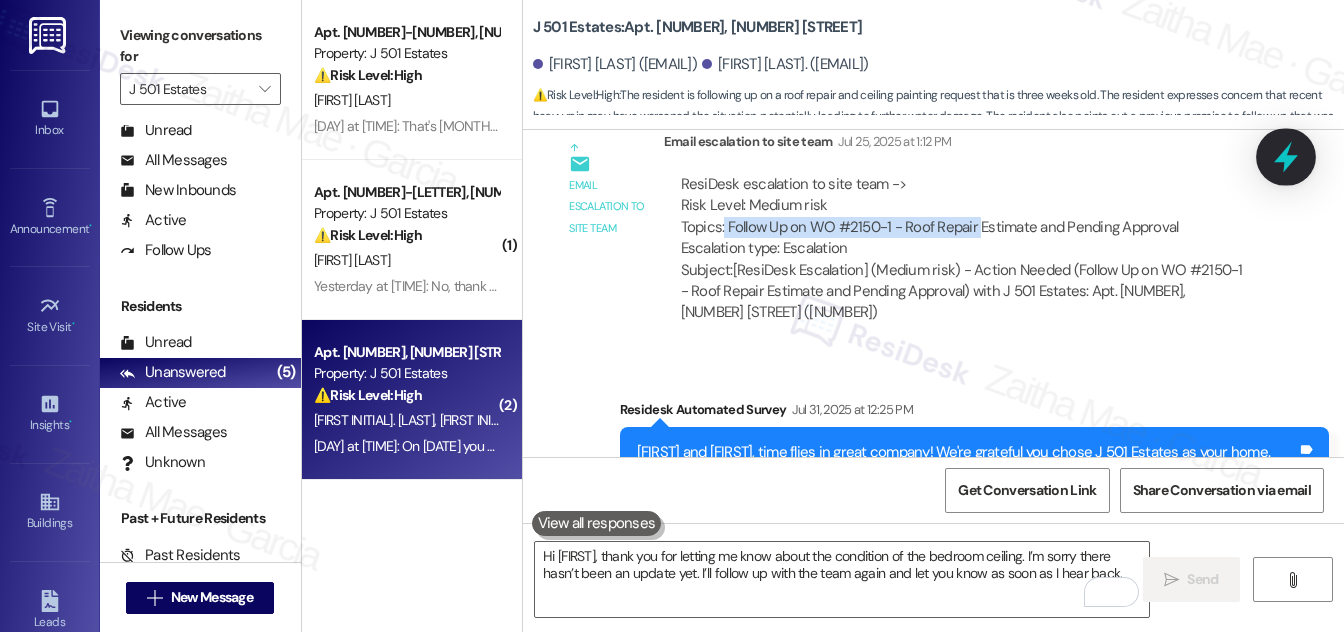 click 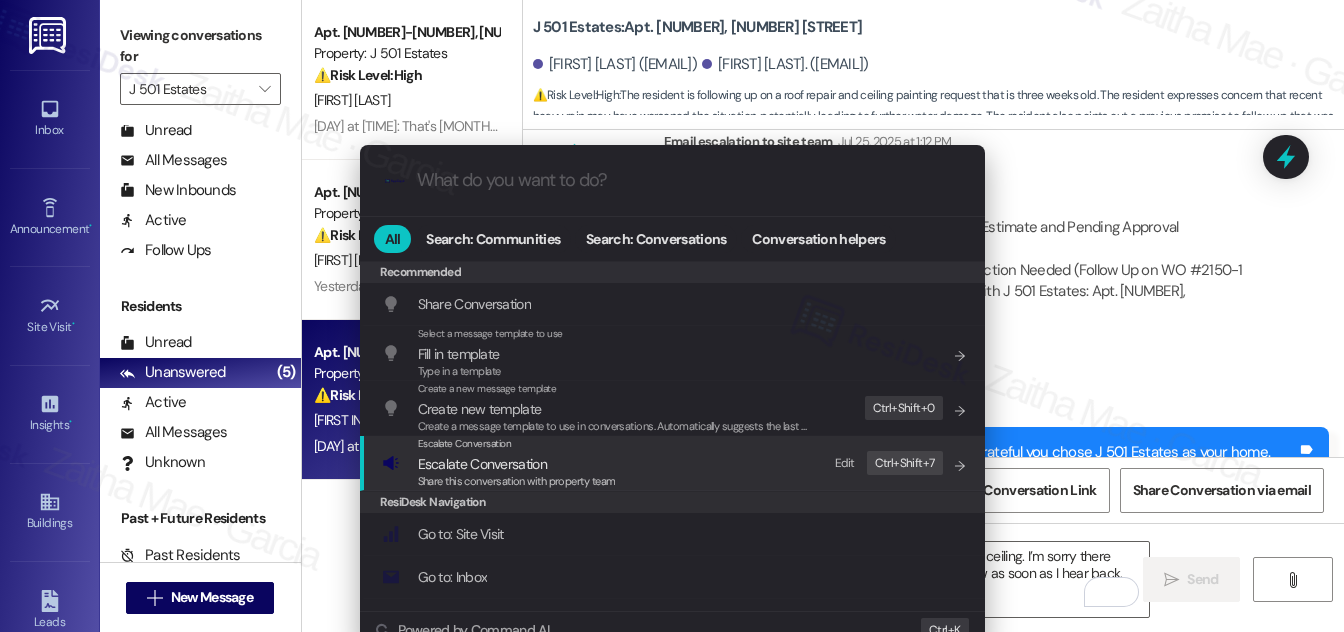 click on "Escalate Conversation" at bounding box center (482, 464) 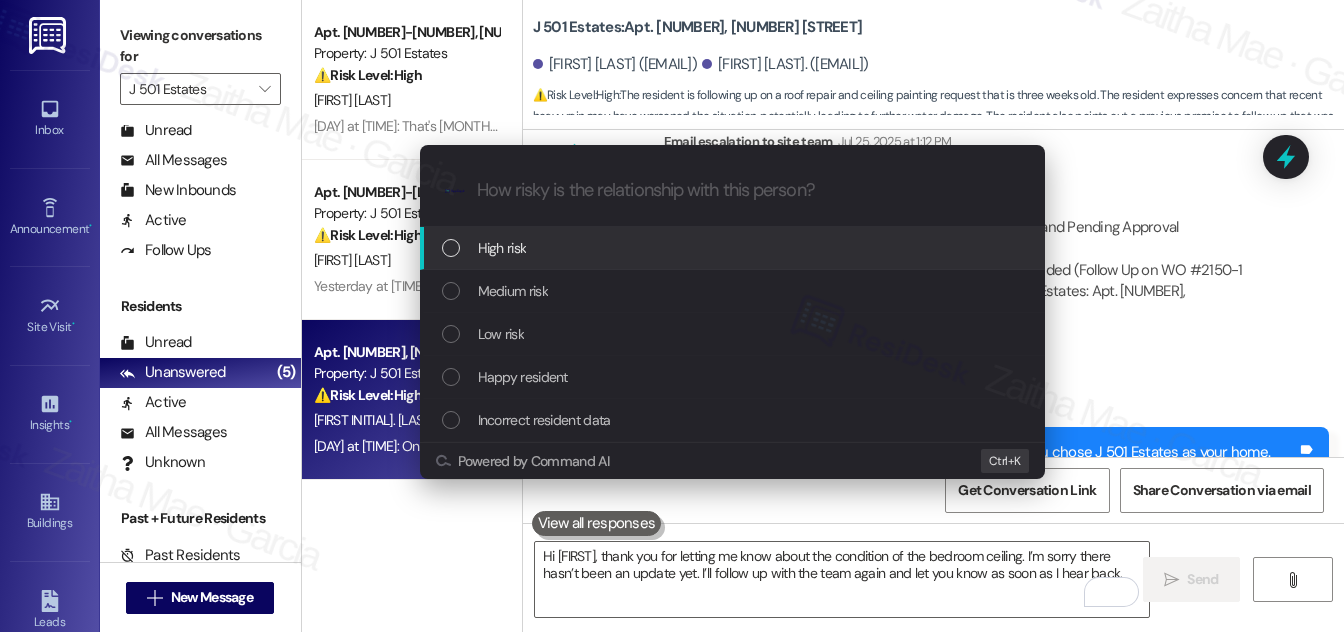 click on "High risk" at bounding box center (734, 248) 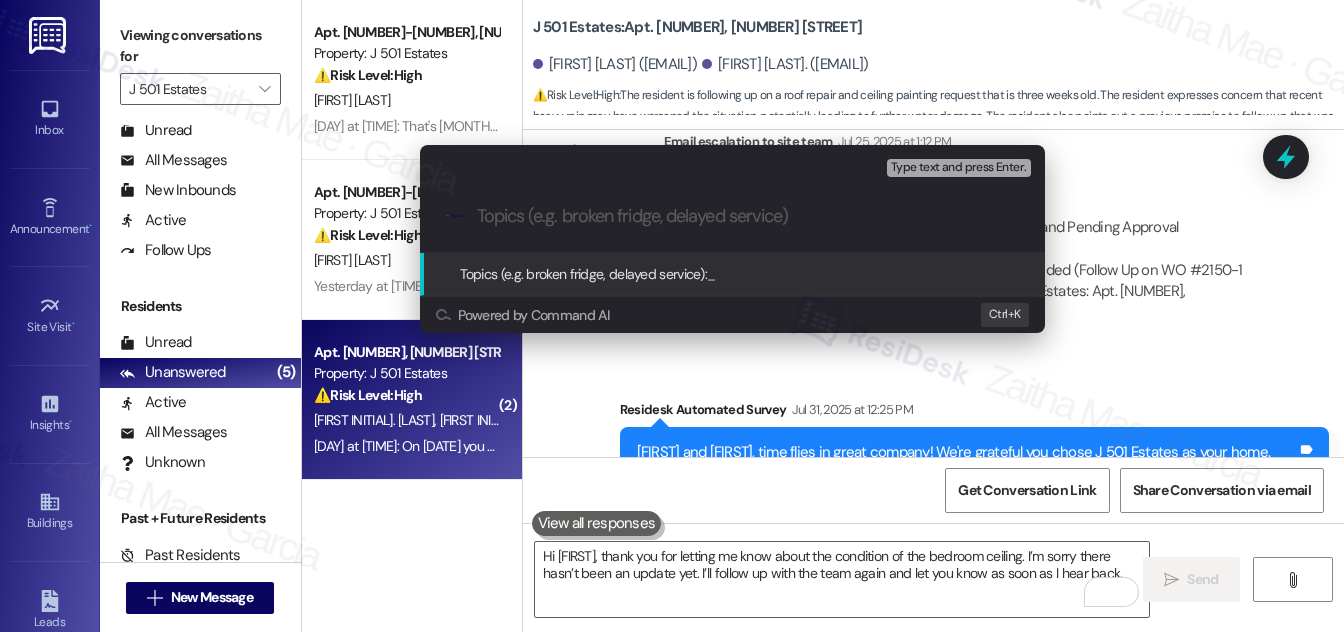 paste on "Follow Up on WO #2150-1 - Roof Repair" 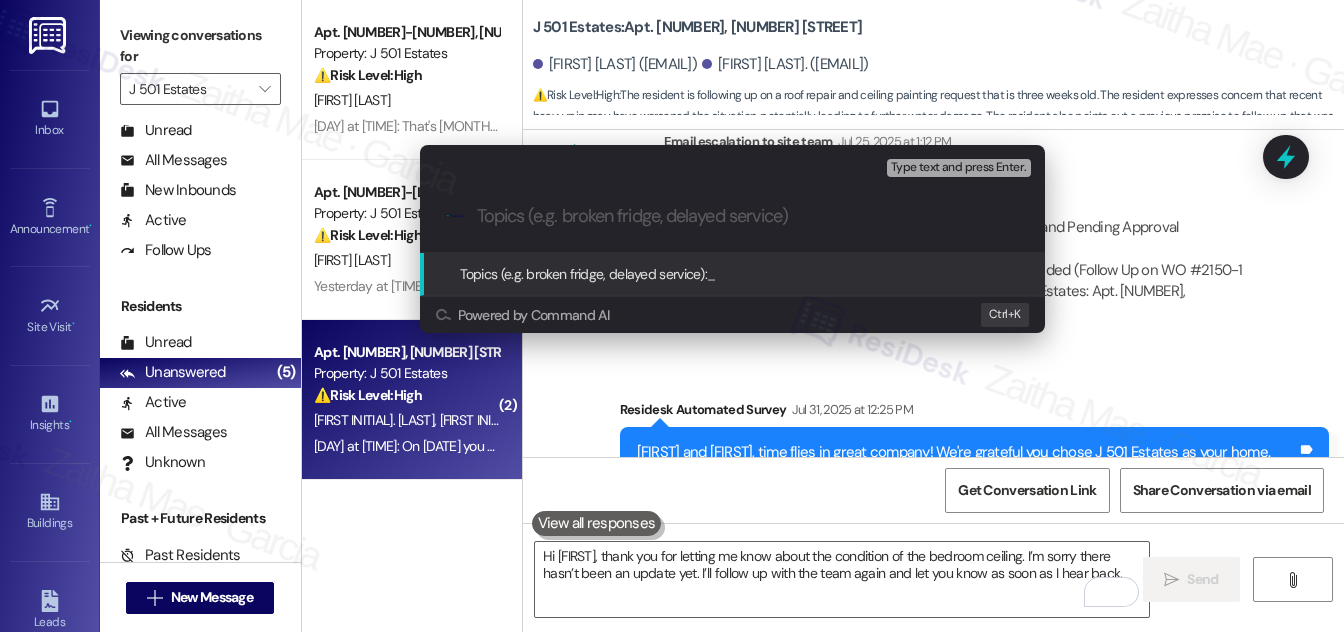 type on "Follow Up on WO #2150-1 - Roof Repair" 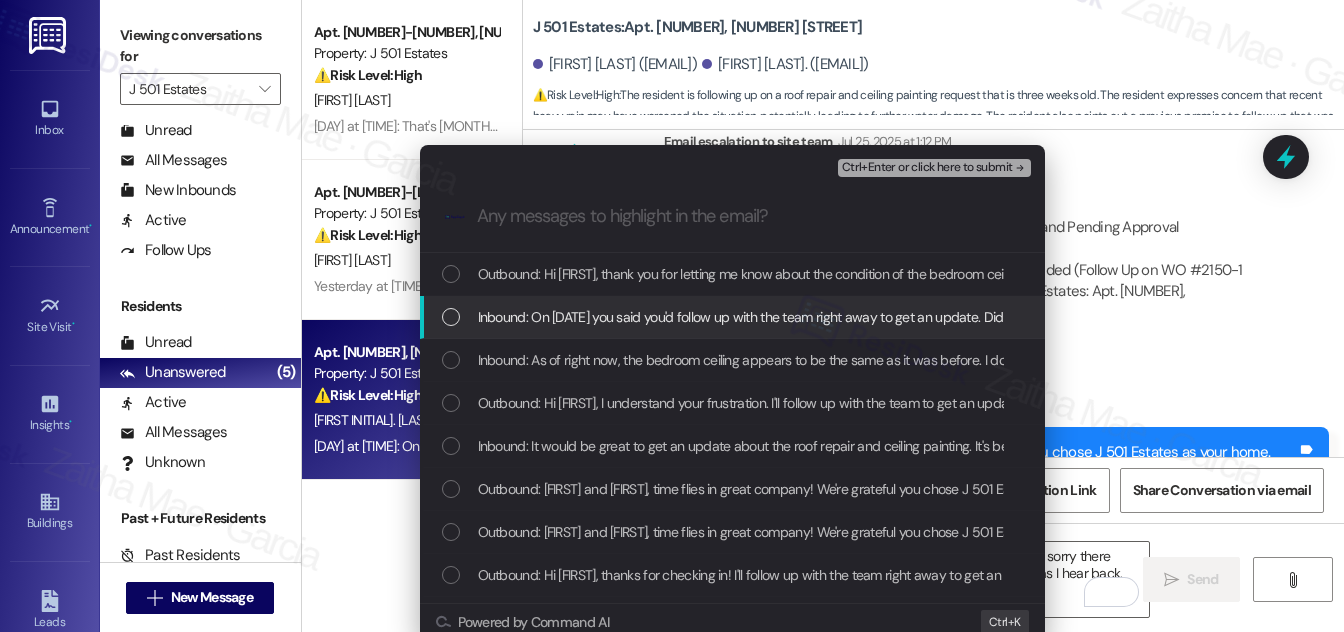 click at bounding box center (451, 317) 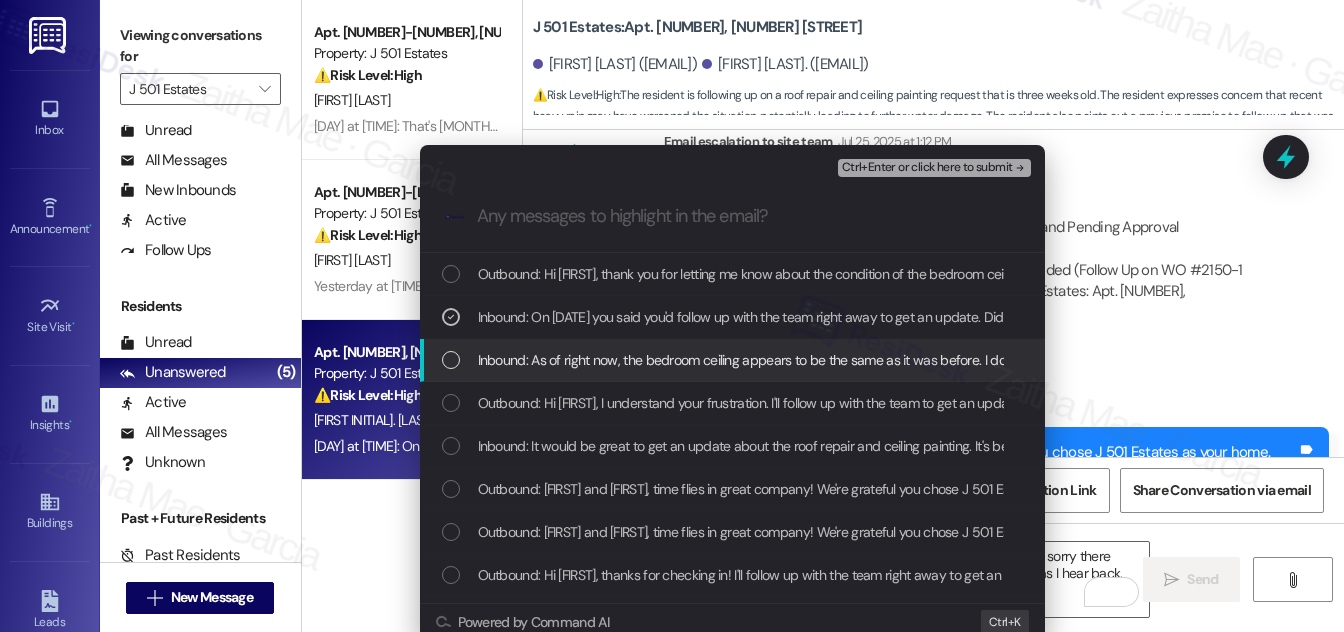 click at bounding box center [451, 360] 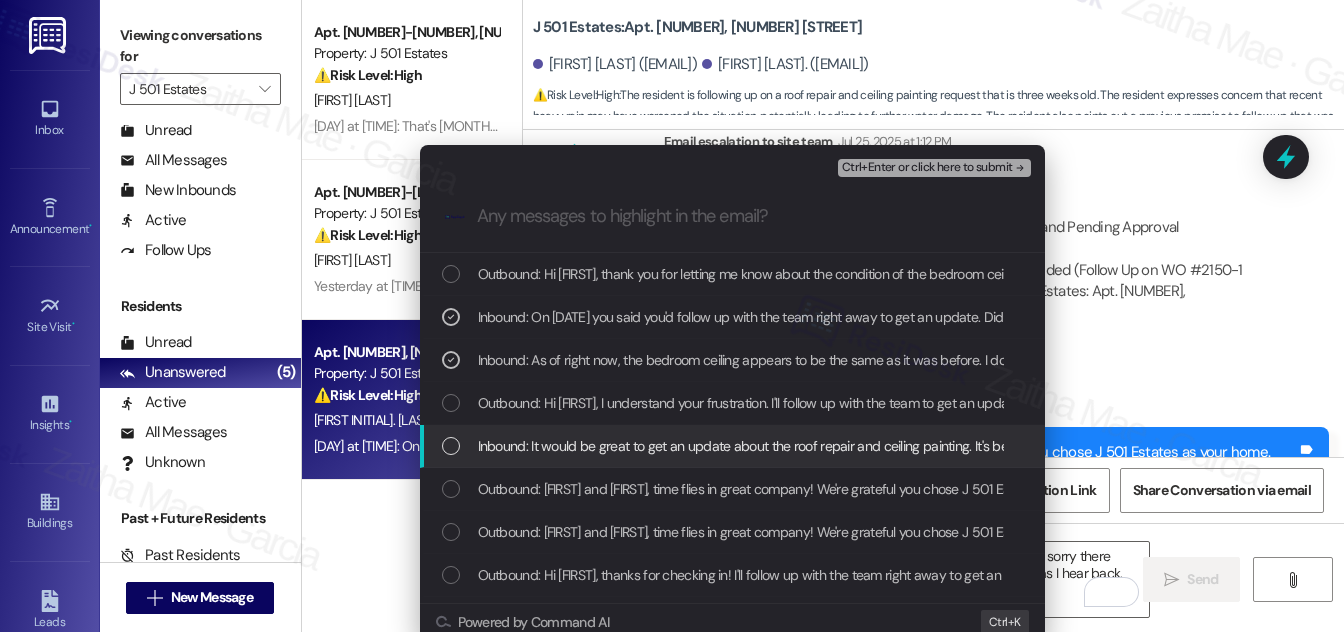 click at bounding box center (451, 446) 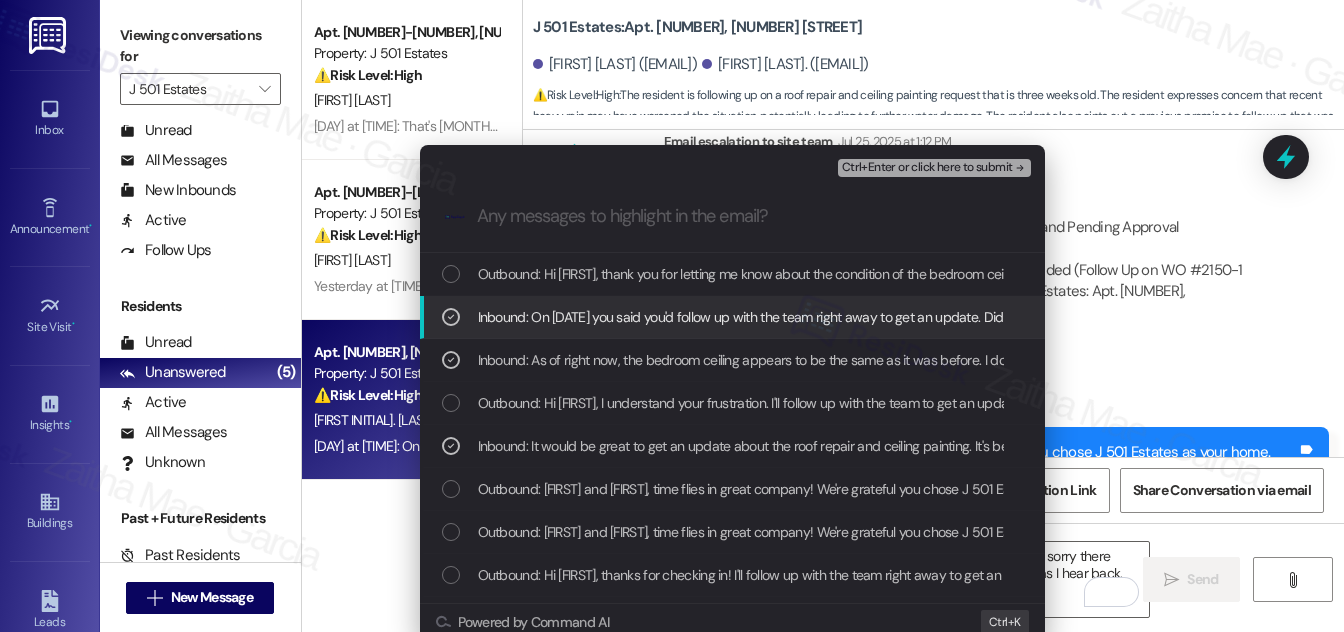 click on "Escalate Conversation High risk Follow Up on WO #2150-1 - Roof Repair Inbound: On July 25th you said you'd follow up with the team right away to get an update. Did you follow up with them? And if so, what was the update? , Inbound: As of right now, the bedroom ceiling appears to be the same as it was before. I don't know about the  condition of the hole in the roof (if it's gotten bigger, etc.) I can imagine with the heavy rain over the last few days this might lead to pooling of more water in the attic and create further damage to the ceiling of the bedroom right below it, Inbound: It would be great to get an update about the roof repair and ceiling painting. It's been 3 weeks and we have yet to receive any updates and no progress has been made since the roofing rep did his assessment on July 15th Ctrl+Enter or click here to submit .cls-1{fill:#0a055f;}.cls-2{fill:#0cc4c4;} resideskLogoBlueOrange Inbound: Hello. Are there any updates? We still haven't heard anything from the office or anyone else.  Ctrl+ K" at bounding box center (672, 316) 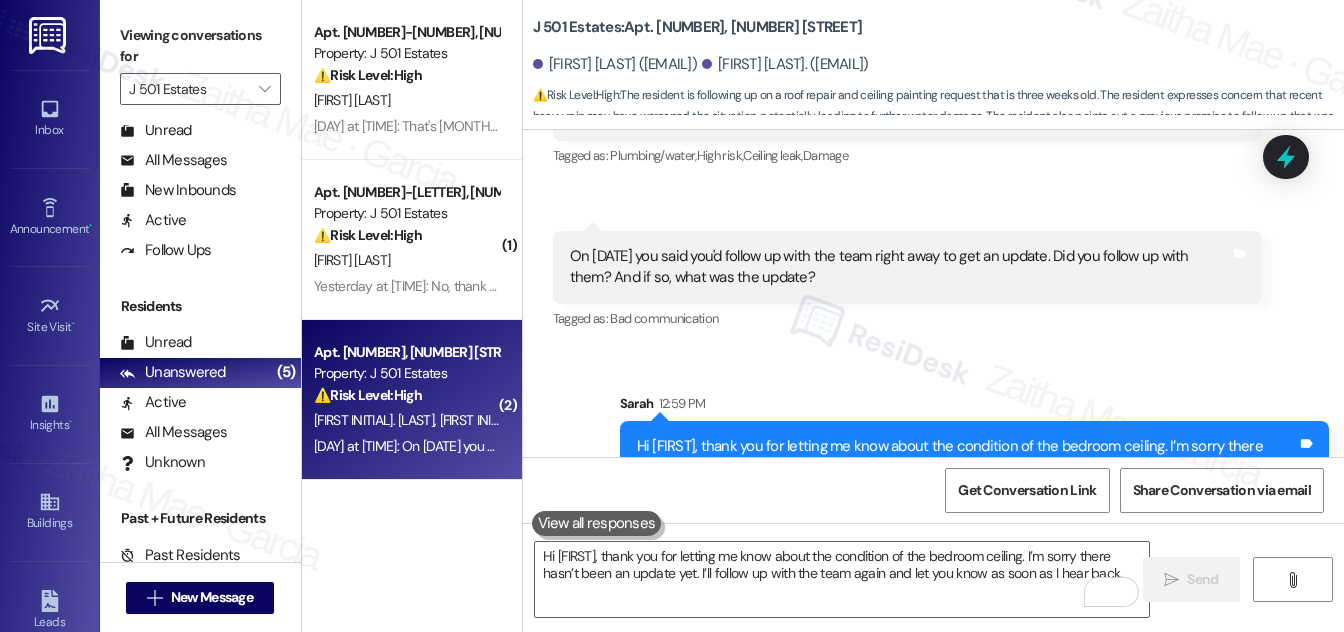 scroll, scrollTop: 6559, scrollLeft: 0, axis: vertical 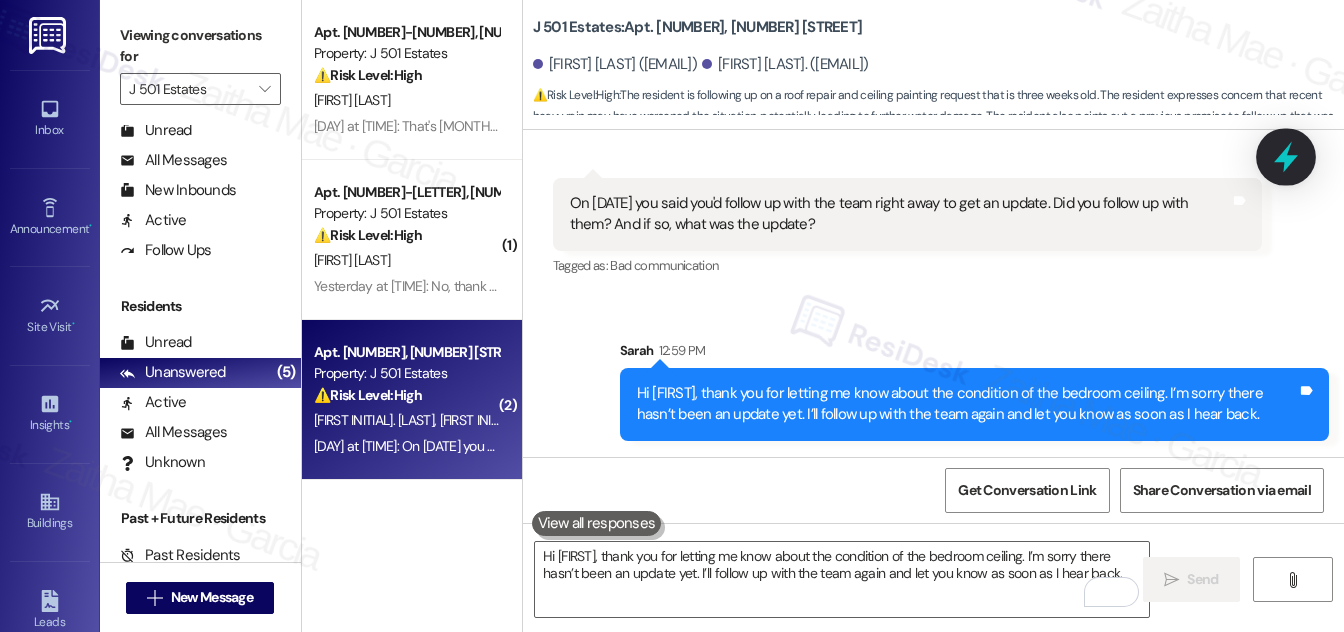 click 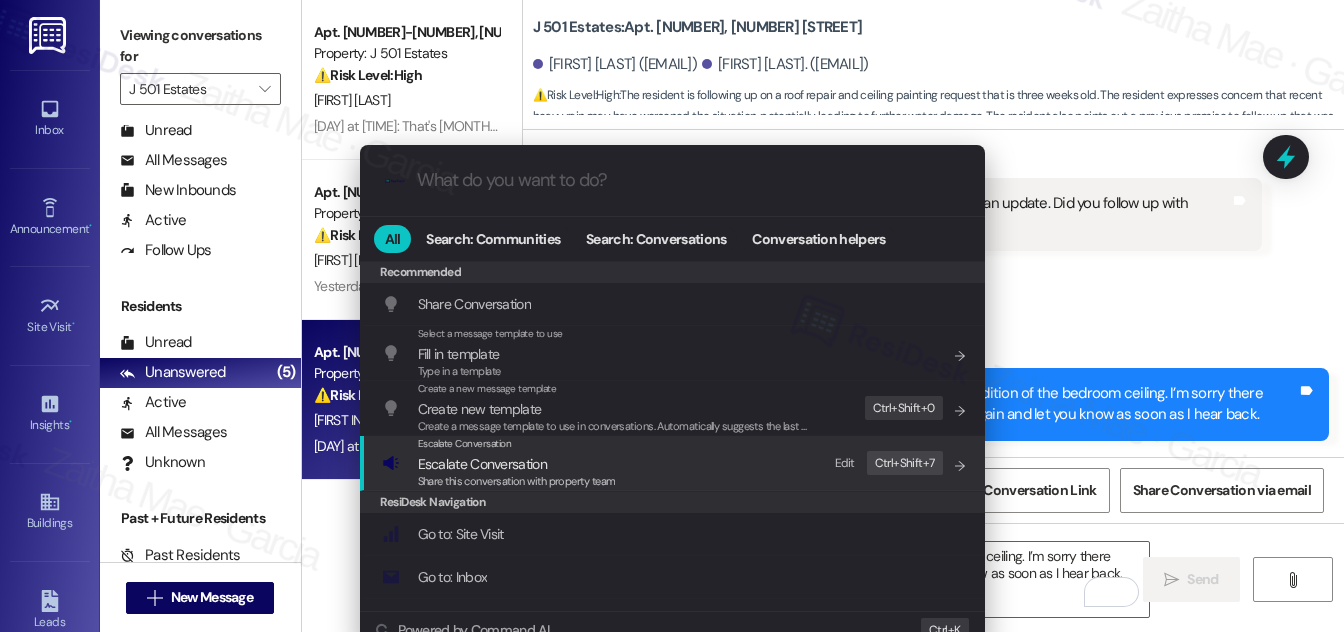 click on "Escalate Conversation" at bounding box center [482, 464] 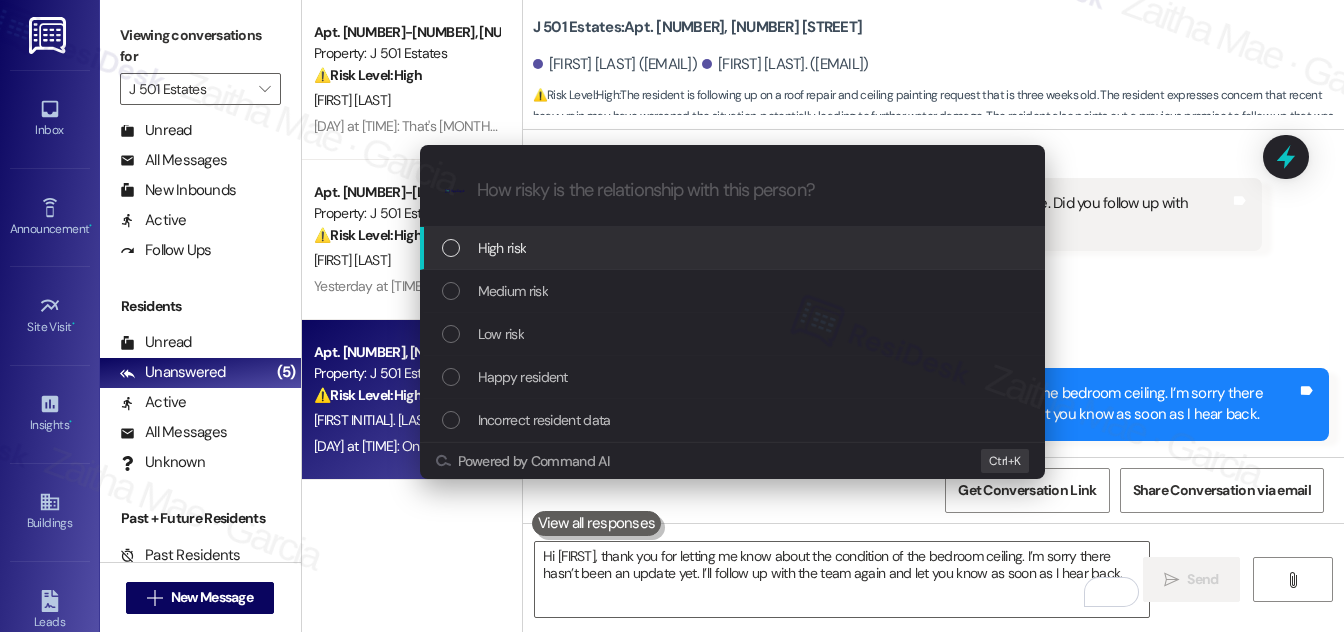 click on "High risk" at bounding box center [734, 248] 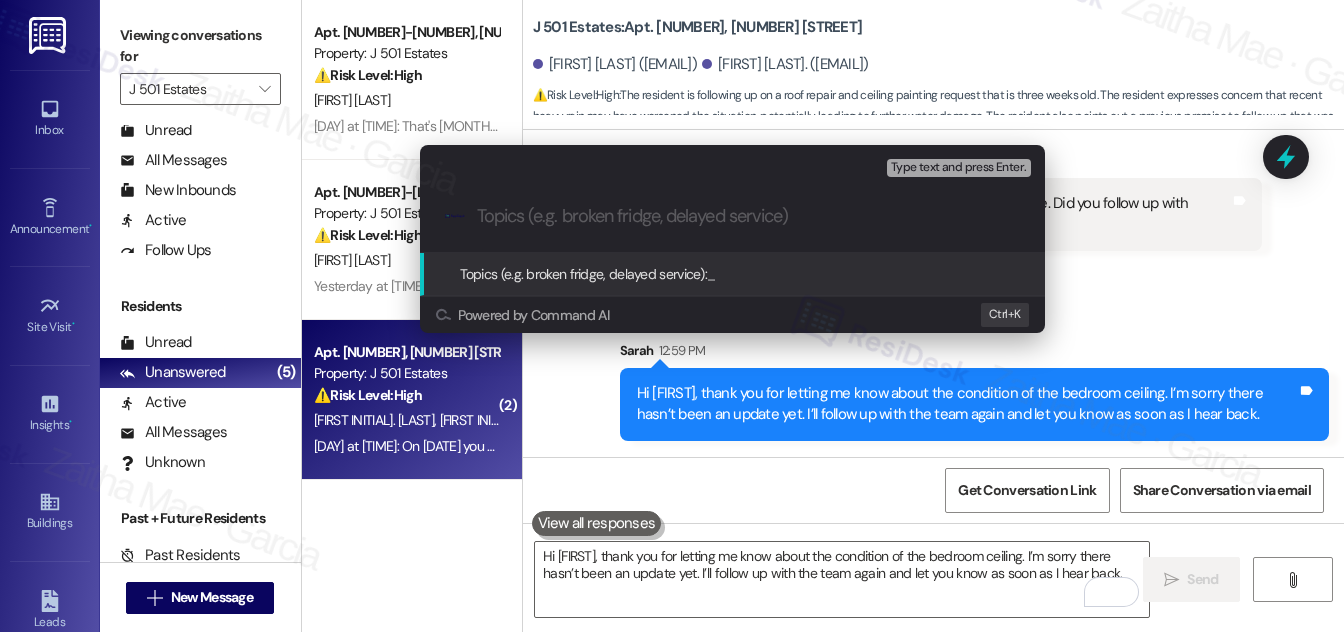 paste on "Follow Up on WO #2150-1 - Roof Repair" 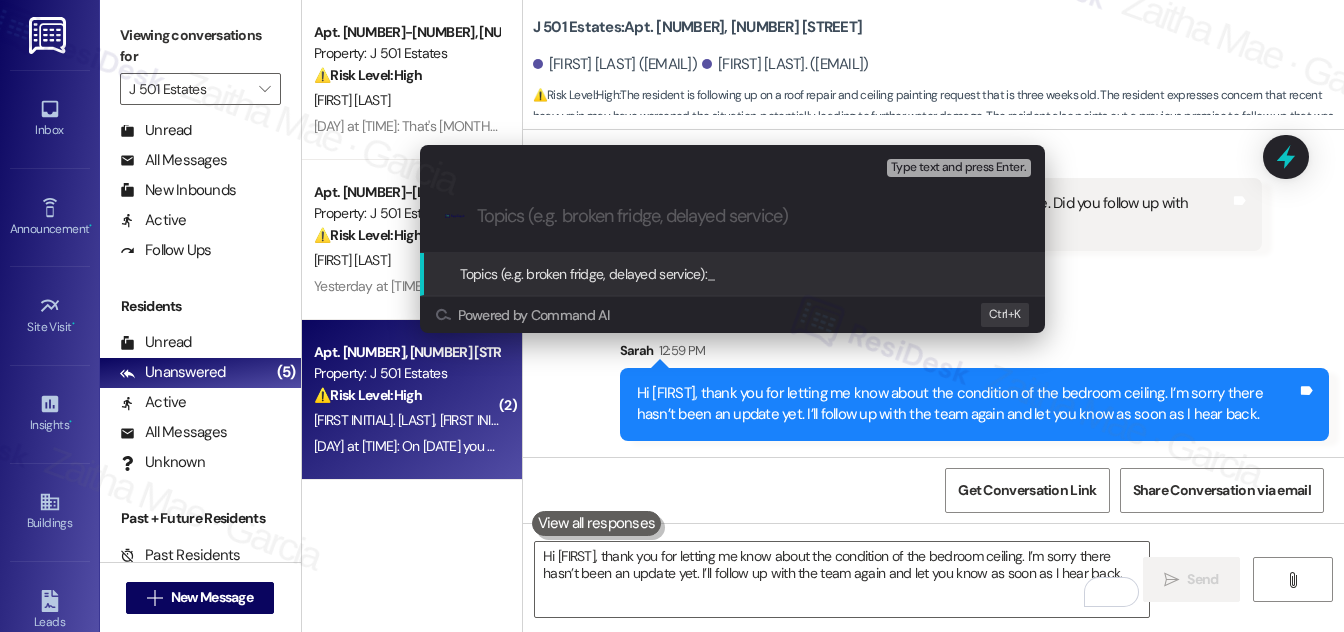 type on "Follow Up on WO #2150-1 - Roof Repair" 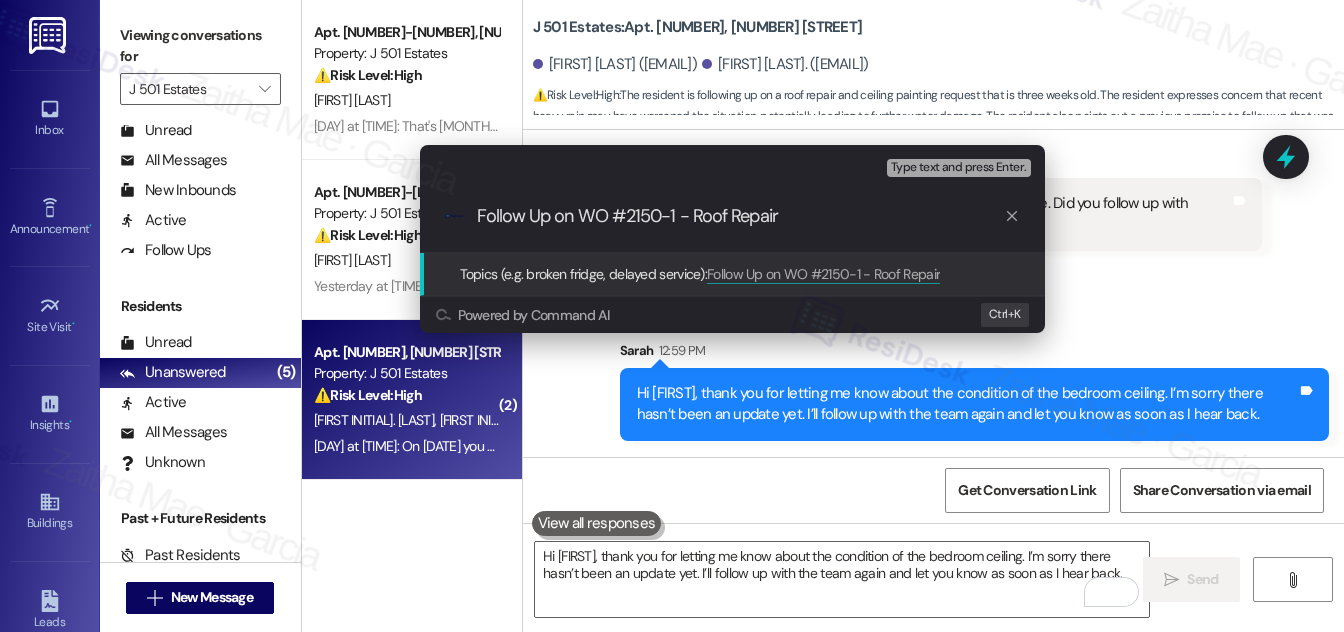type 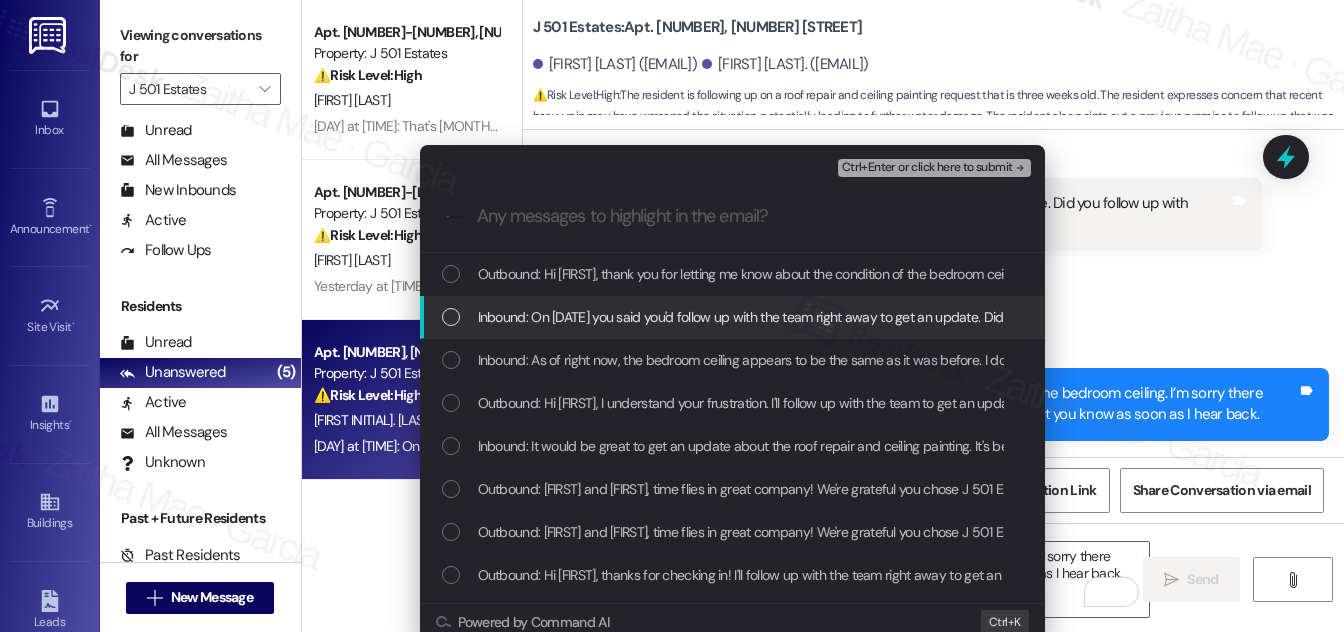 click on "Inbound: On July 25th you said you'd follow up with the team right away to get an update. Did you follow up with them? And if so, what was the update?" at bounding box center [734, 317] 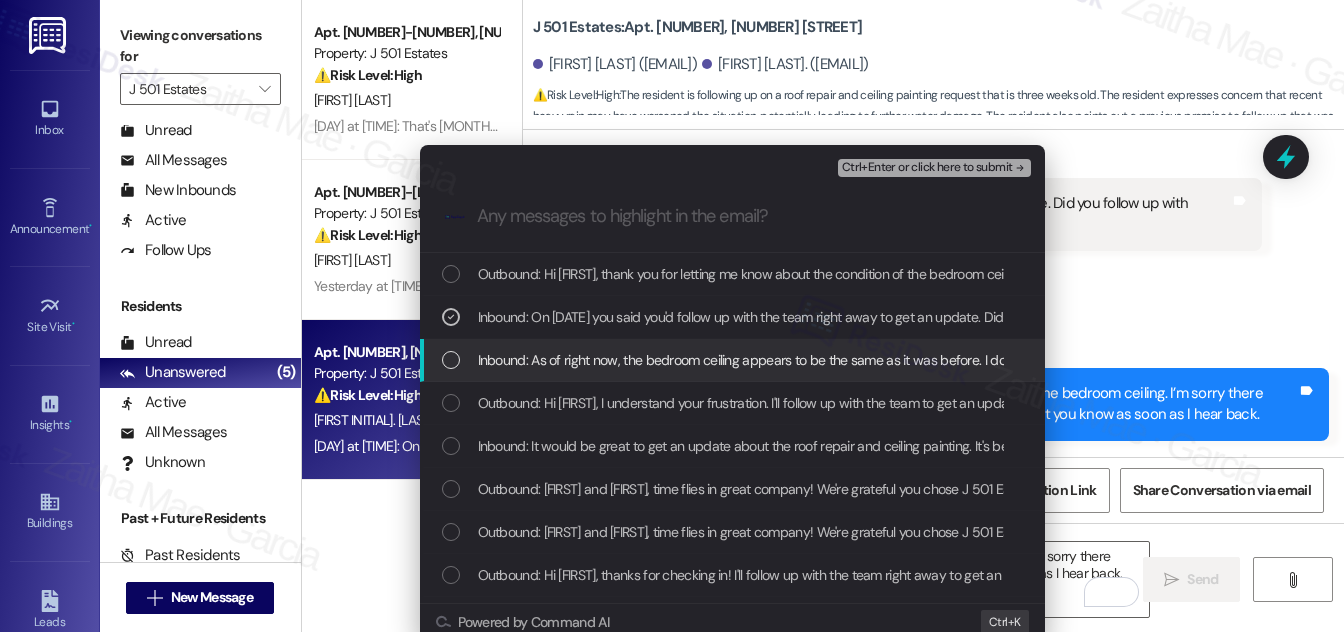 click at bounding box center (451, 360) 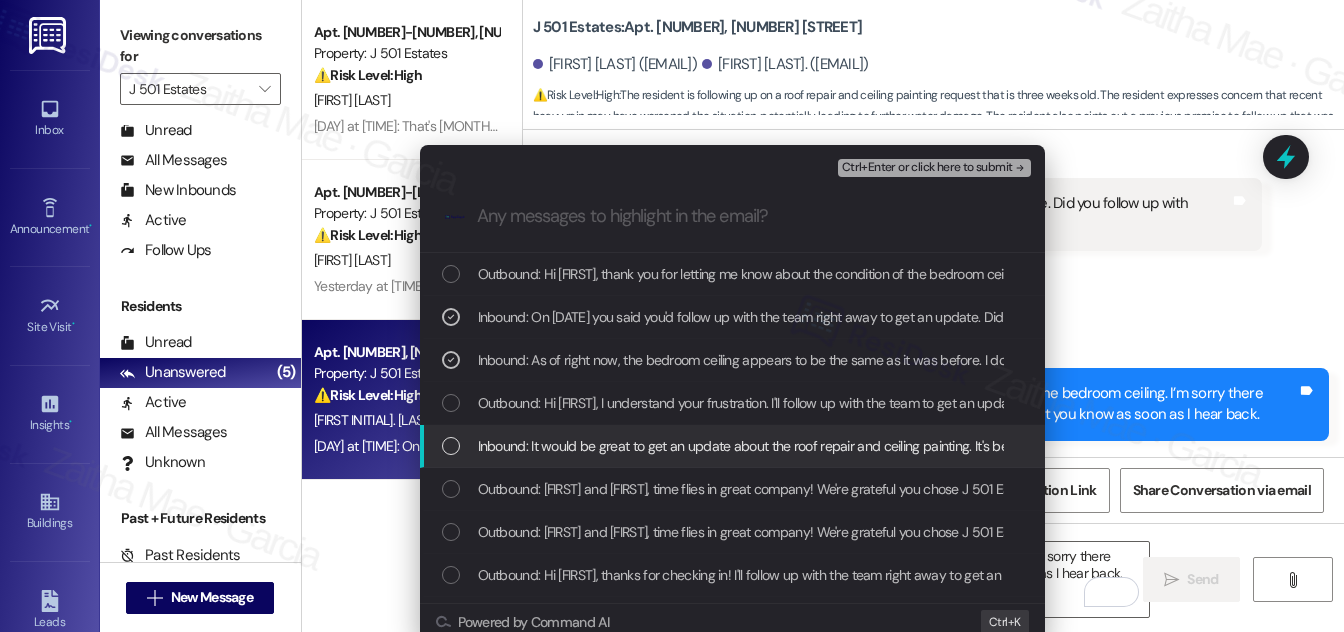 click on "Inbound: It would be great to get an update about the roof repair and ceiling painting. It's been 3 weeks and we have yet to receive any updates and no progress has been made since the roofing rep did his assessment on July 15th" at bounding box center (734, 446) 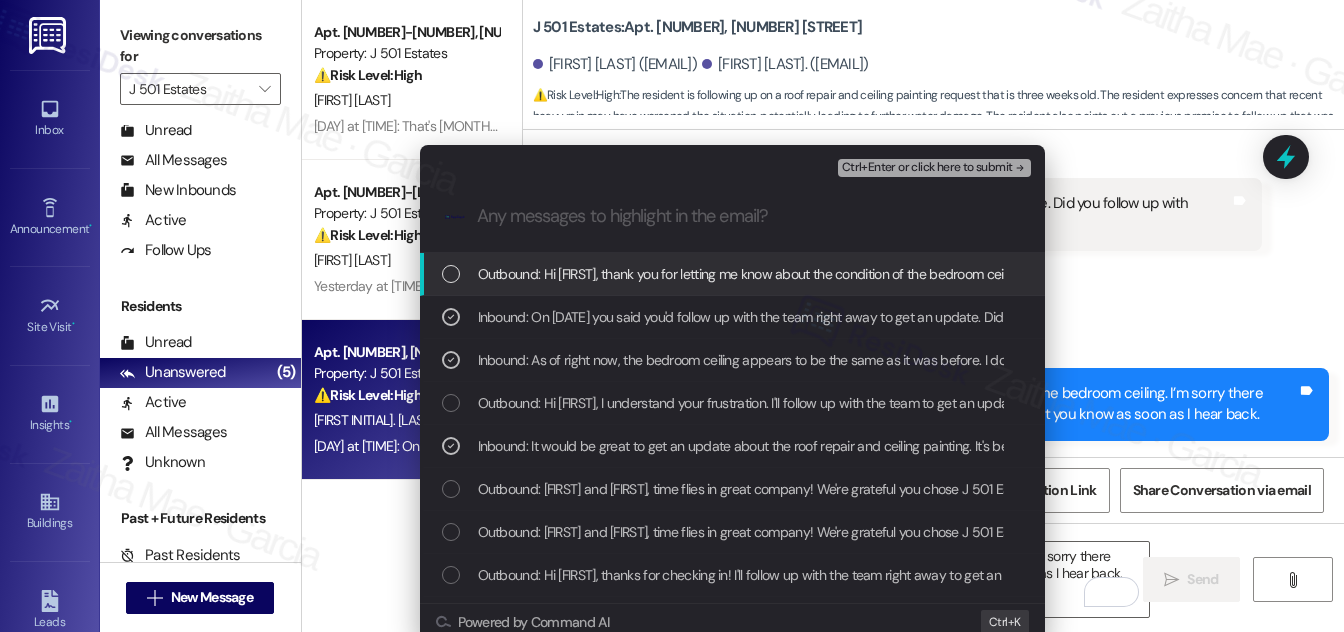 click on "Ctrl+Enter or click here to submit" at bounding box center [927, 168] 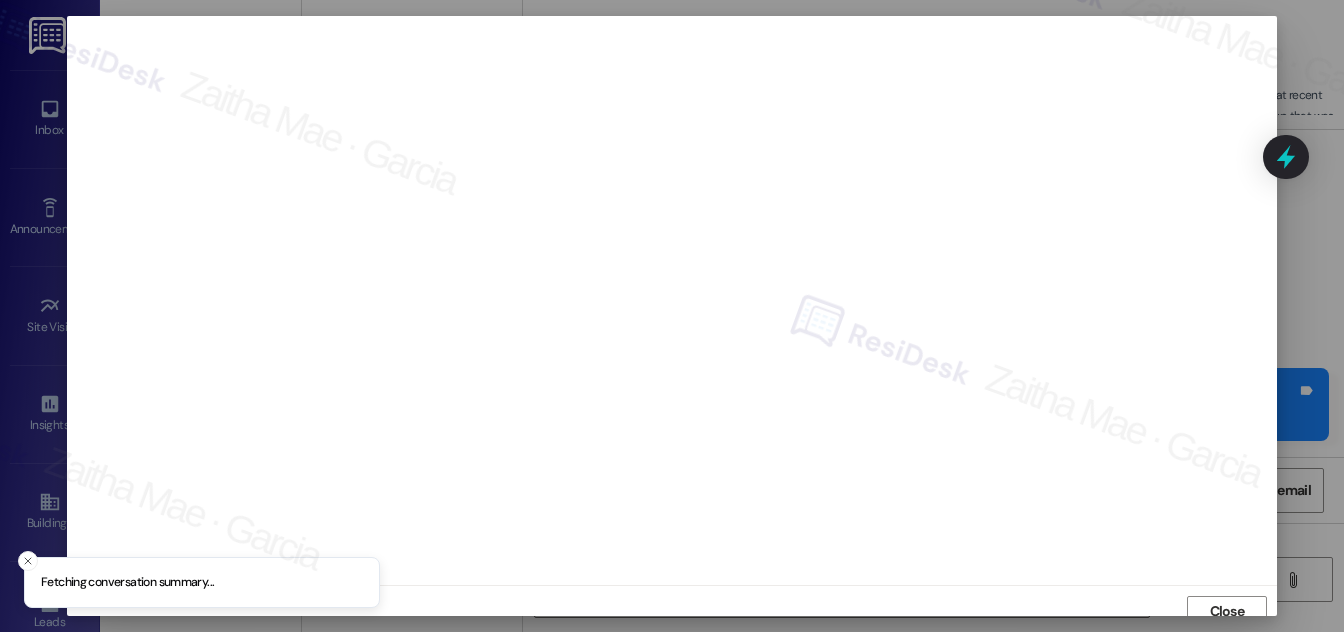 scroll, scrollTop: 11, scrollLeft: 0, axis: vertical 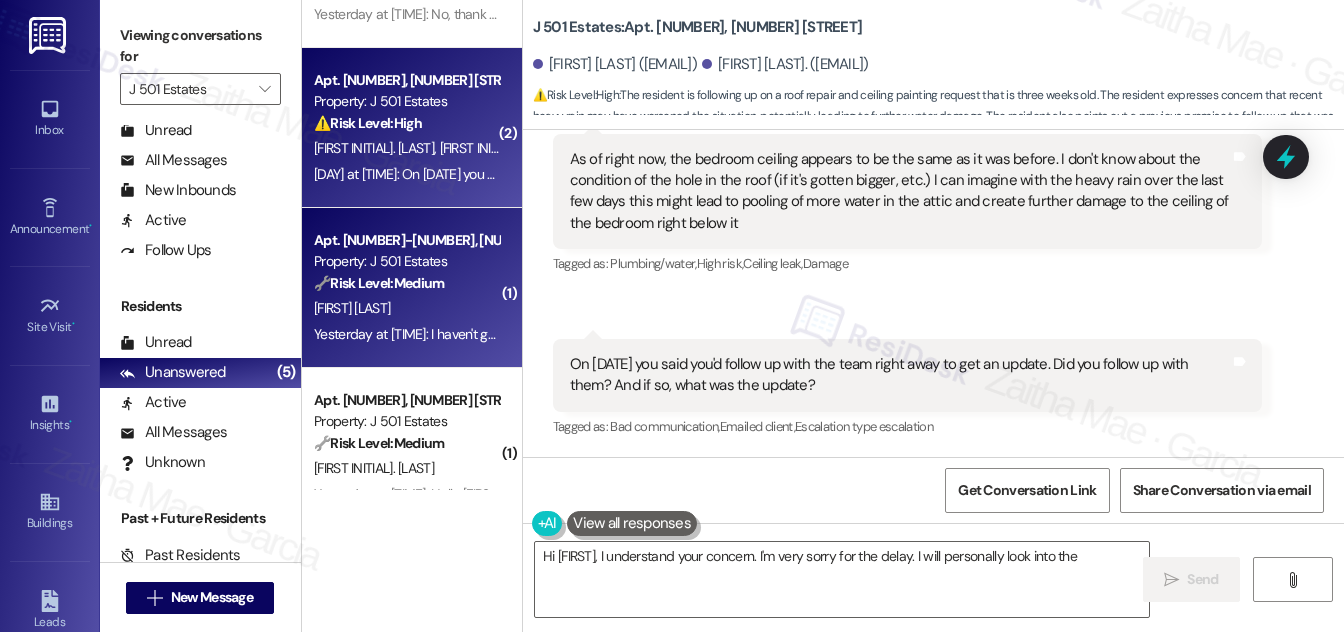type on "Hi {{first_name}}, I understand your concern. I'm very sorry for the delay. I will personally look into the follow-up" 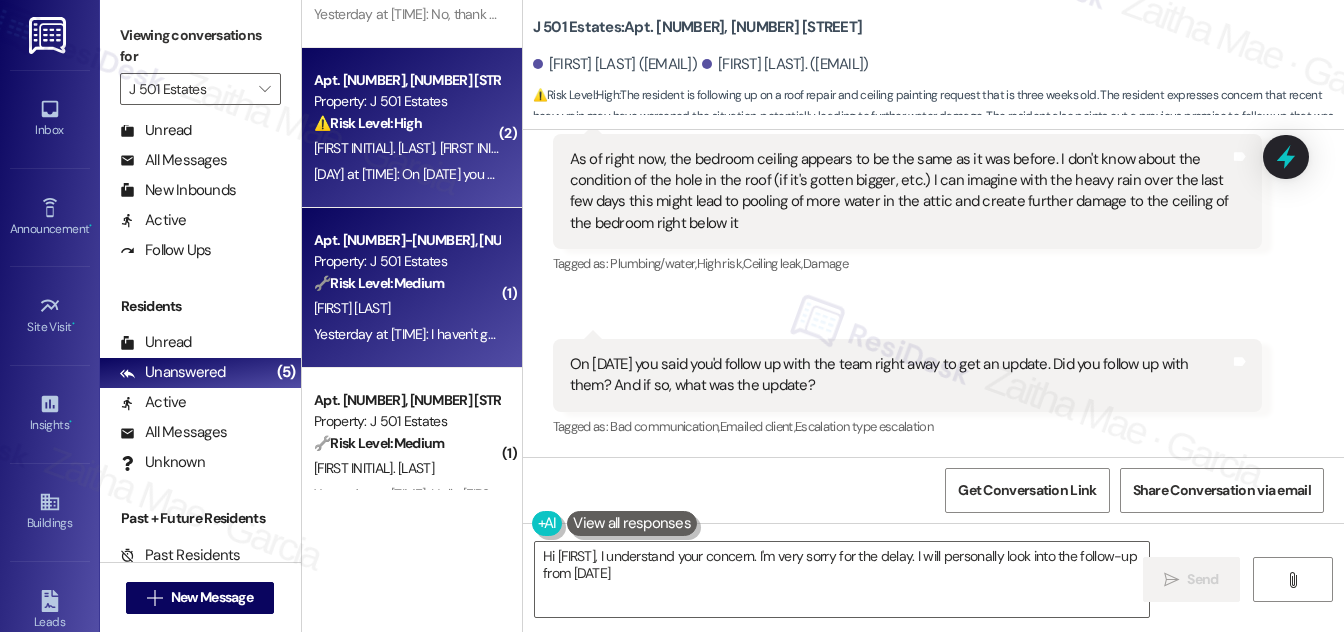 click on "🔧  Risk Level:  Medium" at bounding box center [379, 283] 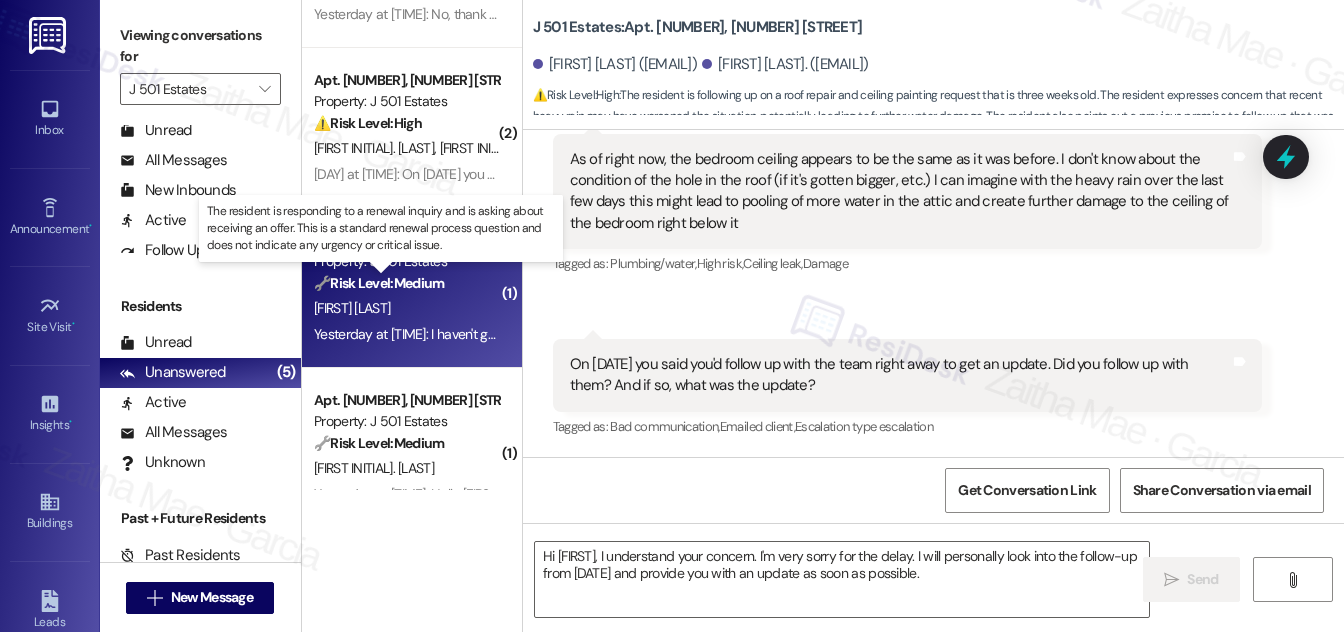 type on "Fetching suggested responses. Please feel free to read through the conversation in the meantime." 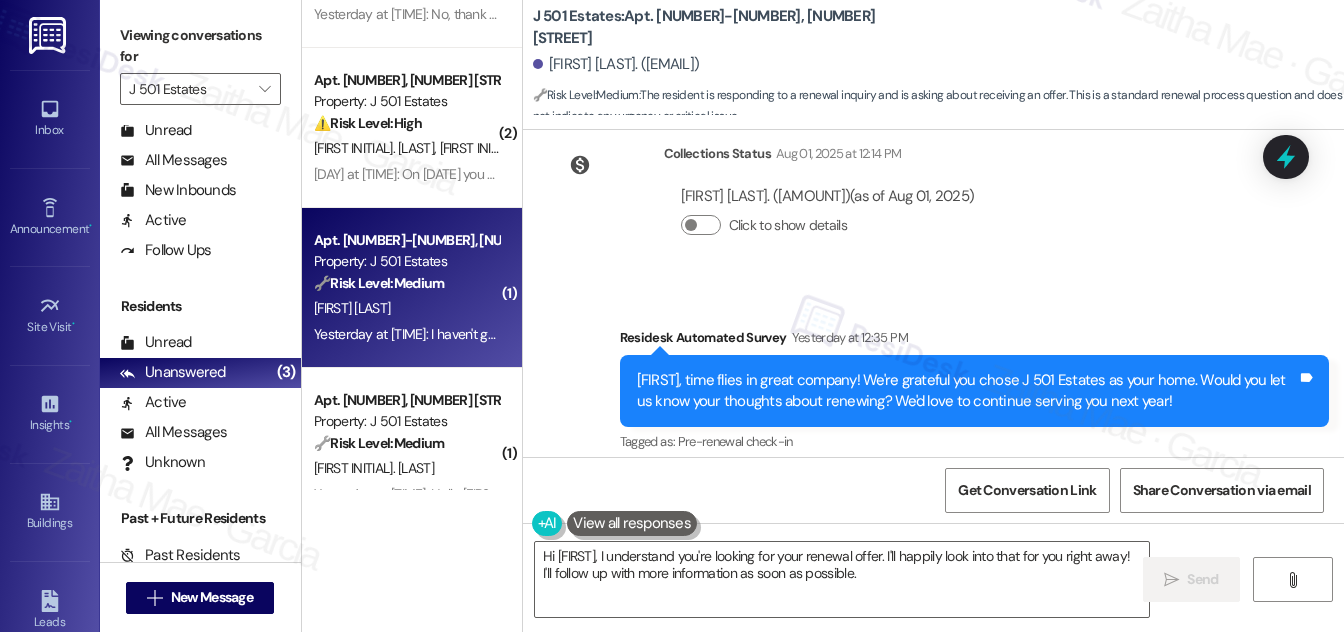 scroll, scrollTop: 1582, scrollLeft: 0, axis: vertical 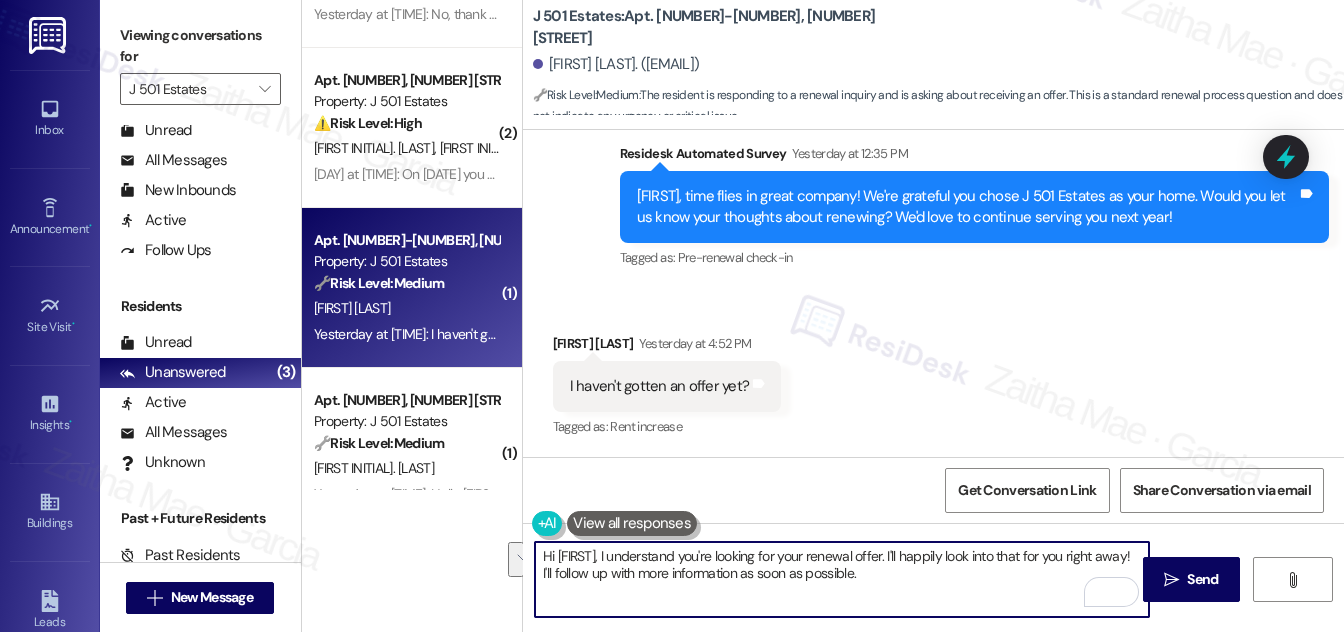 drag, startPoint x: 1108, startPoint y: 554, endPoint x: 569, endPoint y: 596, distance: 540.6339 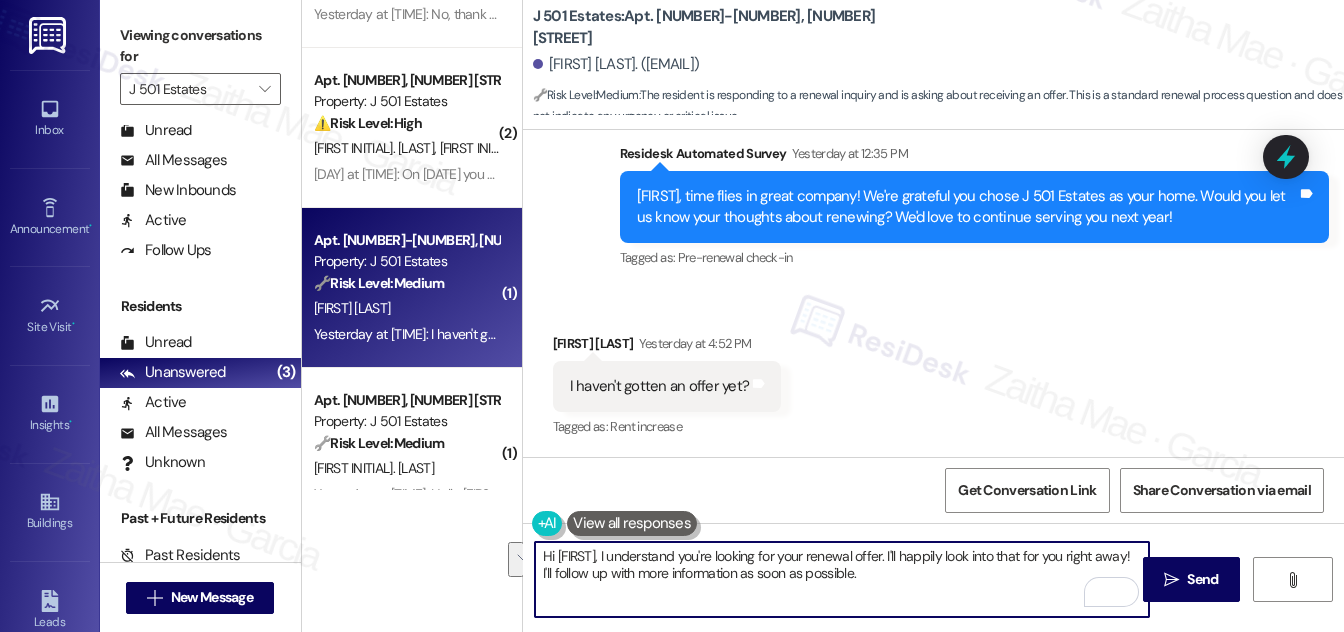 click on "Hi {{first_name}}, I understand you're looking for your renewal offer. I'll happily look into that for you right away! I'll follow up with more information as soon as possible." at bounding box center [842, 579] 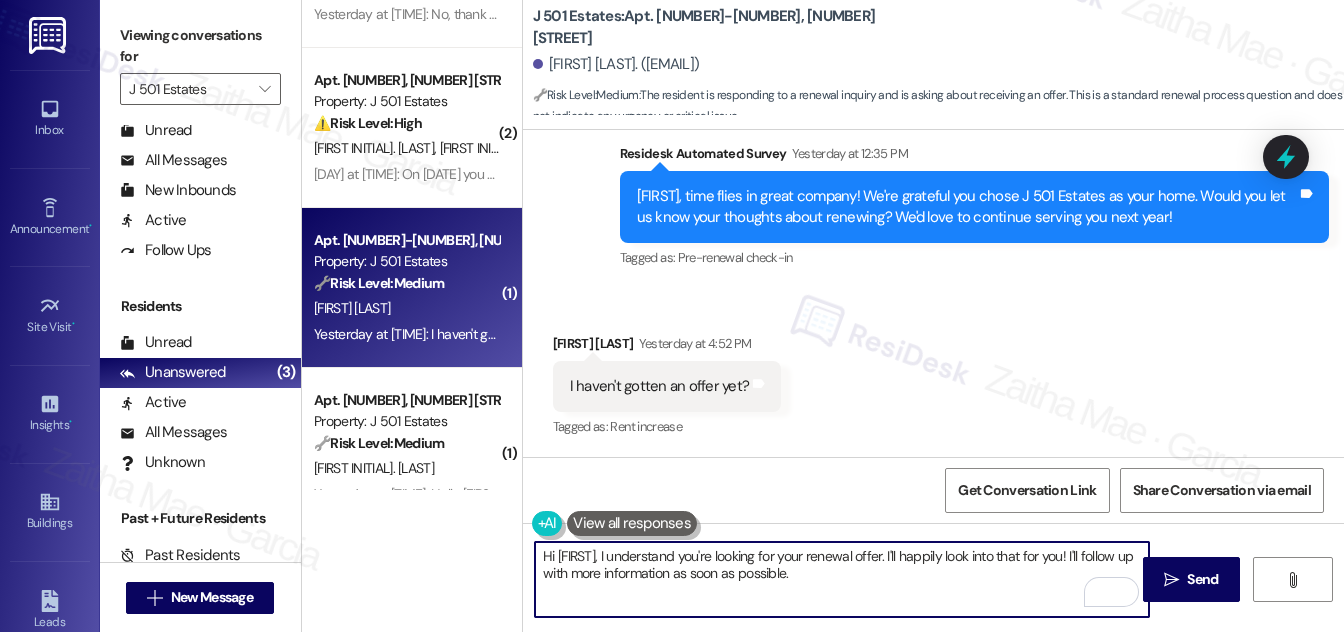 click on "Hi {{first_name}}, I understand you're looking for your renewal offer. I'll happily look into that for you! I'll follow up with more information as soon as possible." at bounding box center [842, 579] 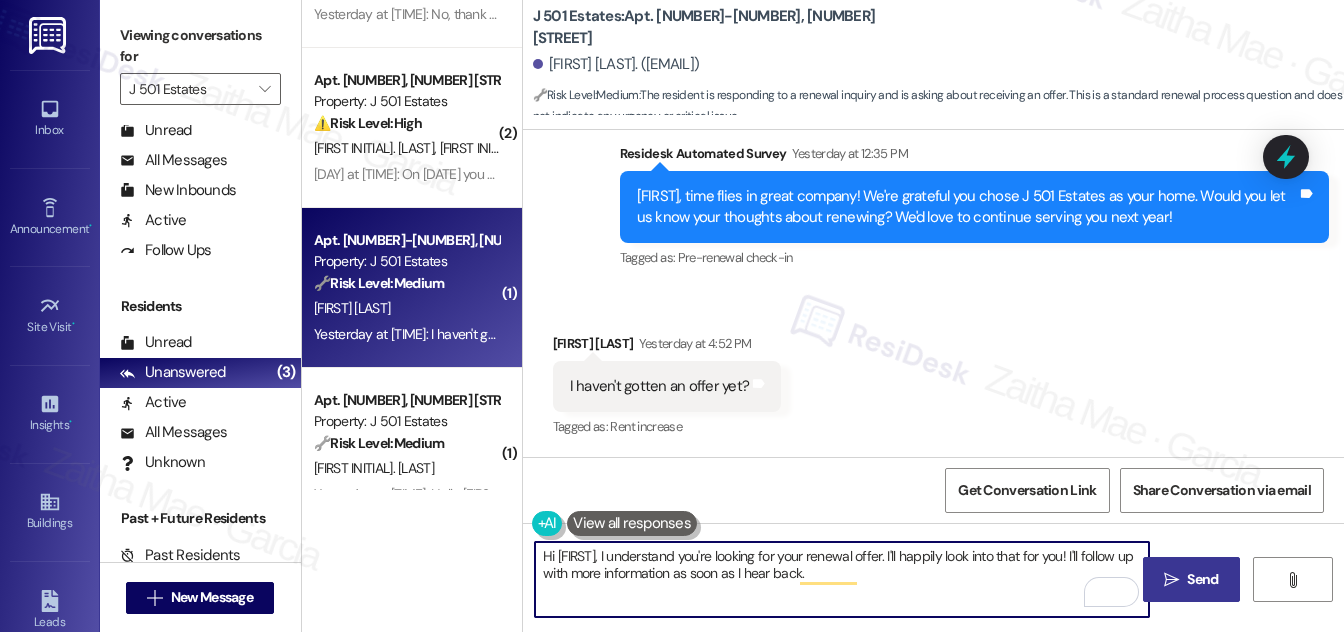 type on "Hi {{first_name}}, I understand you're looking for your renewal offer. I'll happily look into that for you! I'll follow up with more information as soon as I hear back." 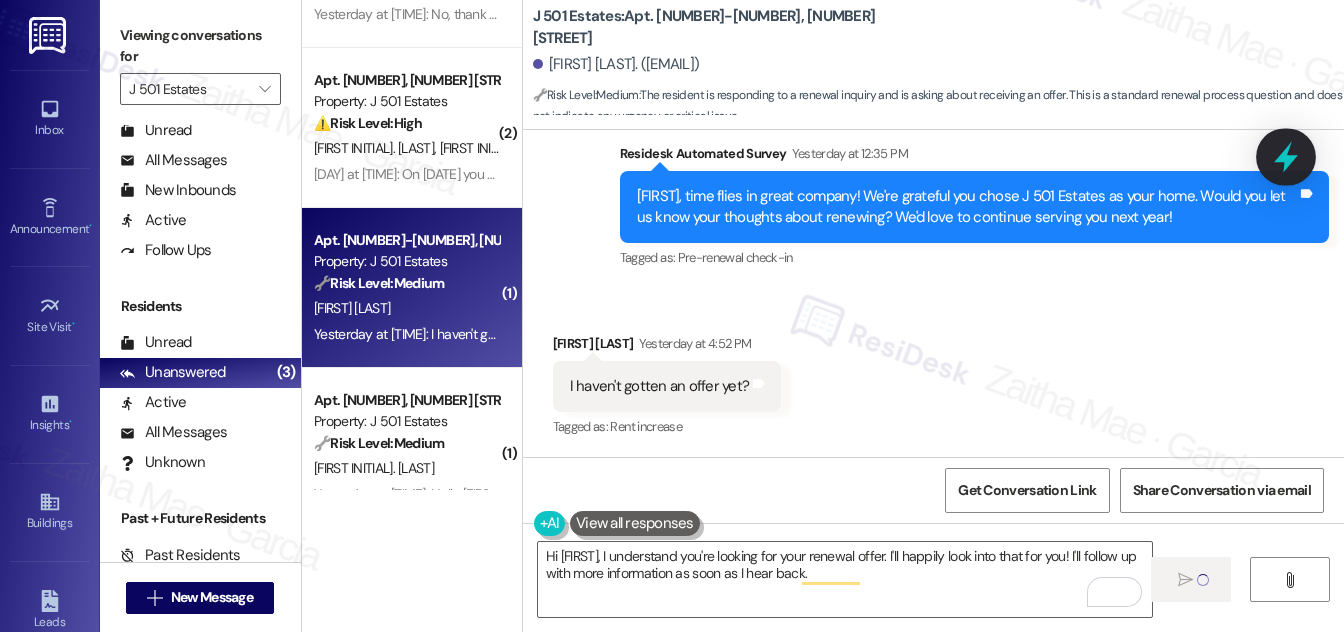 type 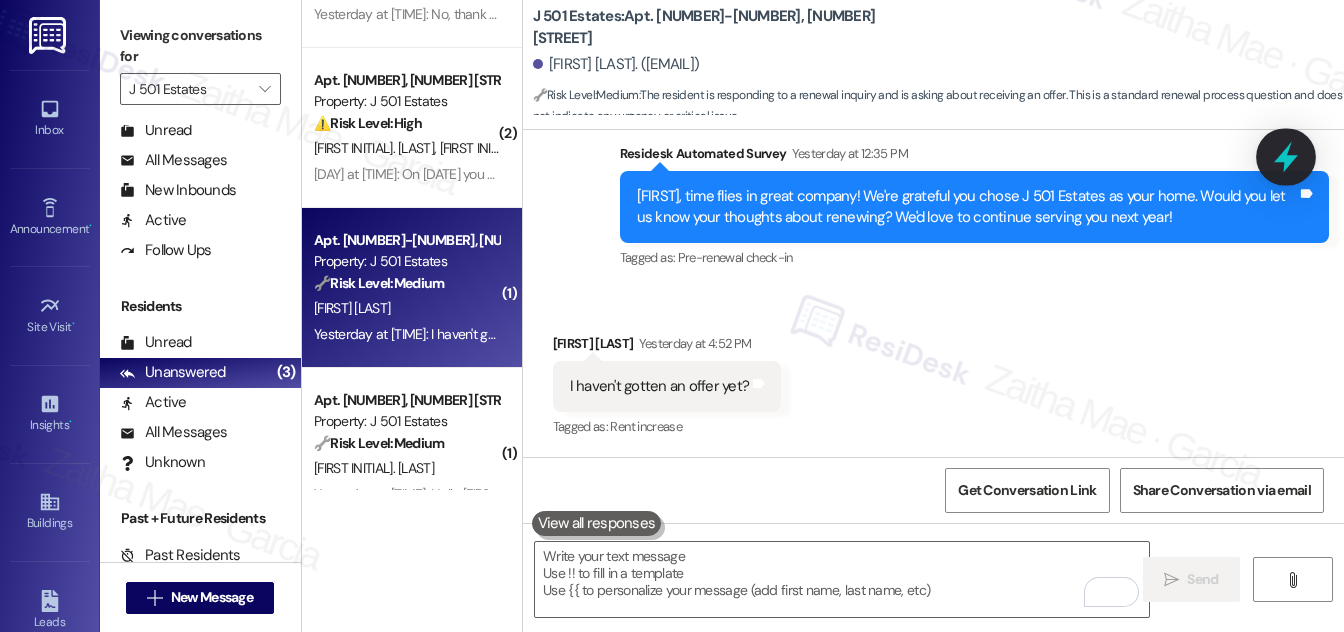 scroll, scrollTop: 1581, scrollLeft: 0, axis: vertical 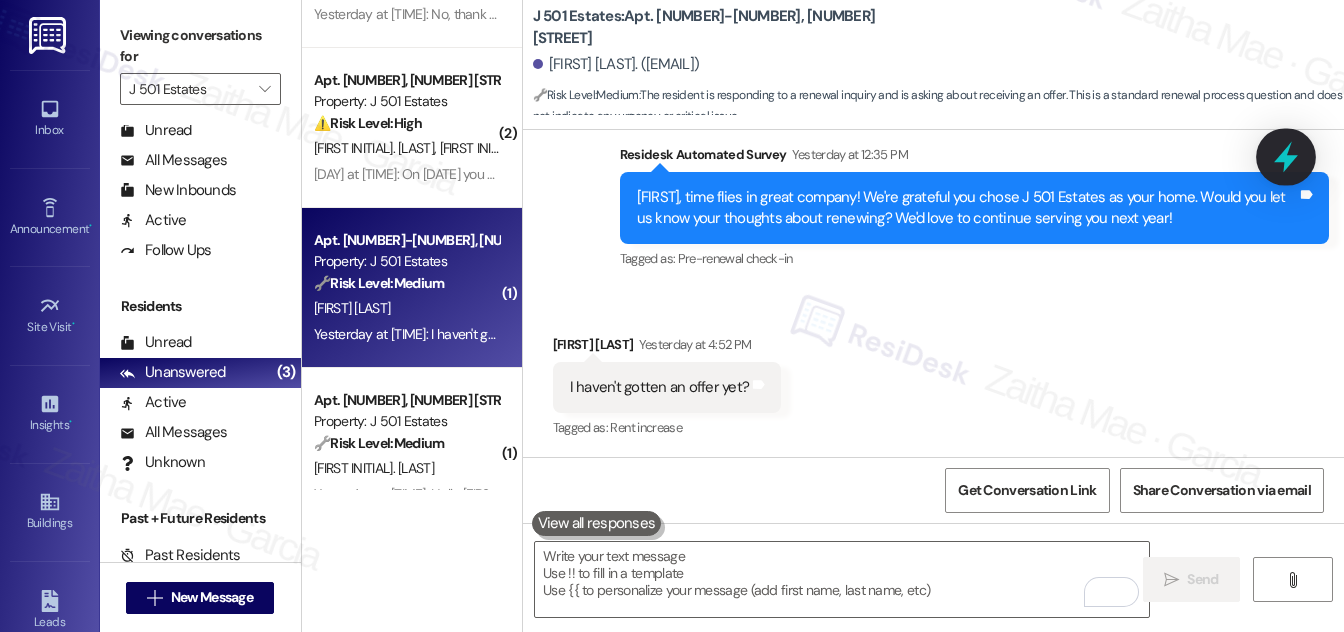click 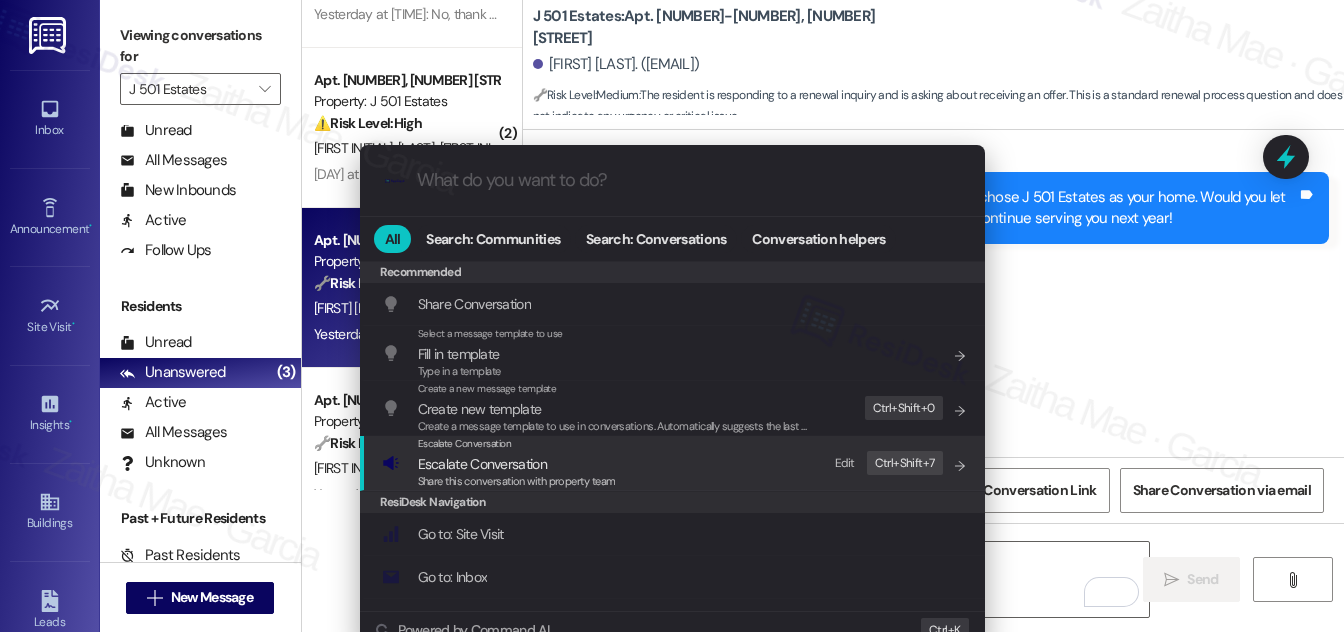 click on "Escalate Conversation" at bounding box center (482, 464) 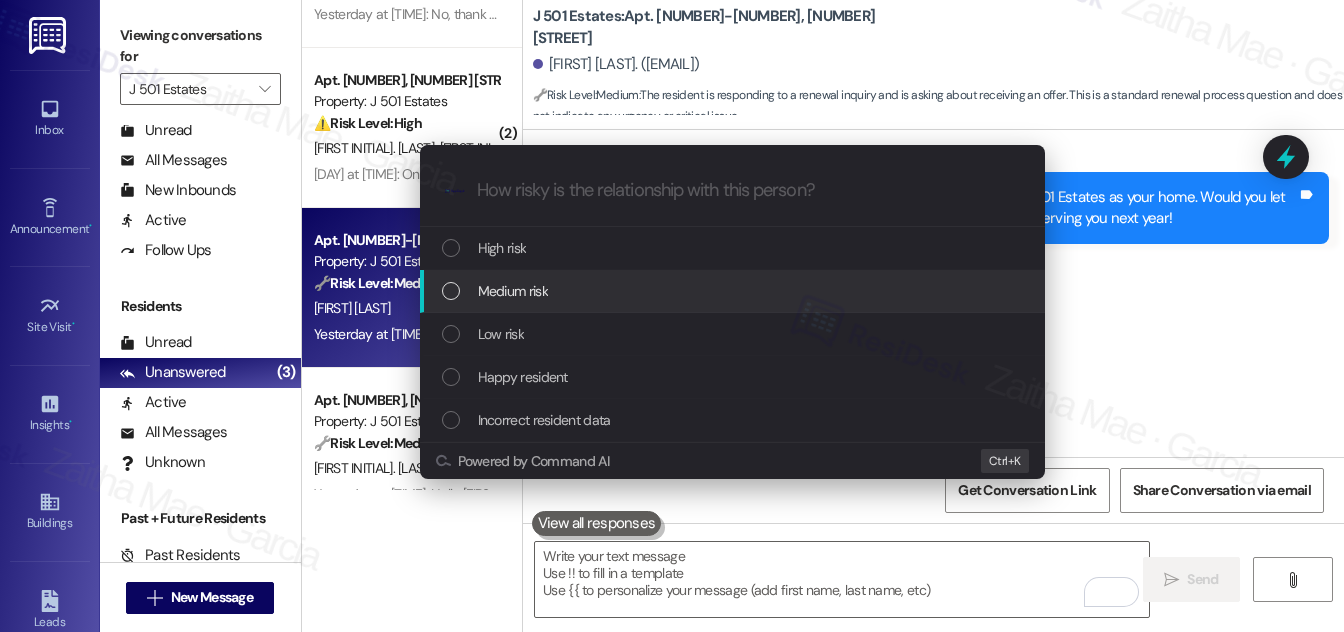 click on "Medium risk" at bounding box center [513, 291] 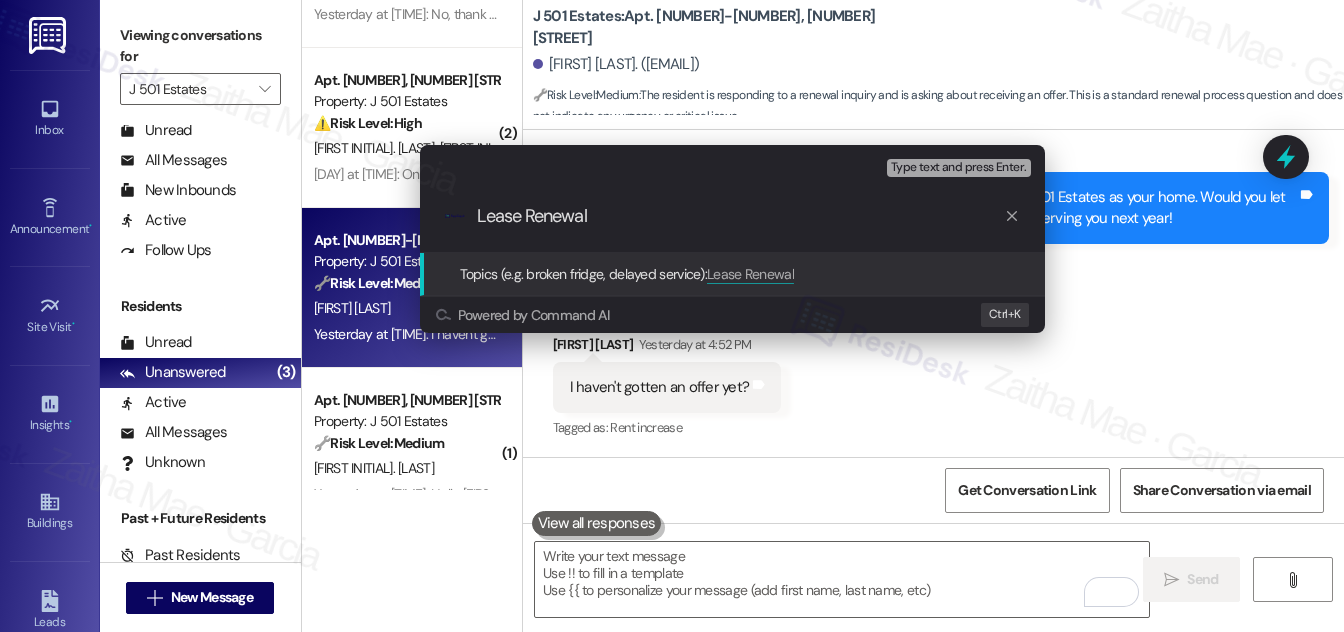 click on "Lease Renewal" at bounding box center [740, 216] 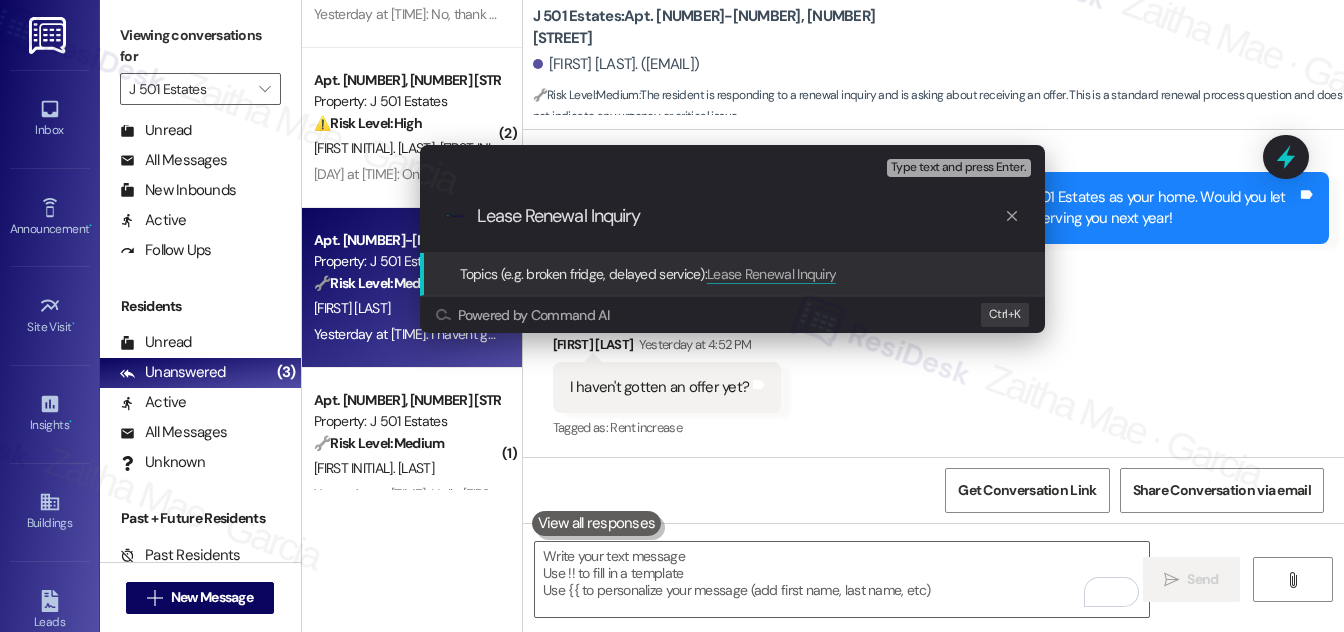 click on "Escalate Conversation Medium risk Topics (e.g. broken fridge, delayed service) Any messages to highlight in the email? Type text and press Enter. .cls-1{fill:#0a055f;}.cls-2{fill:#0cc4c4;} resideskLogoBlueOrange Lease Renewal Inquiry Topics (e.g. broken fridge, delayed service):  Lease Renewal Inquiry Powered by Command AI Ctrl+ K" at bounding box center (672, 316) 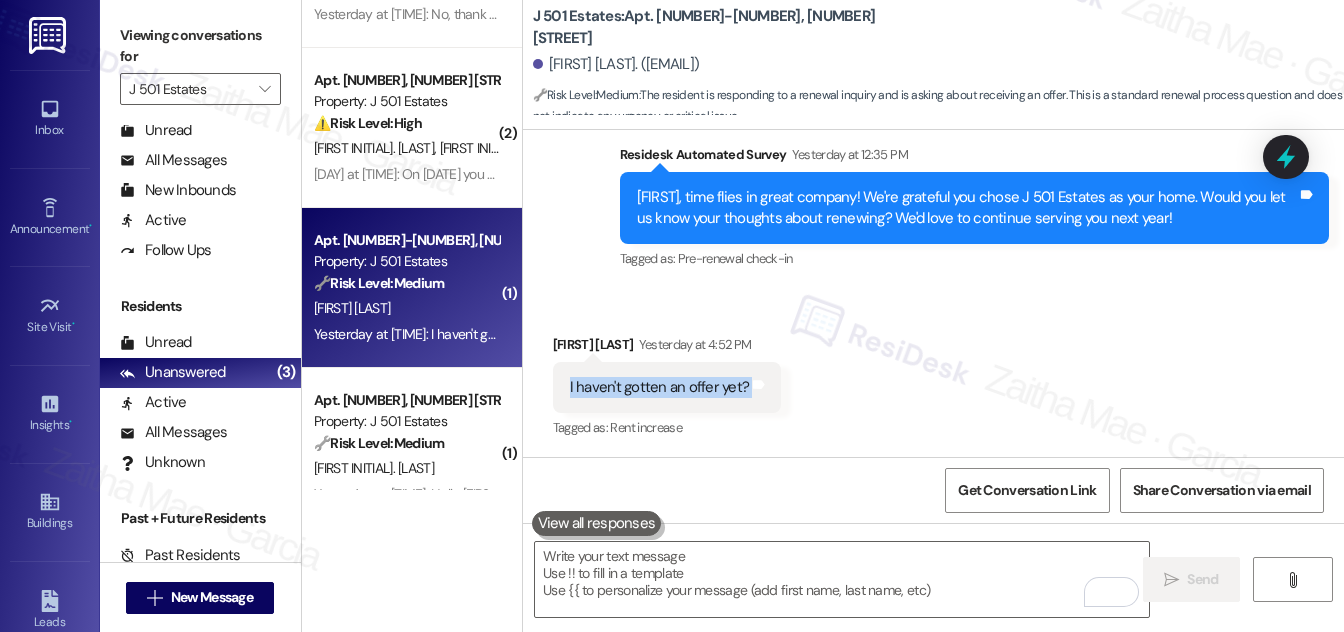 drag, startPoint x: 554, startPoint y: 380, endPoint x: 832, endPoint y: 378, distance: 278.0072 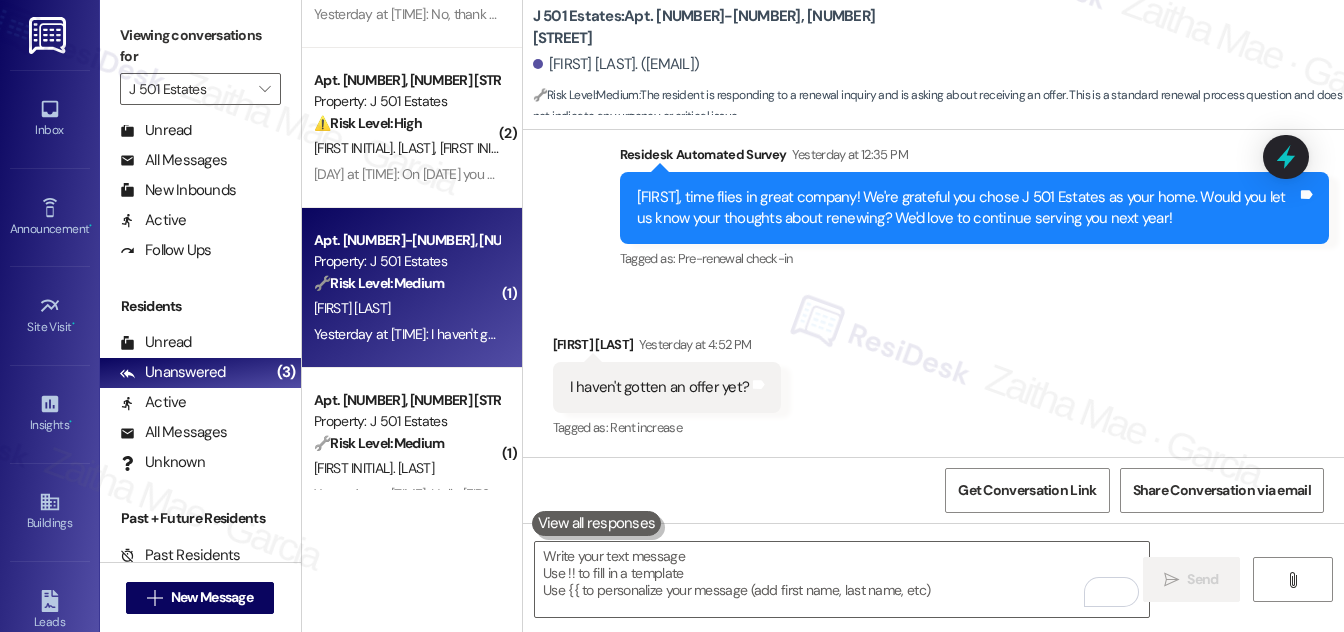 click on "Received via SMS Justin Fox Yesterday at 4:52 PM I haven't gotten an offer yet? Tags and notes Tagged as:   Rent increase Click to highlight conversations about Rent increase" at bounding box center (933, 373) 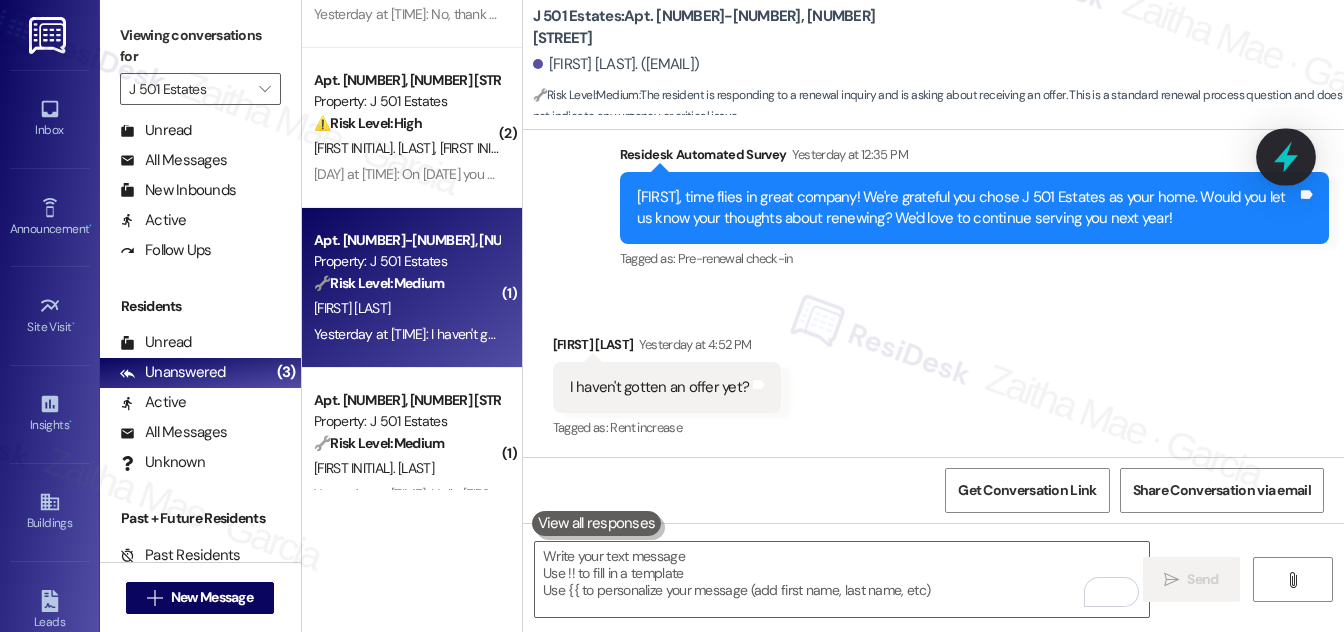 click 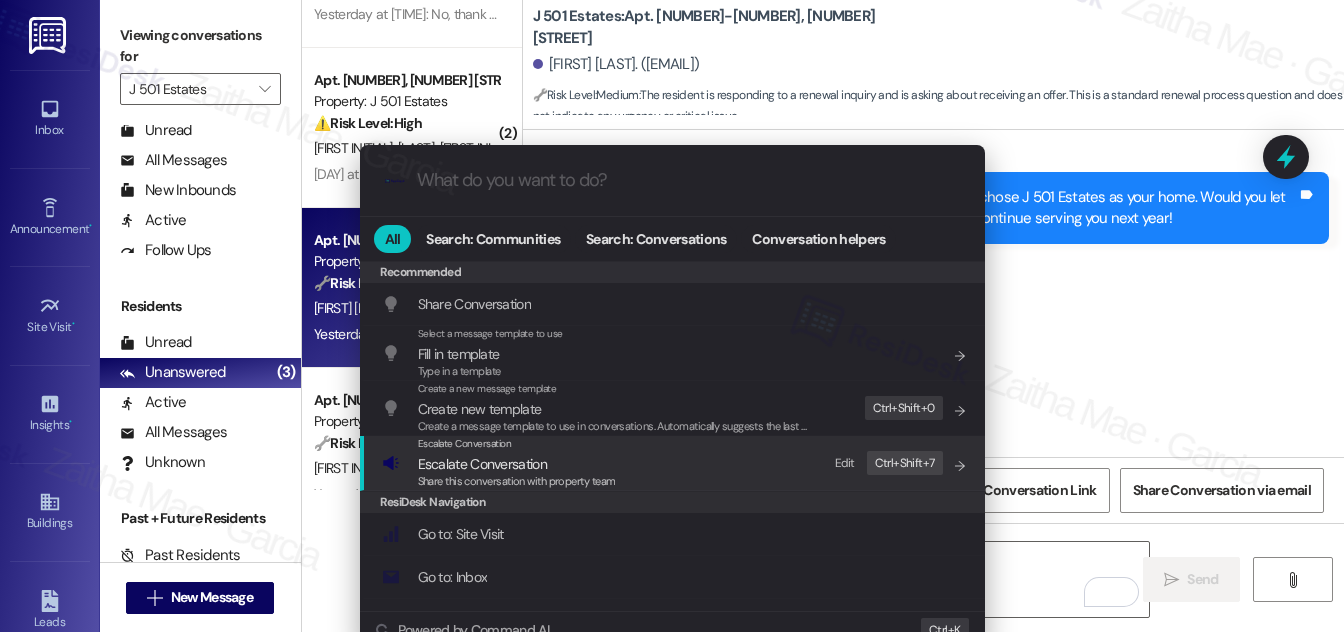 click on "Escalate Conversation" at bounding box center (482, 464) 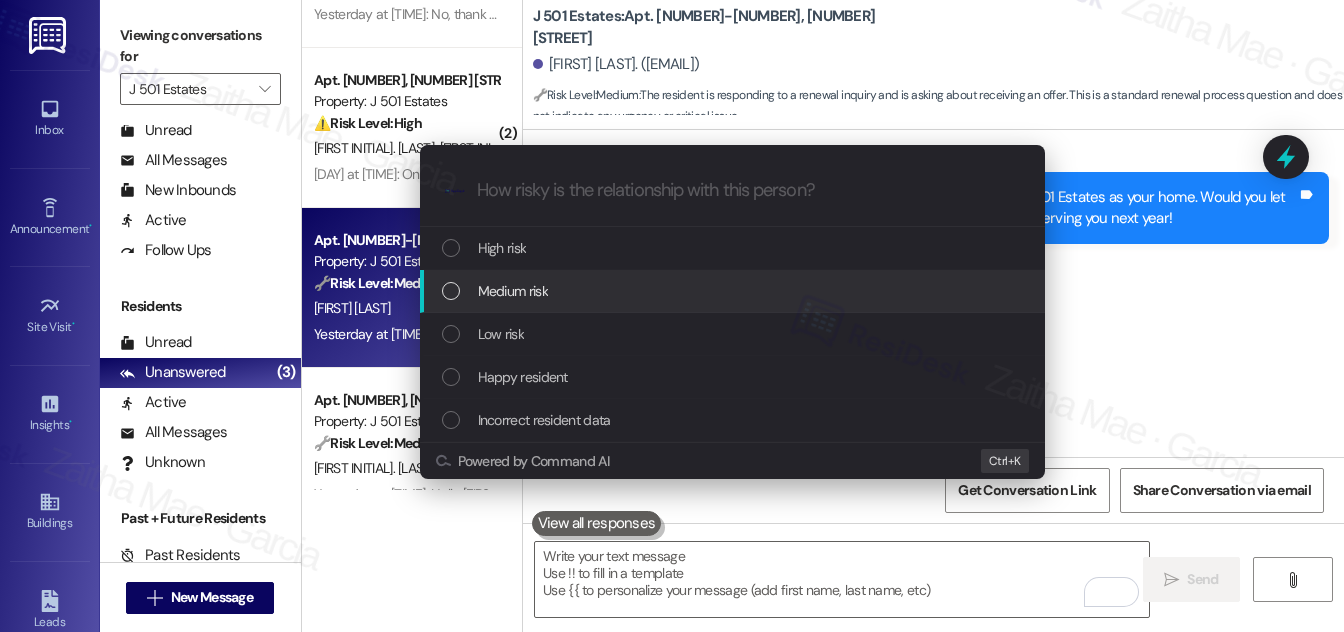 click on "Medium risk" at bounding box center (513, 291) 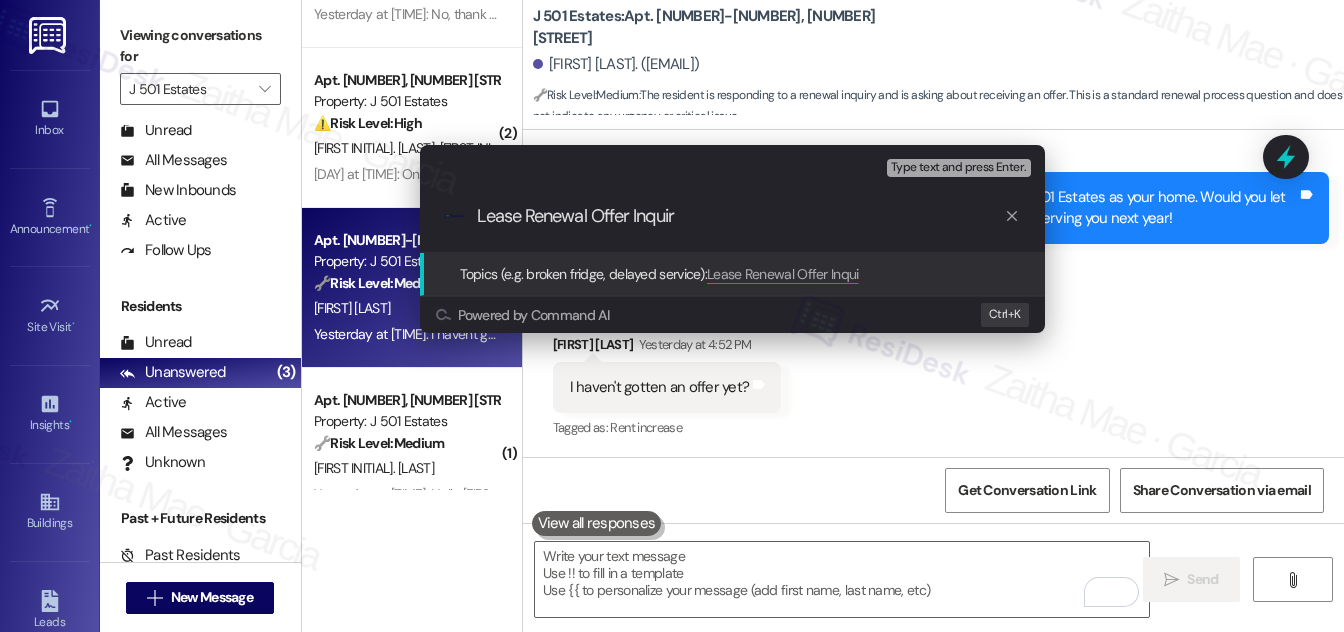 type on "Lease Renewal Offer Inquiry" 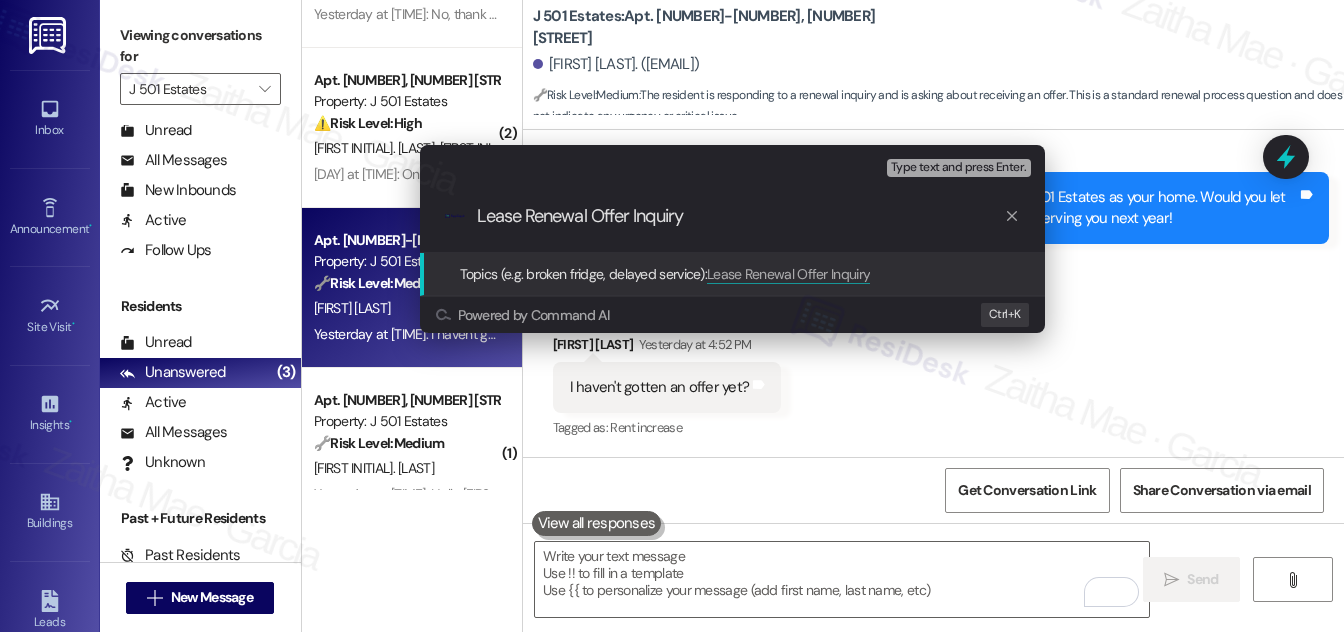 type 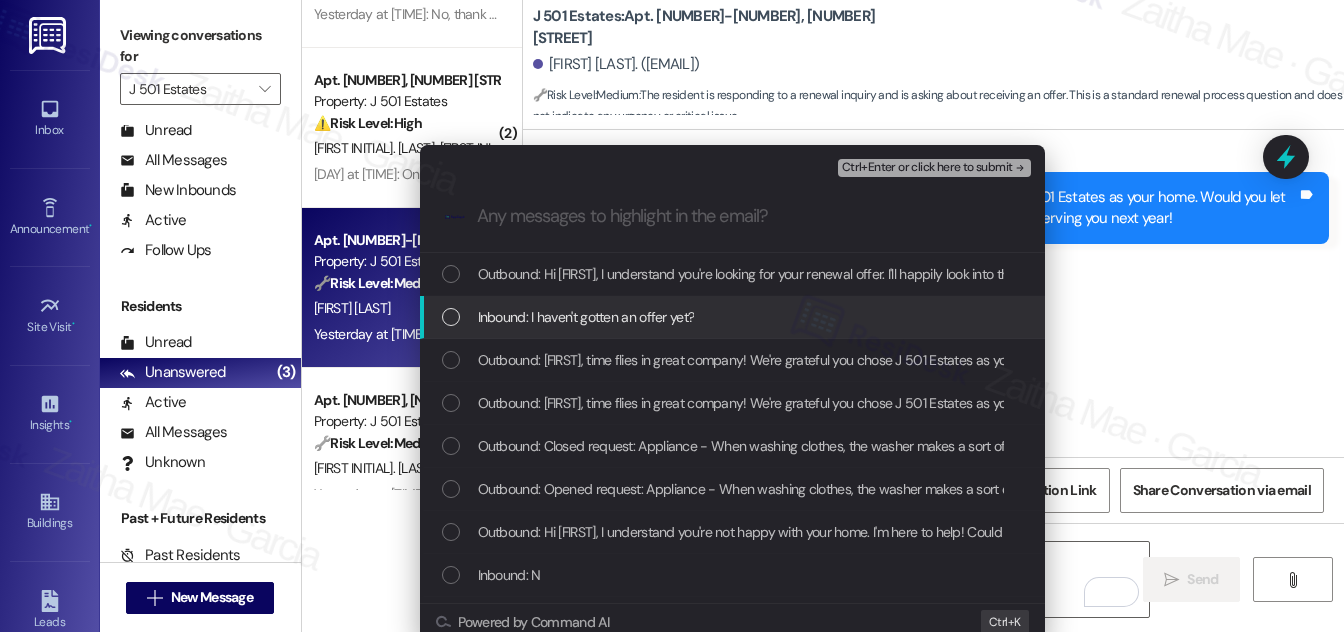 click on "Inbound: I haven't gotten an offer yet?" at bounding box center [734, 317] 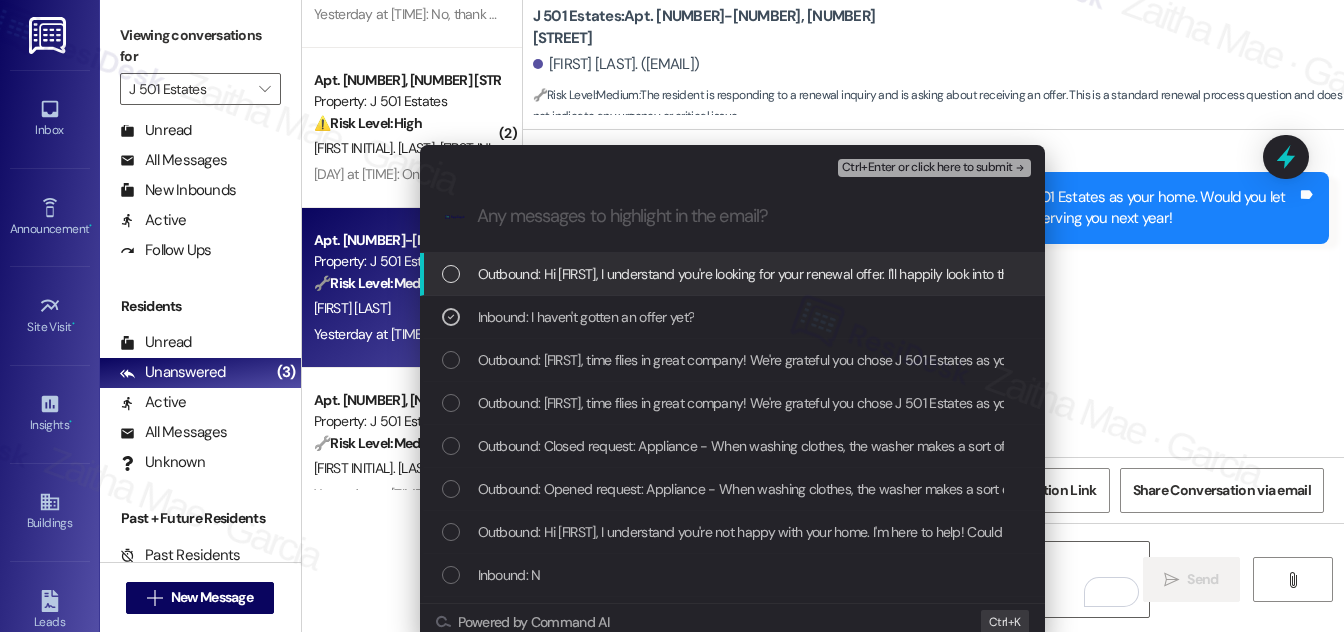 click on "Ctrl+Enter or click here to submit" at bounding box center [927, 168] 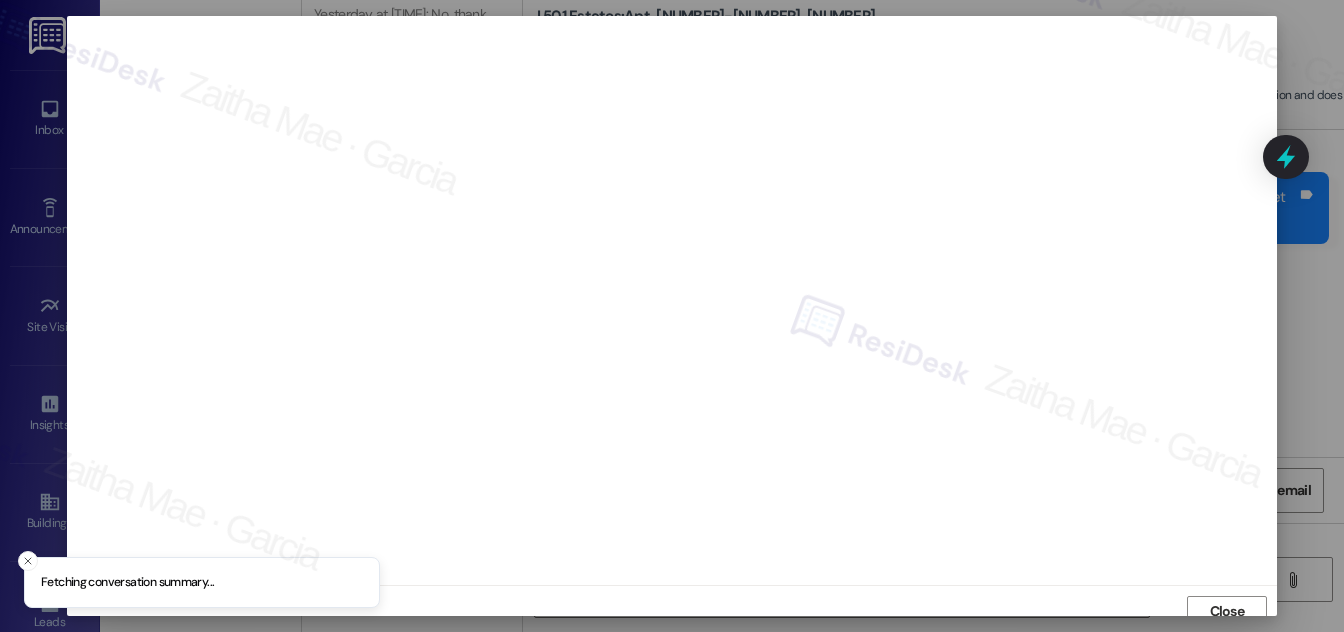 scroll, scrollTop: 11, scrollLeft: 0, axis: vertical 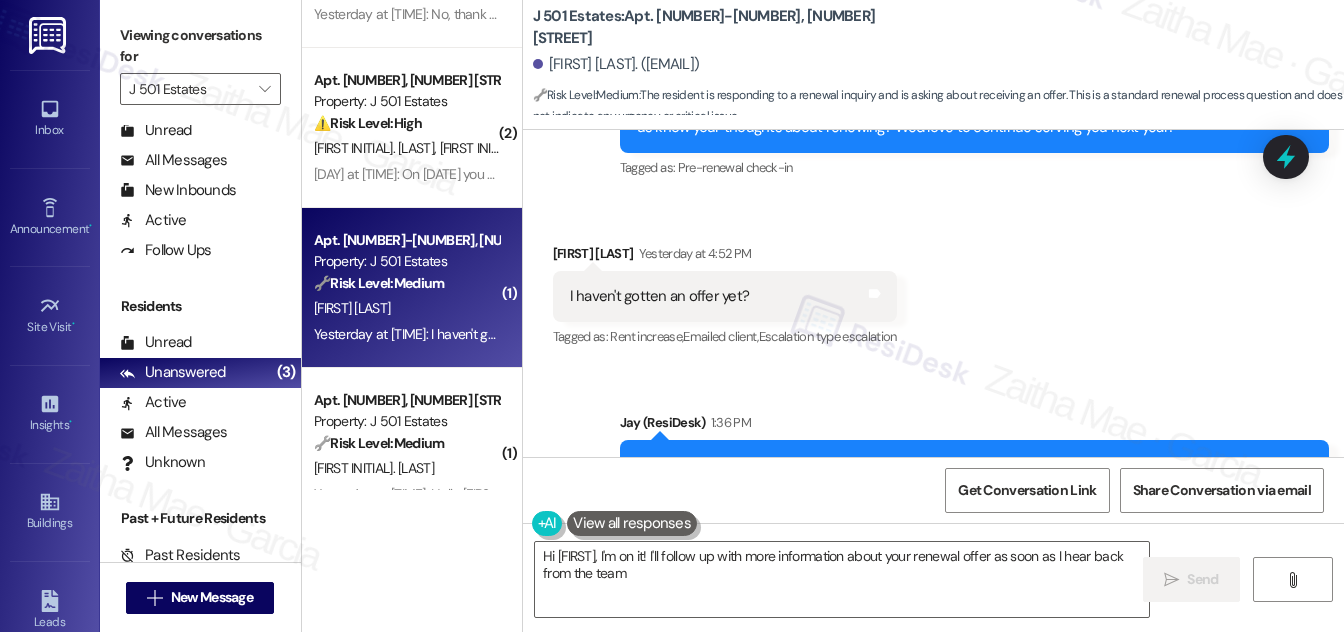 type on "Hi {{first_name}}, I'm on it! I'll follow up with more information about your renewal offer as soon as I hear back from the team." 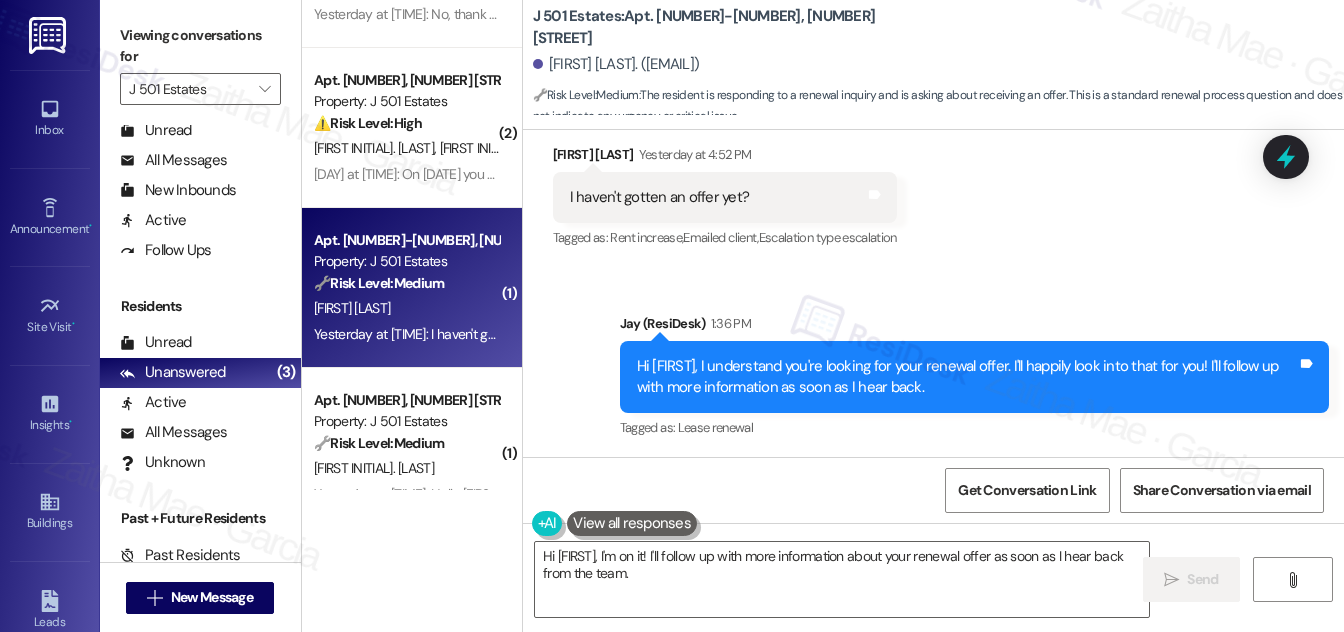 scroll, scrollTop: 1773, scrollLeft: 0, axis: vertical 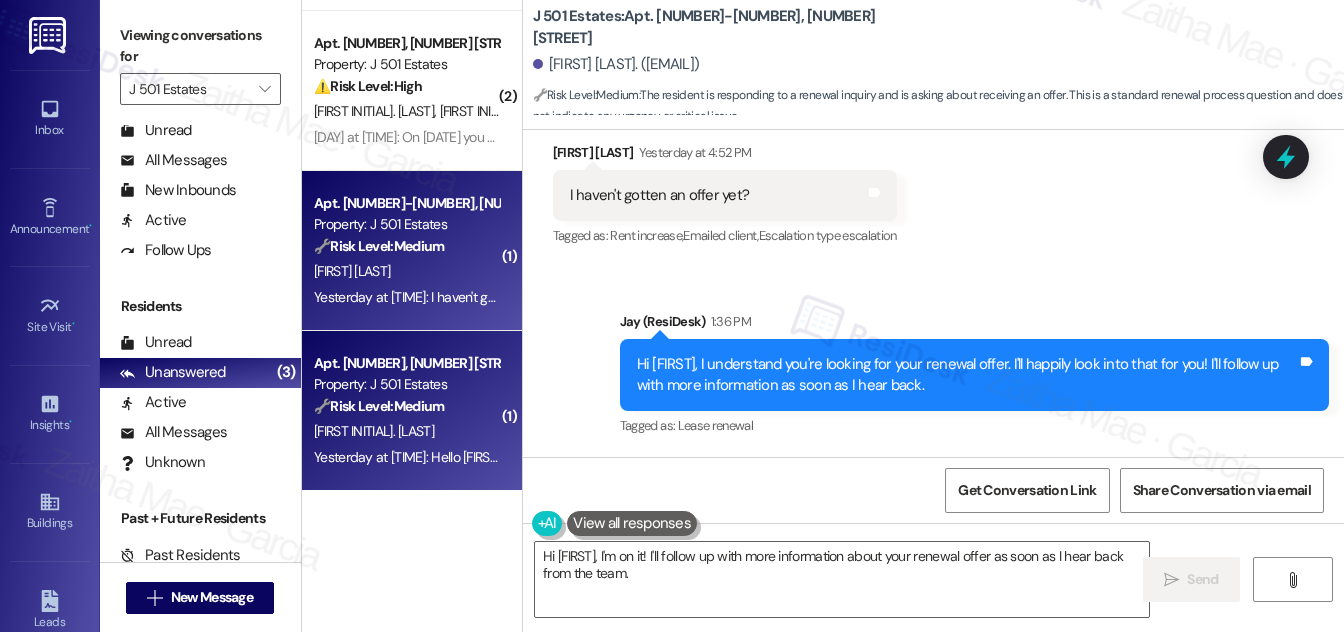 click on "Property: J 501 Estates" at bounding box center [406, 384] 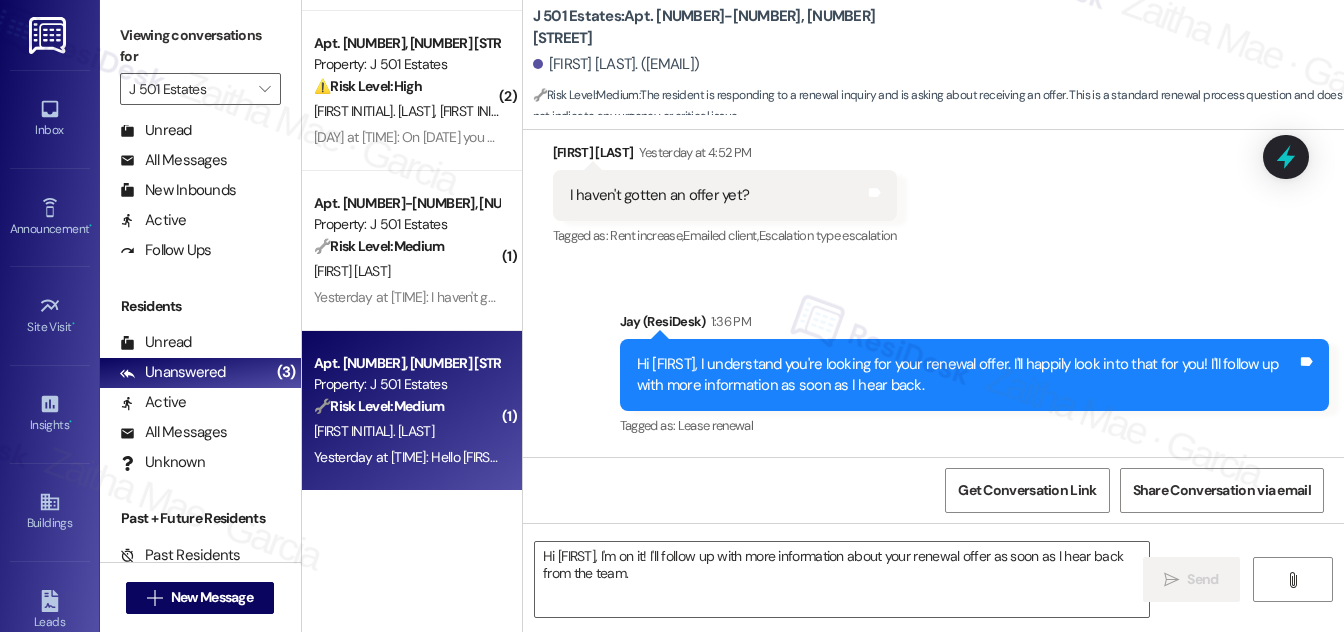 type on "Fetching suggested responses. Please feel free to read through the conversation in the meantime." 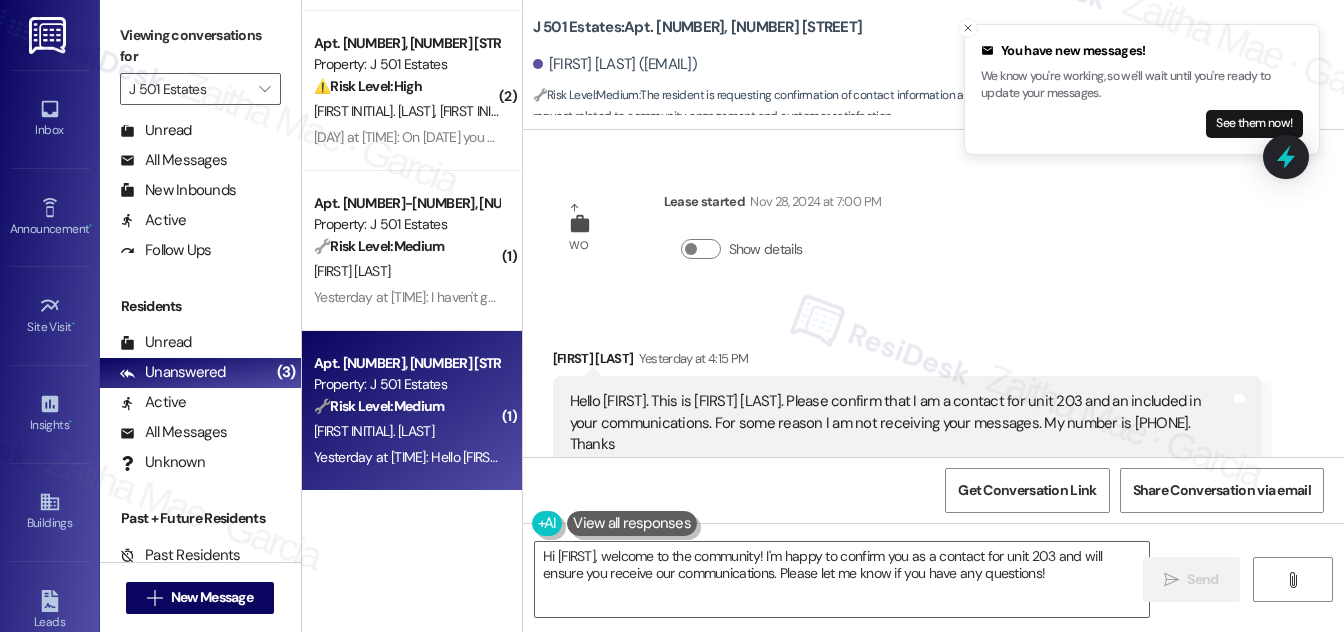 scroll, scrollTop: 58, scrollLeft: 0, axis: vertical 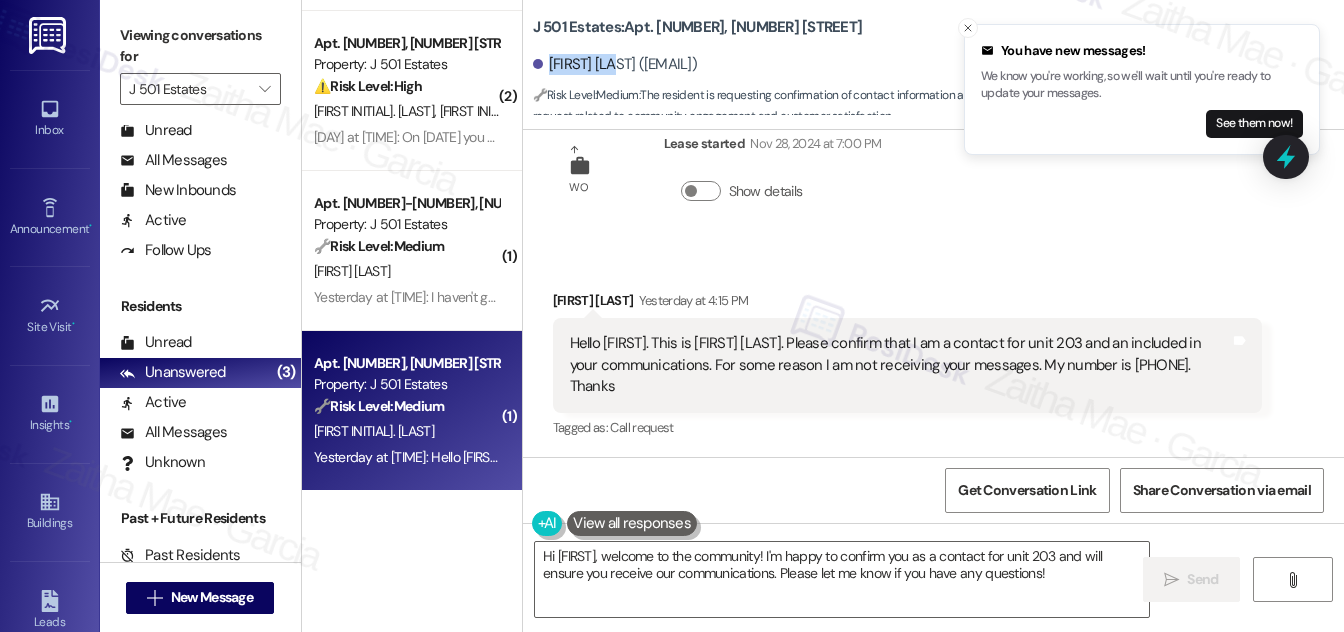 drag, startPoint x: 546, startPoint y: 59, endPoint x: 611, endPoint y: 62, distance: 65.06919 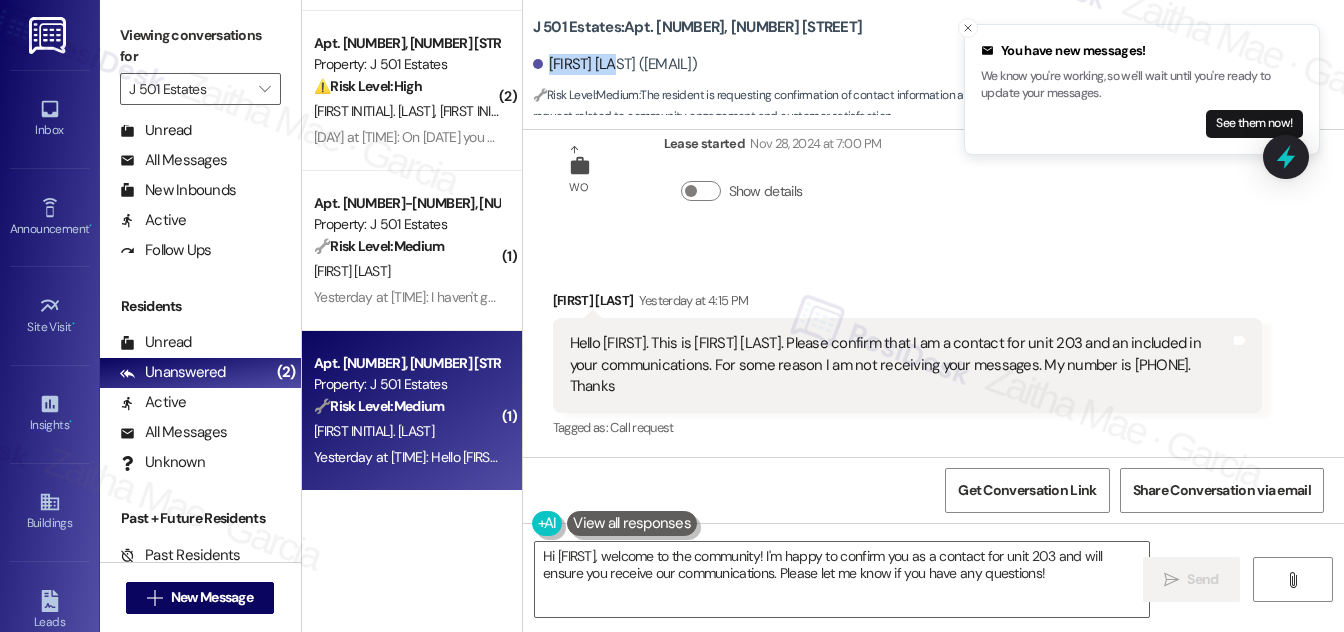 copy on "Edith Locke" 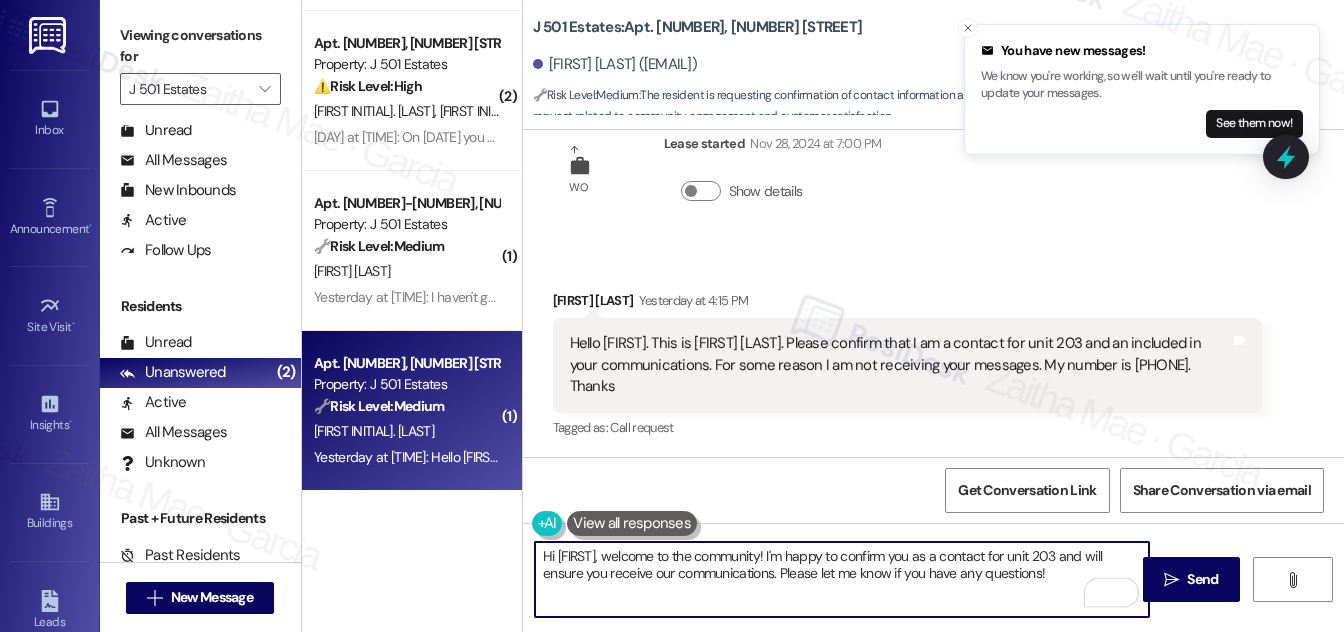 drag, startPoint x: 589, startPoint y: 556, endPoint x: 755, endPoint y: 560, distance: 166.04819 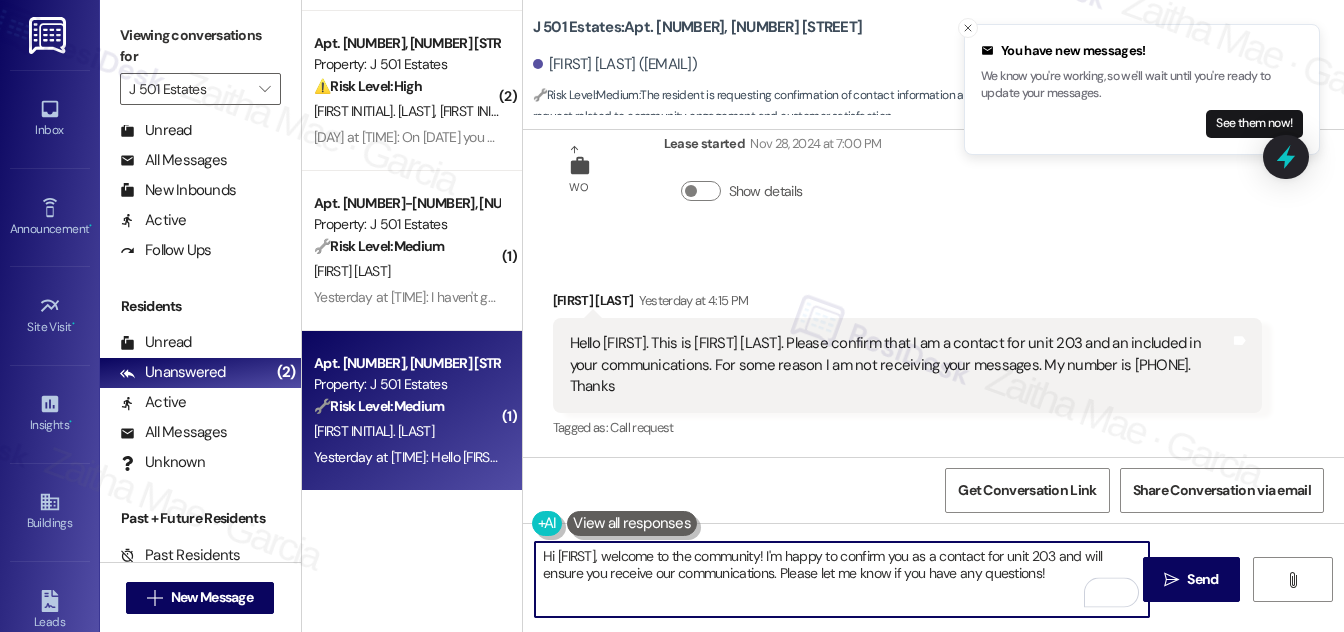 click on "Hi Edith, welcome to the community! I'm happy to confirm you as a contact for unit 203 and will ensure you receive our communications. Please let me know if you have any questions!" at bounding box center [842, 579] 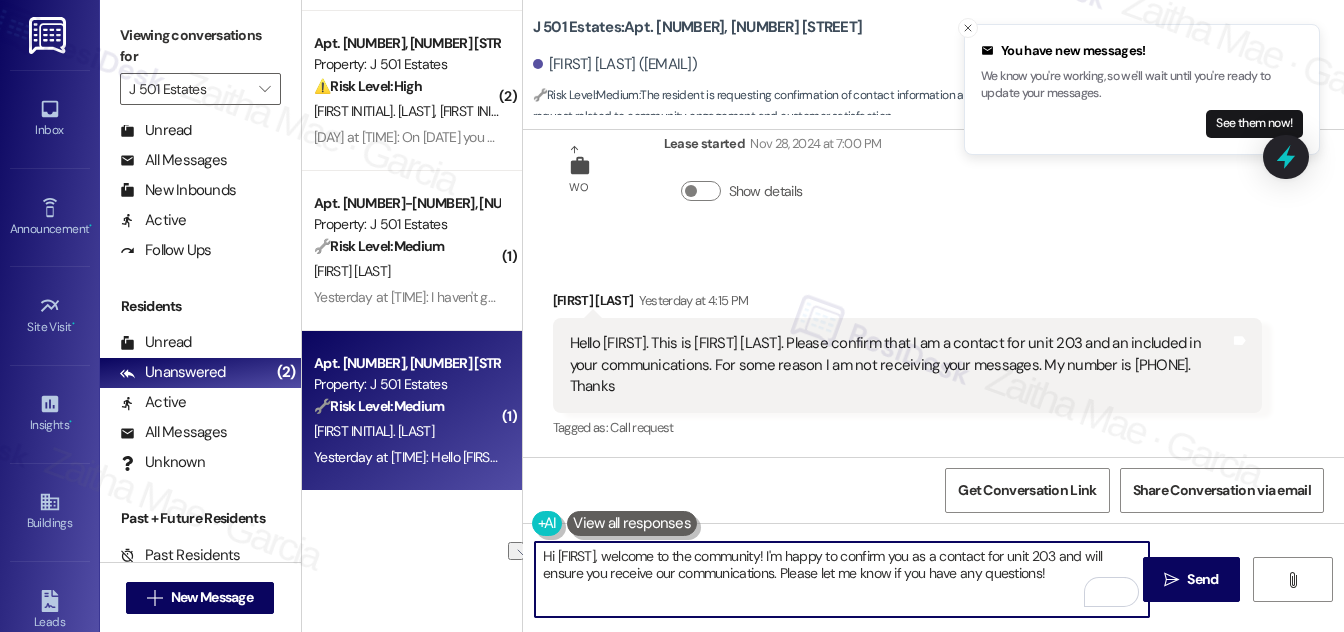click on "Hi Edith, welcome to the community! I'm happy to confirm you as a contact for unit 203 and will ensure you receive our communications. Please let me know if you have any questions!" at bounding box center [842, 579] 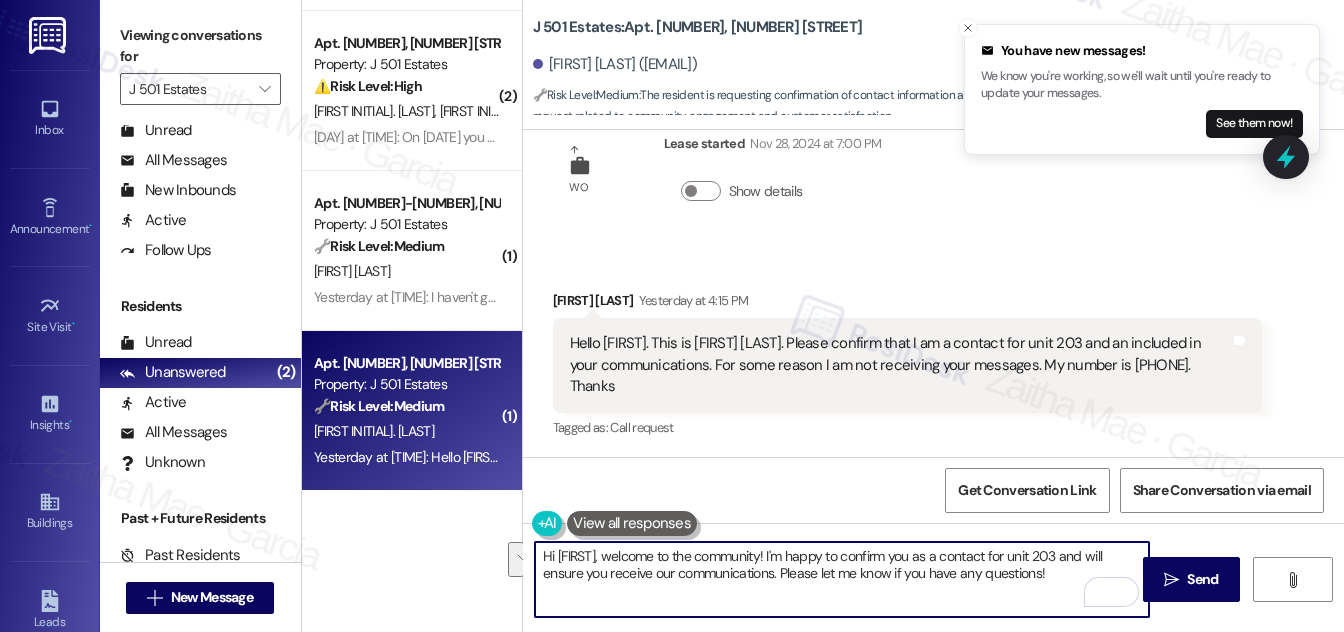 drag, startPoint x: 586, startPoint y: 556, endPoint x: 1008, endPoint y: 591, distance: 423.44894 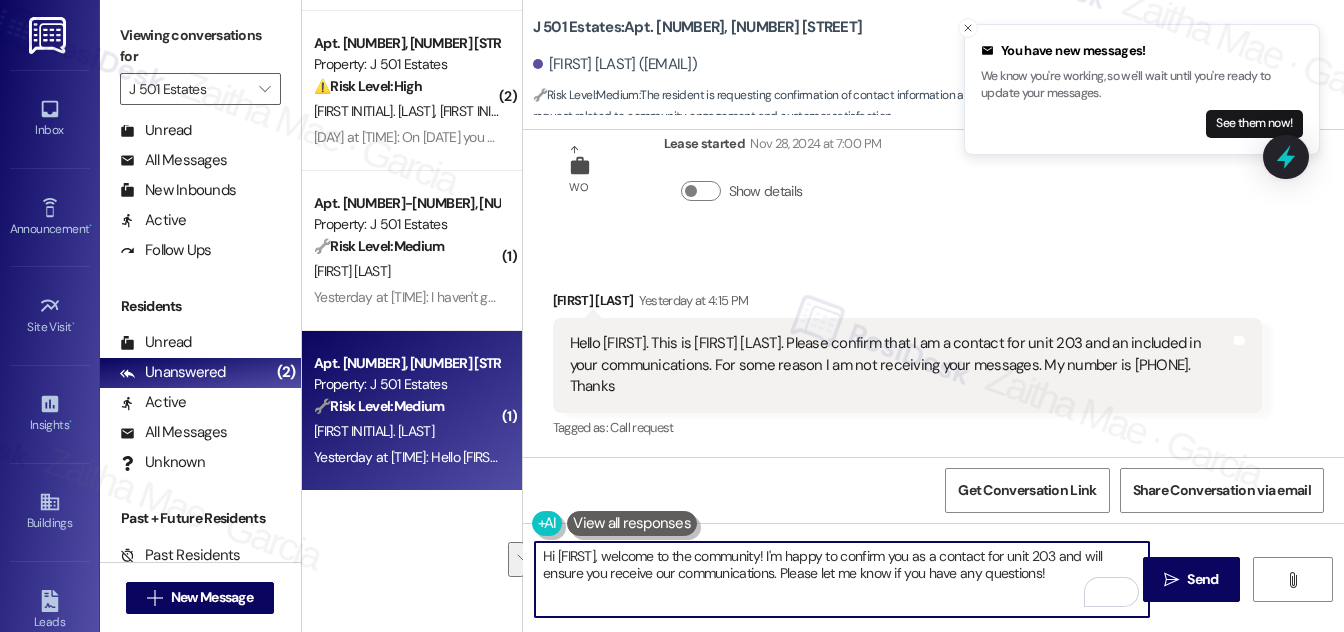 click on "Hi Edith, welcome to the community! I'm happy to confirm you as a contact for unit 203 and will ensure you receive our communications. Please let me know if you have any questions!" at bounding box center [842, 579] 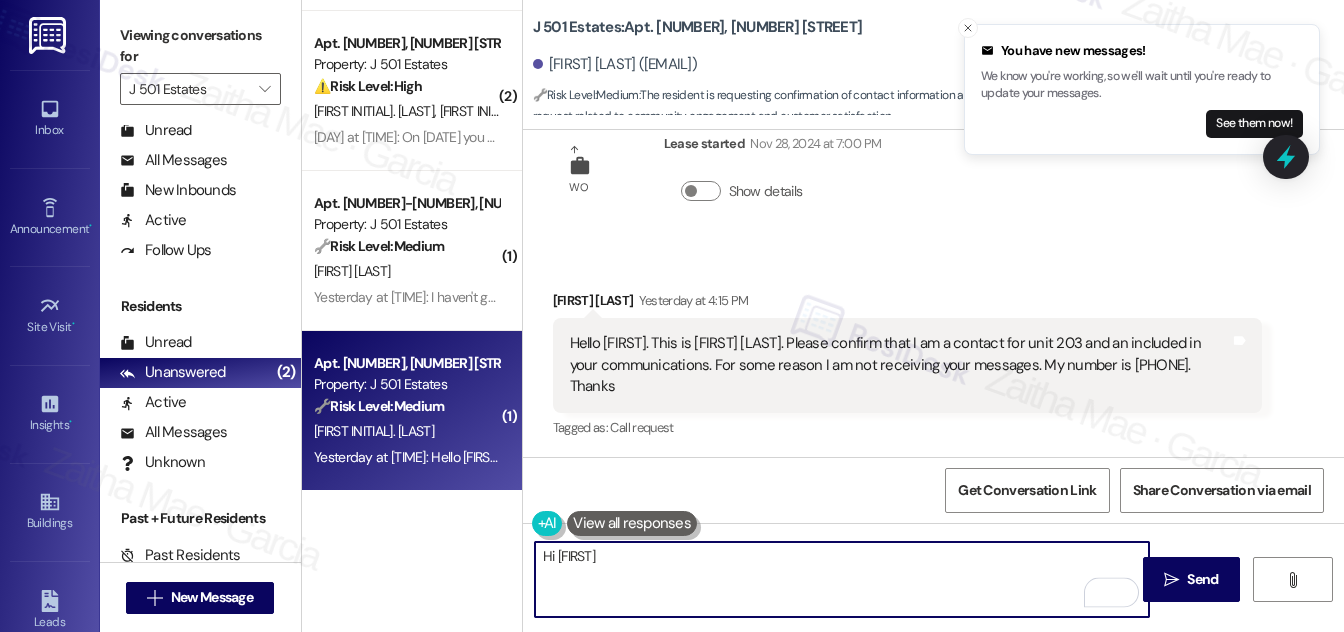 type on "Hi Edith" 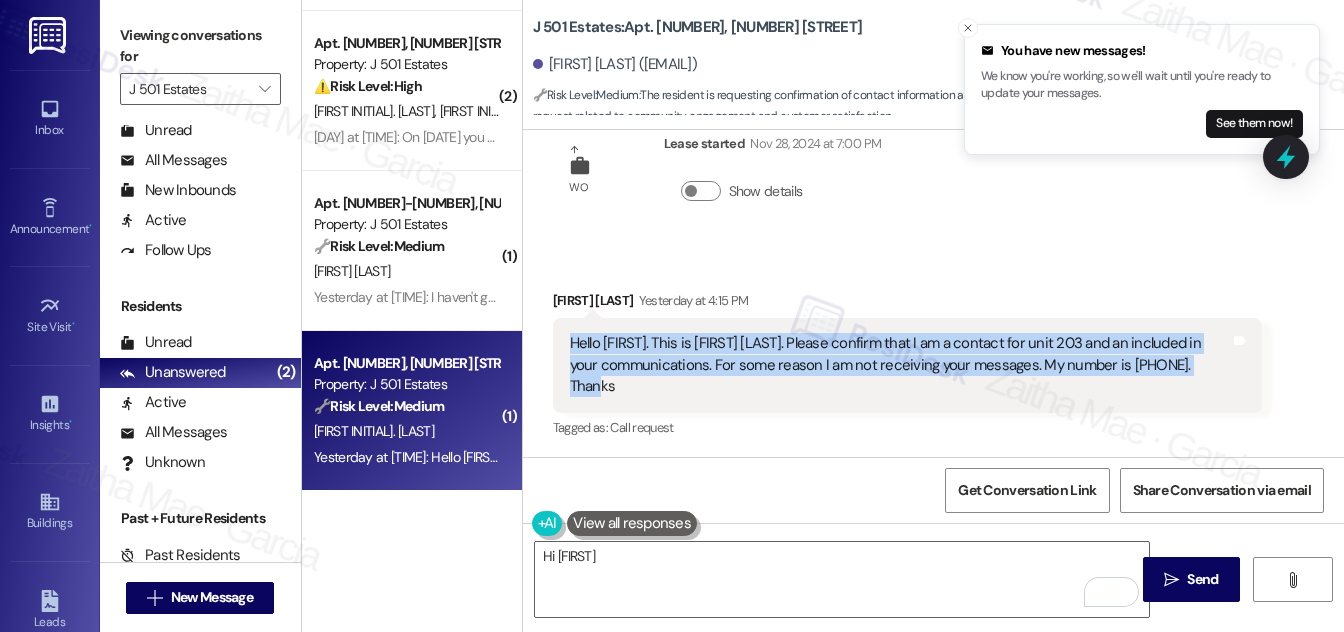 drag, startPoint x: 566, startPoint y: 346, endPoint x: 633, endPoint y: 387, distance: 78.54935 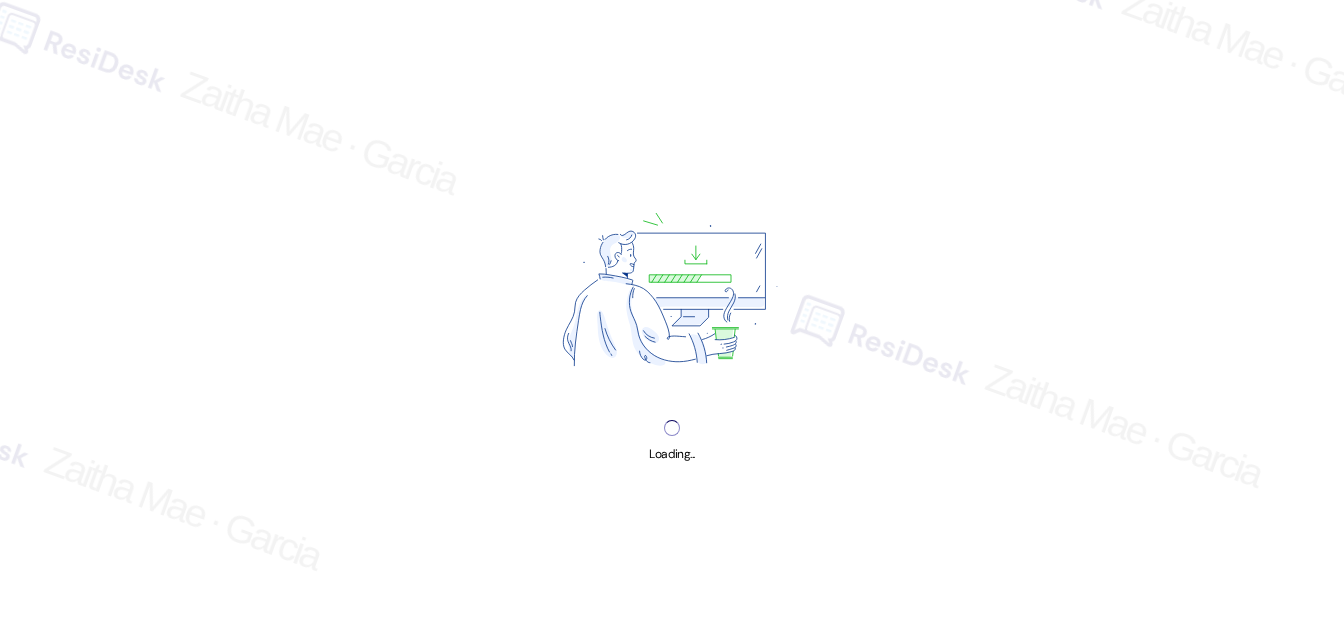 scroll, scrollTop: 0, scrollLeft: 0, axis: both 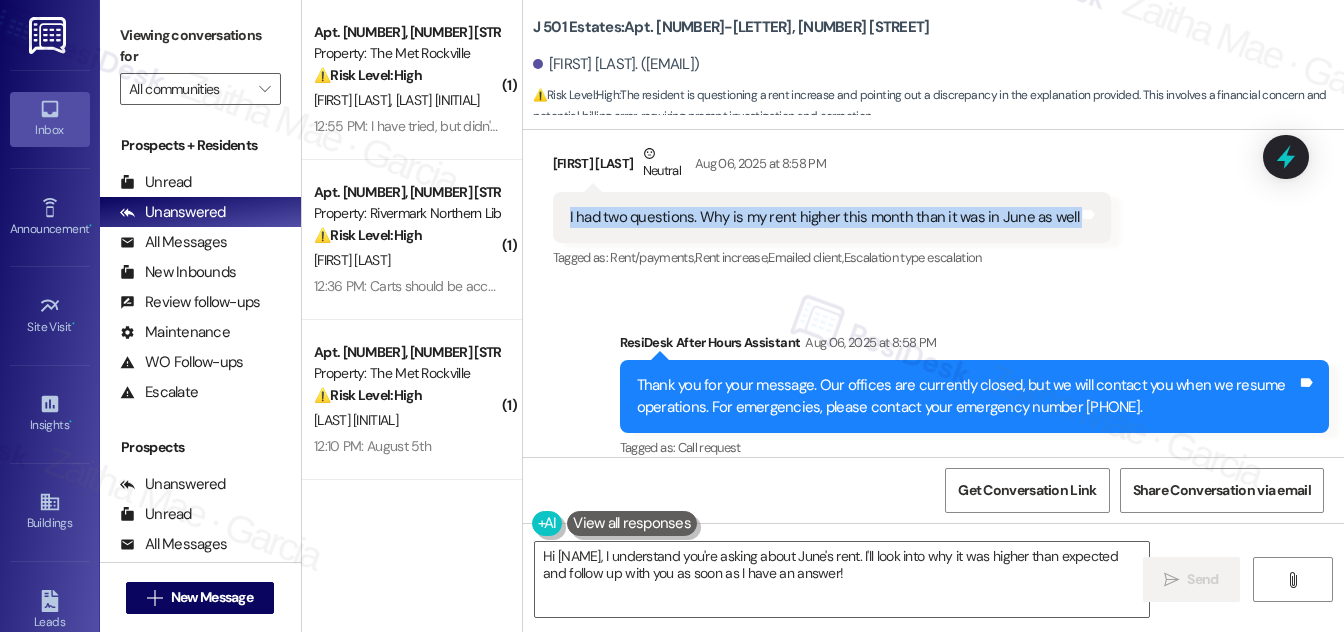 drag, startPoint x: 565, startPoint y: 215, endPoint x: 1075, endPoint y: 231, distance: 510.25092 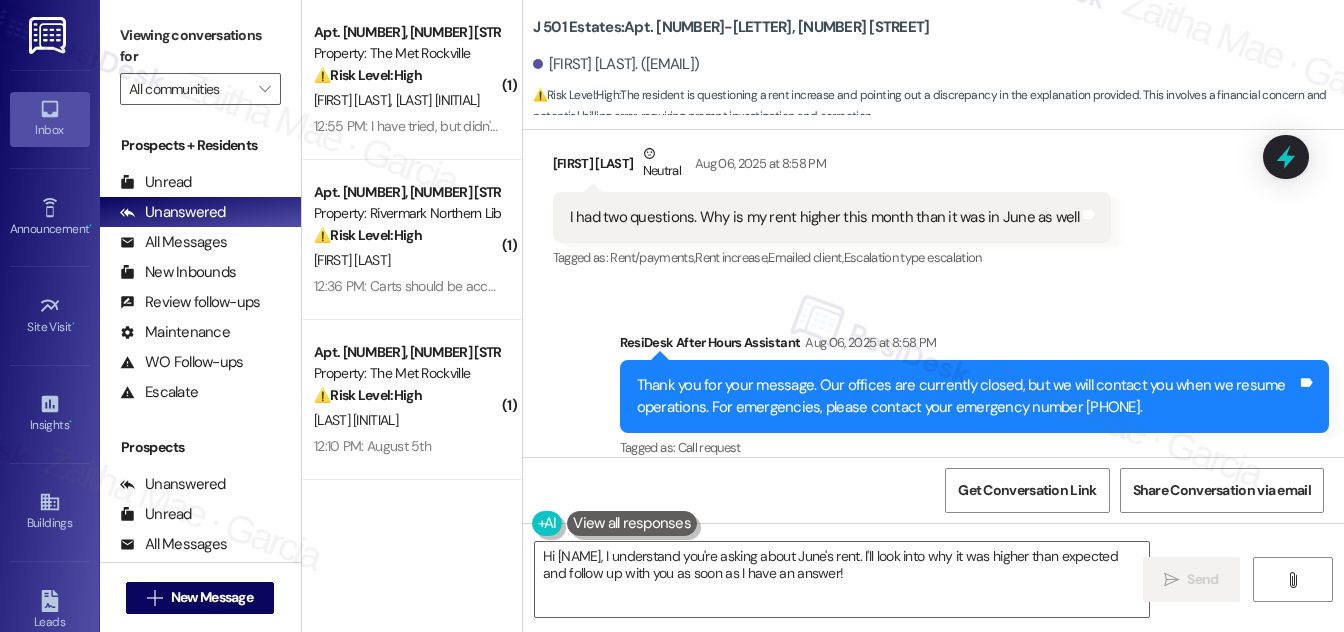 click on "Received via SMS [FIRST] [LAST]   Neutral Aug 06, 2025 at 8:58 PM I had two questions. Why is my rent higher this month than it was in June as well  Tags and notes Tagged as:   Rent/payments ,  Click to highlight conversations about Rent/payments Rent increase ,  Click to highlight conversations about Rent increase Emailed client ,  Click to highlight conversations about Emailed client Escalation type escalation Click to highlight conversations about Escalation type escalation" at bounding box center [933, 193] 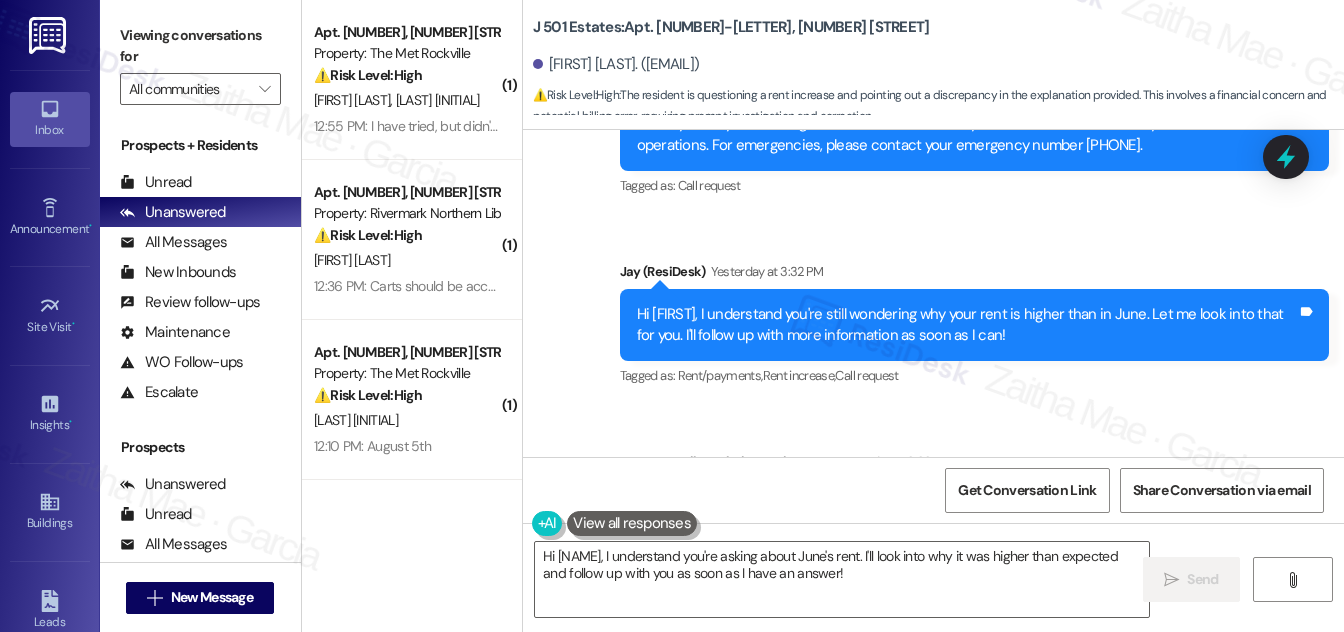 scroll, scrollTop: 2853, scrollLeft: 0, axis: vertical 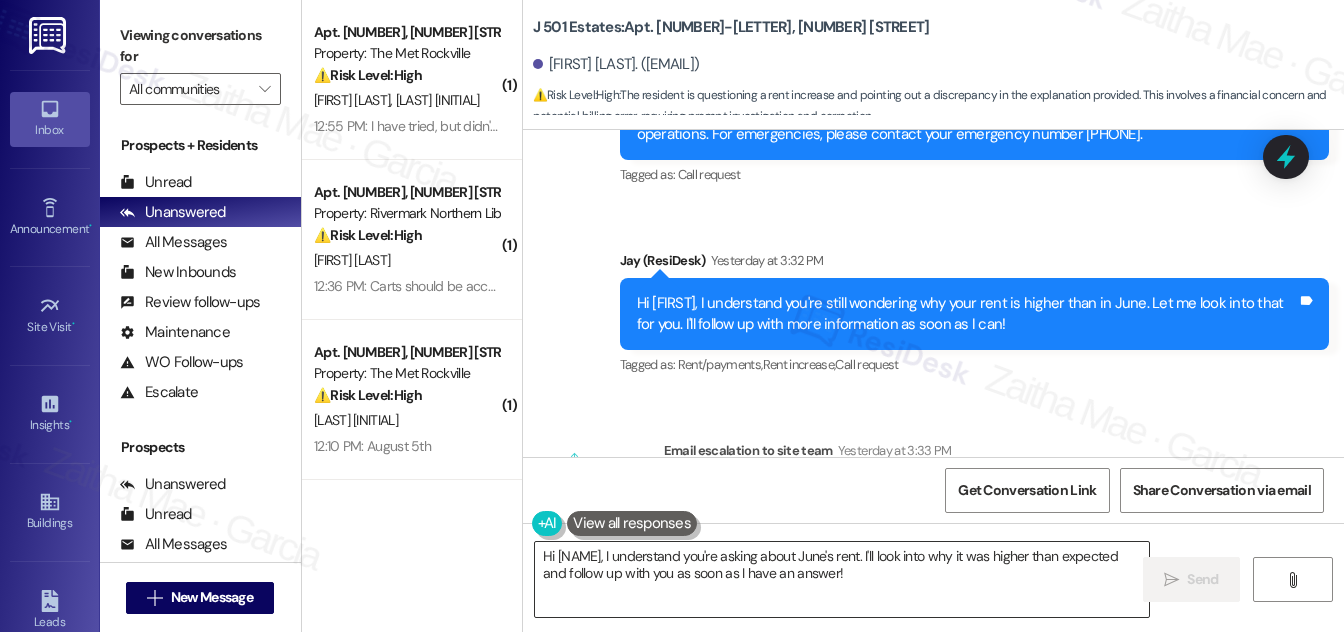 click on "Hi [NAME], I understand you're asking about June's rent. I'll look into why it was higher than expected and follow up with you as soon as I have an answer!" at bounding box center [842, 579] 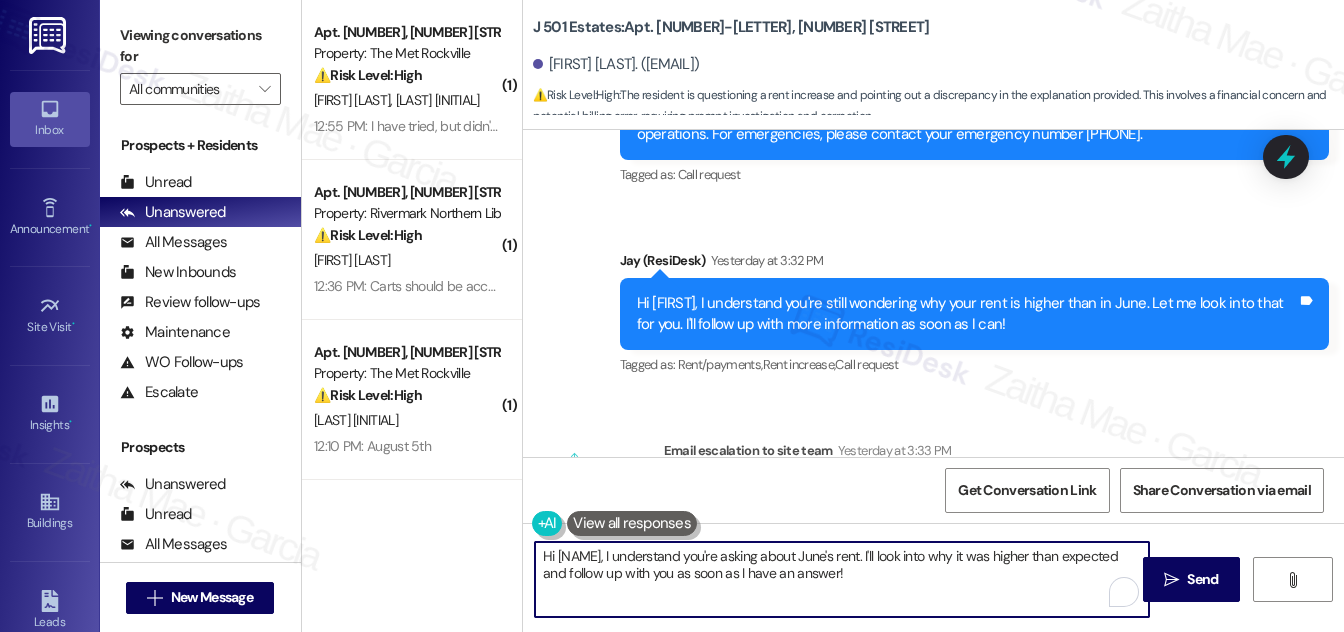 paste on "Hi [FIRST_NAME], I understand you're asking about June. I apologize for any confusion." 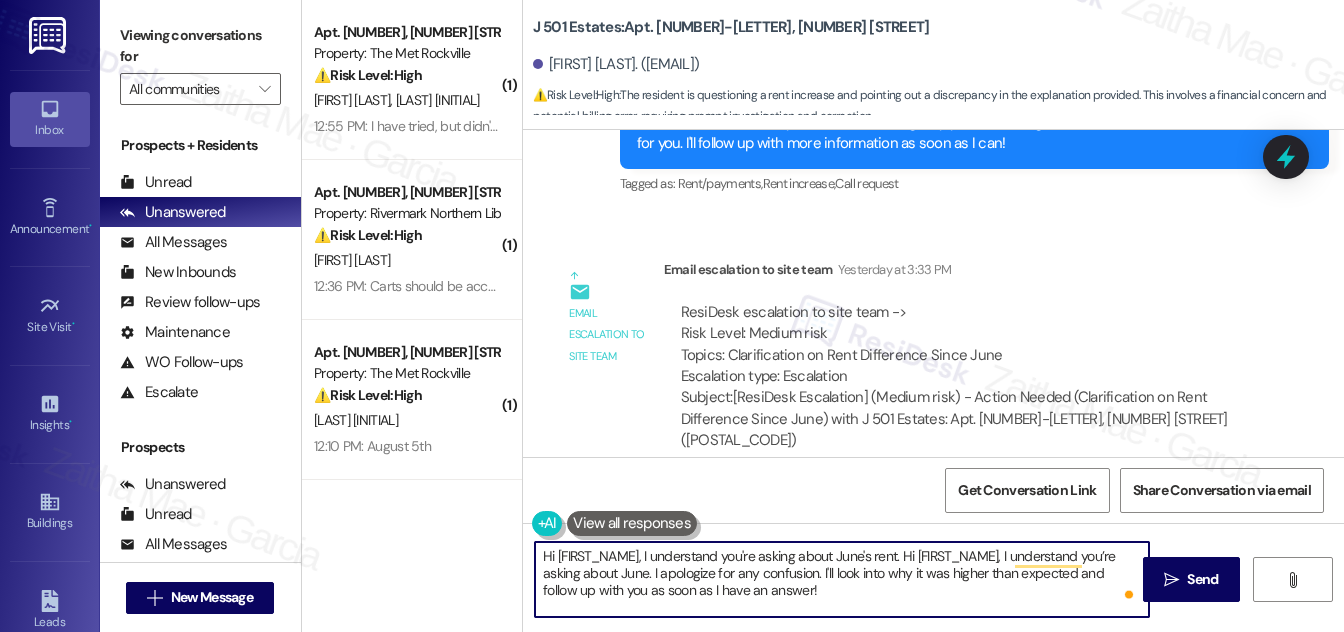 scroll, scrollTop: 3125, scrollLeft: 0, axis: vertical 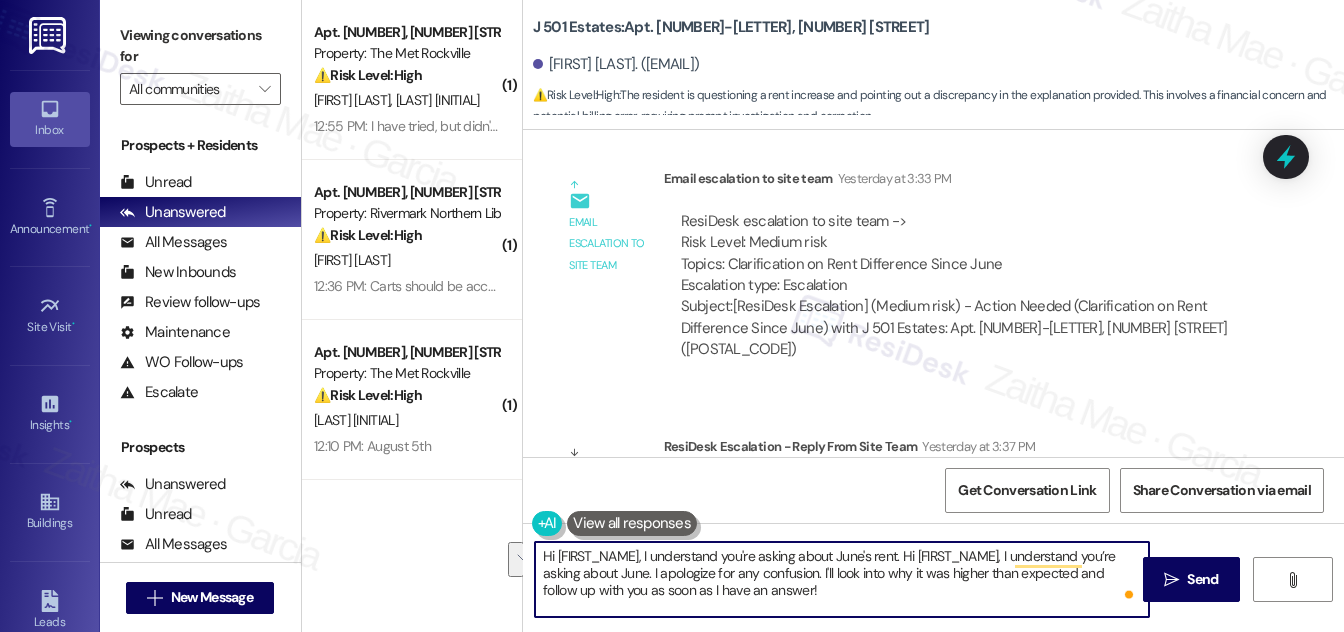 drag, startPoint x: 901, startPoint y: 551, endPoint x: 656, endPoint y: 572, distance: 245.89835 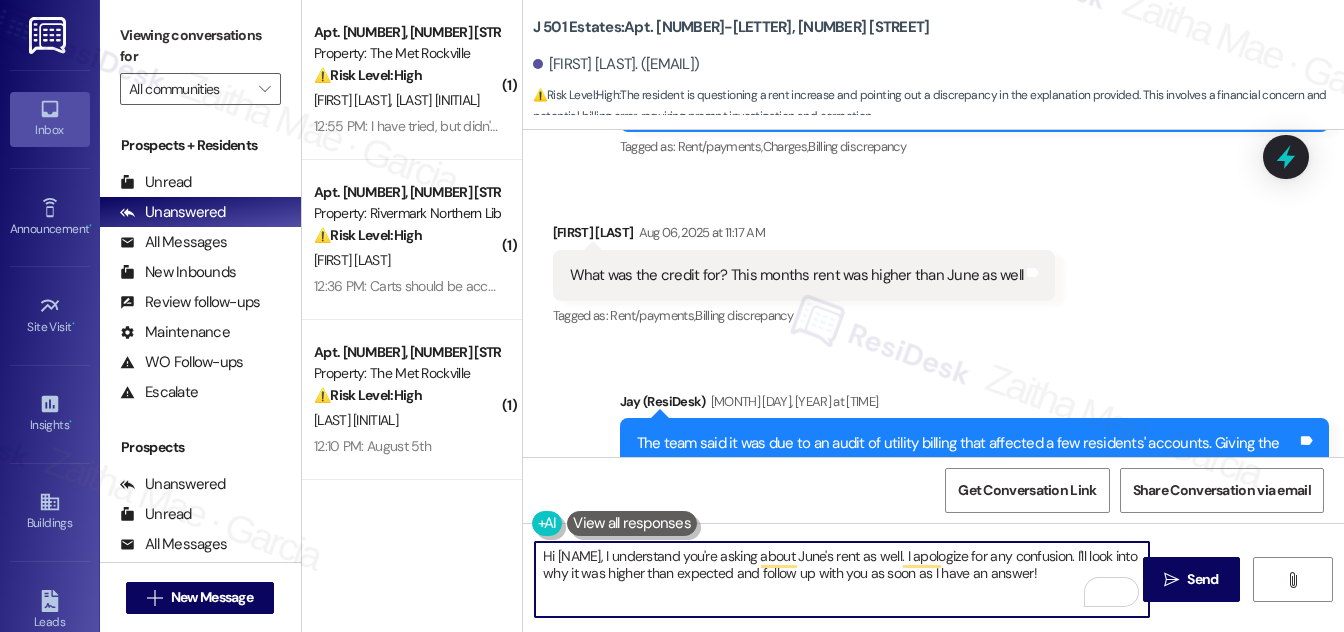 scroll, scrollTop: 2125, scrollLeft: 0, axis: vertical 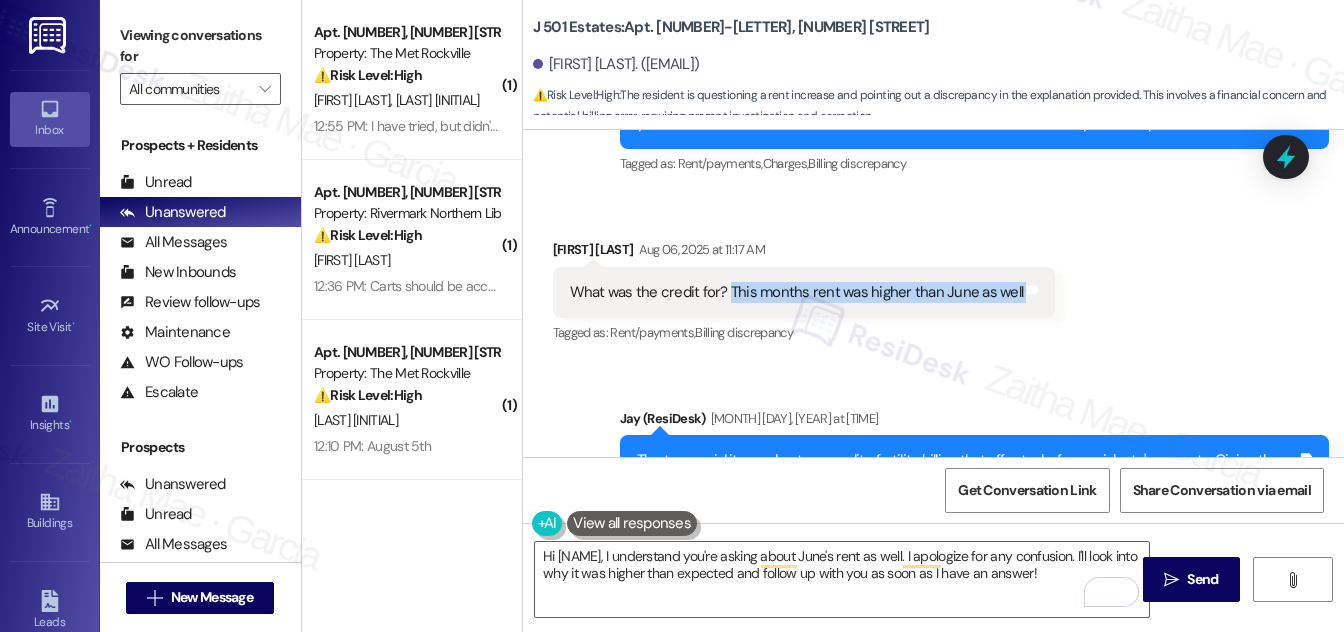 drag, startPoint x: 723, startPoint y: 287, endPoint x: 1010, endPoint y: 303, distance: 287.44565 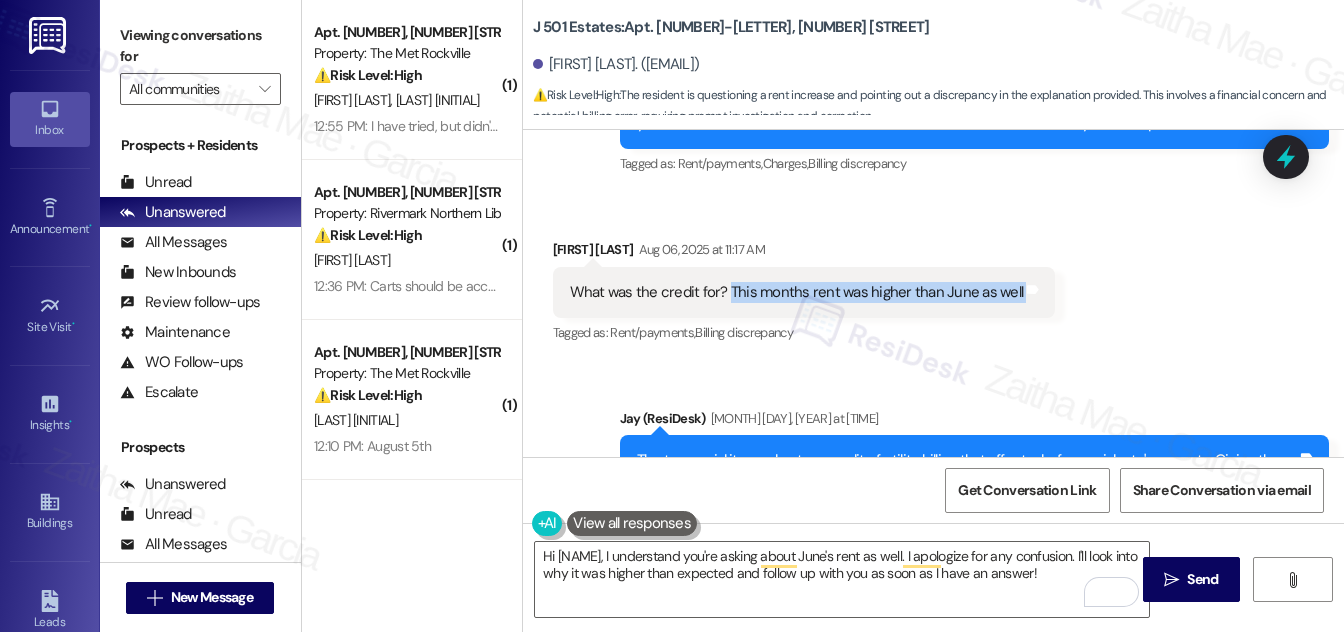 click on "What was the credit for? This months rent was higher than June as well  Tags and notes" at bounding box center [804, 292] 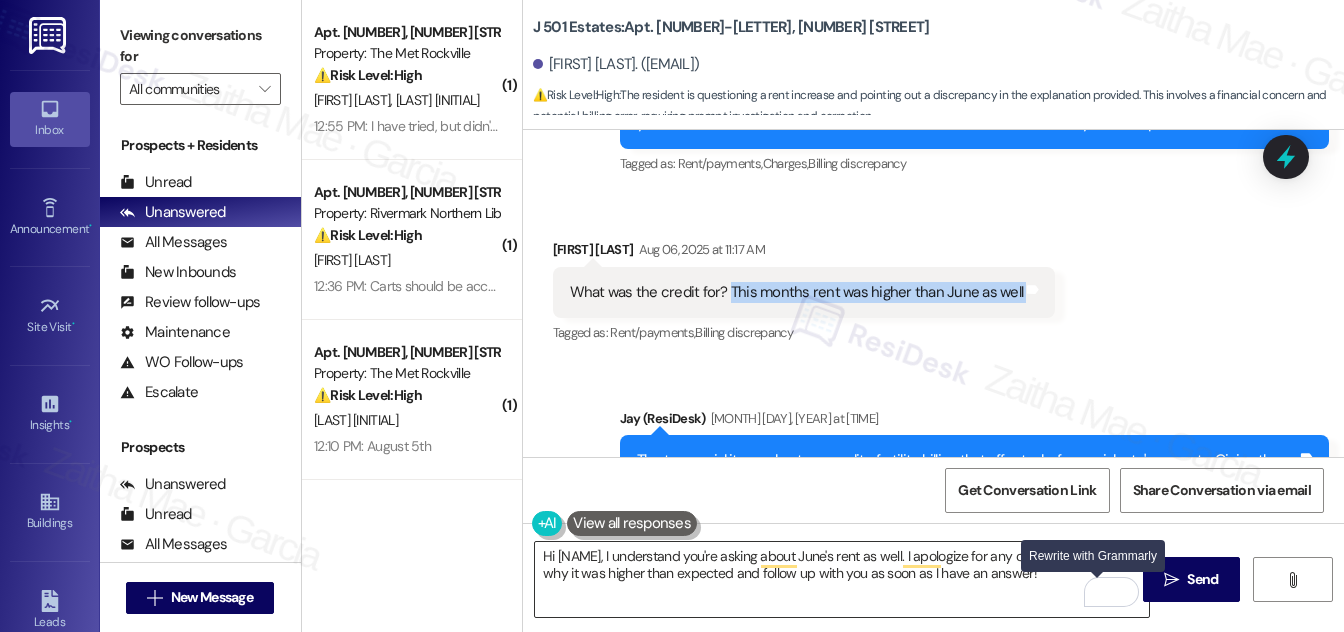 drag, startPoint x: 1099, startPoint y: 588, endPoint x: 1080, endPoint y: 579, distance: 21.023796 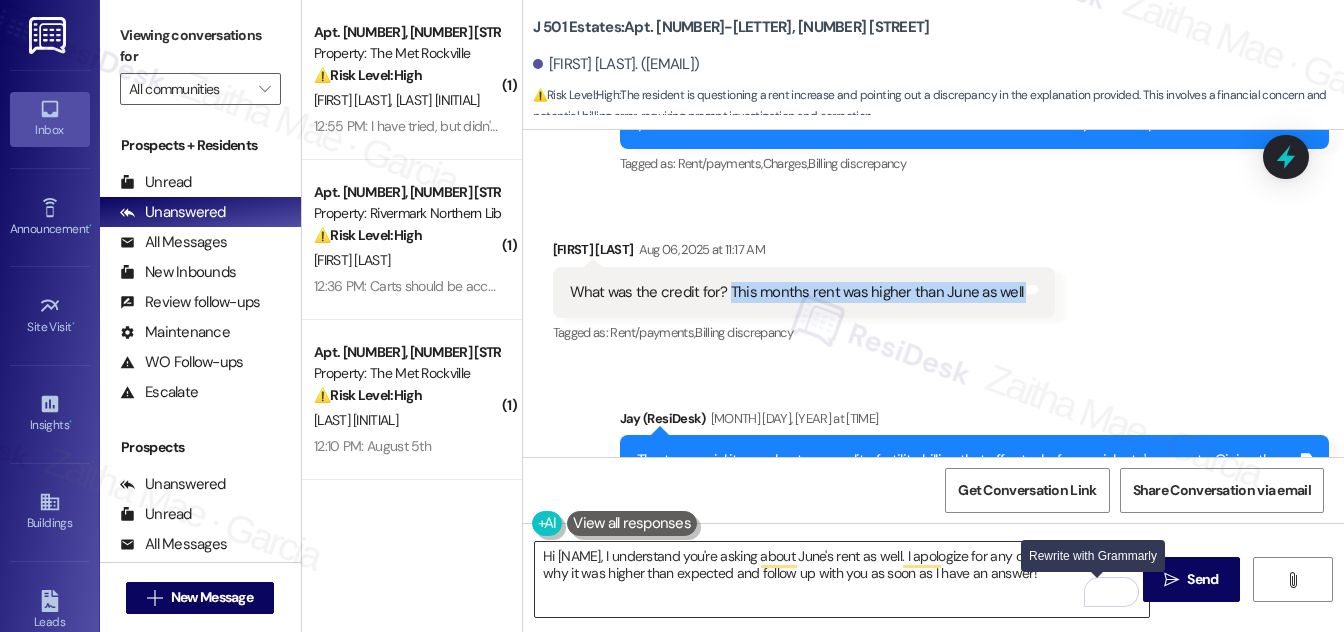 click at bounding box center [1099, 592] 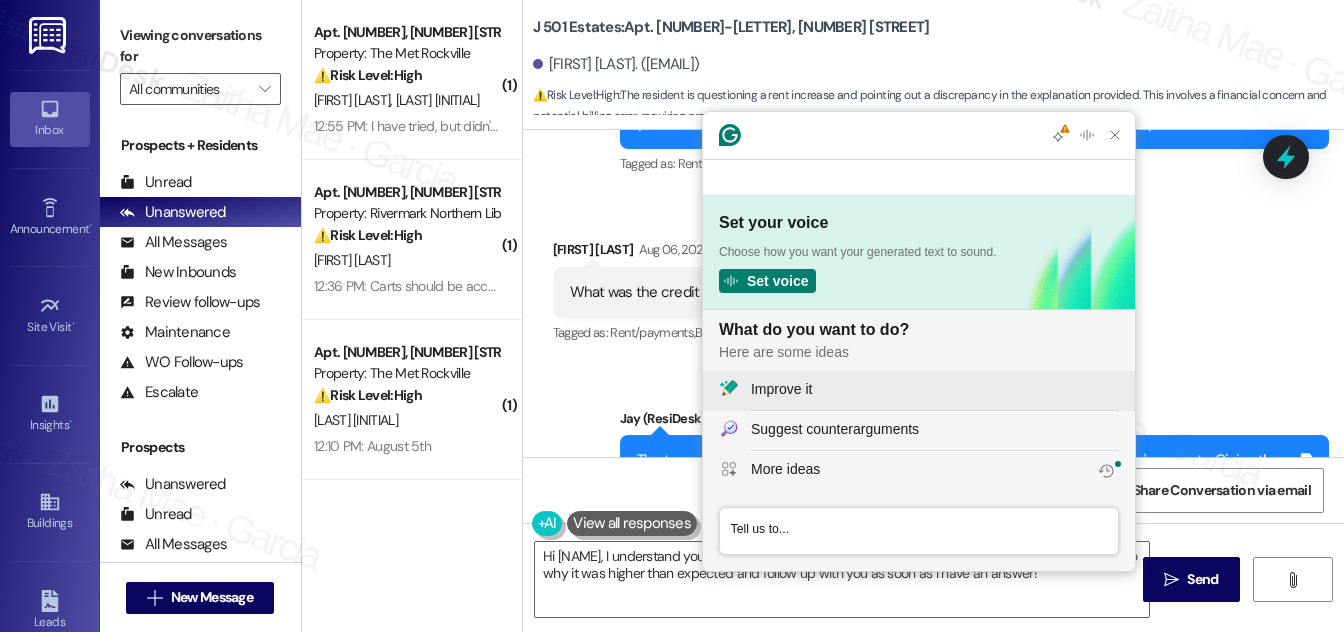 scroll, scrollTop: 0, scrollLeft: 0, axis: both 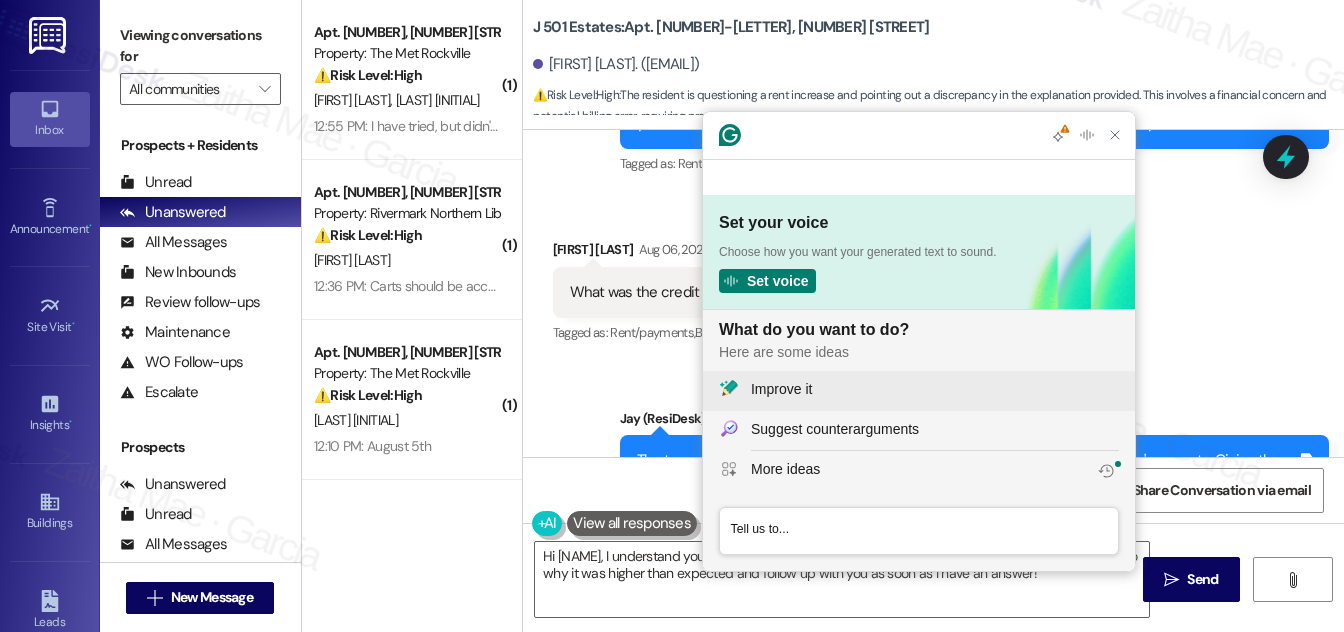 click on "Improve it" 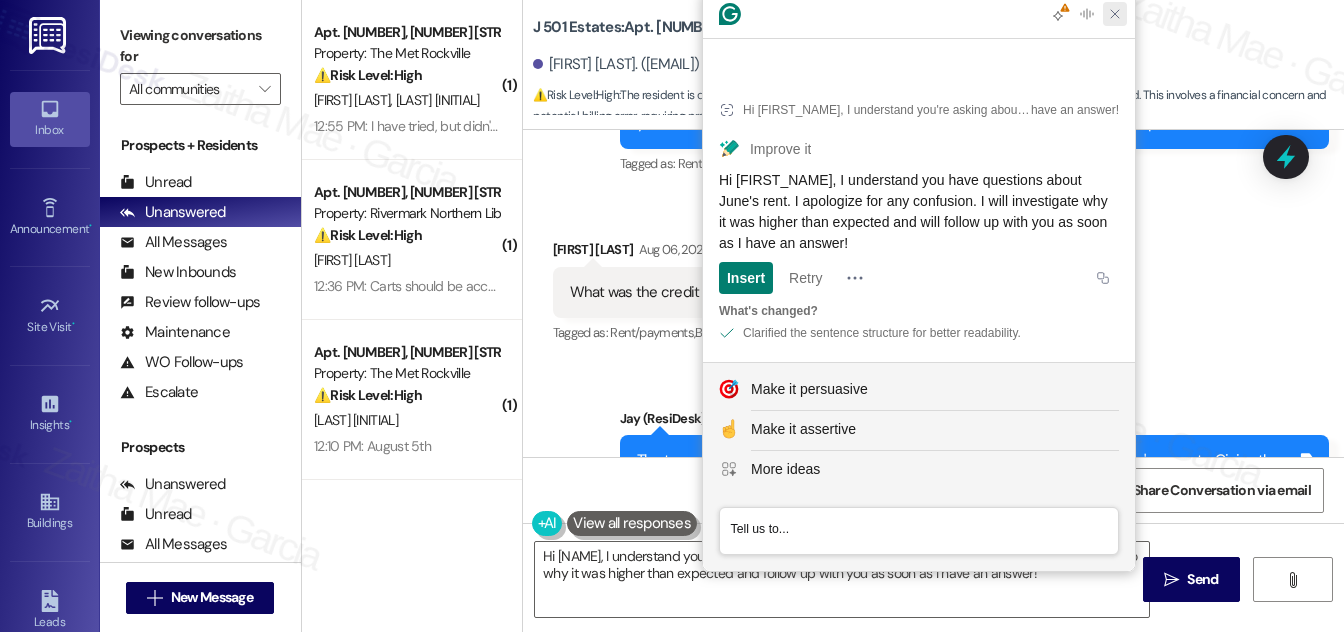 drag, startPoint x: 1114, startPoint y: 52, endPoint x: 1102, endPoint y: 83, distance: 33.24154 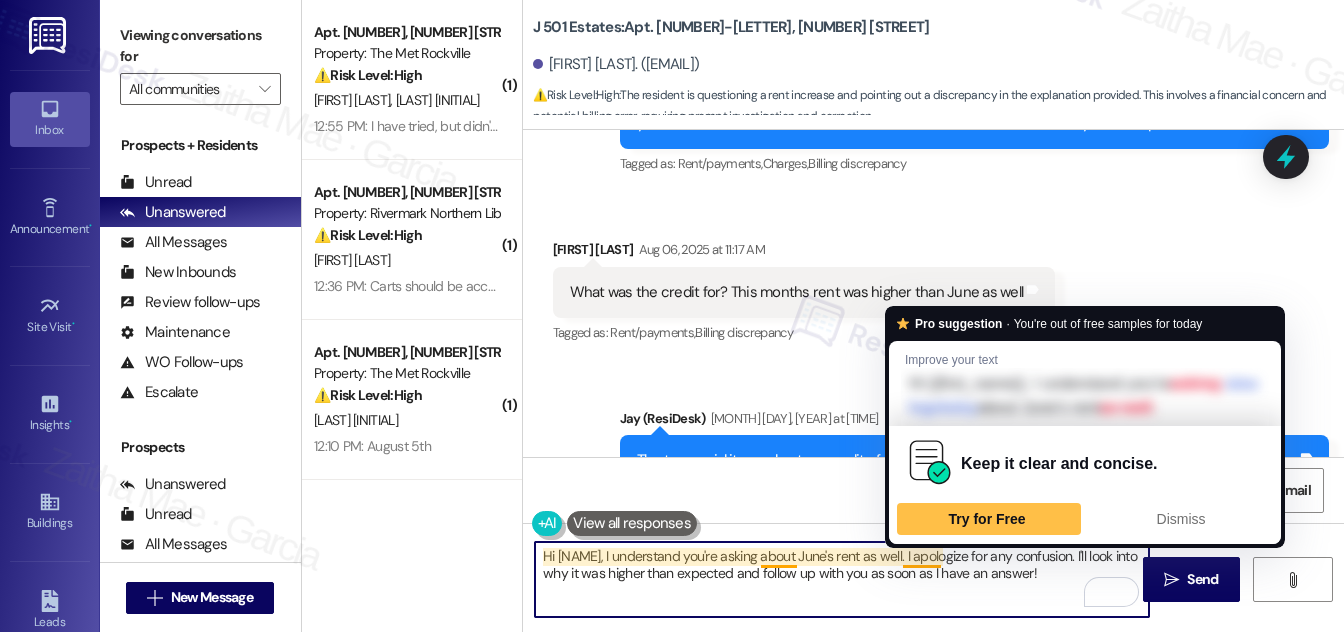 click on "Hi [NAME], I understand you're asking about June's rent as well. I apologize for any confusion. I'll look into why it was higher than expected and follow up with you as soon as I have an answer!" at bounding box center (842, 579) 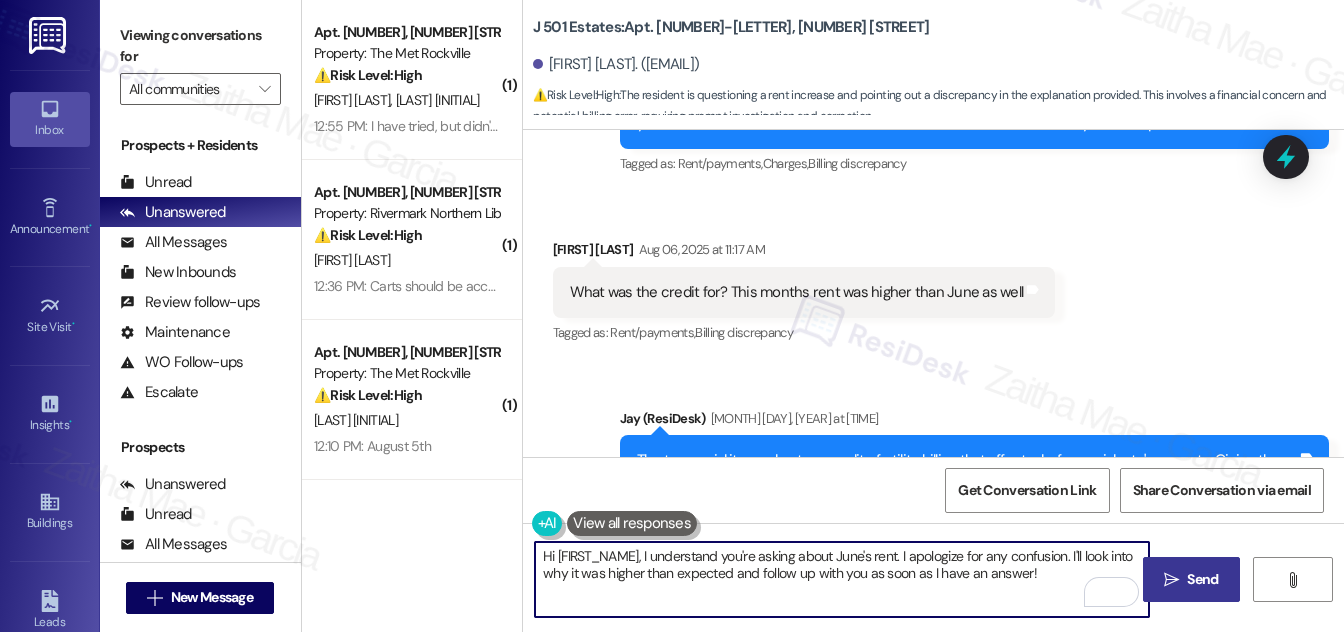 type on "Hi [FIRST_NAME], I understand you're asking about June's rent. I apologize for any confusion. I'll look into why it was higher than expected and follow up with you as soon as I have an answer!" 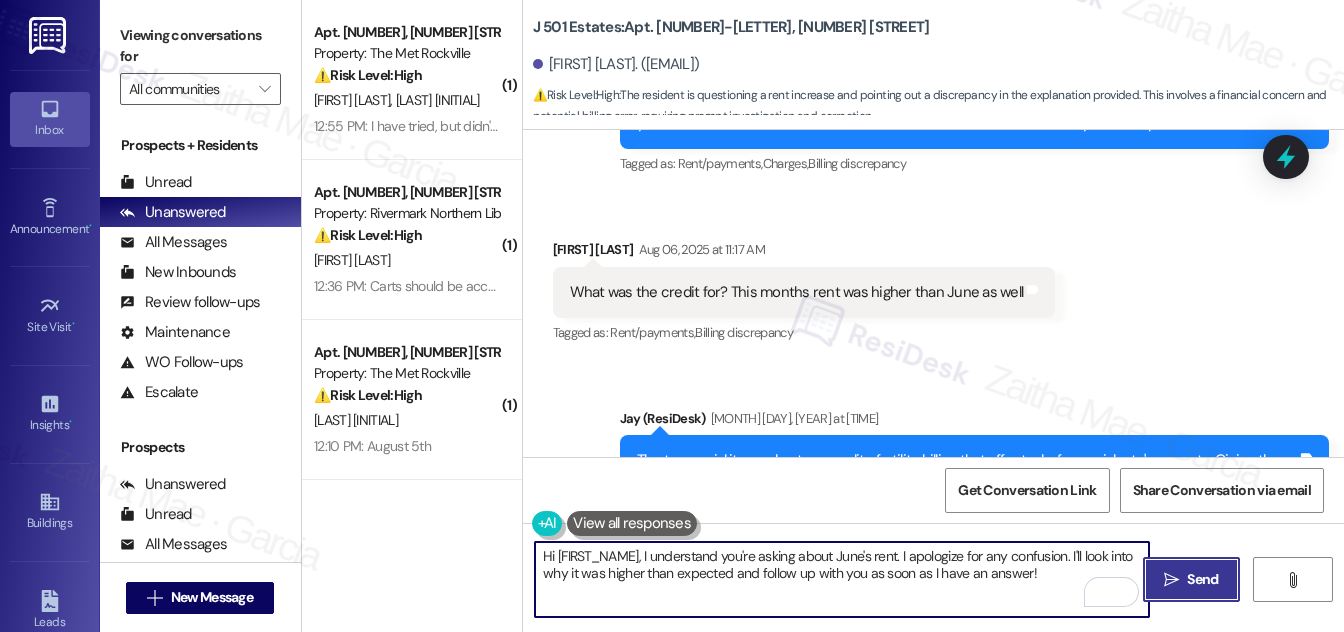 drag, startPoint x: 1203, startPoint y: 577, endPoint x: 1169, endPoint y: 556, distance: 39.962482 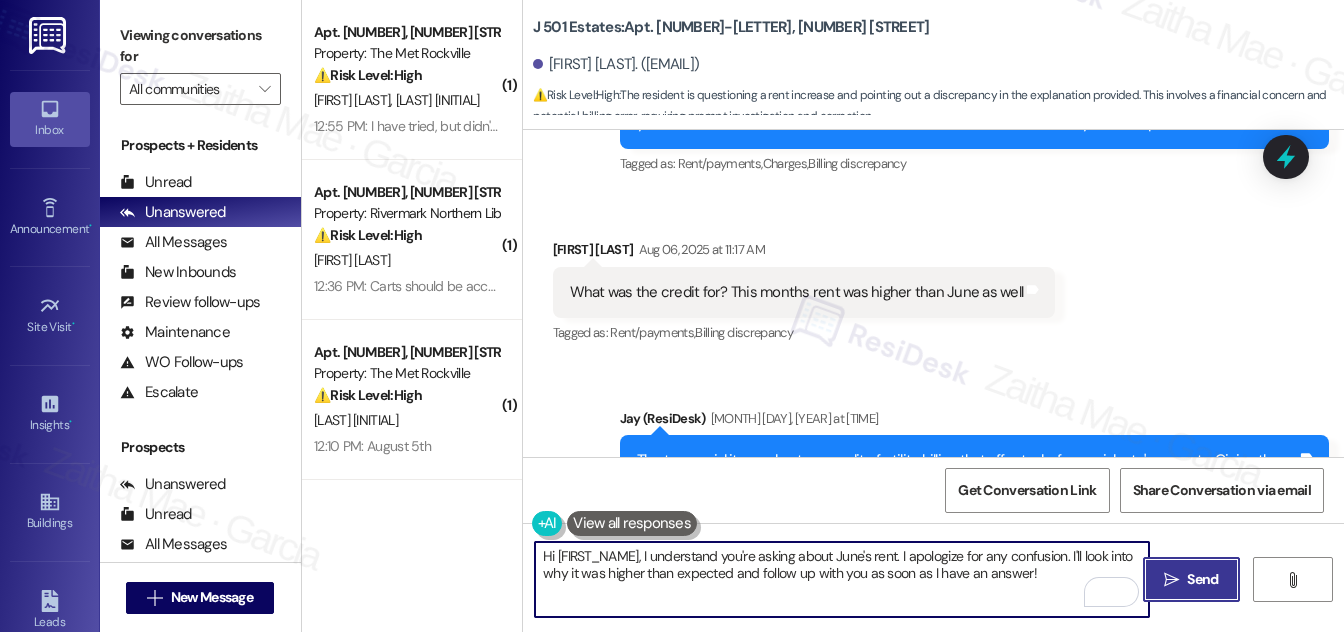 click on "Send" at bounding box center [1202, 579] 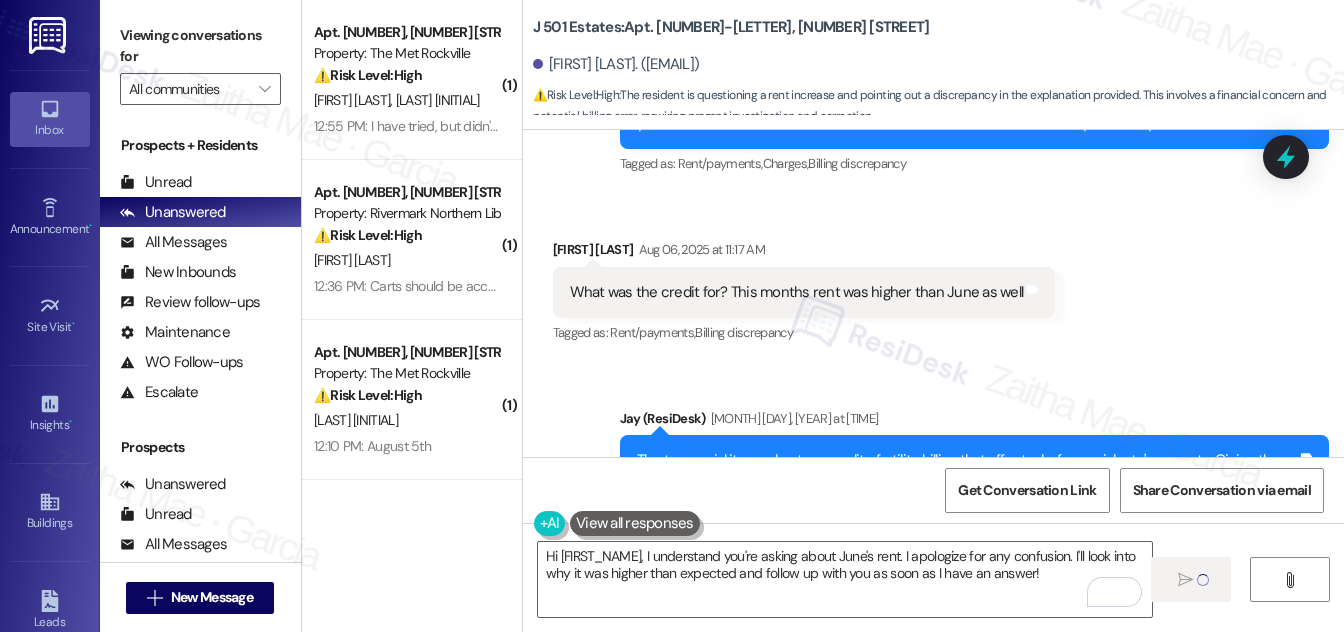 type 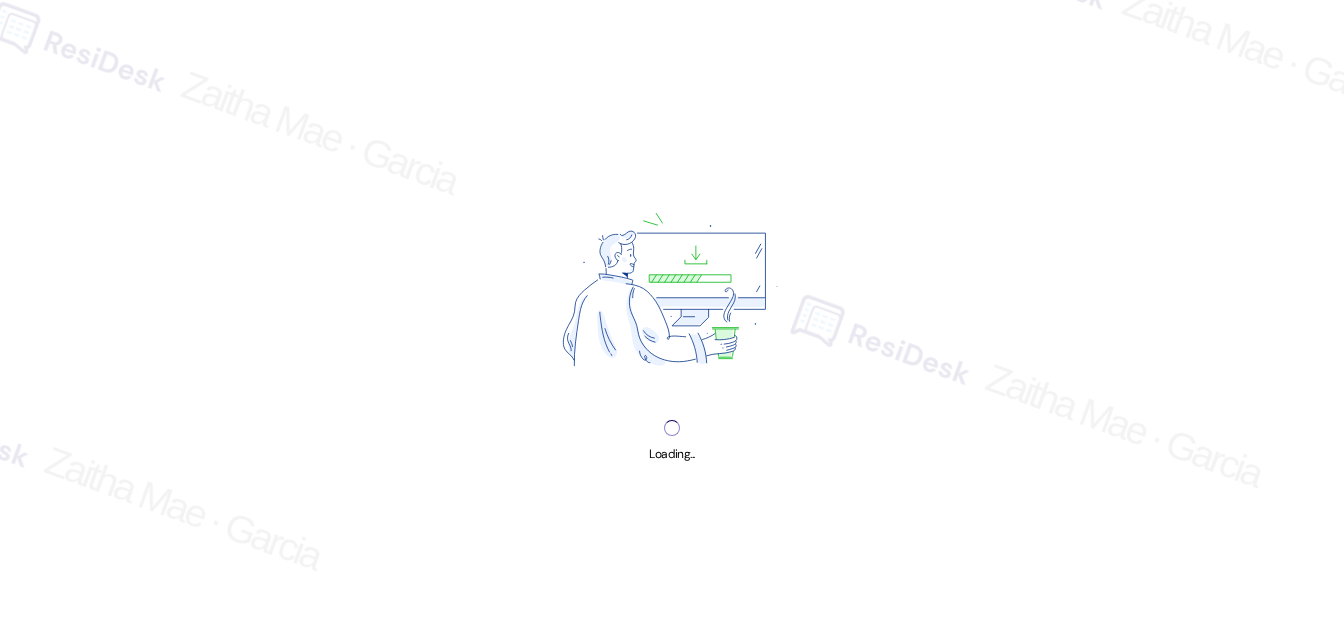 scroll, scrollTop: 0, scrollLeft: 0, axis: both 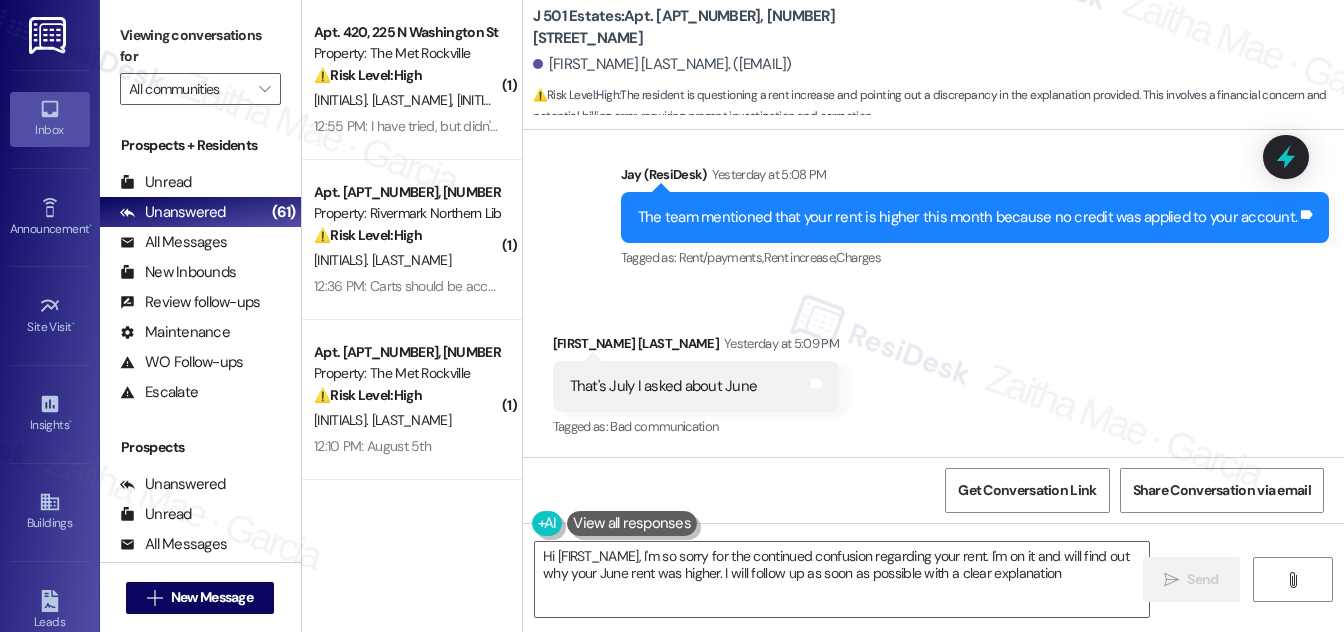 type on "Hi [FIRST_NAME], I'm so sorry for the continued confusion regarding your rent. I'm on it and will find out why your June rent was higher. I will follow up as soon as possible with a clear explanation." 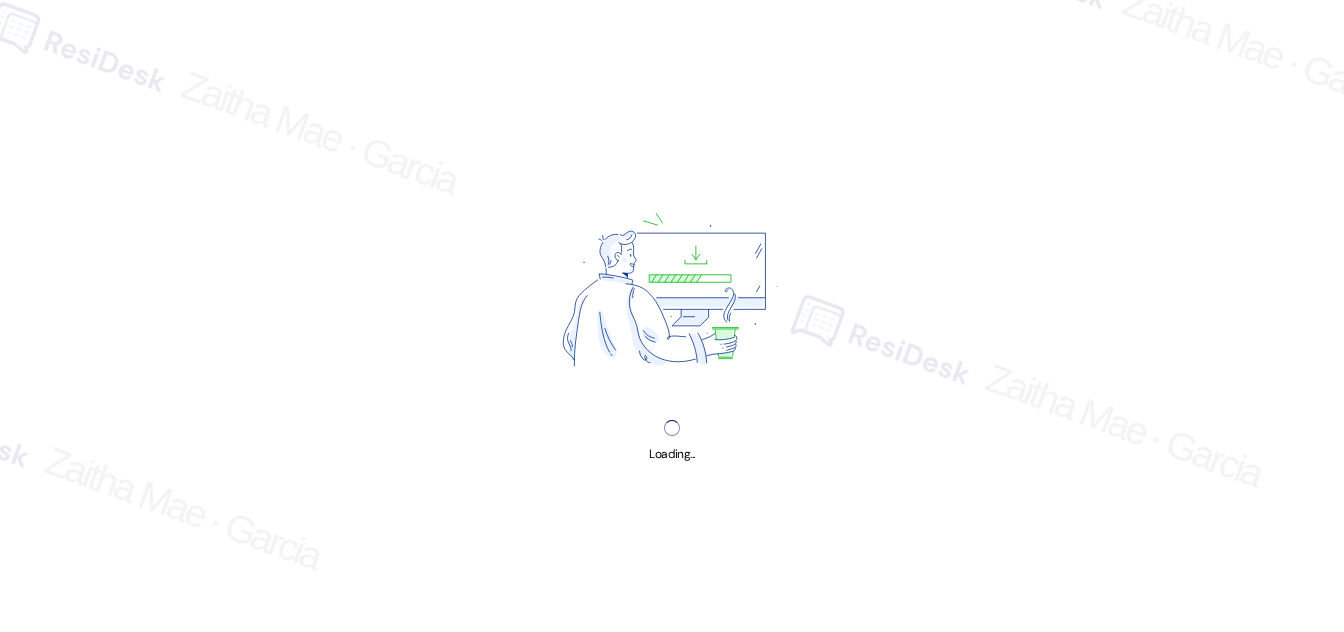 scroll, scrollTop: 0, scrollLeft: 0, axis: both 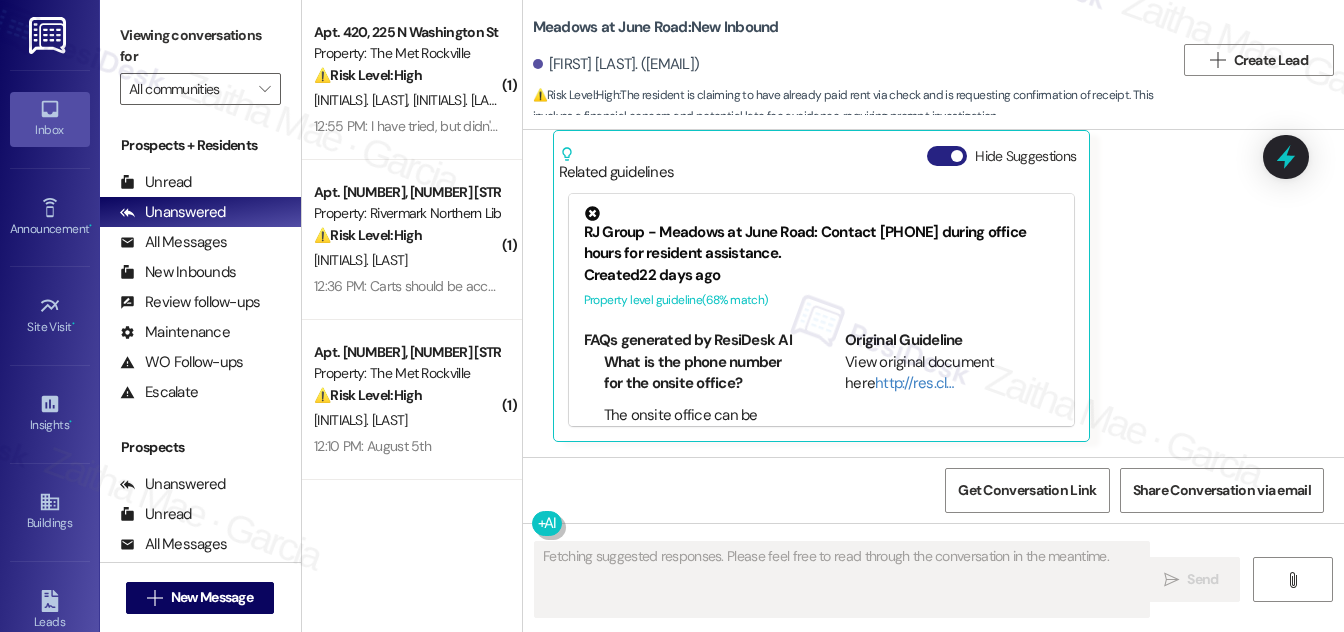 click on "Hide Suggestions" at bounding box center [947, 156] 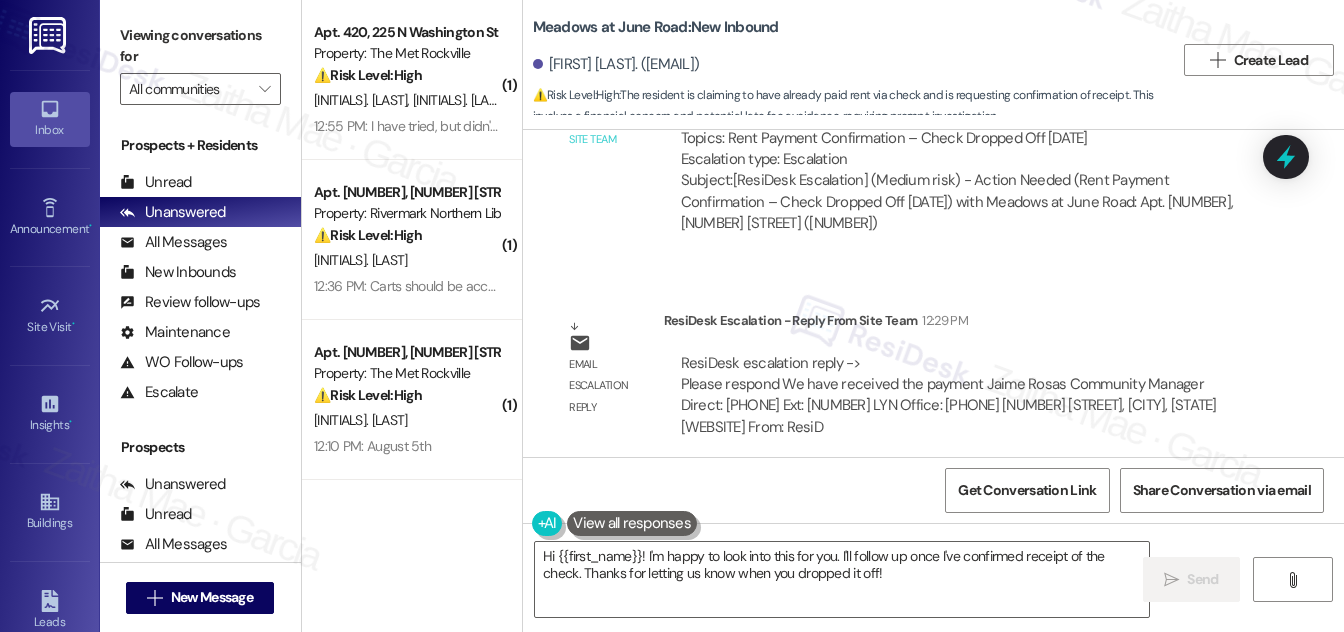scroll, scrollTop: 1469, scrollLeft: 0, axis: vertical 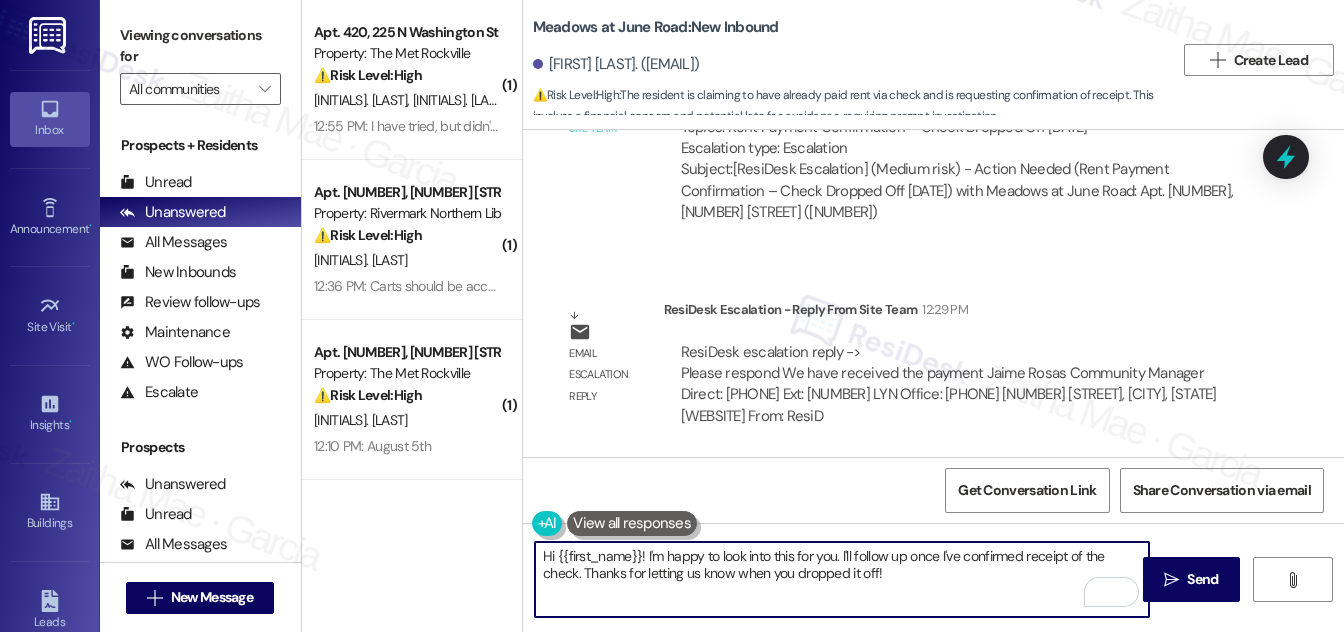drag, startPoint x: 538, startPoint y: 558, endPoint x: 890, endPoint y: 584, distance: 352.95892 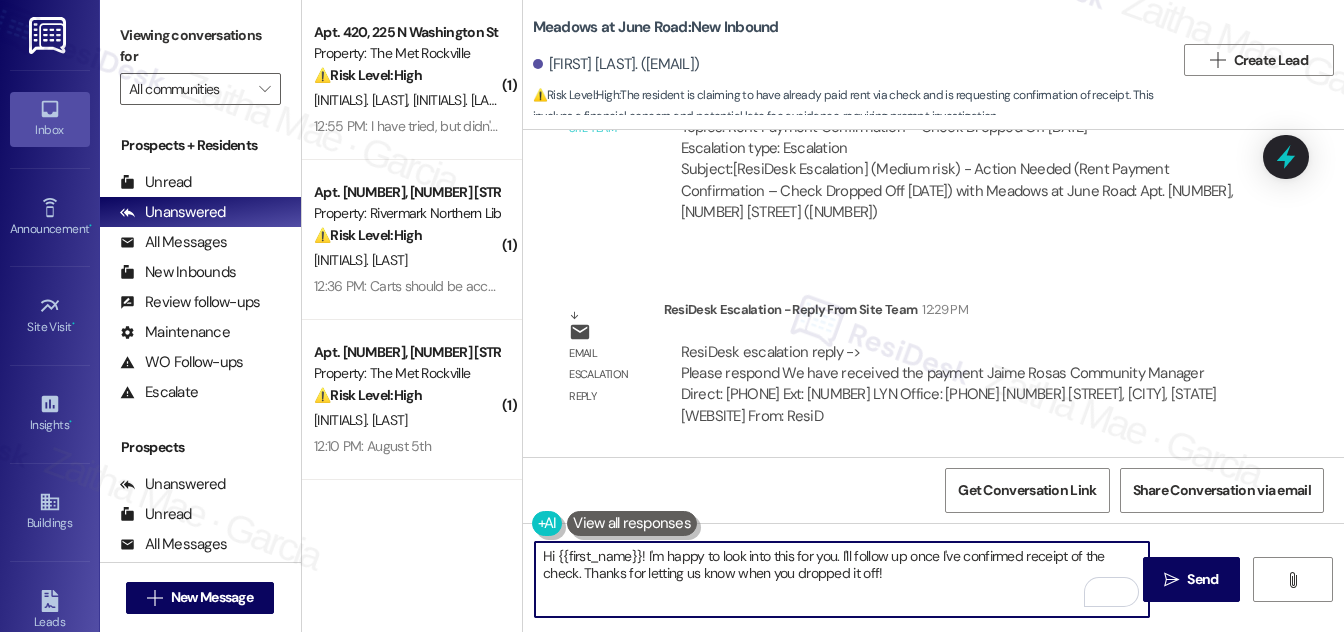 click on "Hi {{first_name}}! I'm happy to look into this for you. I'll follow up once I've confirmed receipt of the check. Thanks for letting us know when you dropped it off!" at bounding box center [842, 579] 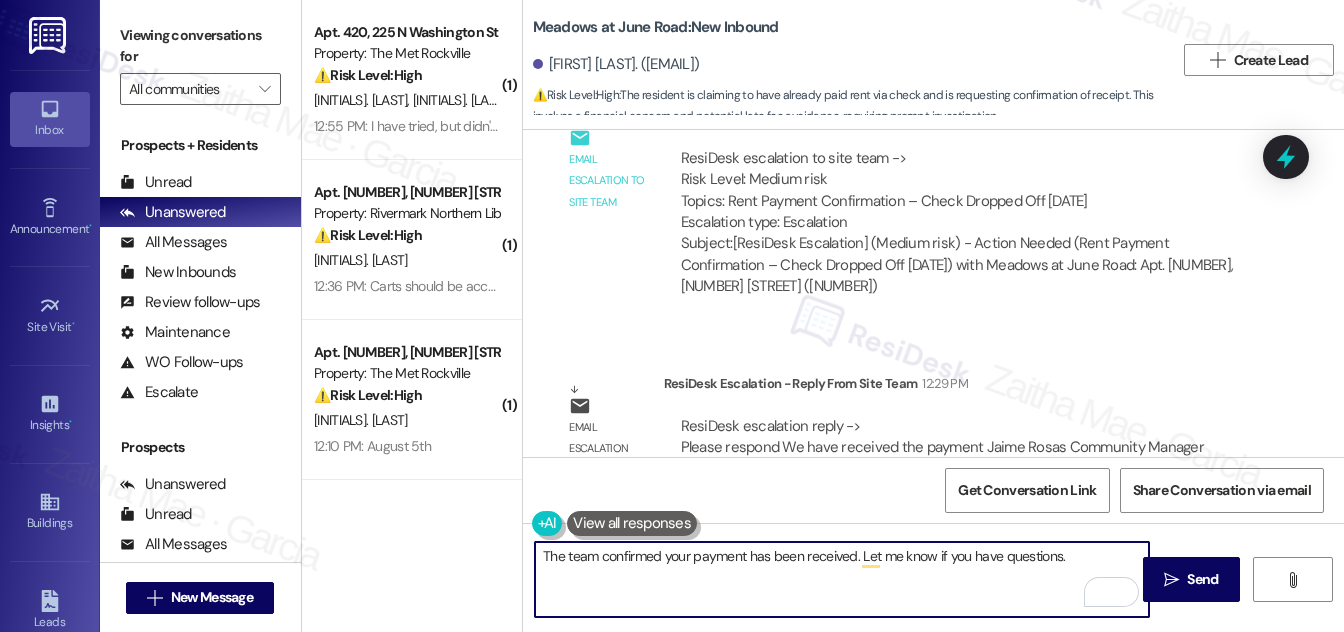 scroll, scrollTop: 1469, scrollLeft: 0, axis: vertical 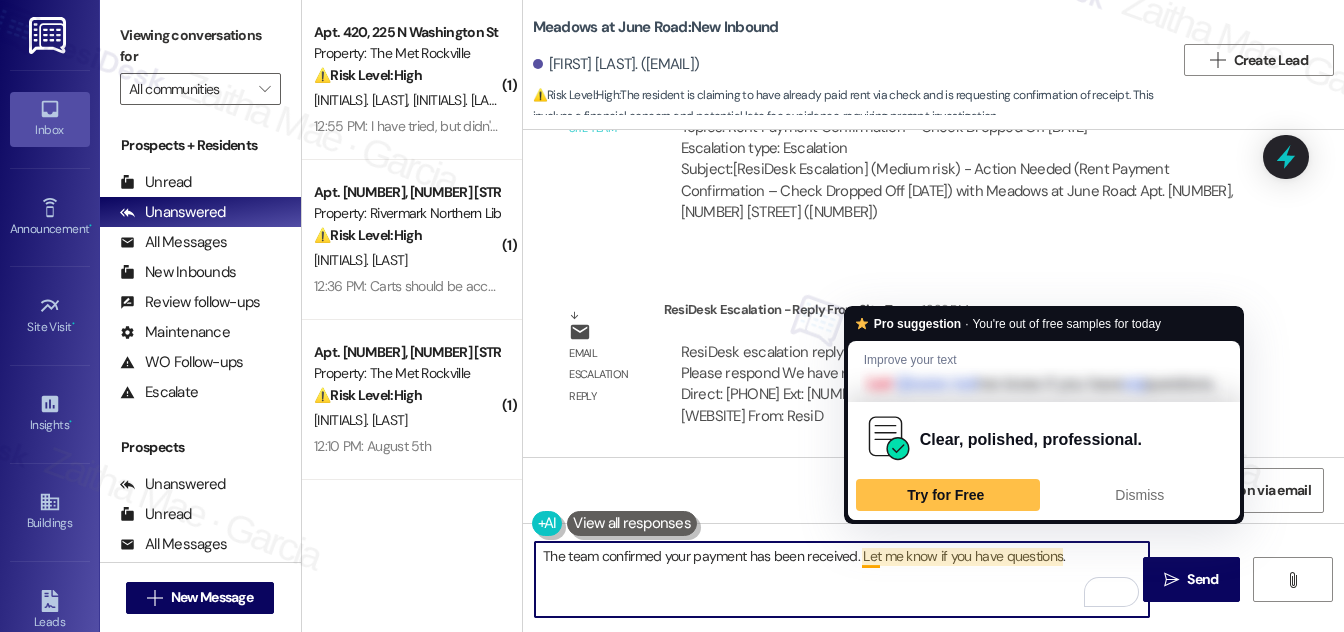 click on "The team confirmed your payment has been received. Let me know if you have questions." at bounding box center [842, 579] 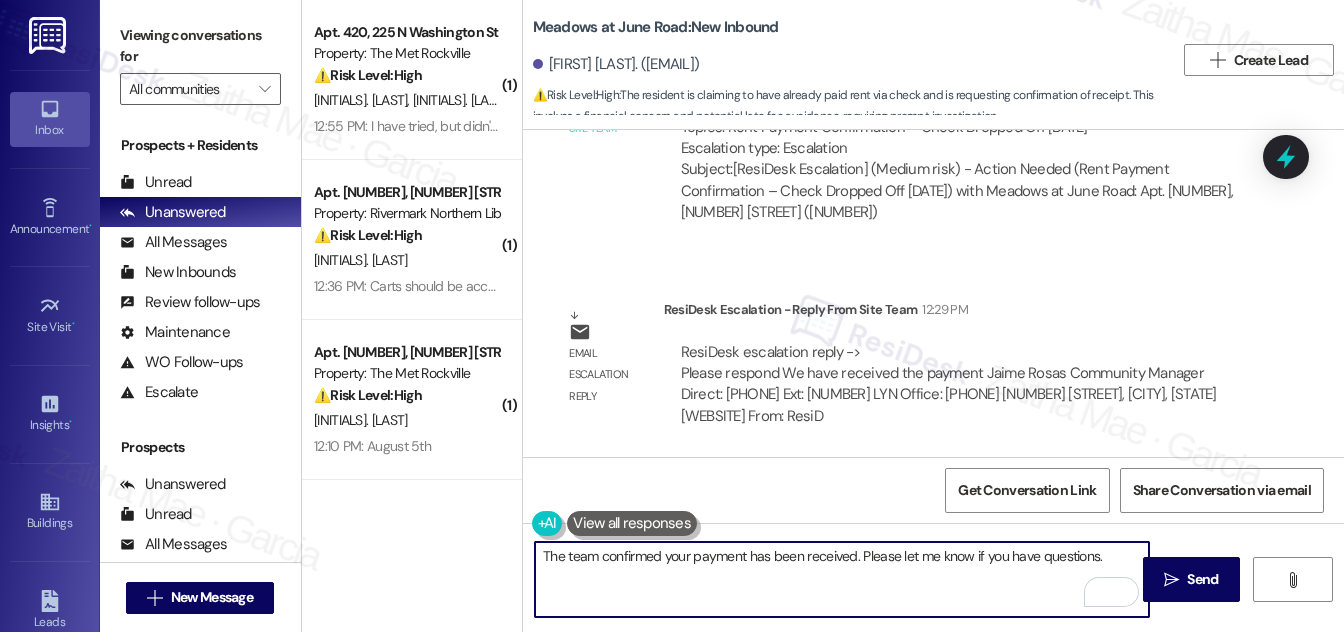 drag, startPoint x: 1012, startPoint y: 555, endPoint x: 1112, endPoint y: 551, distance: 100.07997 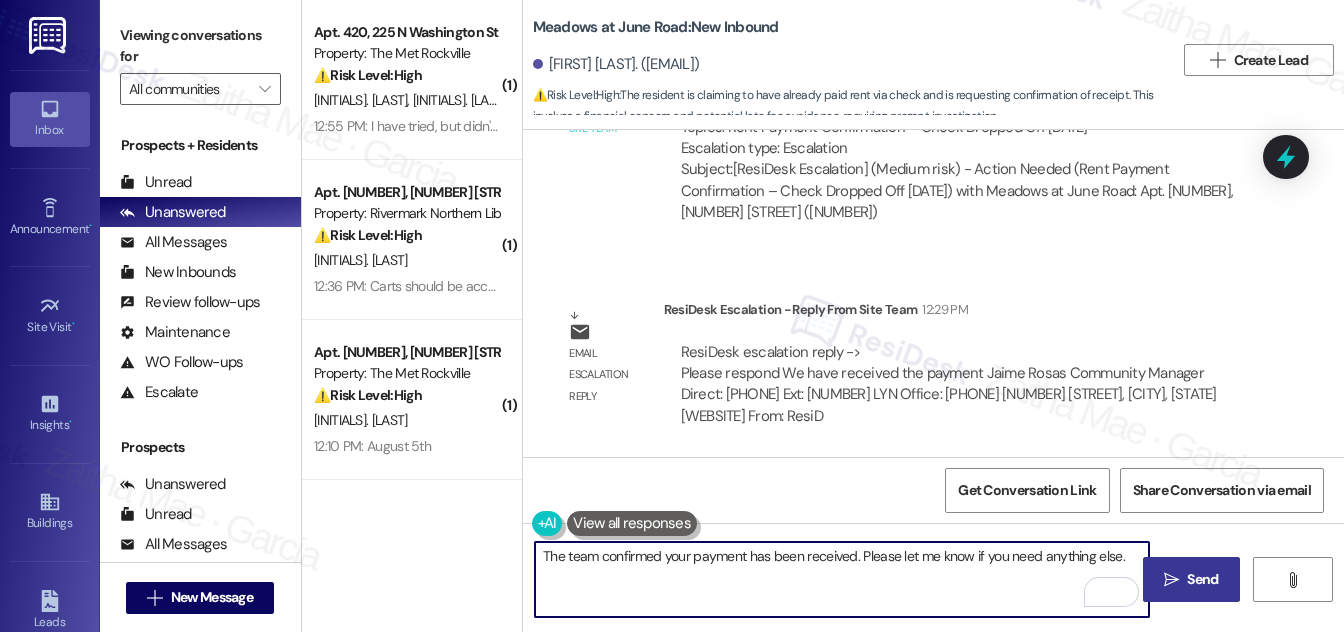 type on "The team confirmed your payment has been received. Please let me know if you need anything else." 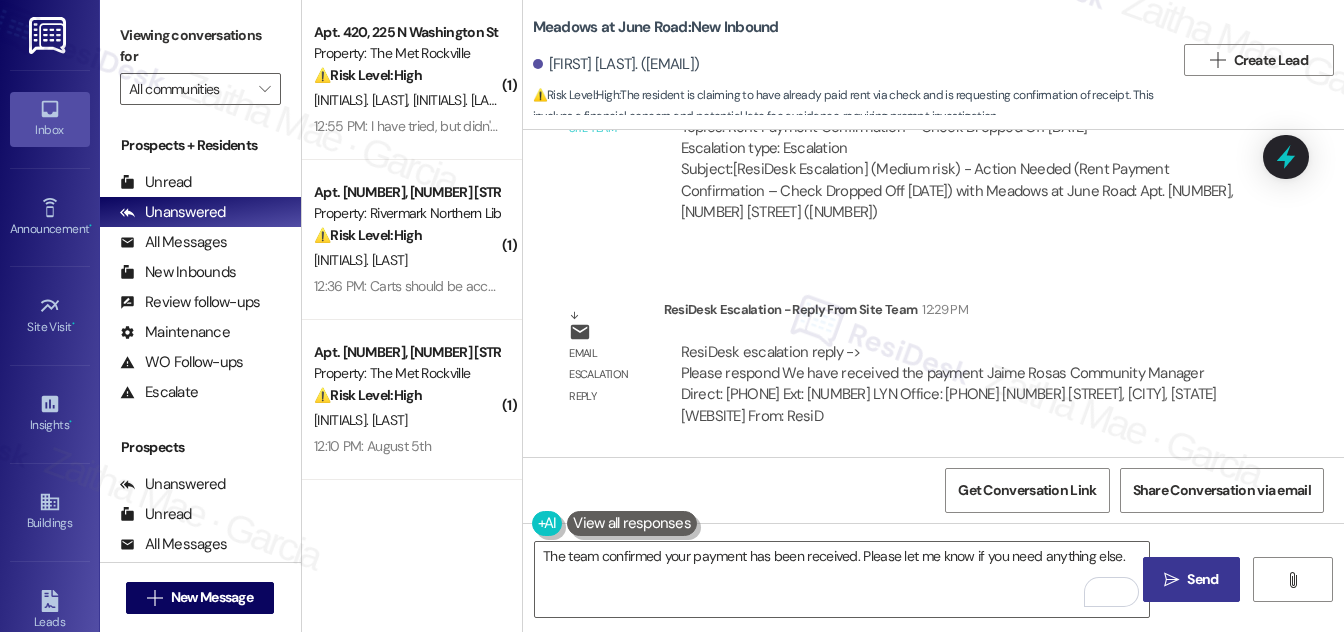 click on "Send" at bounding box center [1202, 579] 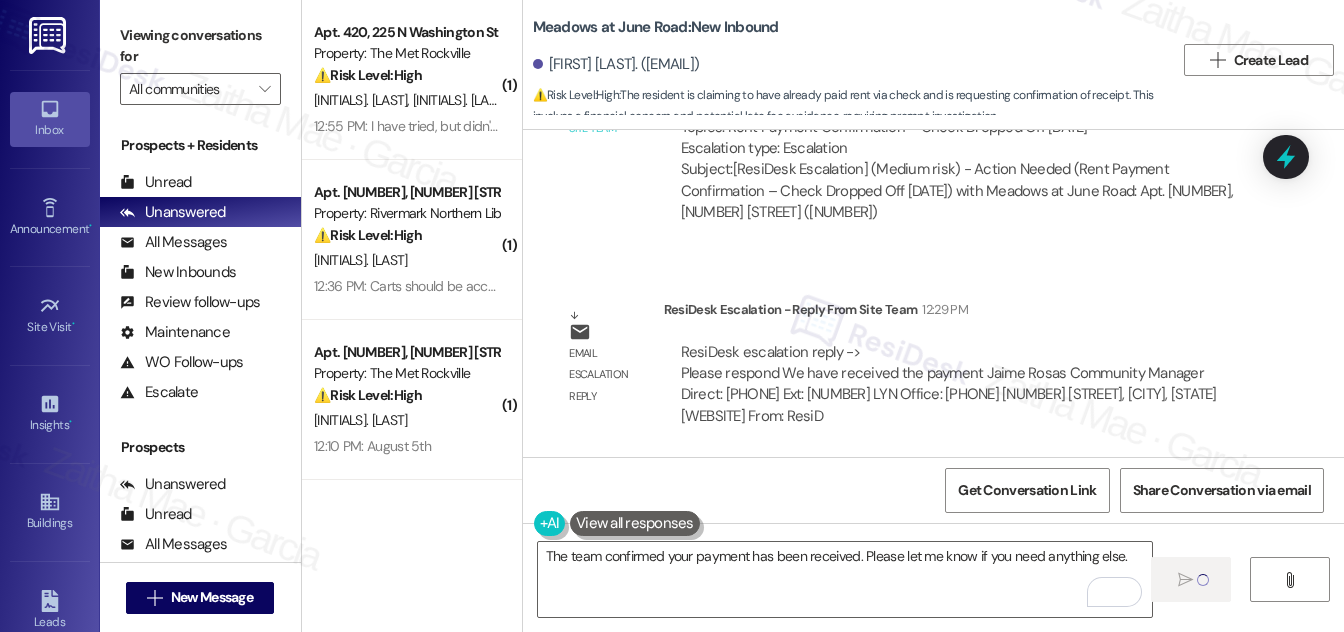 type 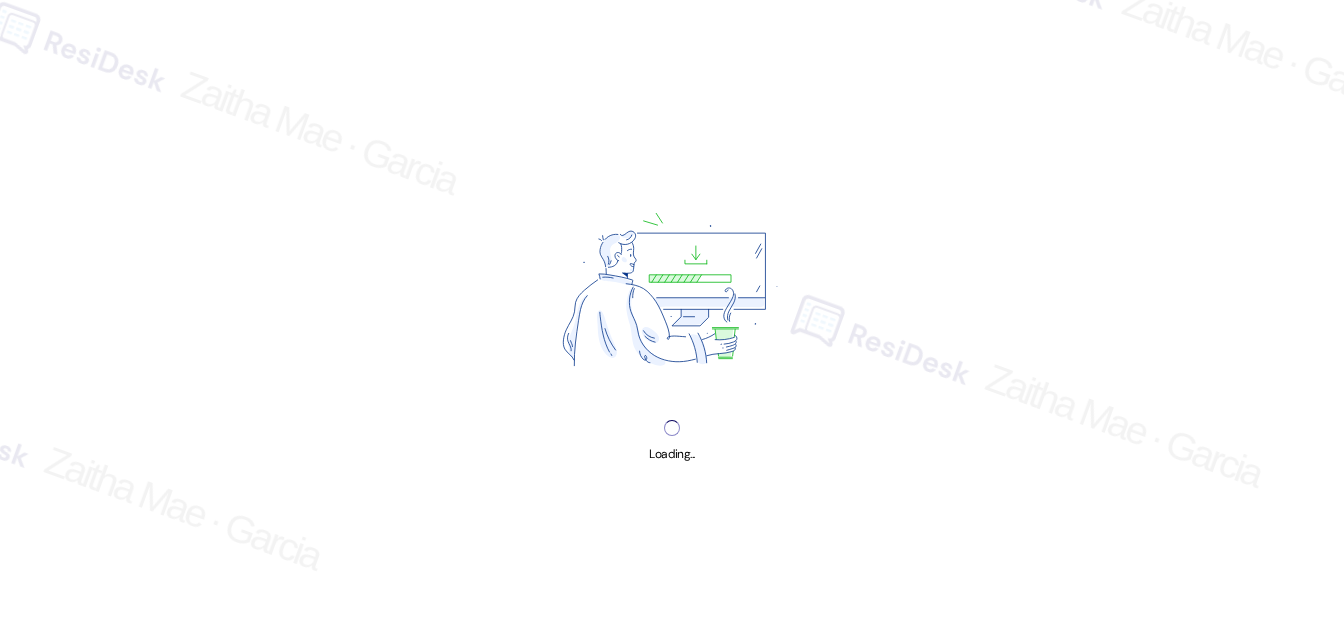 scroll, scrollTop: 0, scrollLeft: 0, axis: both 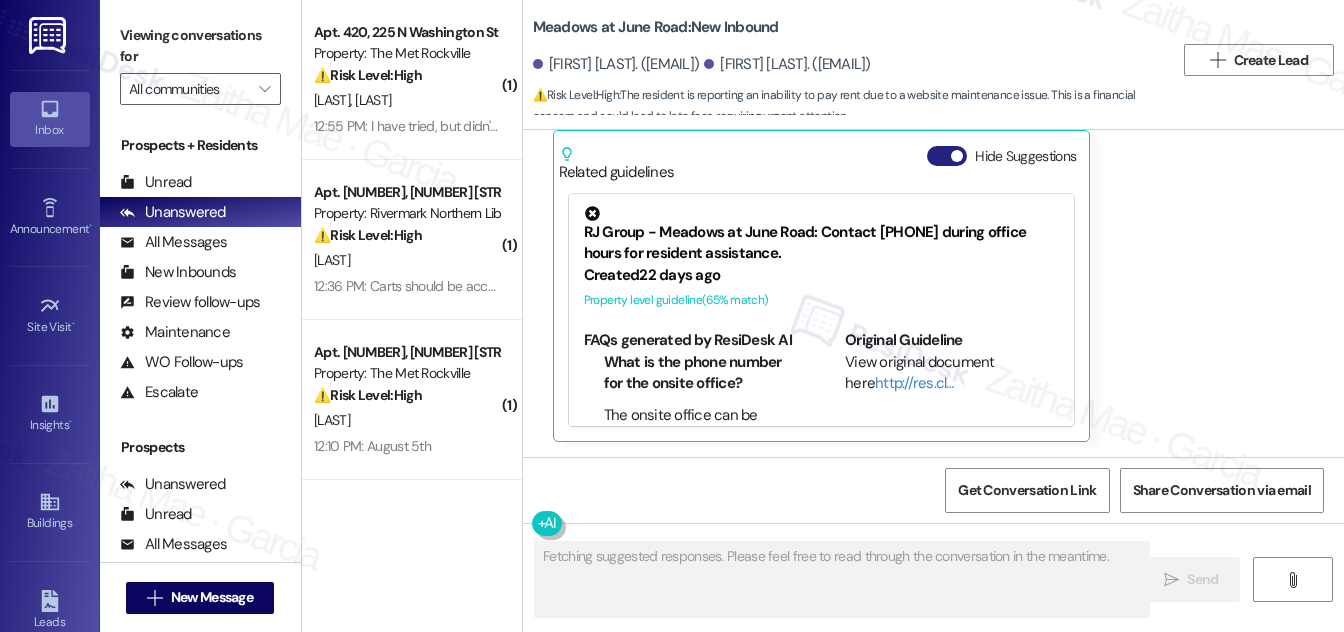 click on "Hide Suggestions" at bounding box center (947, 156) 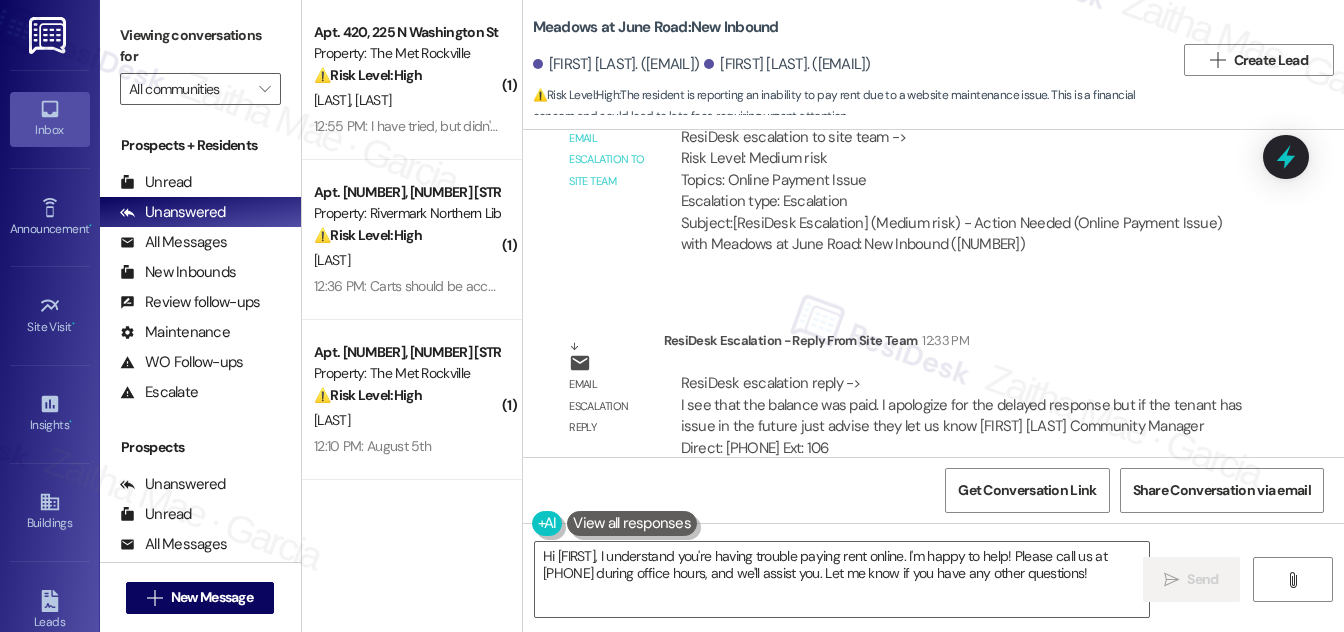 scroll, scrollTop: 3705, scrollLeft: 0, axis: vertical 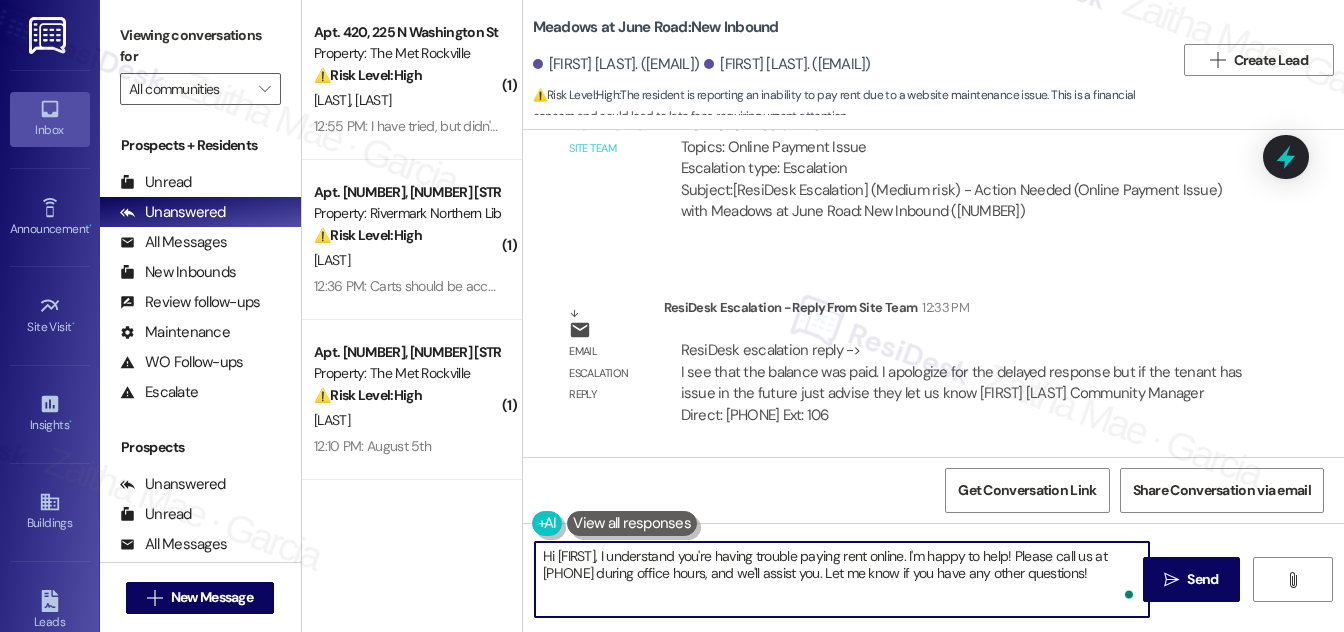 drag, startPoint x: 643, startPoint y: 567, endPoint x: 1121, endPoint y: 567, distance: 478 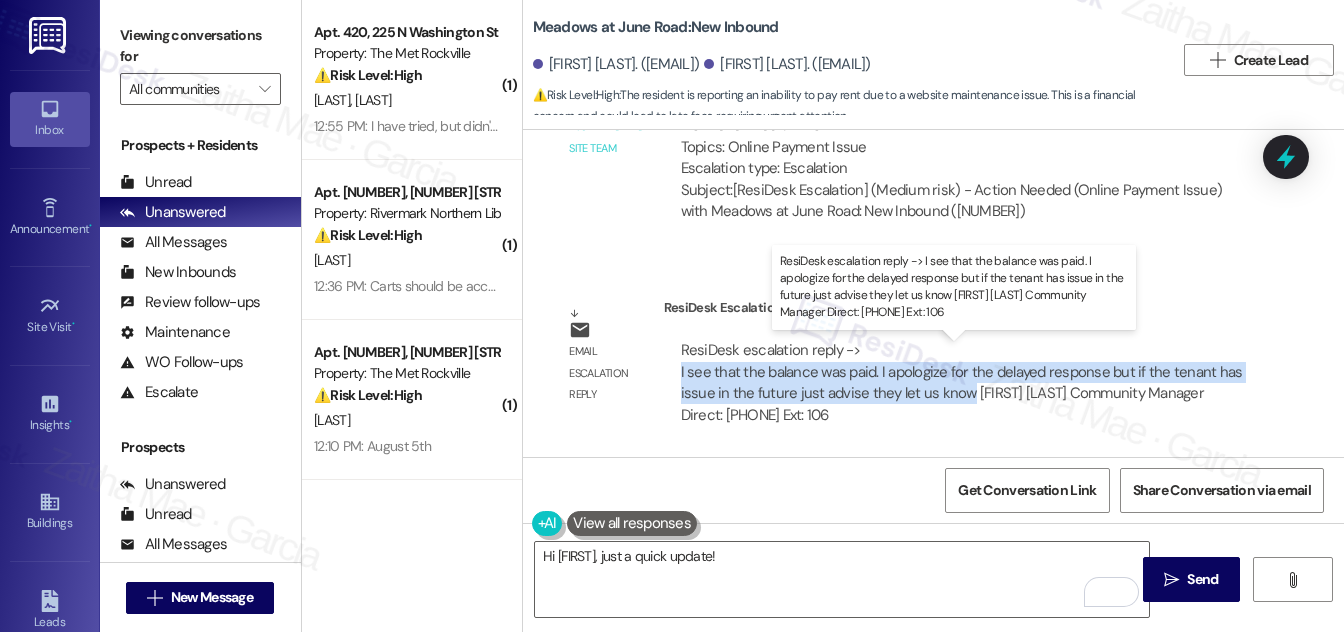 drag, startPoint x: 674, startPoint y: 370, endPoint x: 957, endPoint y: 400, distance: 284.58566 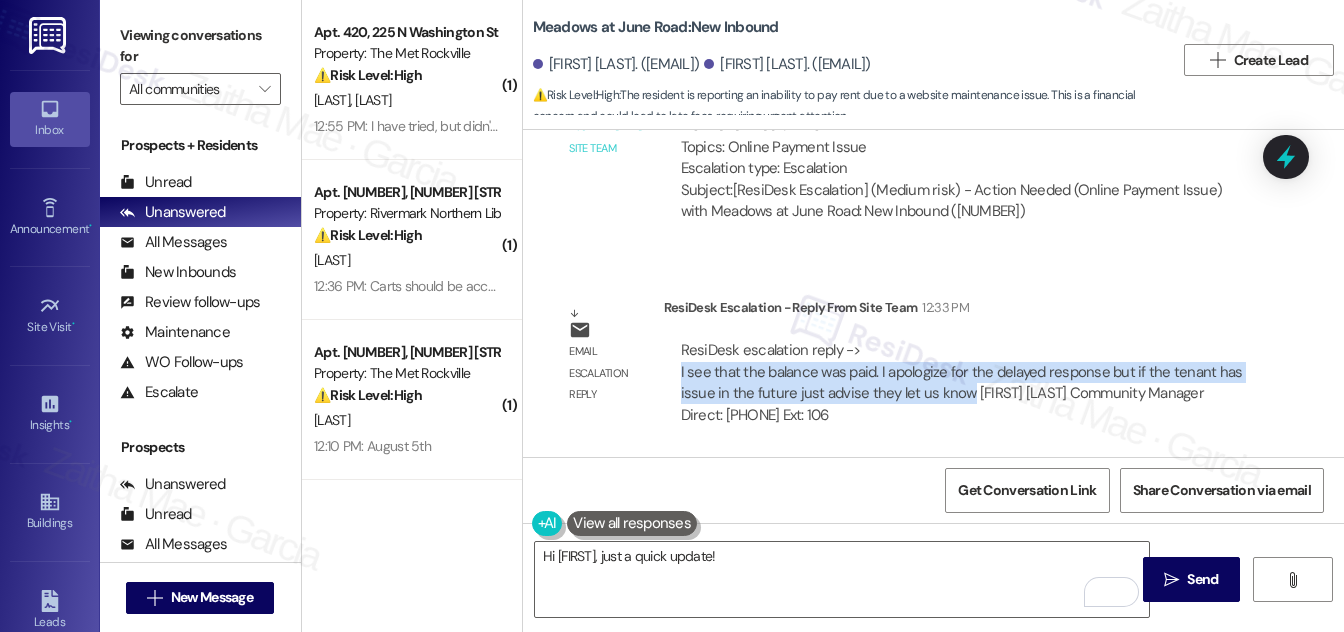 copy on "I see that the balance was paid. I apologize for the delayed response but if the tenant has issue in the future just advise they let us know" 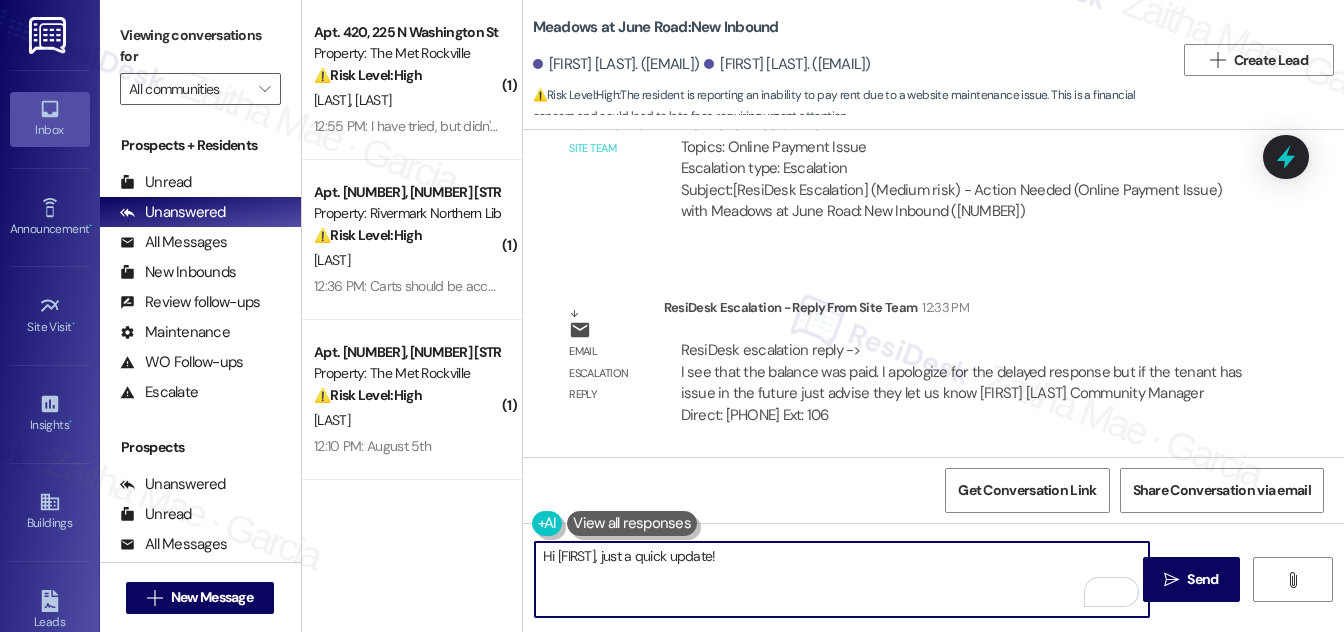 click on "Hi Julian, just a quick update!" at bounding box center (842, 579) 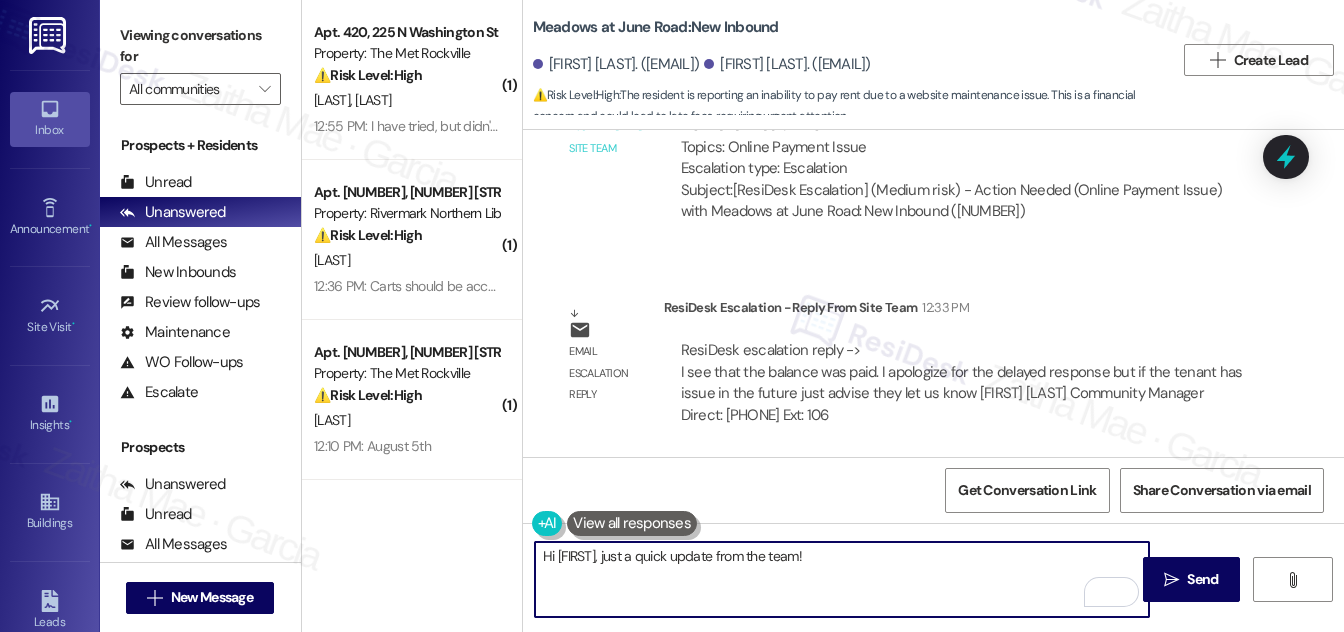 click on "Hi Julian, just a quick update from the team!" at bounding box center [842, 579] 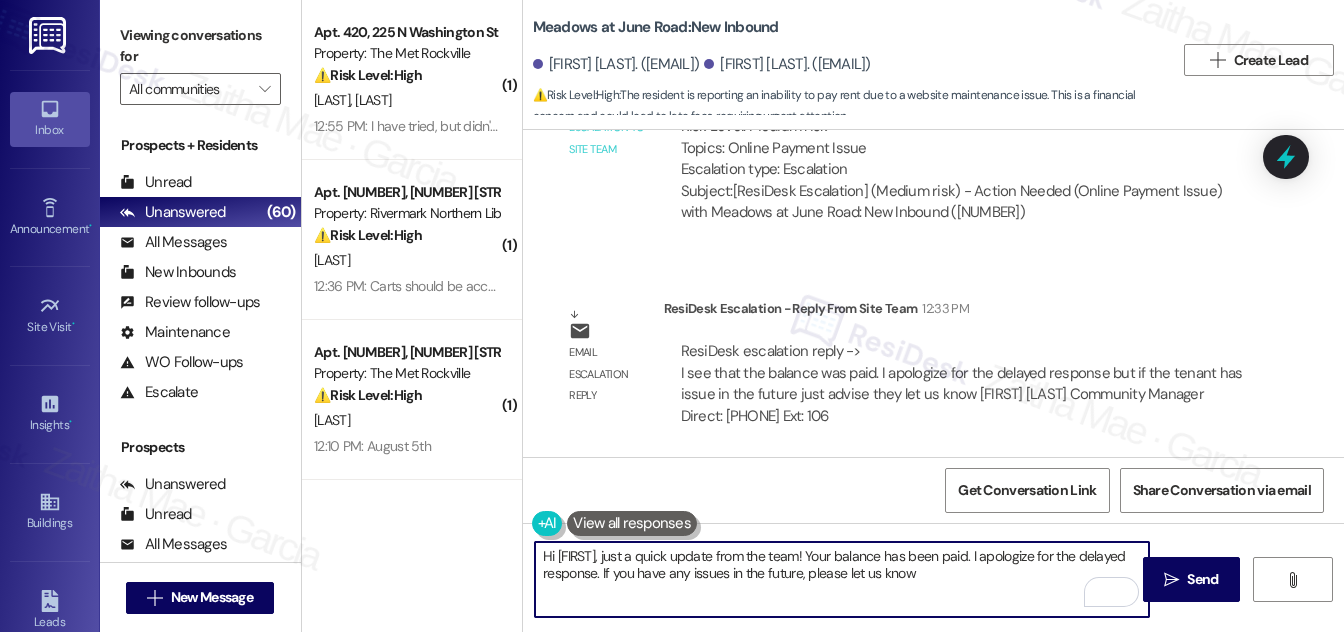 scroll, scrollTop: 3705, scrollLeft: 0, axis: vertical 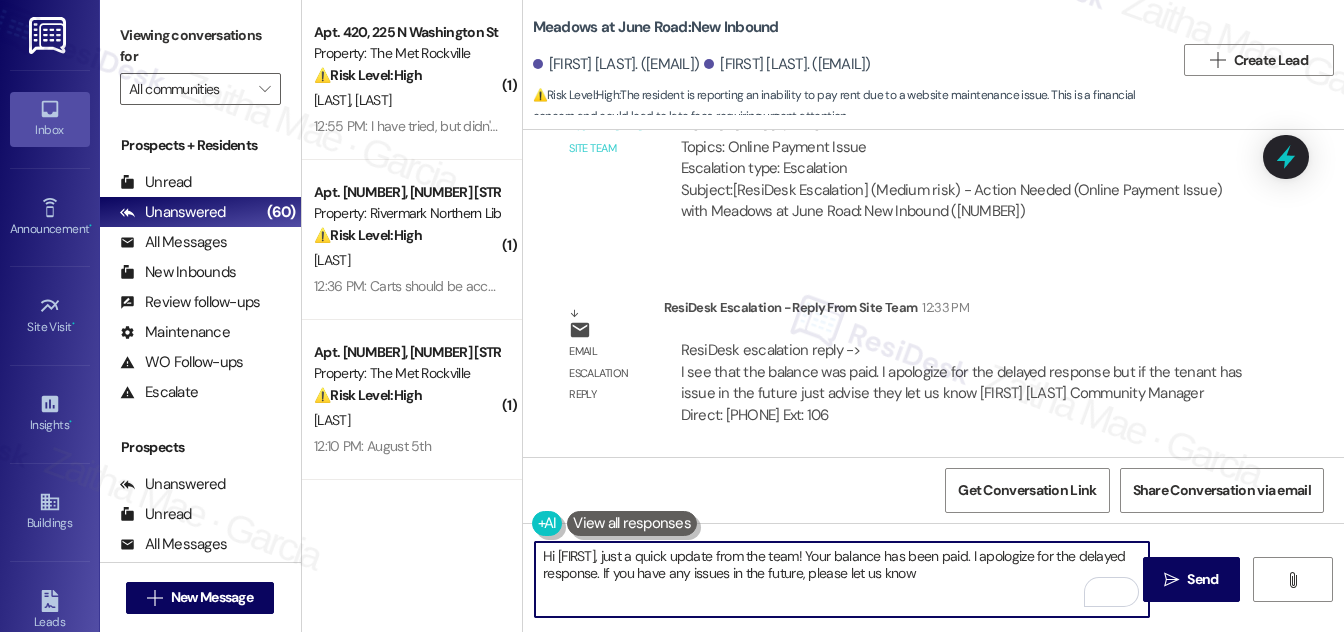 click on "Hi Julian, just a quick update from the team! Your balance has been paid. I apologize for the delayed response. If you have any issues in the future, please let us know" at bounding box center (842, 579) 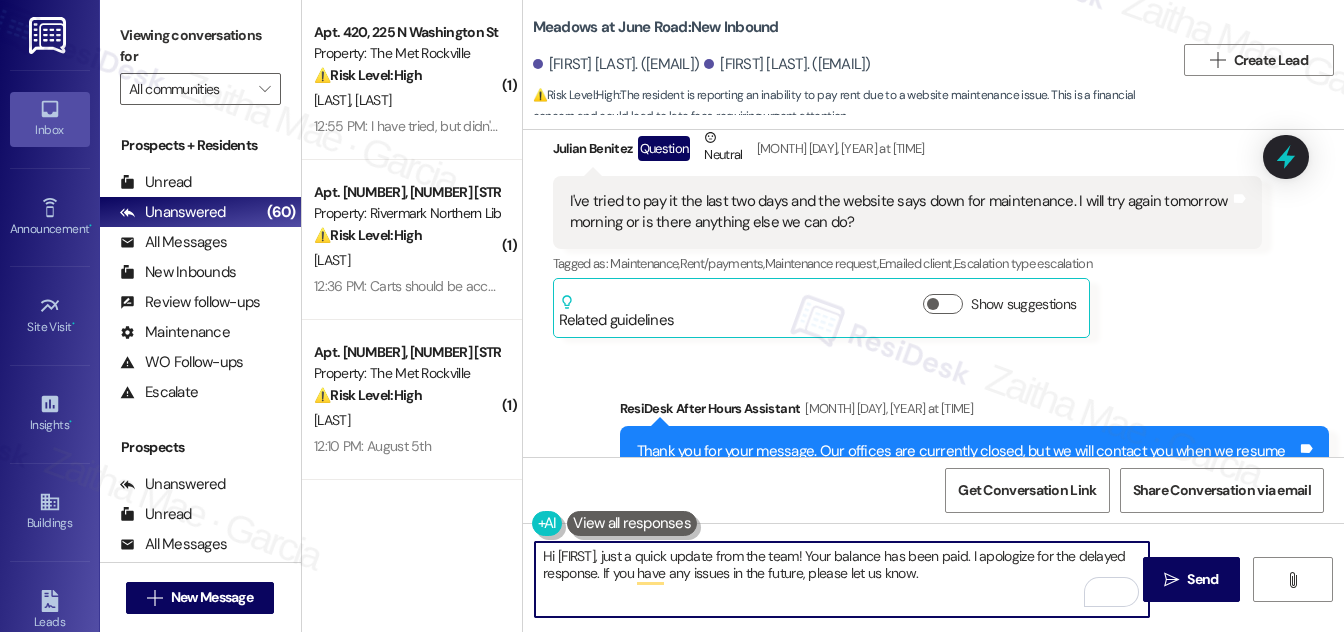 scroll, scrollTop: 2887, scrollLeft: 0, axis: vertical 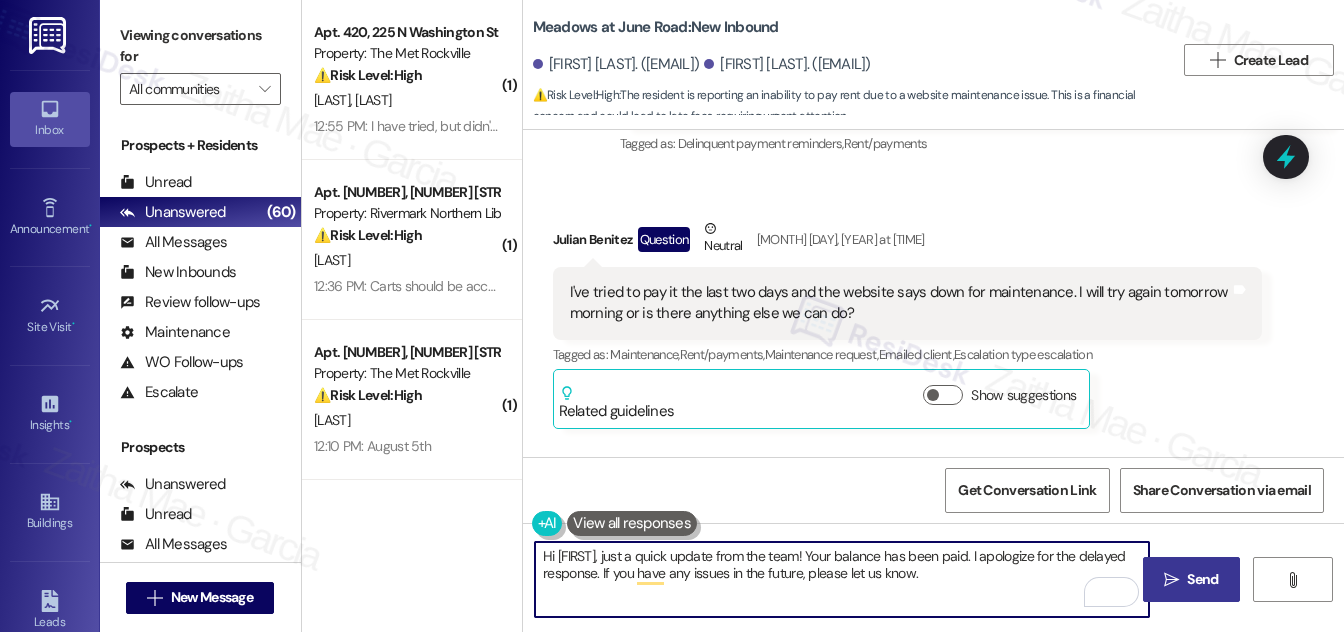 type on "Hi Julian, just a quick update from the team! Your balance has been paid. I apologize for the delayed response. If you have any issues in the future, please let us know." 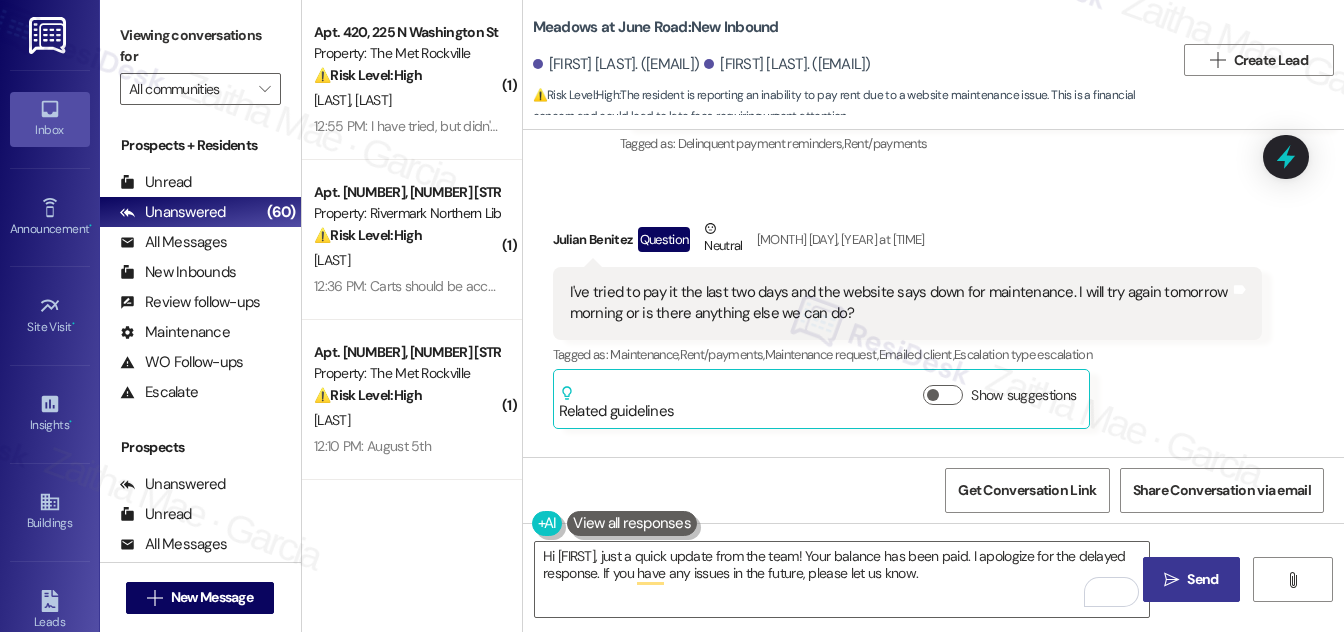 click on " Send" at bounding box center (1191, 579) 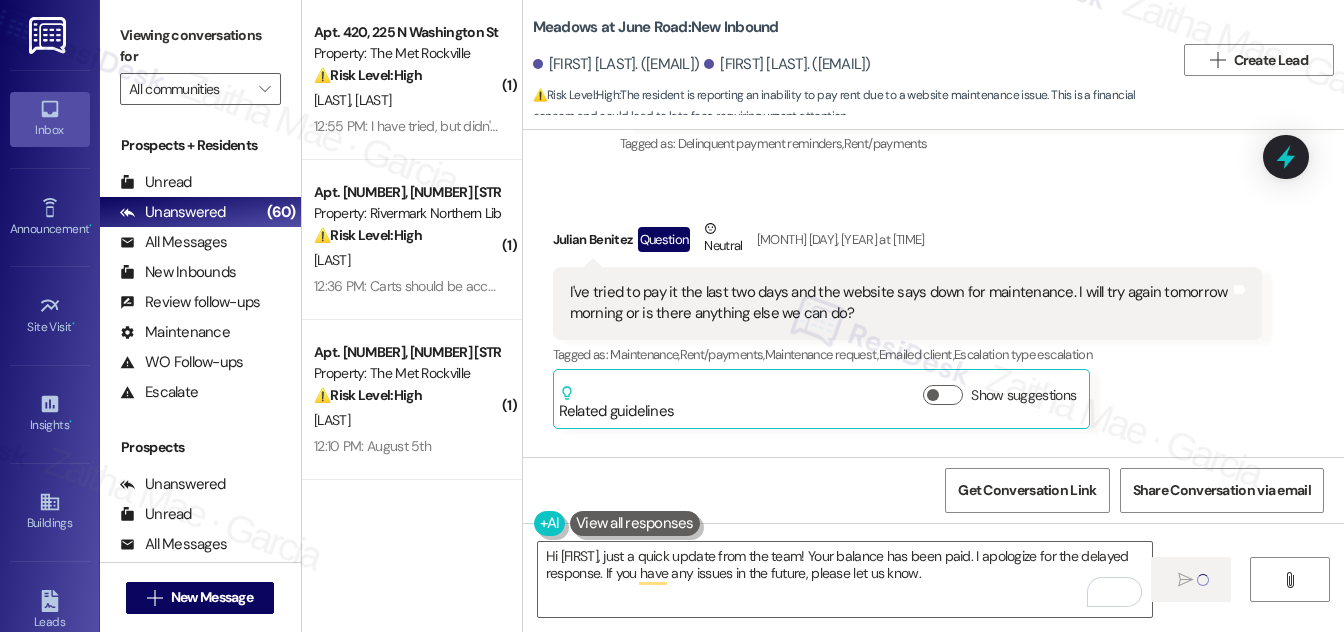type 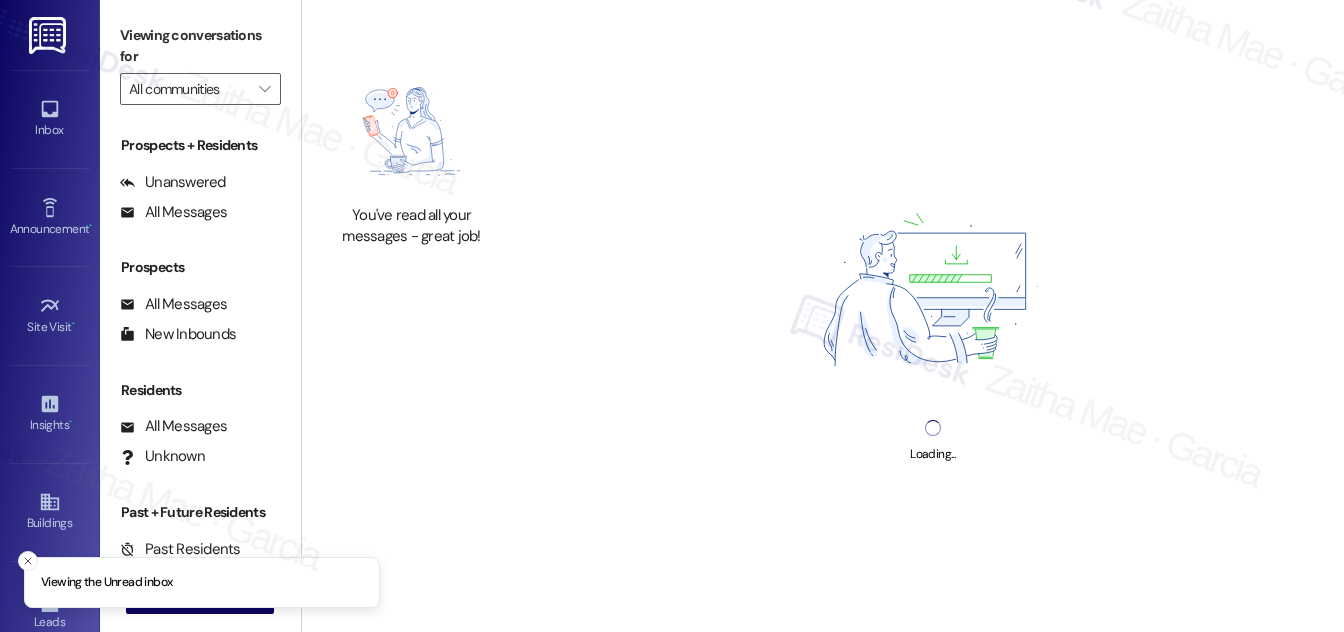 type on "J 501 Estates" 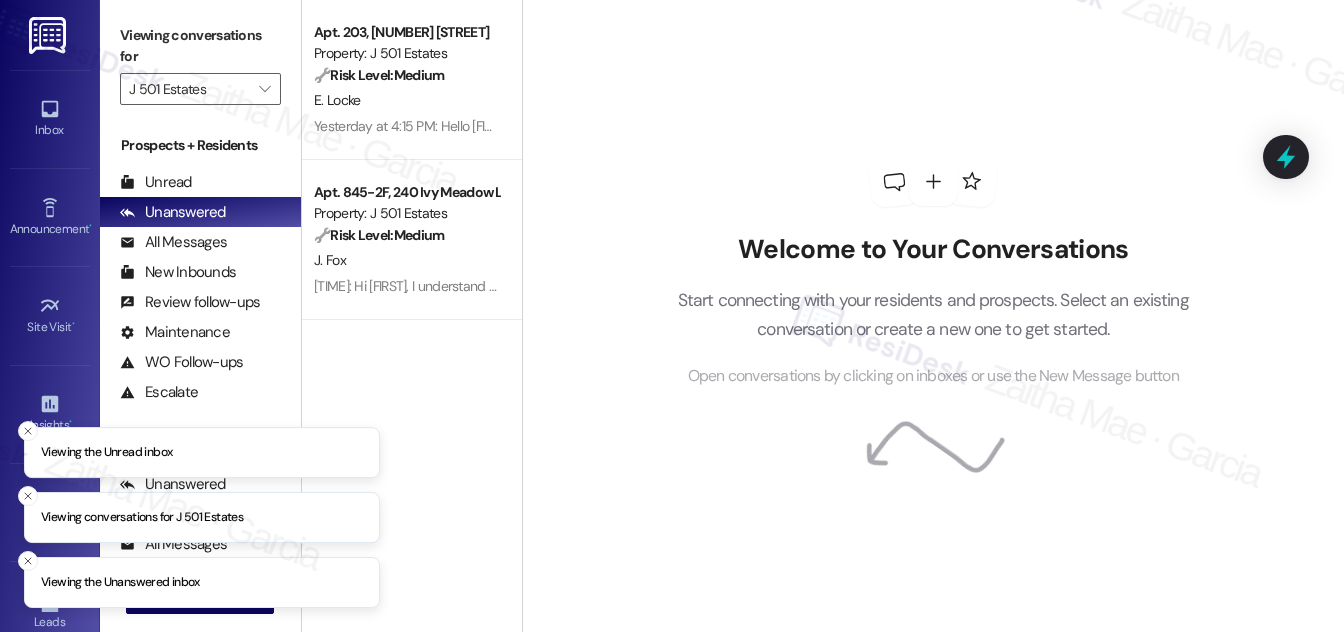 scroll, scrollTop: 0, scrollLeft: 0, axis: both 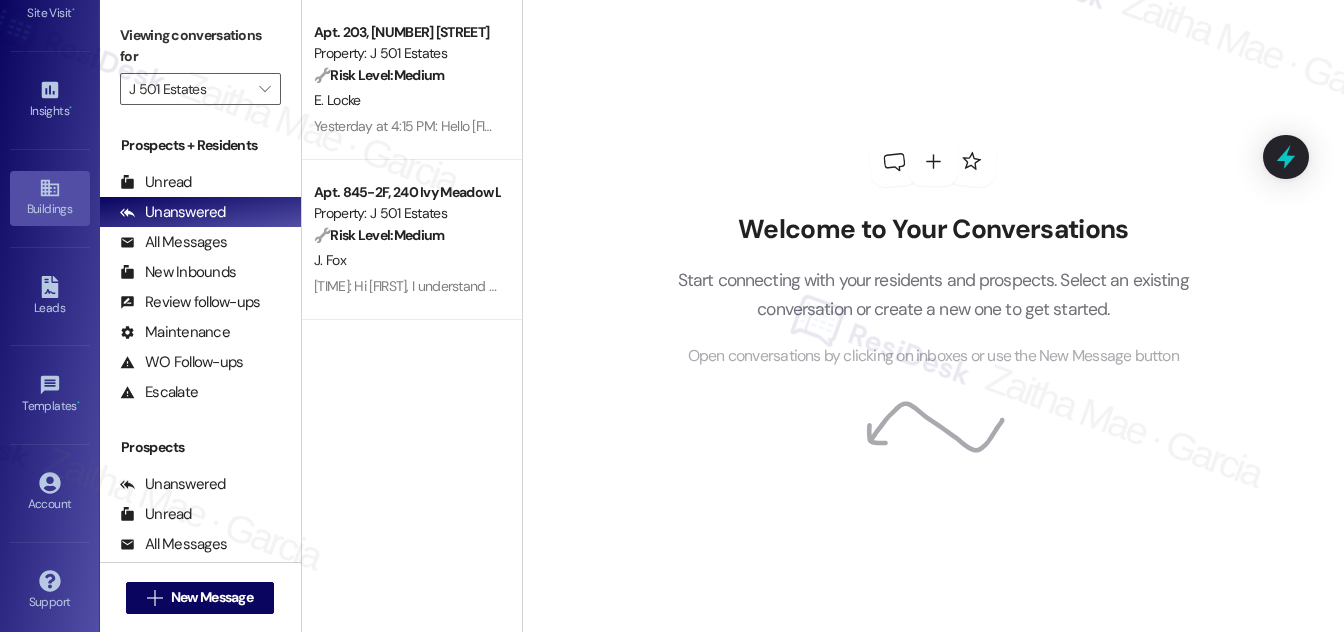 click on "Buildings" at bounding box center (50, 209) 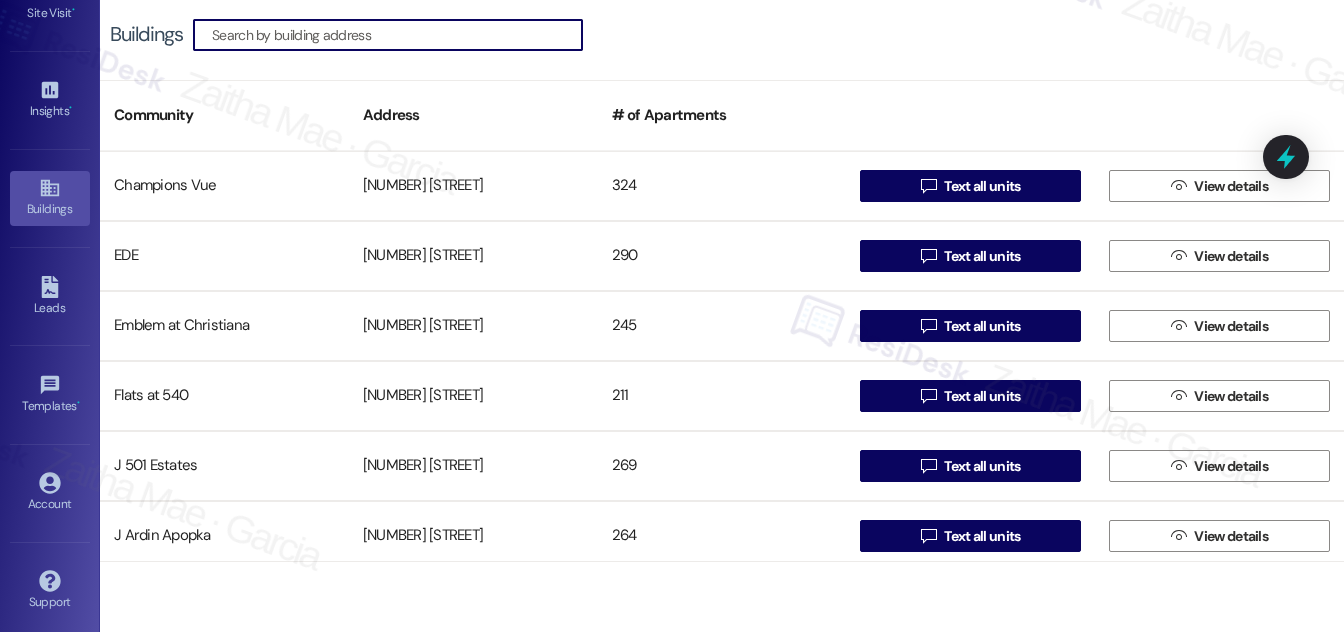 paste on "Edith Locke" 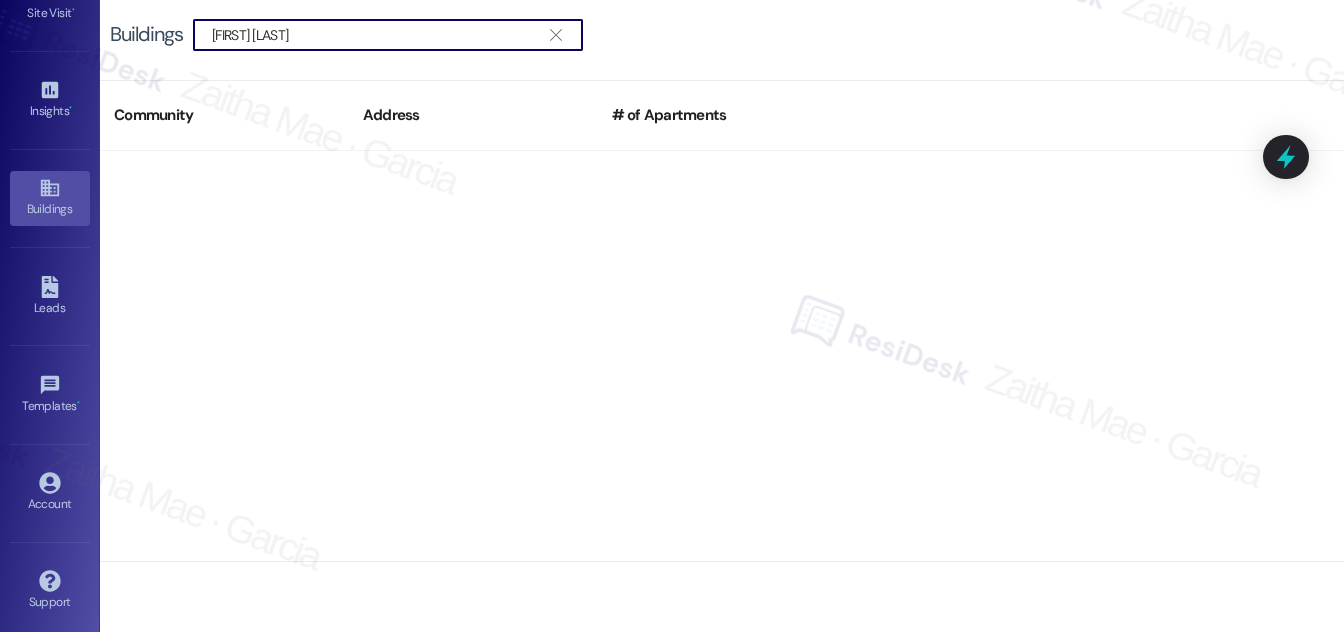 drag, startPoint x: 326, startPoint y: 31, endPoint x: 194, endPoint y: 26, distance: 132.09467 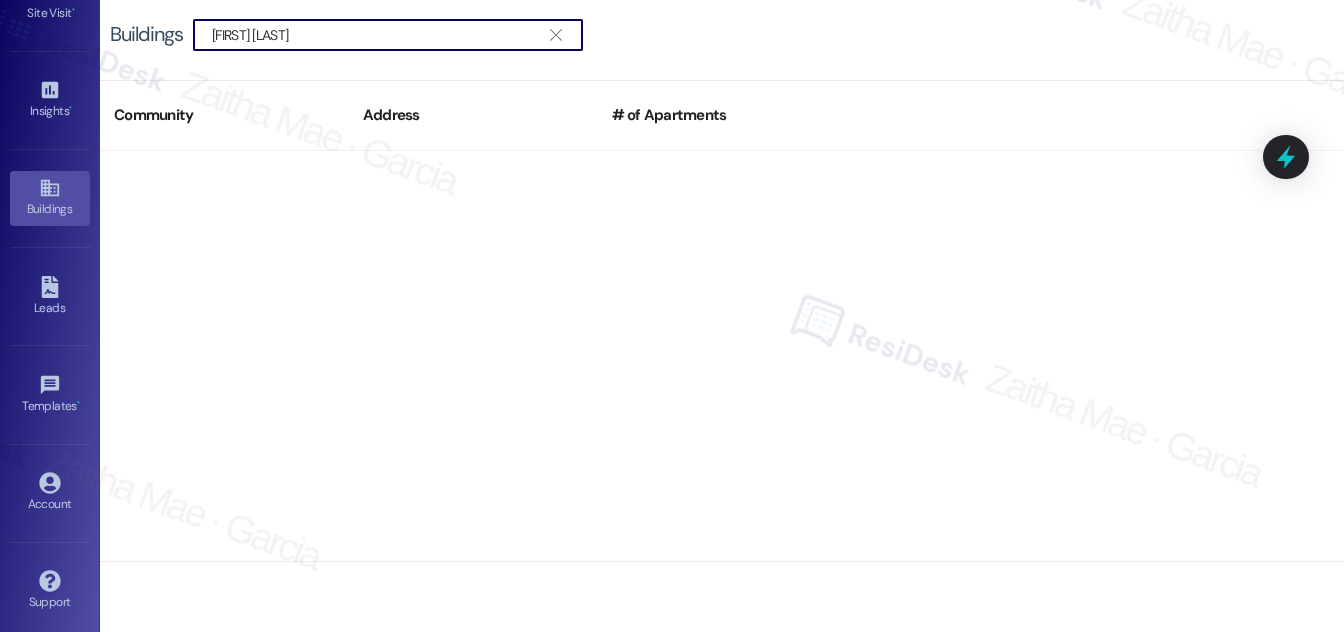 click on "Buildings  Edith Locke " at bounding box center [356, 35] 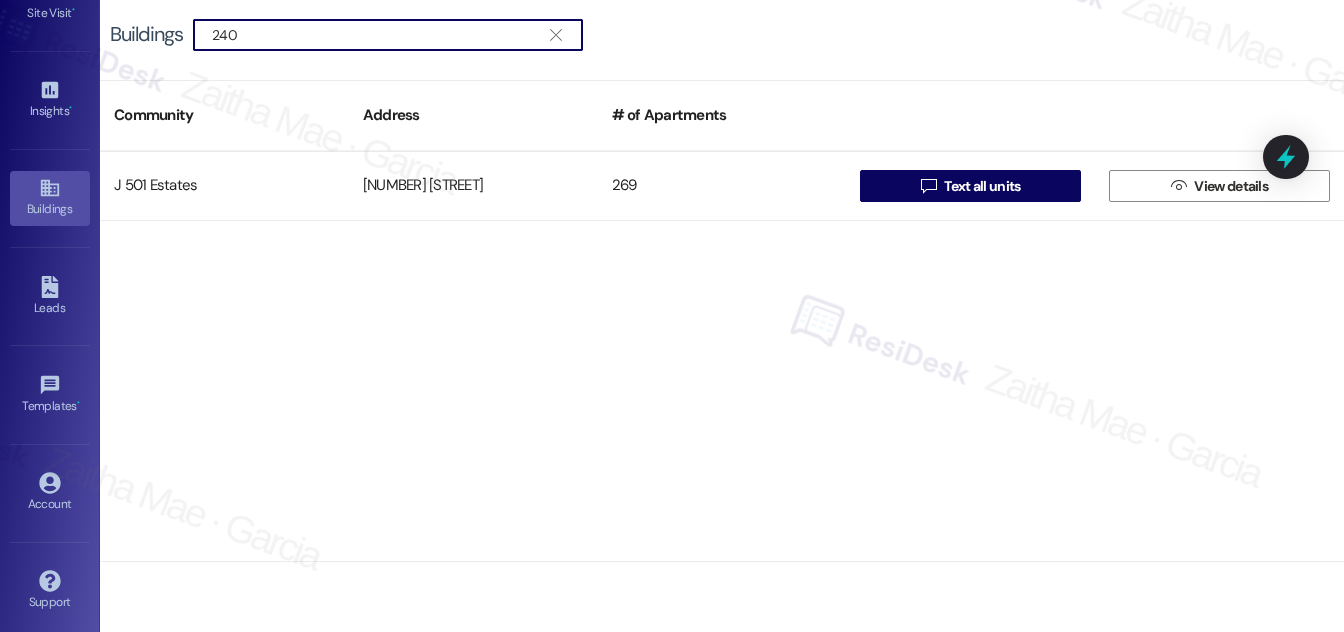 type on "240" 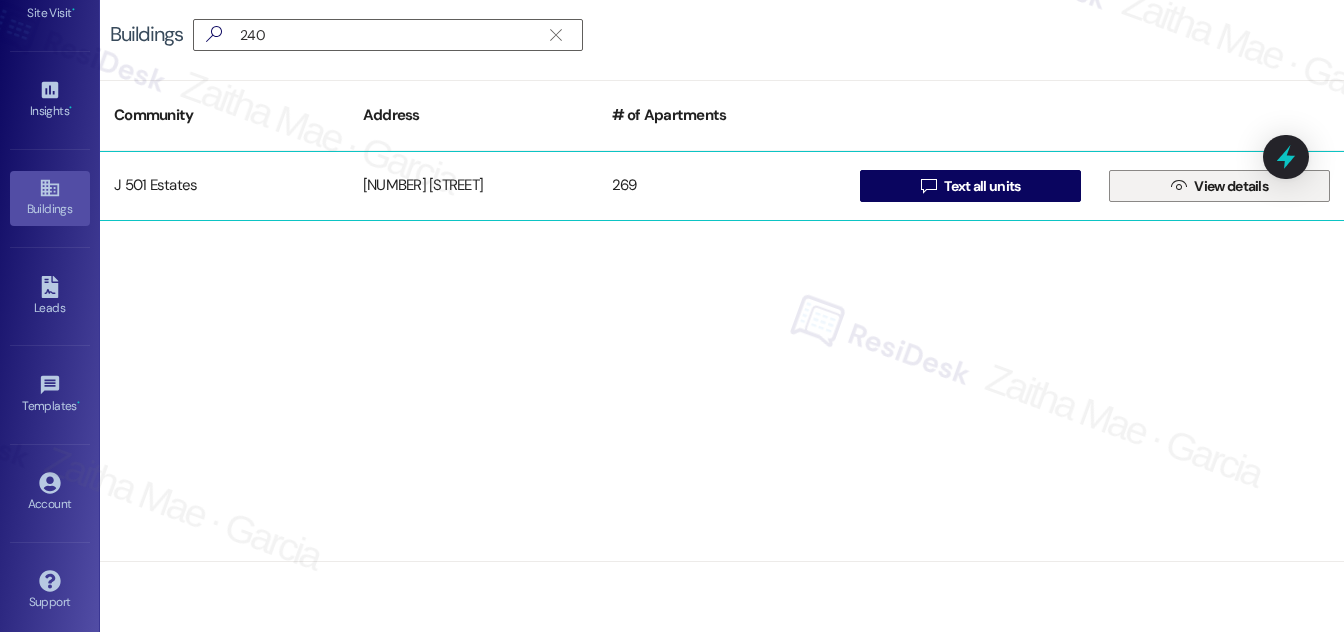 click on "View details" at bounding box center (1231, 186) 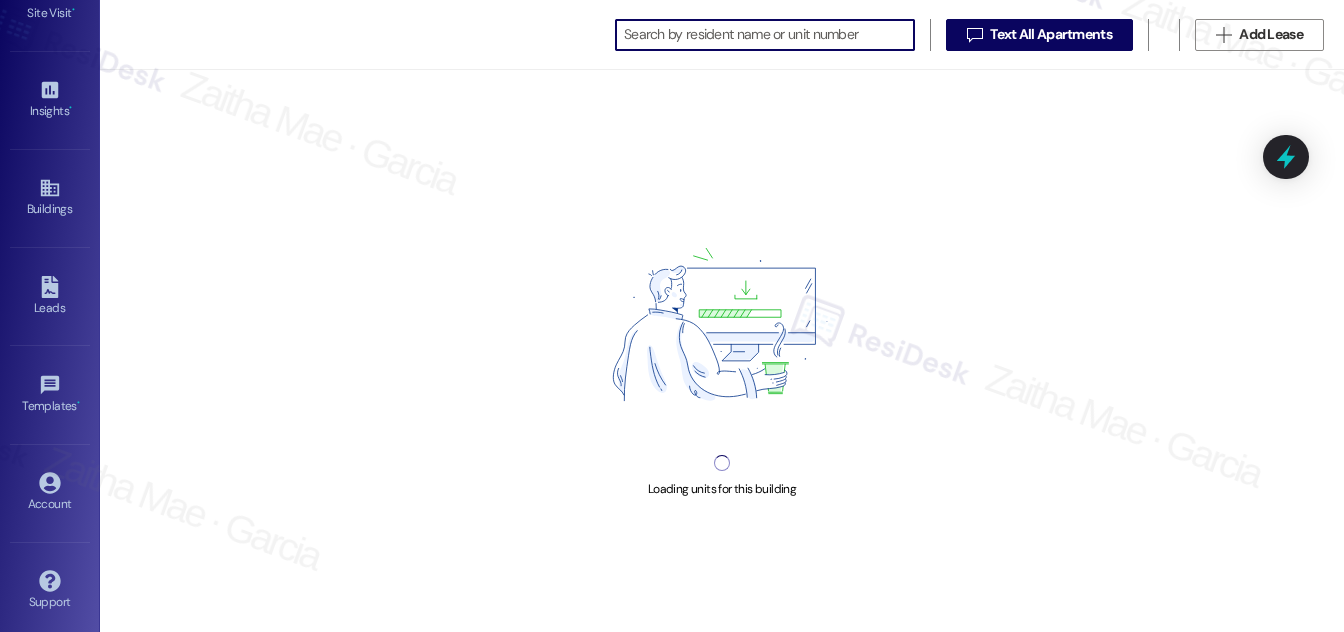 scroll, scrollTop: 0, scrollLeft: 0, axis: both 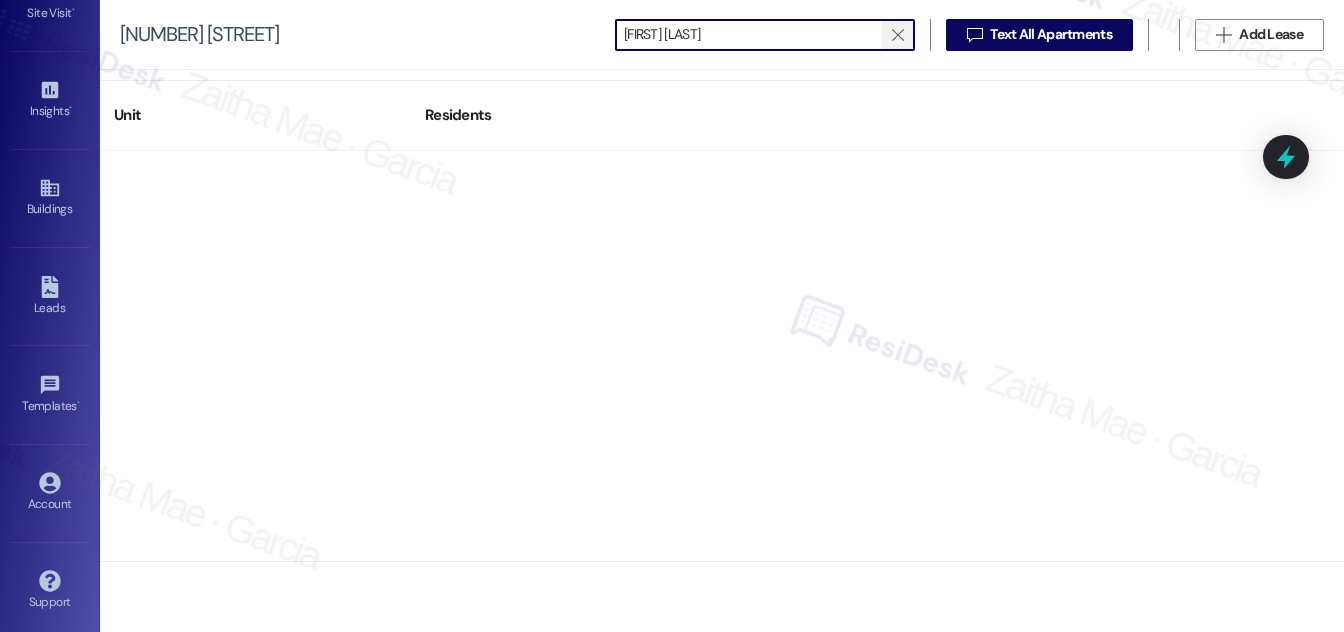 type on "Edith Locke" 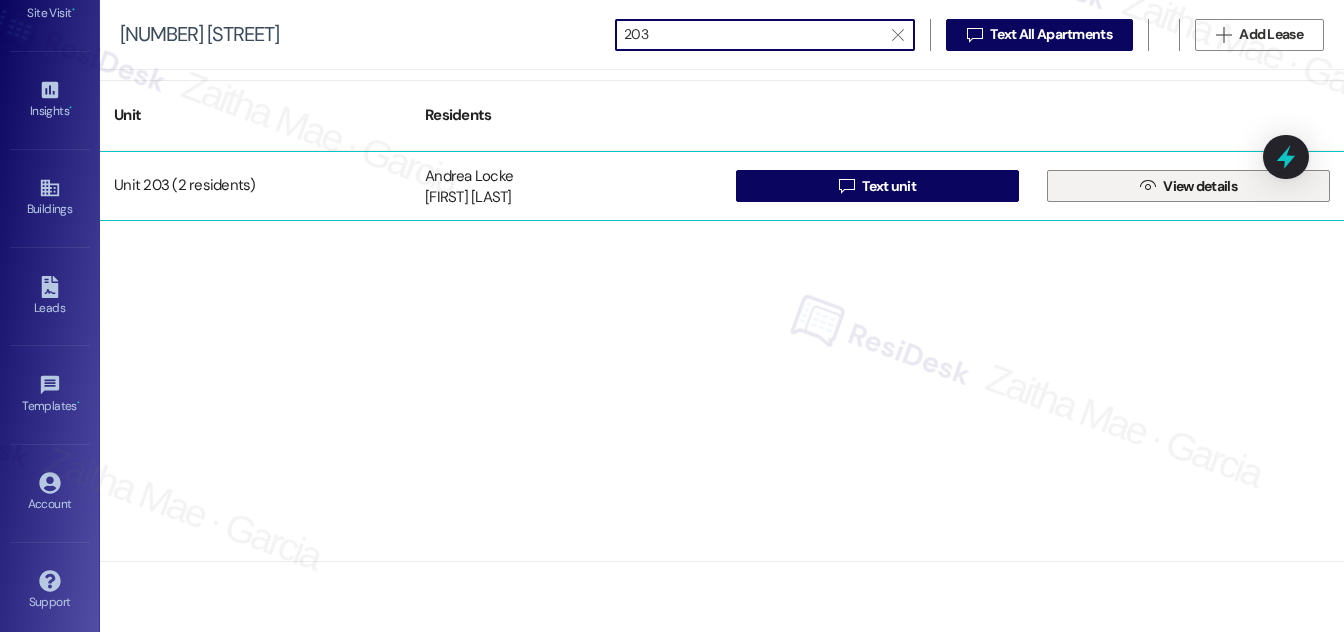 type on "203" 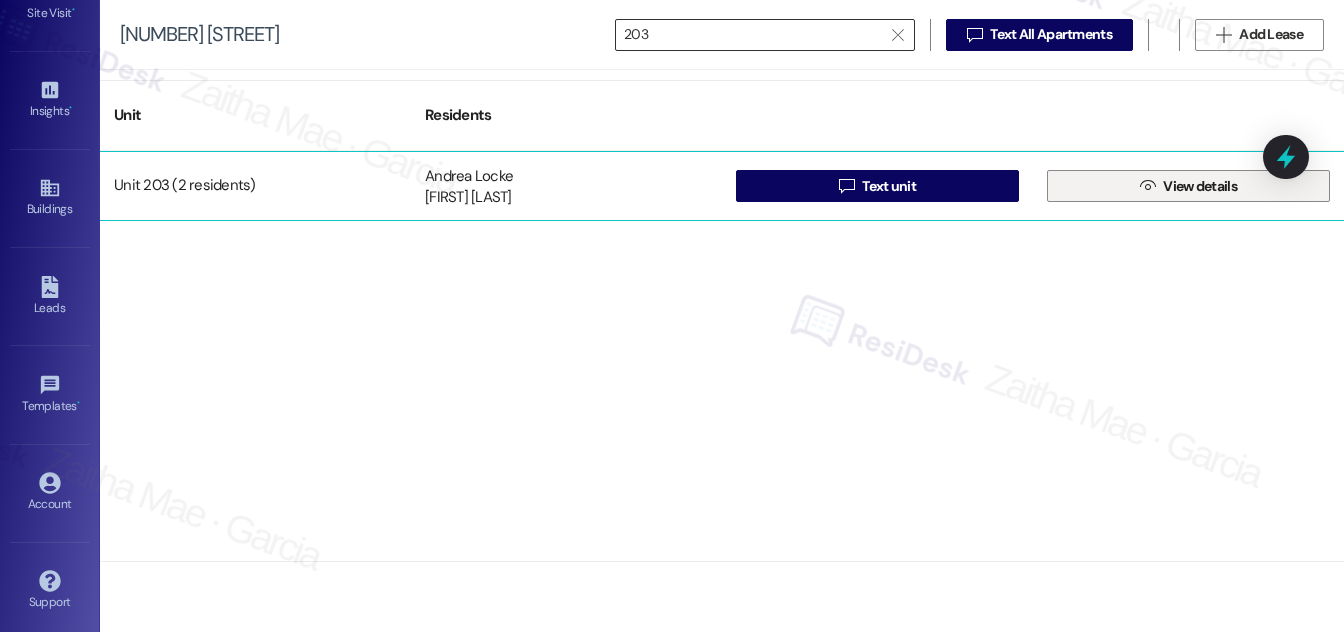 click on "View details" at bounding box center (1200, 186) 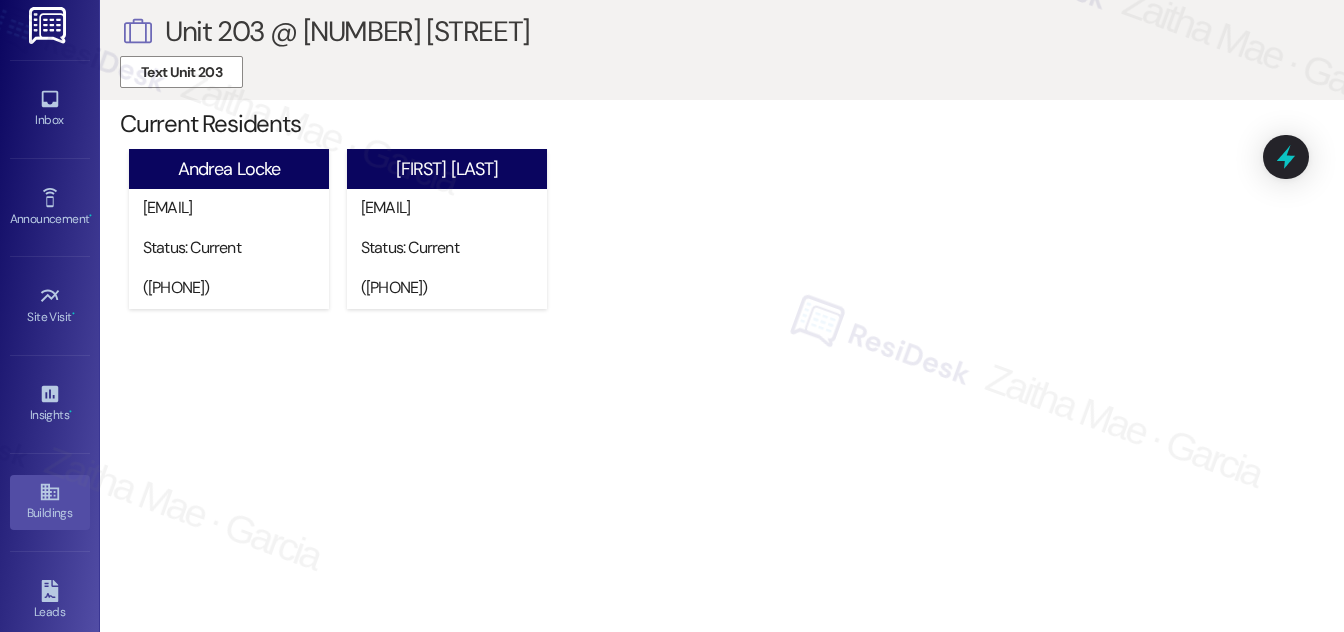 scroll, scrollTop: 0, scrollLeft: 0, axis: both 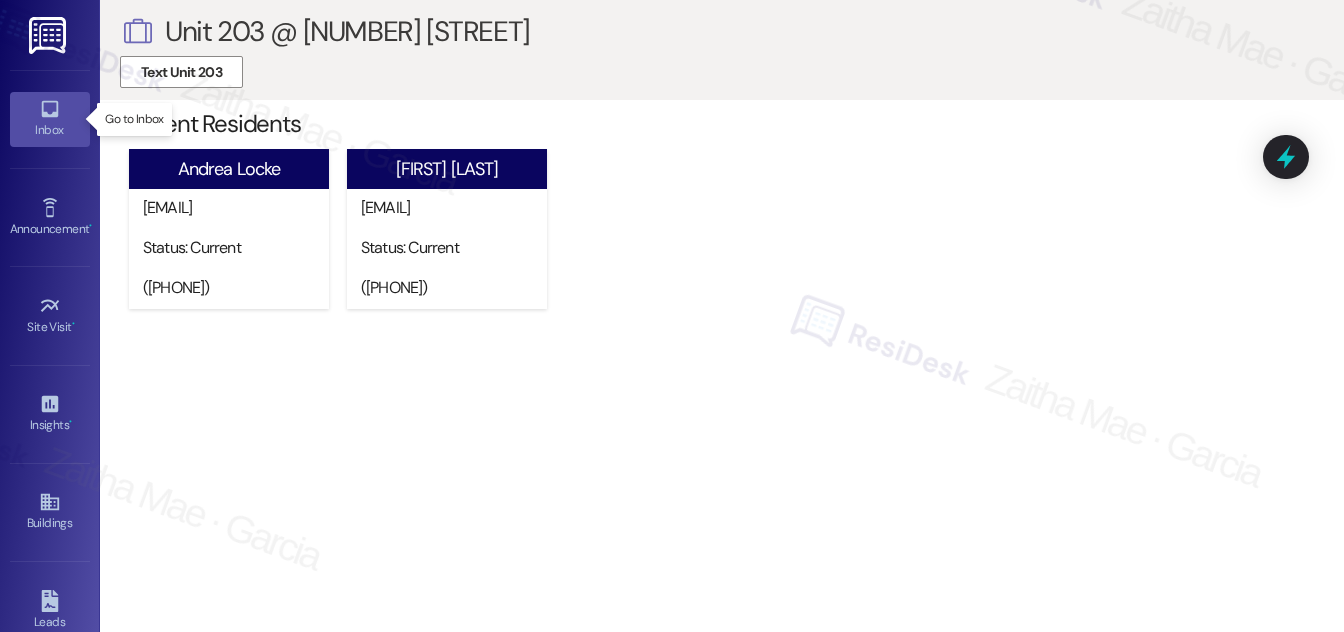 click 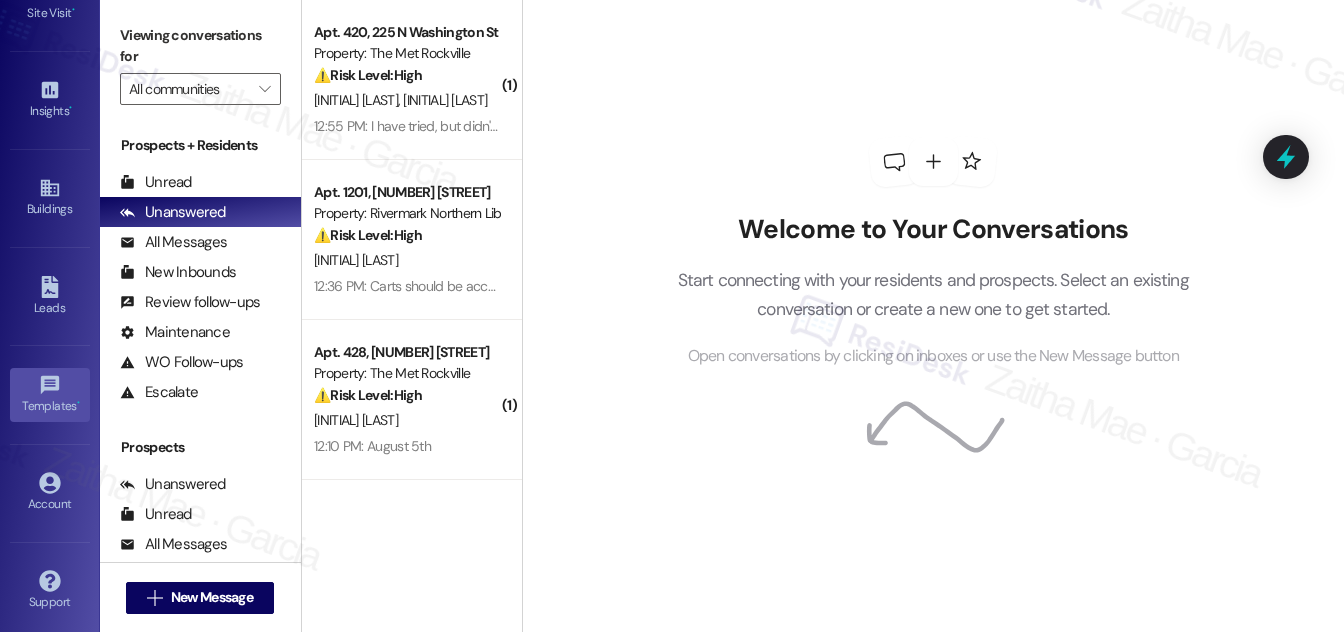 scroll, scrollTop: 314, scrollLeft: 0, axis: vertical 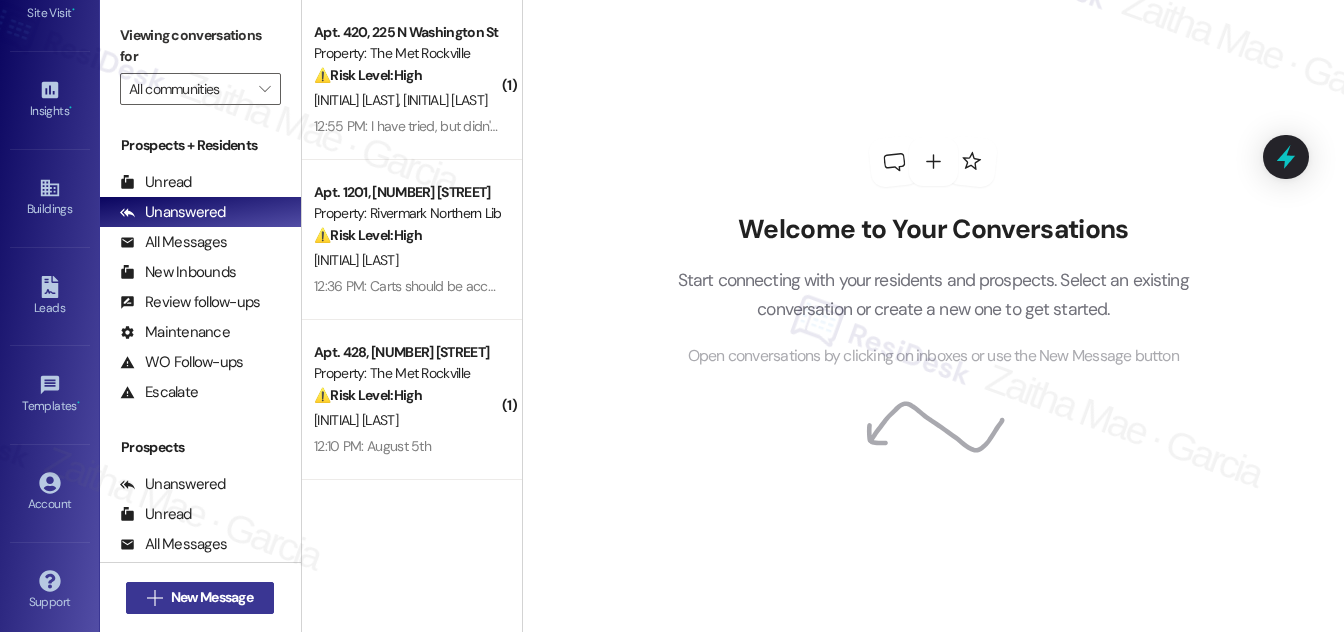 click on "New Message" at bounding box center [212, 597] 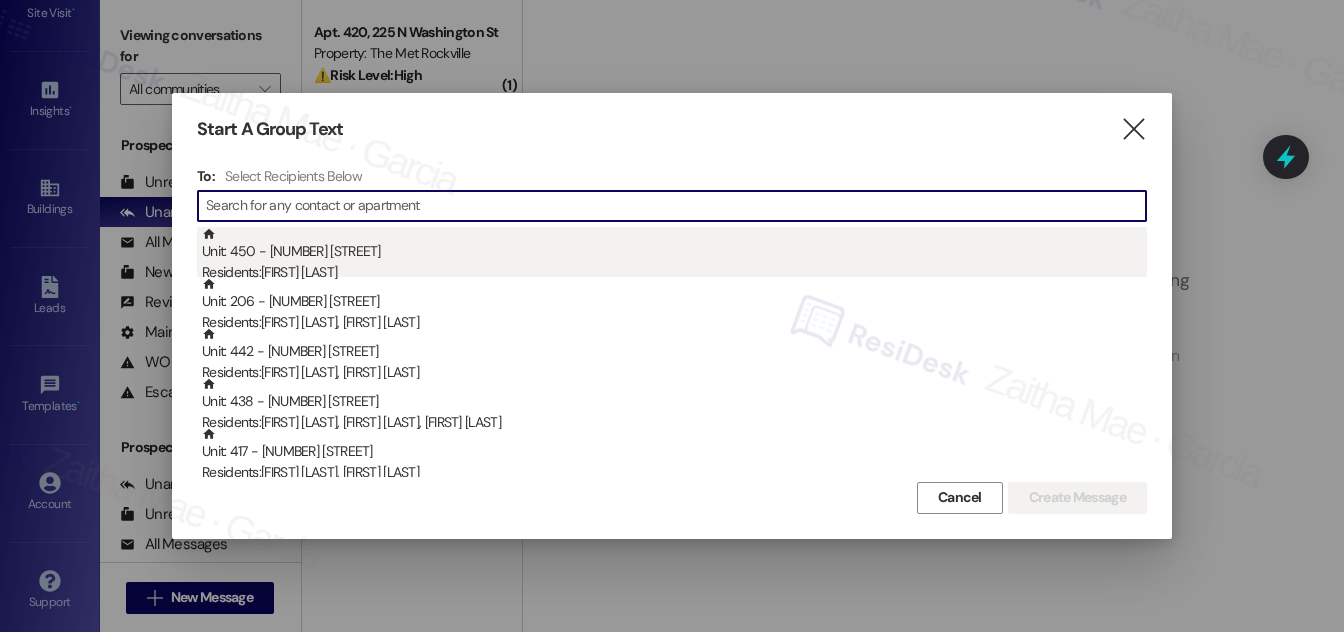 paste on "Edith Locke" 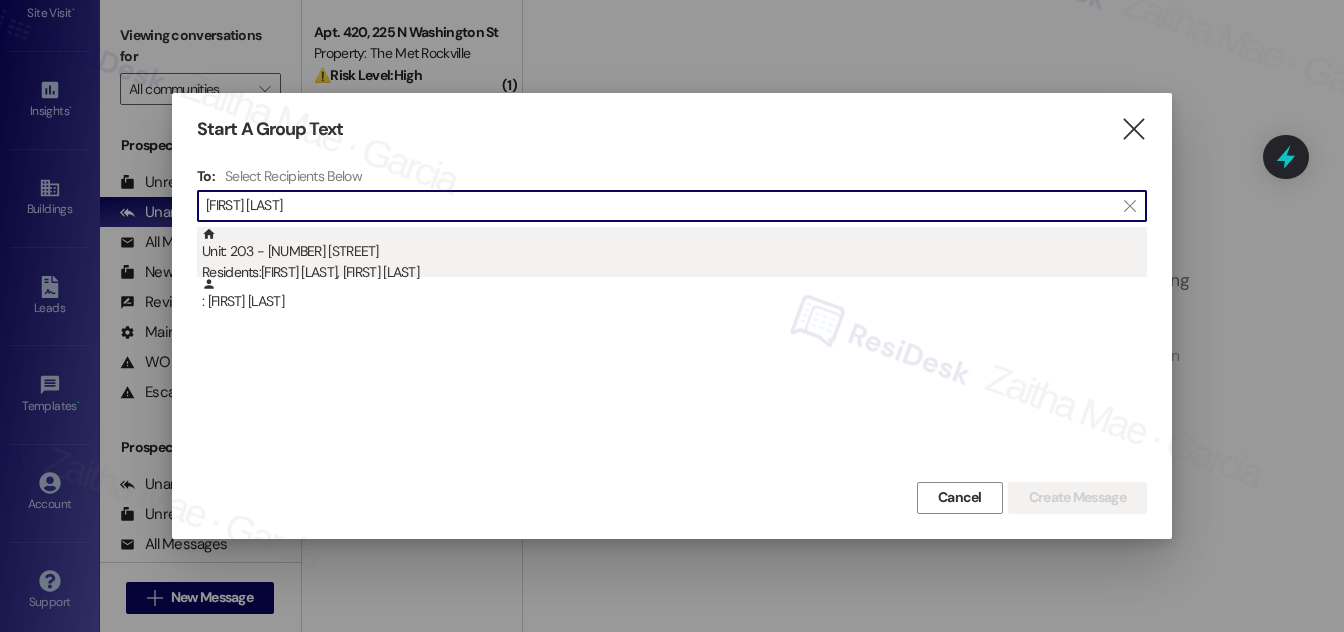 type on "Edith Locke" 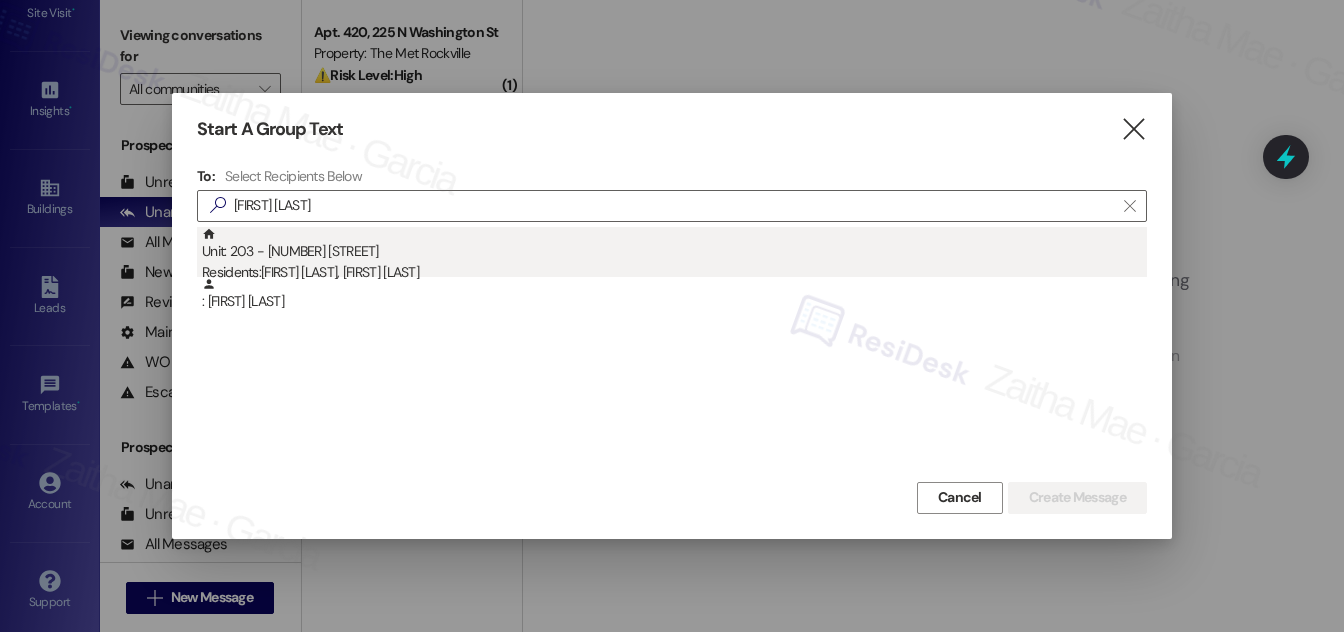 click on "Unit: 203 - 240 Ivy Meadow Ln Residents:  Andrea Locke, Edith Locke" at bounding box center [674, 255] 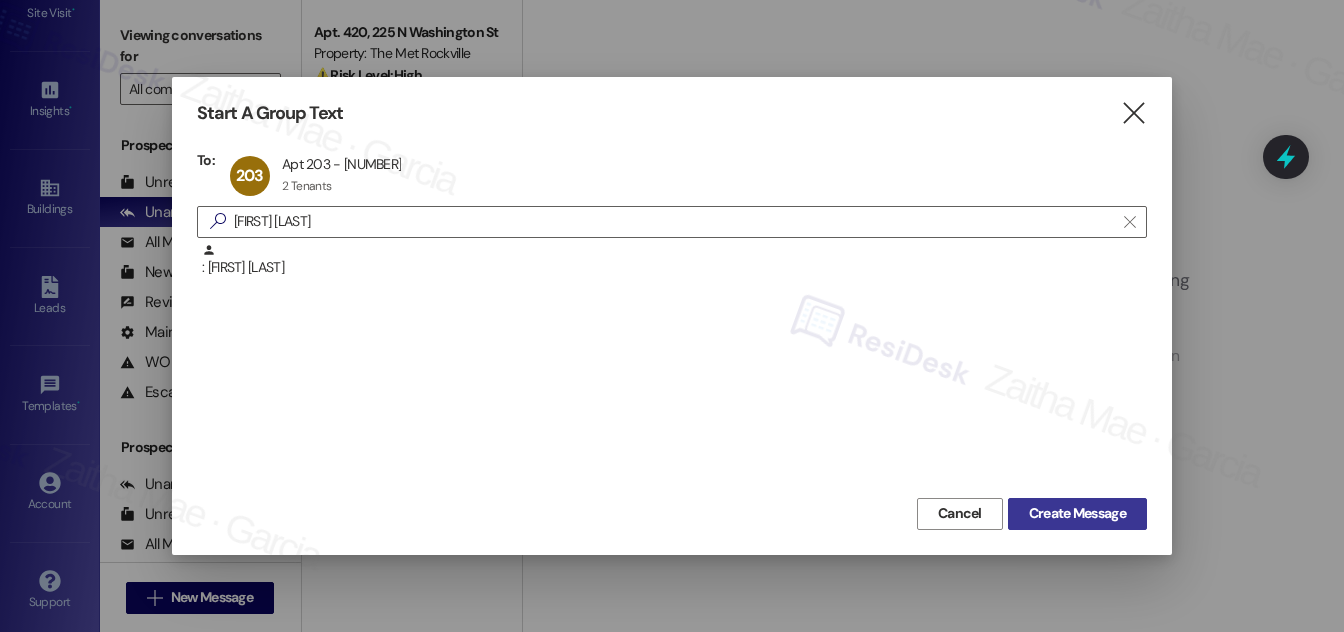 click on "Create Message" at bounding box center (1077, 513) 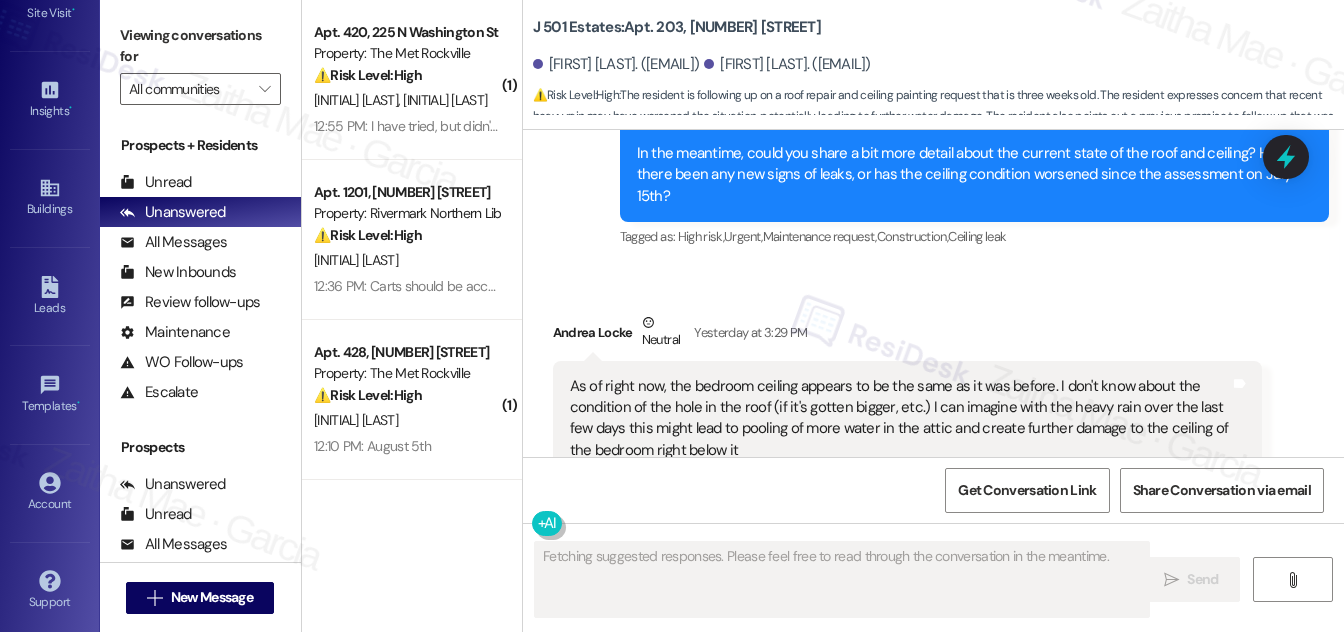 scroll, scrollTop: 6124, scrollLeft: 0, axis: vertical 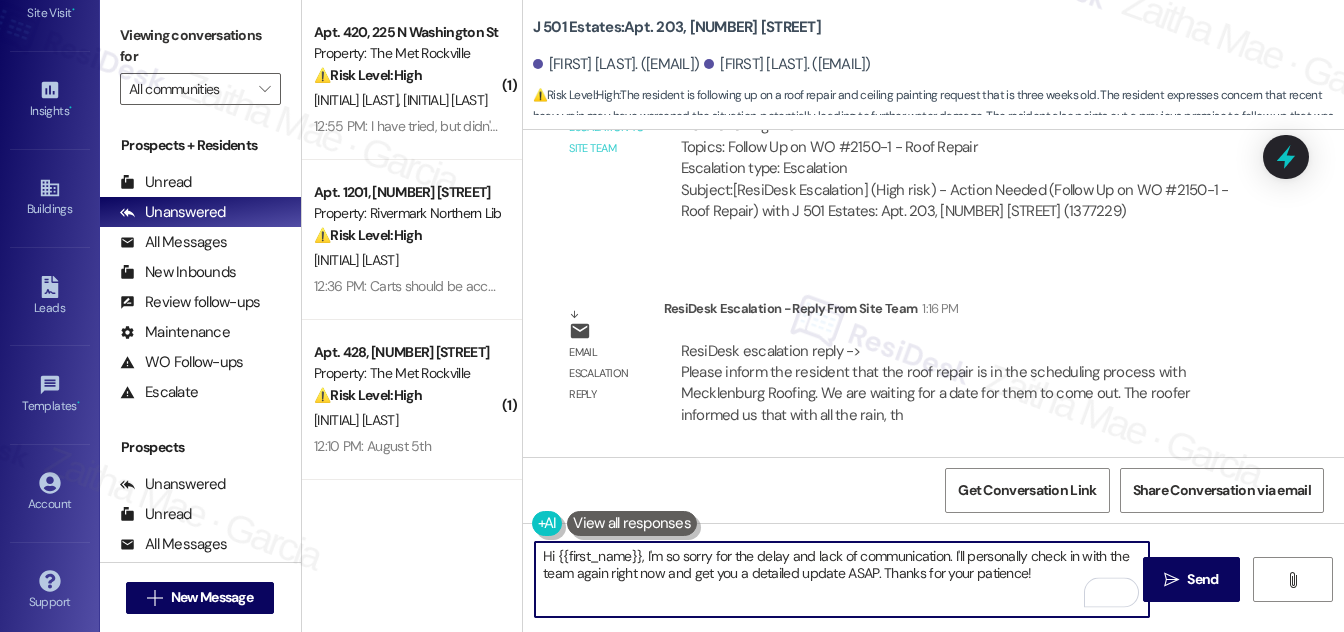drag, startPoint x: 538, startPoint y: 556, endPoint x: 1028, endPoint y: 607, distance: 492.64694 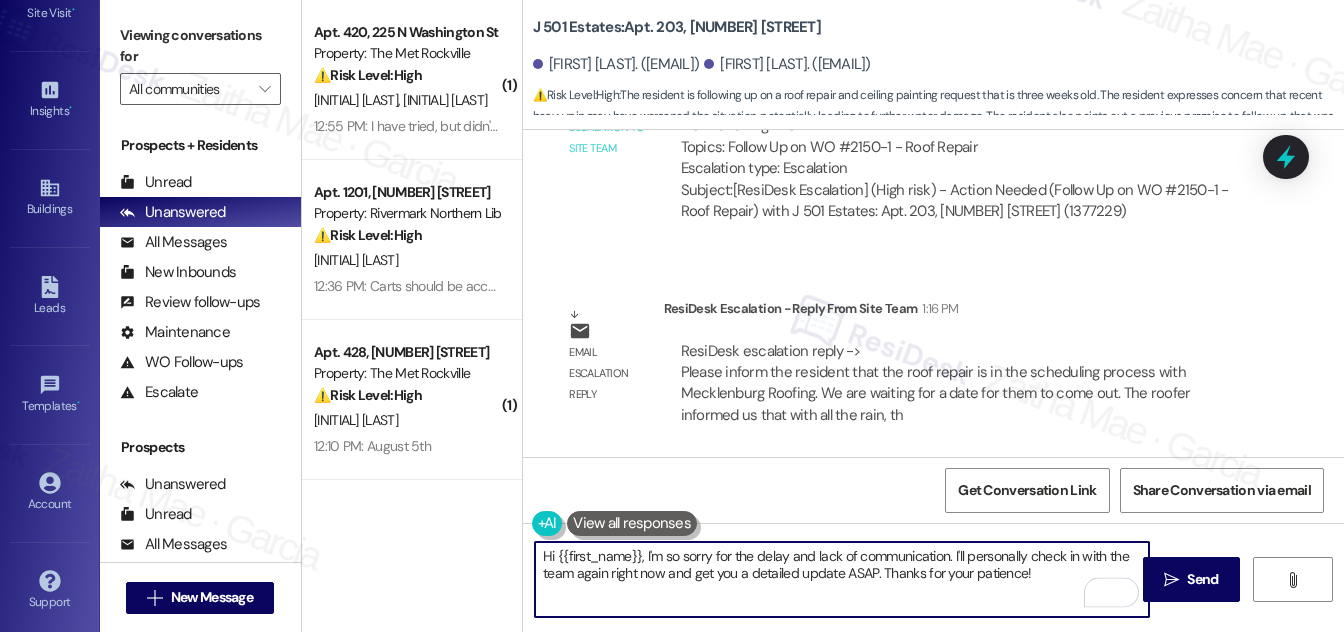 click on "Hi {{first_name}}, I'm so sorry for the delay and lack of communication. I'll personally check in with the team again right now and get you a detailed update ASAP. Thanks for your patience!" at bounding box center [842, 579] 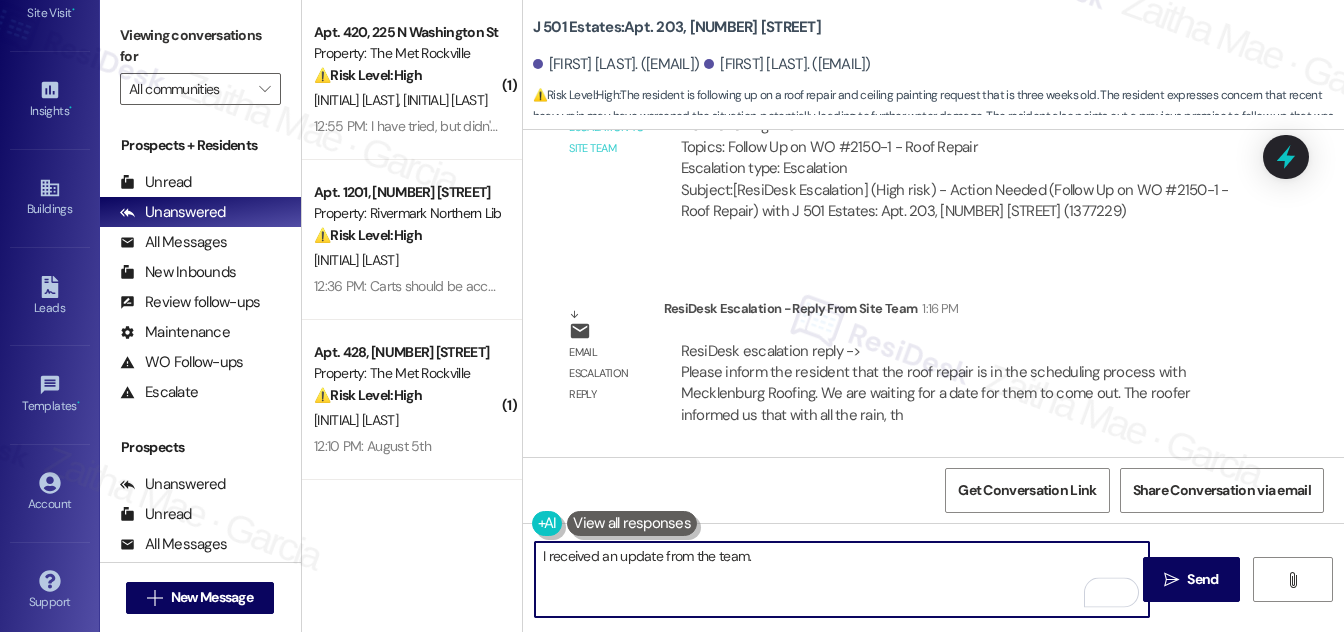 paste on "the roof repair is in the scheduling process with Mecklenburg Roofing.  We are waiting for a date for them to come out.  The roofer informed us that with all the rain, they are trying to fit in all of the appointments they have as soon as possible throughout the city." 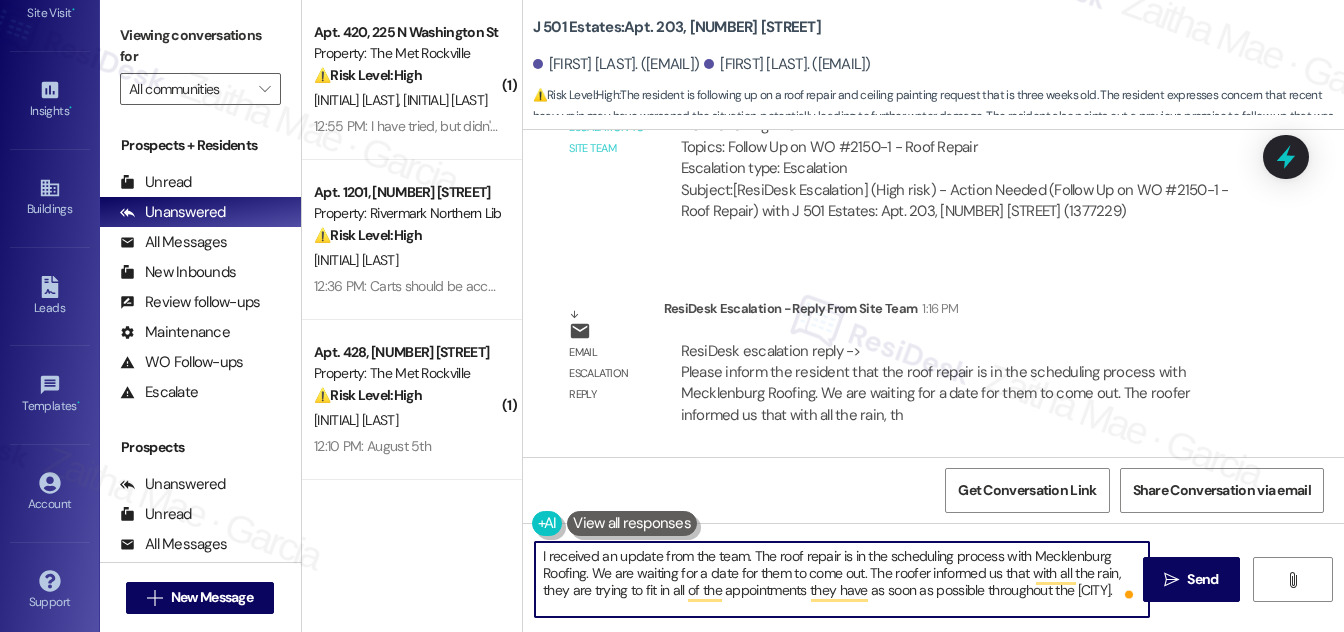 click on "I received an update from the team. The roof repair is in the scheduling process with Mecklenburg Roofing.  We are waiting for a date for them to come out.  The roofer informed us that with all the rain, they are trying to fit in all of the appointments they have as soon as possible throughout the city." at bounding box center (842, 579) 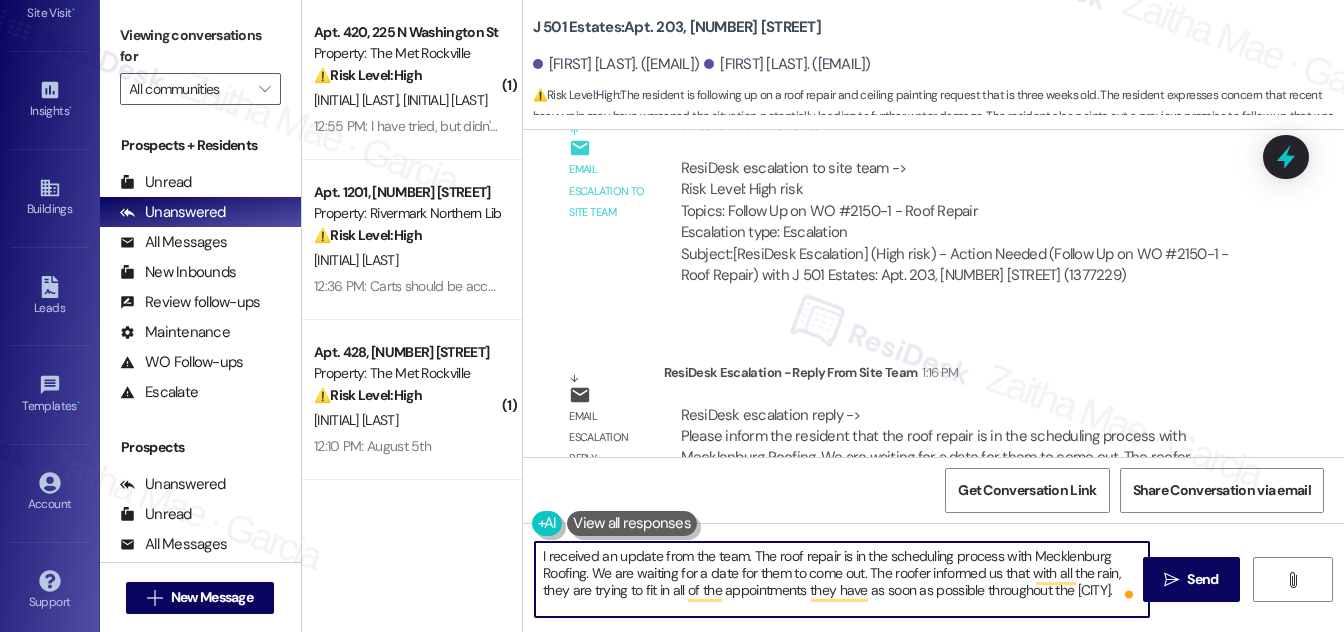 scroll, scrollTop: 7038, scrollLeft: 0, axis: vertical 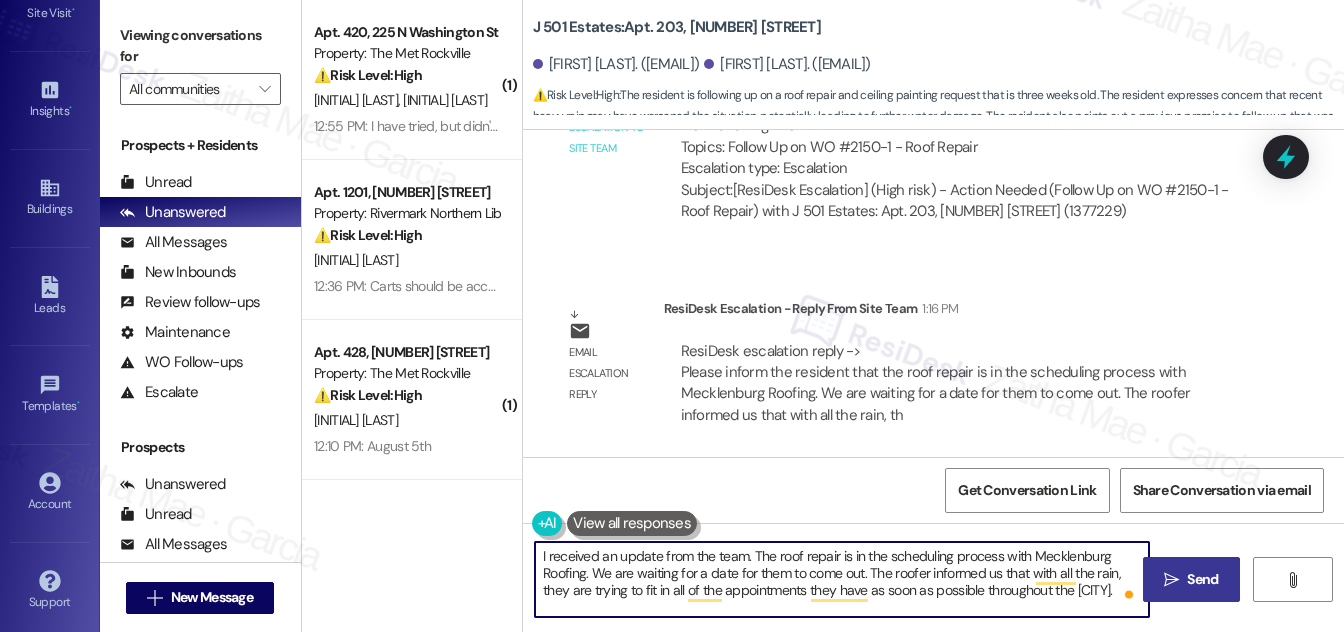 type on "I received an update from the team. The roof repair is in the scheduling process with Mecklenburg Roofing.  We are waiting for a date for them to come out.  The roofer informed us that with all the rain, they are trying to fit in all of the appointments they have as soon as possible throughout the city." 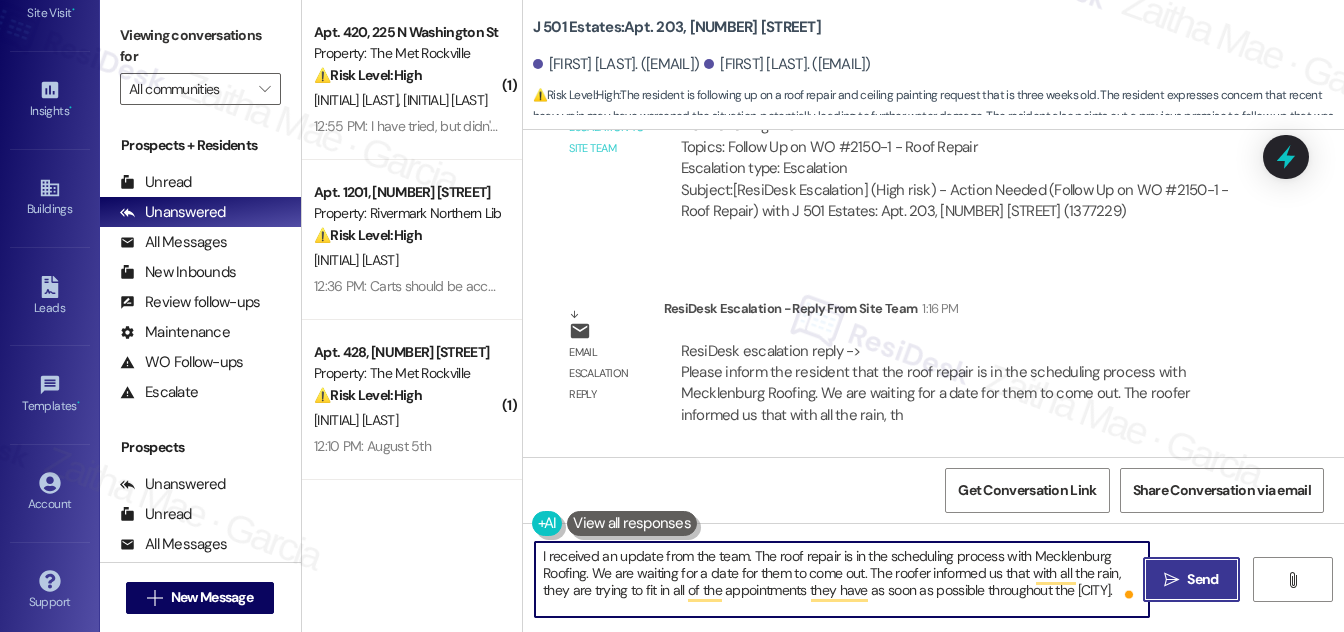 click on "Send" at bounding box center [1202, 579] 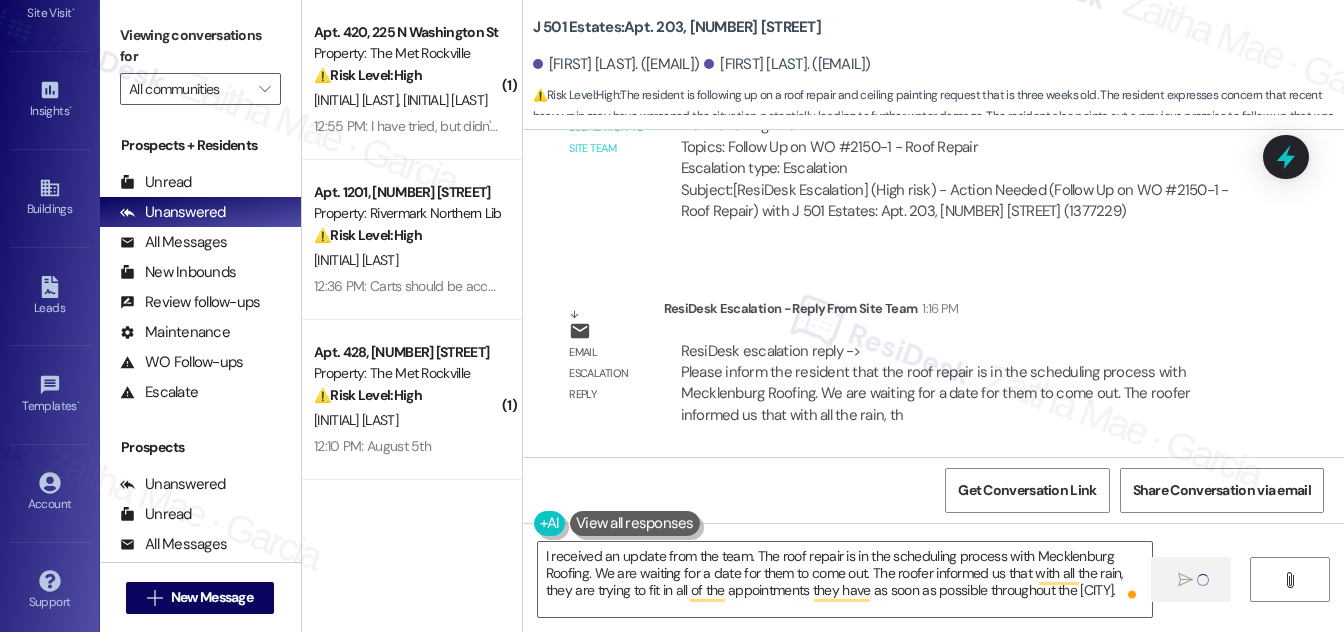 type 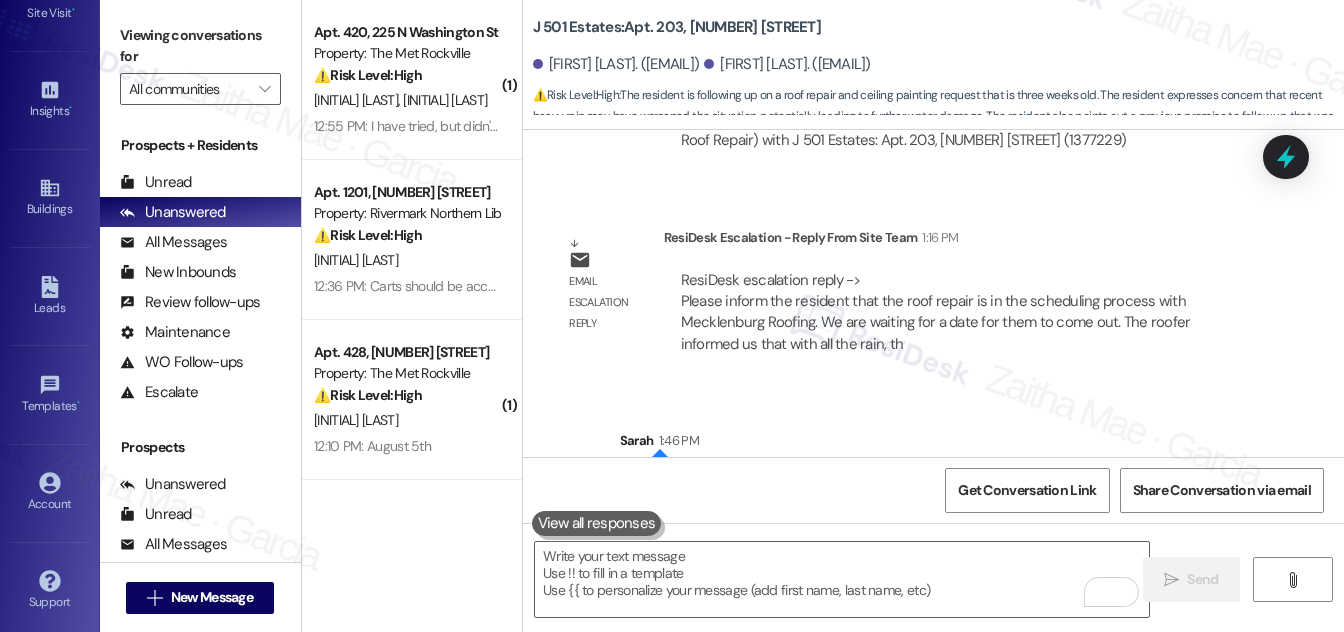 scroll, scrollTop: 7221, scrollLeft: 0, axis: vertical 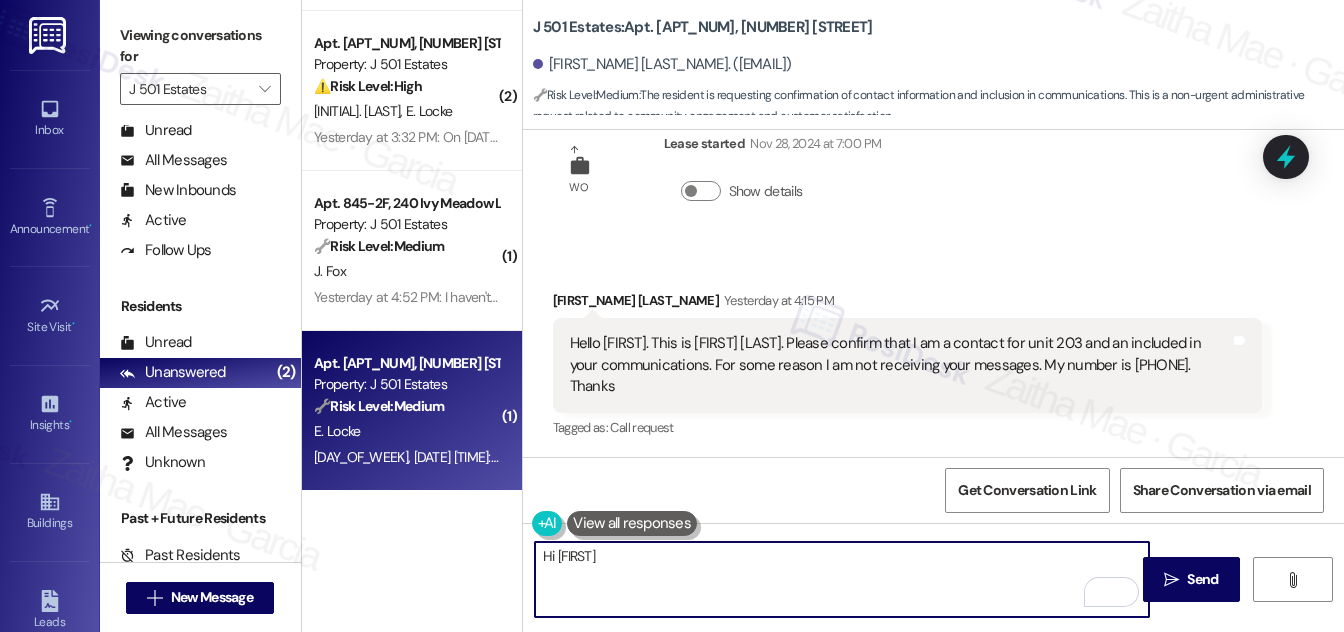 click on "Hi [FIRST]" at bounding box center (842, 579) 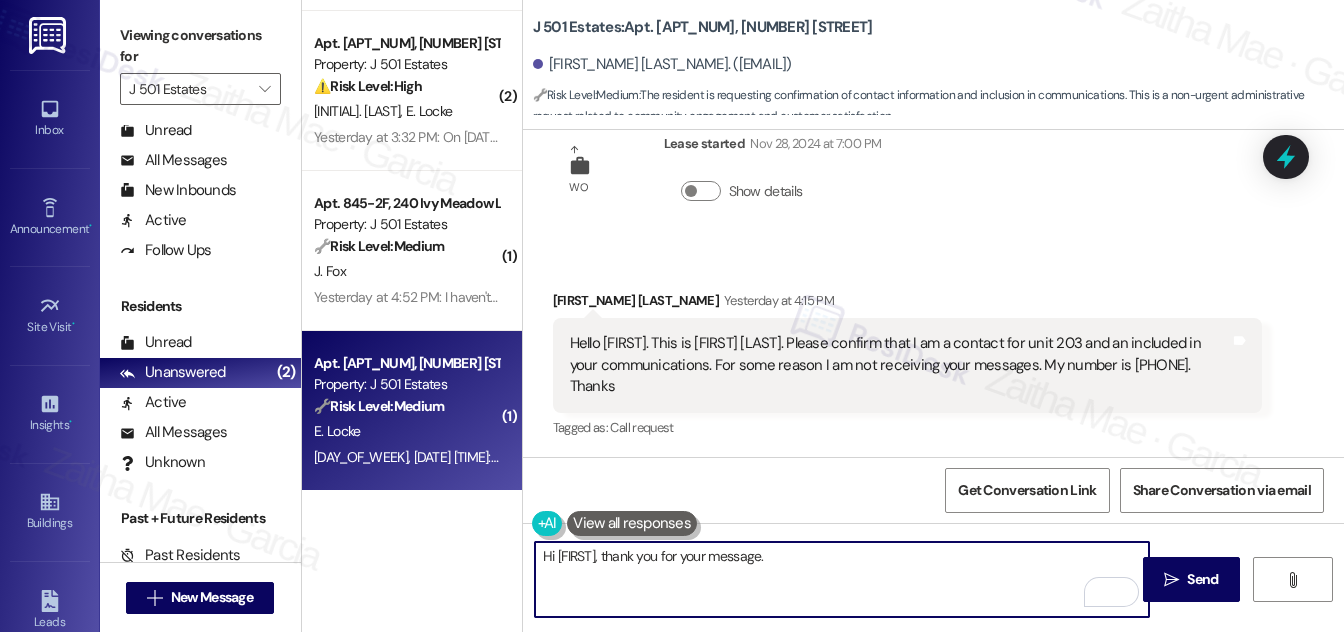paste on "Yes, you are listed as a contact for Unit [NUMBER], and we have your number on file." 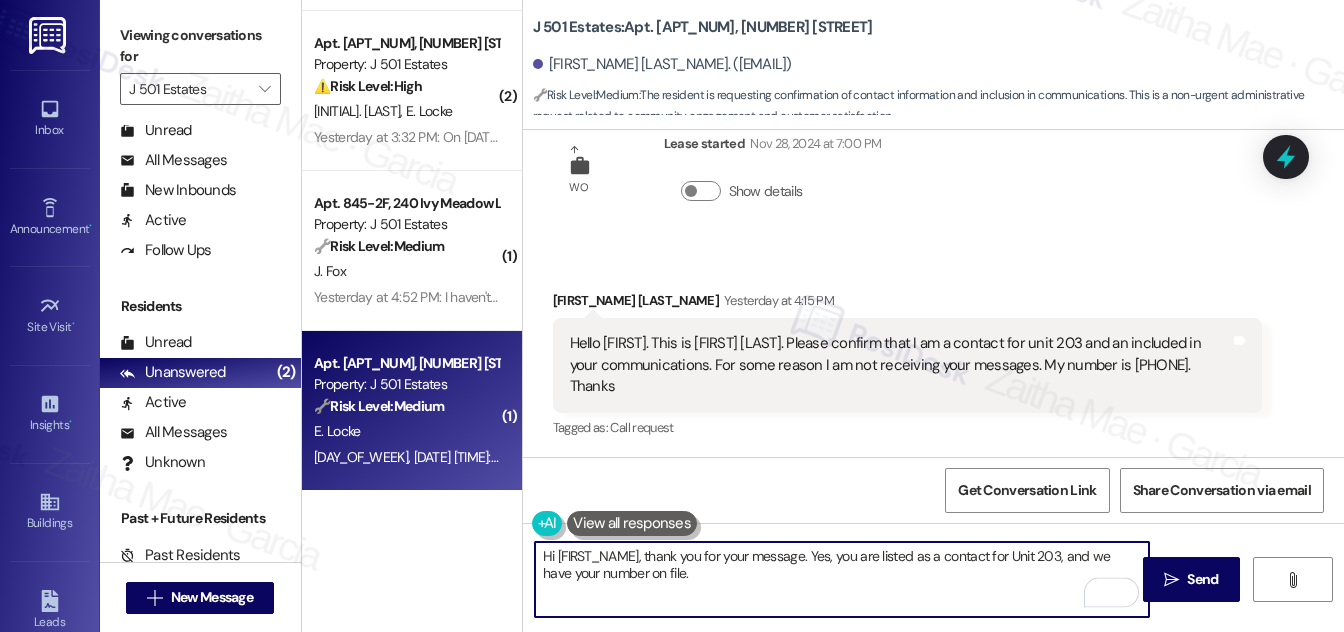 paste on "When you get a chance, please reply within the main group chat thread so we can keep all communication in one place. Thank you!" 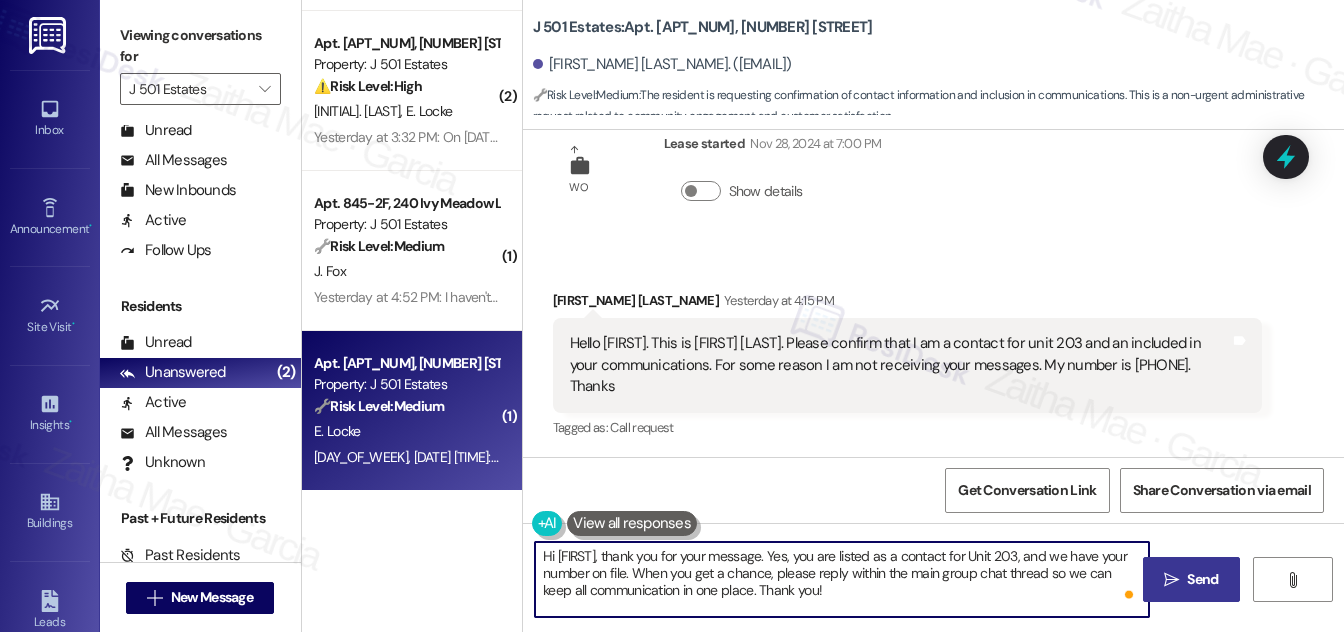 type on "Hi [FIRST], thank you for your message. Yes, you are listed as a contact for Unit 203, and we have your number on file. When you get a chance, please reply within the main group chat thread so we can keep all communication in one place. Thank you!" 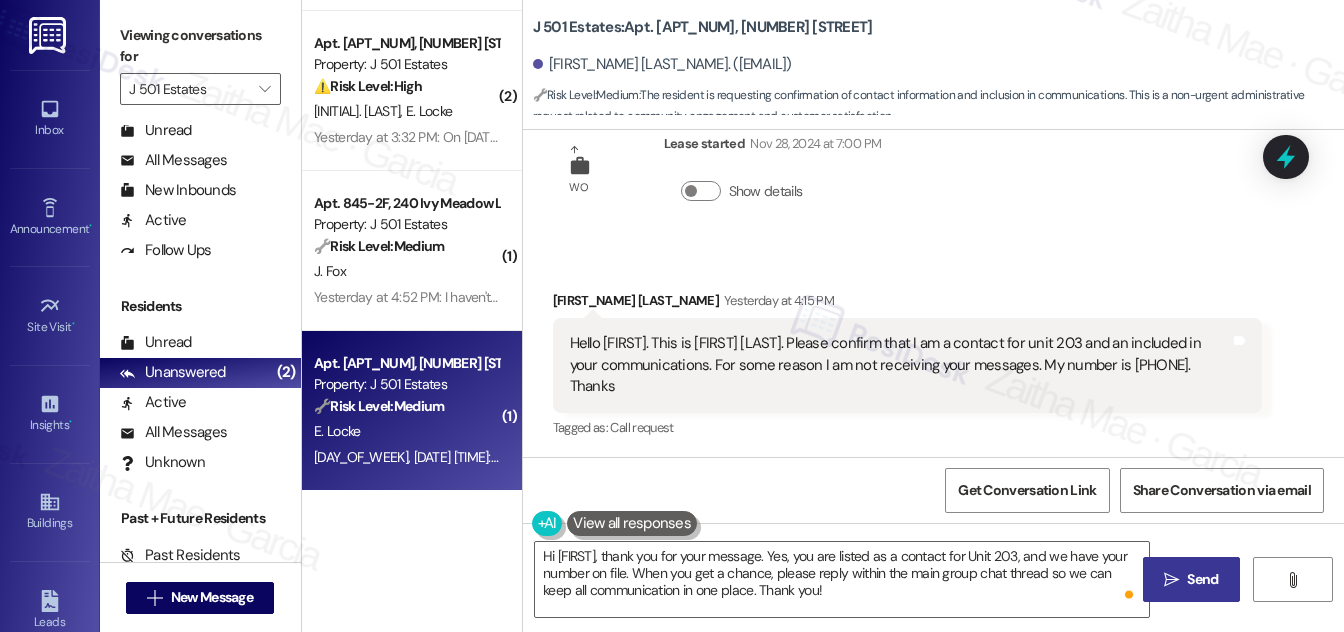 drag, startPoint x: 1210, startPoint y: 577, endPoint x: 1180, endPoint y: 569, distance: 31.04835 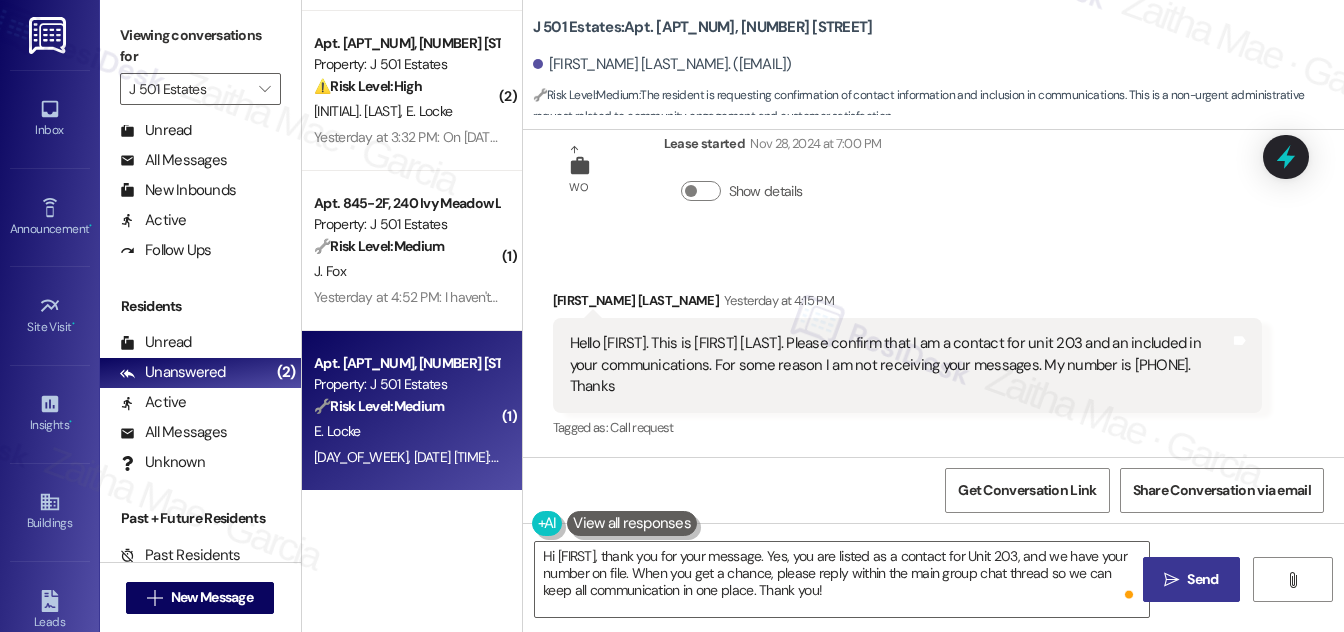 click on "Send" at bounding box center (1202, 579) 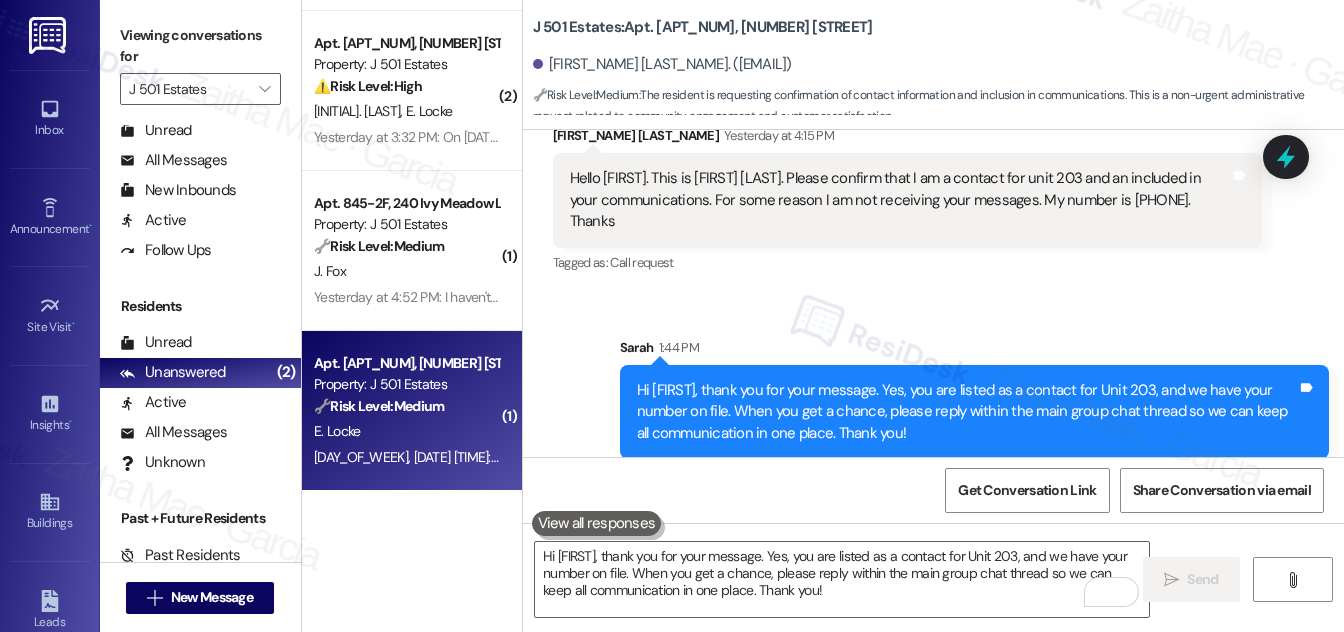 scroll, scrollTop: 240, scrollLeft: 0, axis: vertical 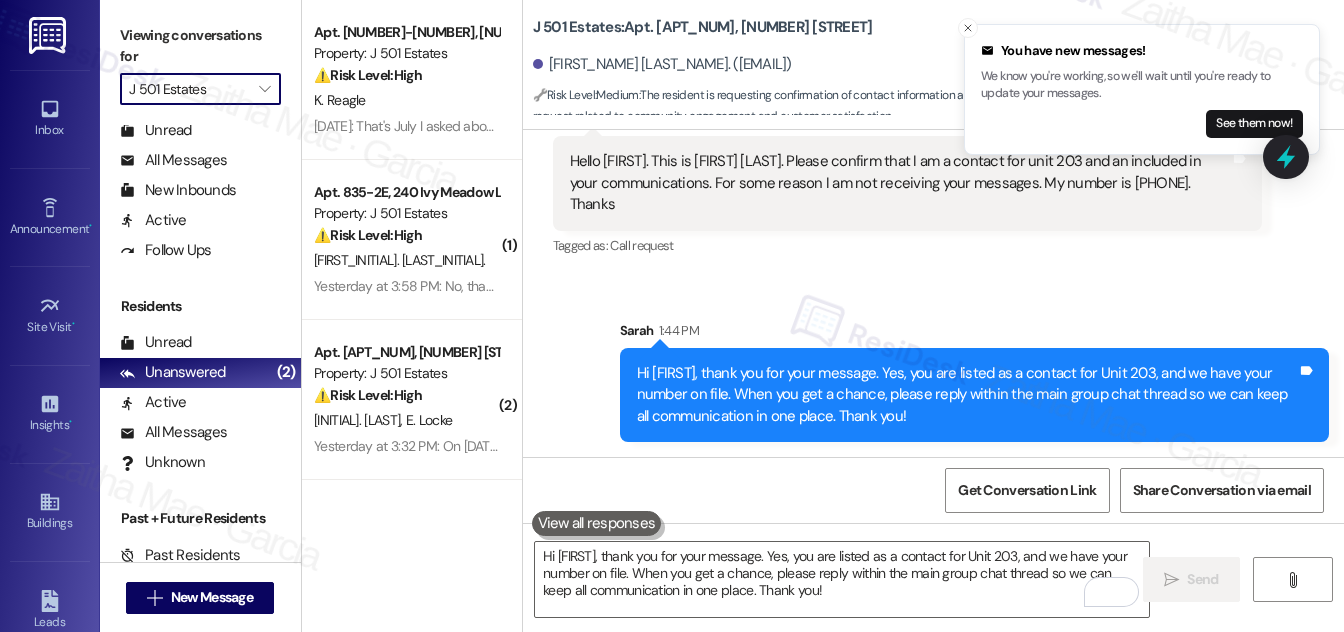 click on "J 501 Estates" at bounding box center [189, 89] 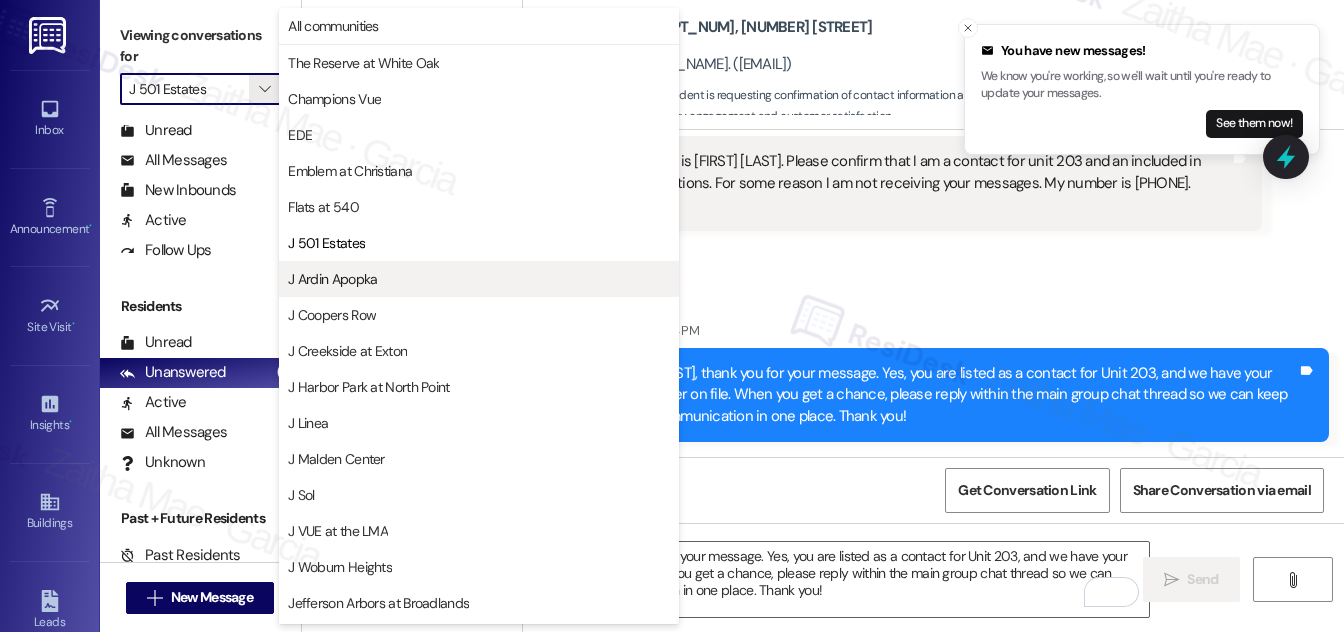 click on "J Ardin Apopka" at bounding box center [332, 279] 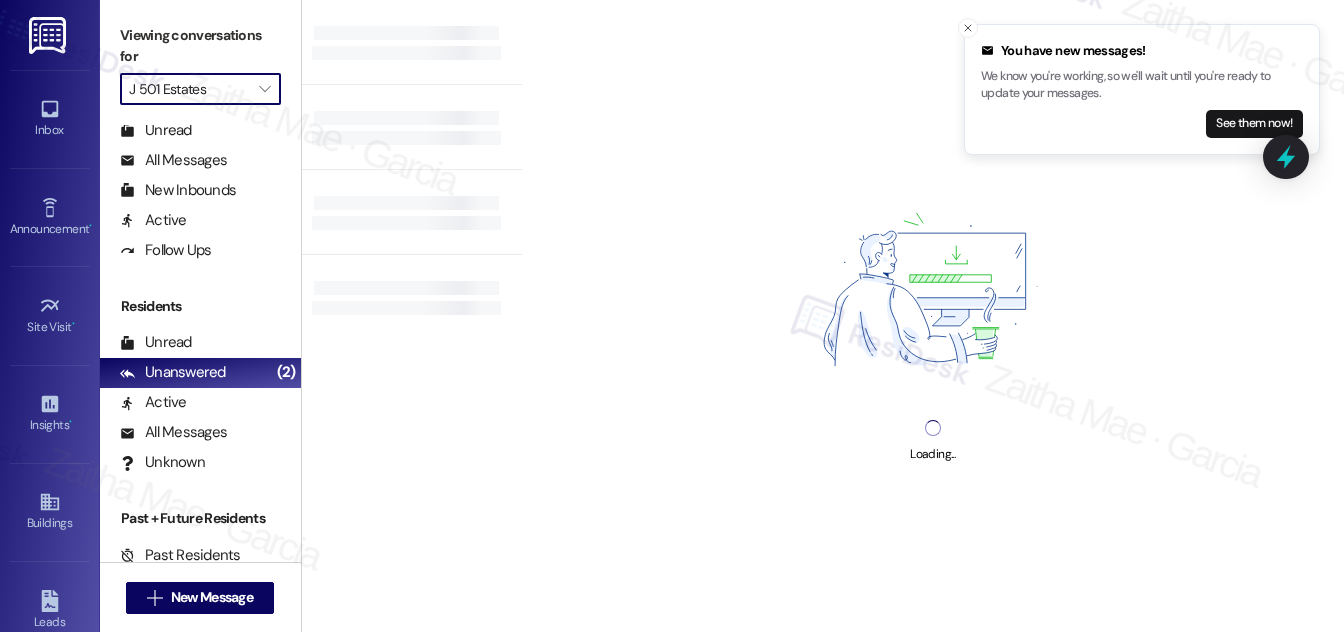 type on "J Ardin Apopka" 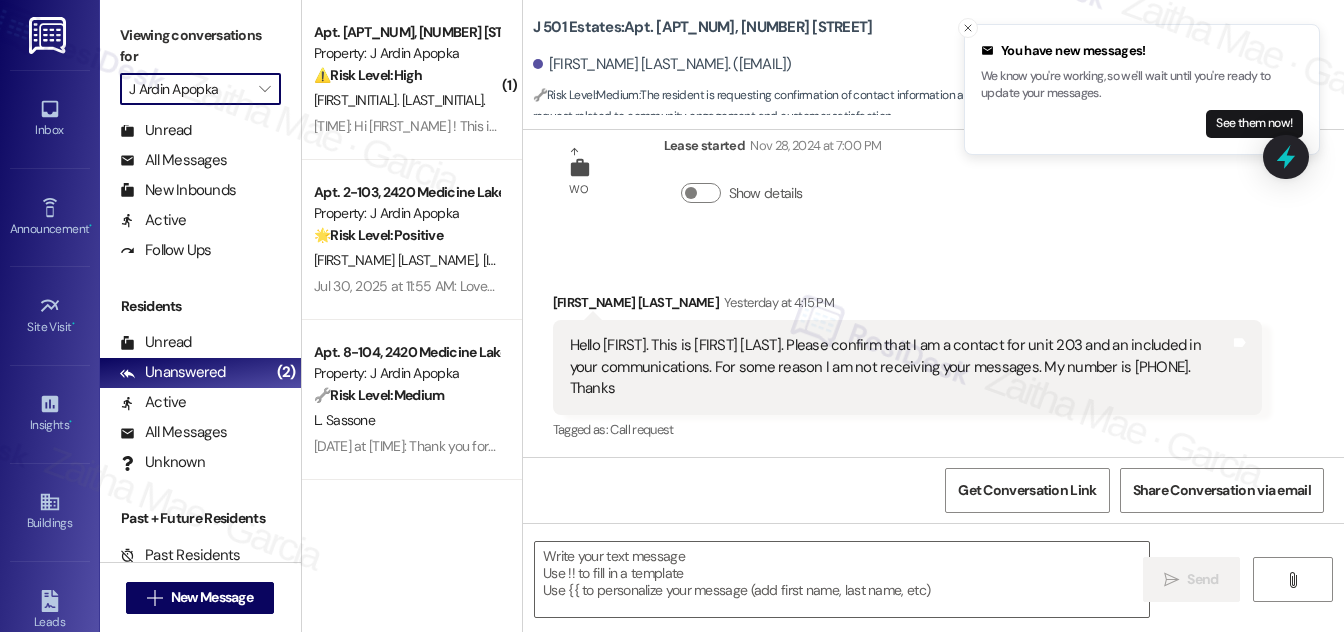 scroll, scrollTop: 58, scrollLeft: 0, axis: vertical 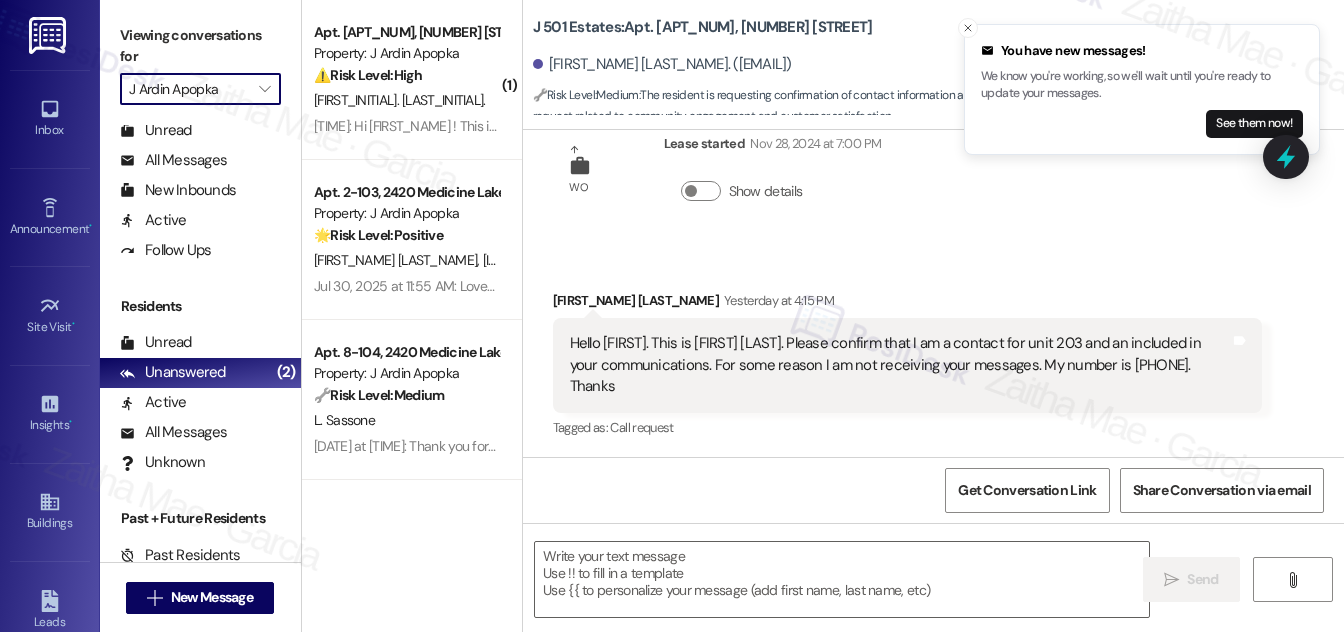 type on "Fetching suggested responses. Please feel free to read through the conversation in the meantime." 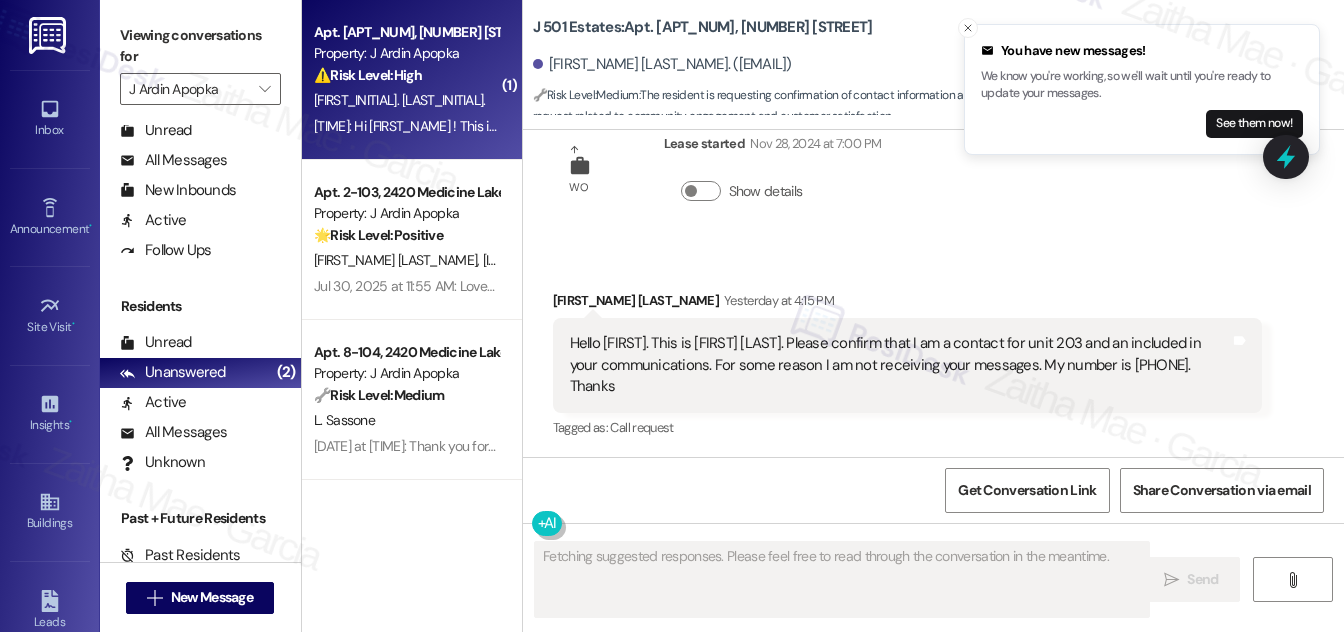 click on "[FIRST_INITIAL]. [LAST_INITIAL]." at bounding box center (406, 100) 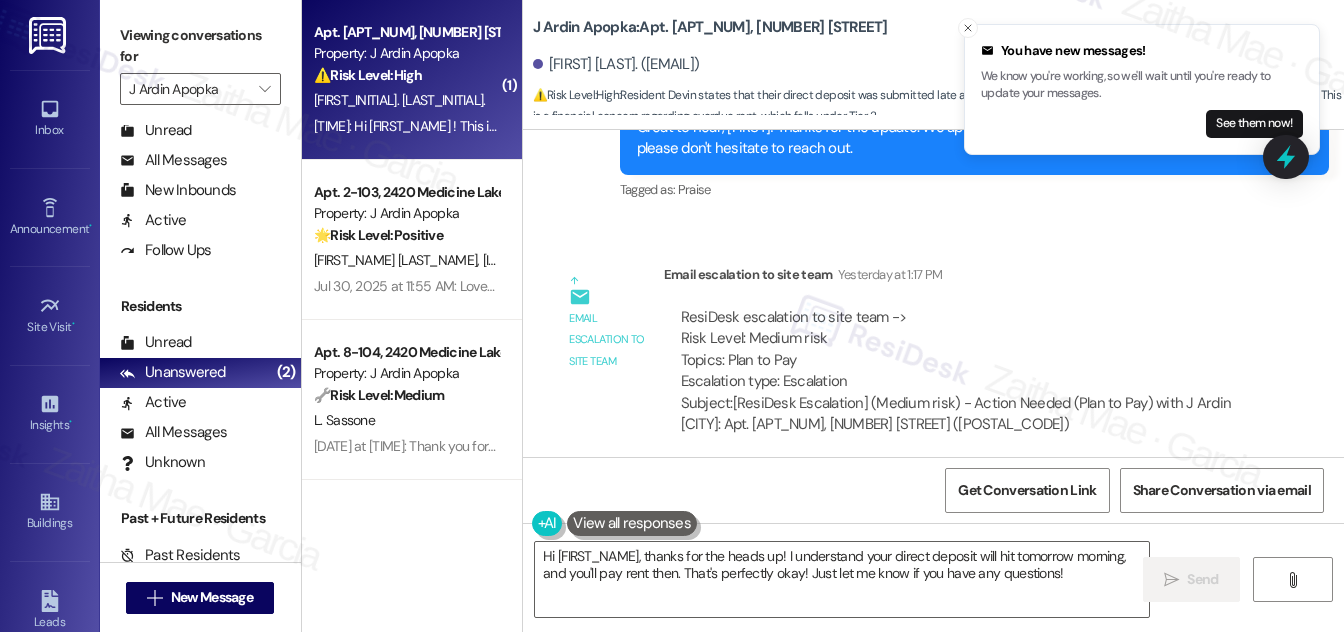 scroll, scrollTop: 3293, scrollLeft: 0, axis: vertical 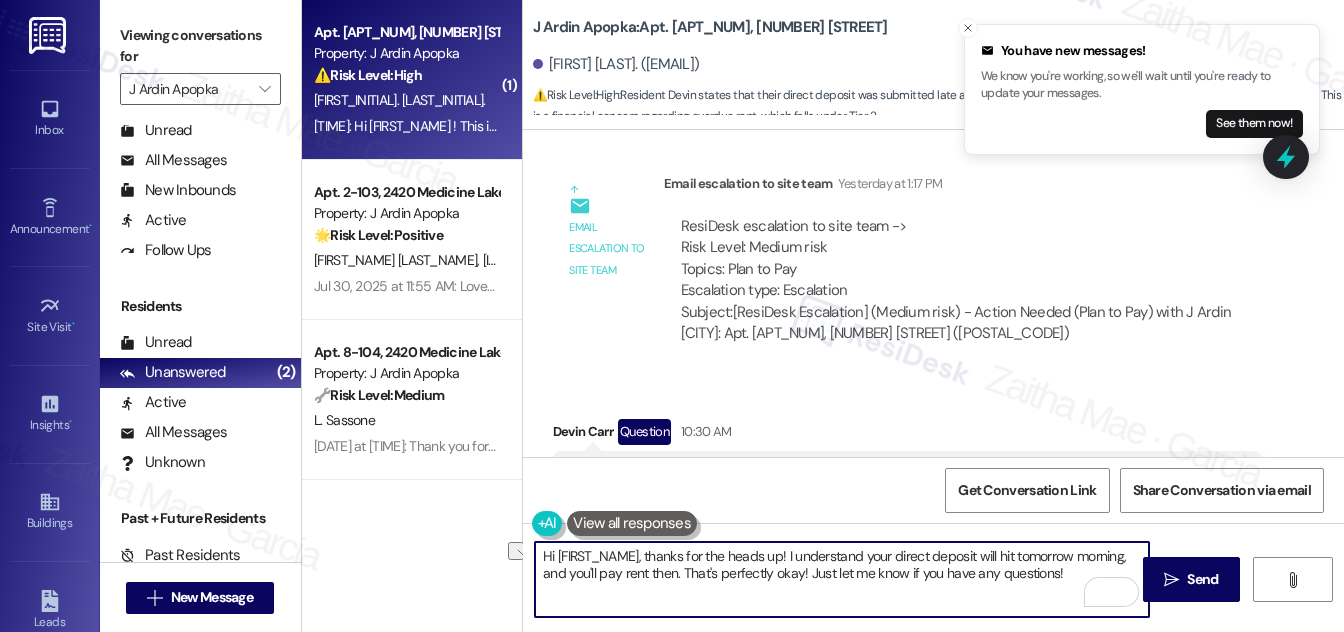 drag, startPoint x: 627, startPoint y: 571, endPoint x: 1034, endPoint y: 574, distance: 407.01105 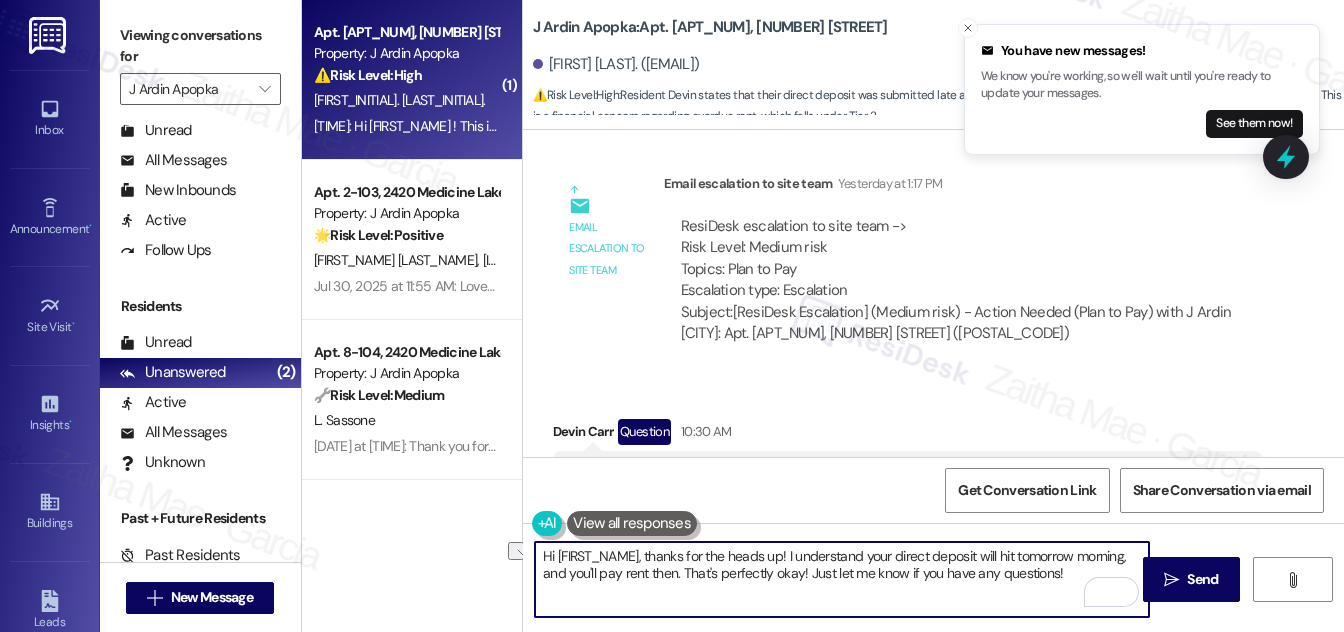 click on "Hi [FIRST_NAME], thanks for the heads up! I understand your direct deposit will hit tomorrow morning, and you'll pay rent then. That's perfectly okay! Just let me know if you have any questions!" at bounding box center (842, 579) 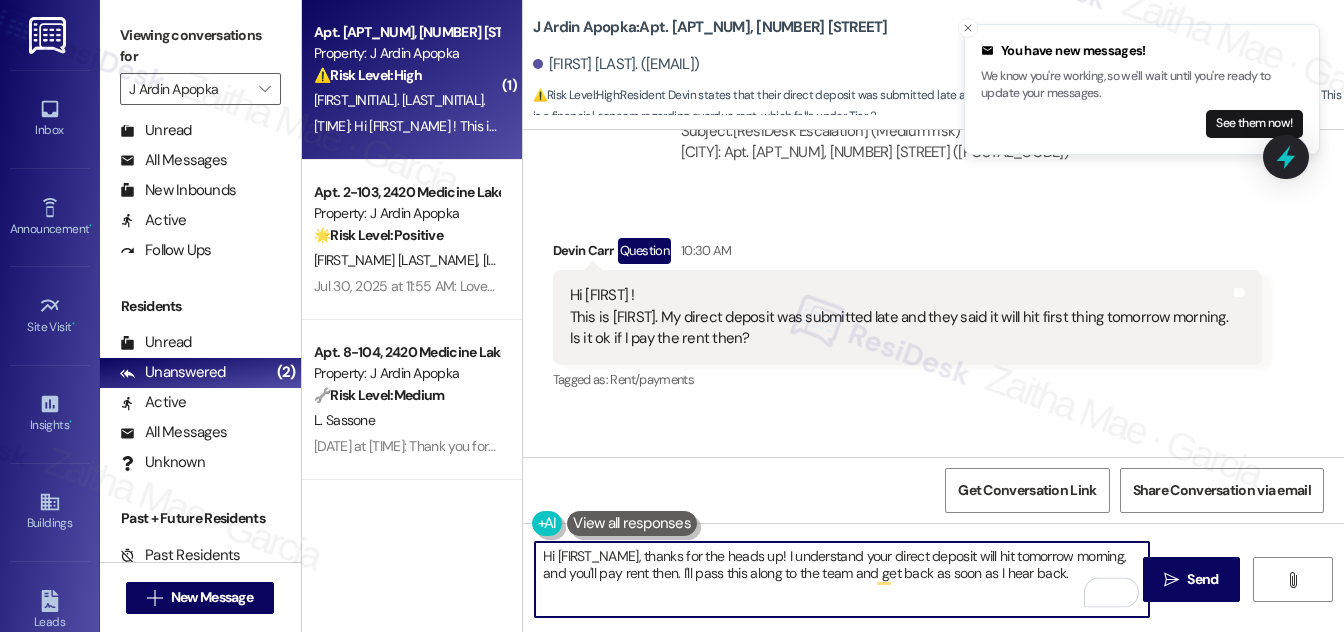 scroll, scrollTop: 3565, scrollLeft: 0, axis: vertical 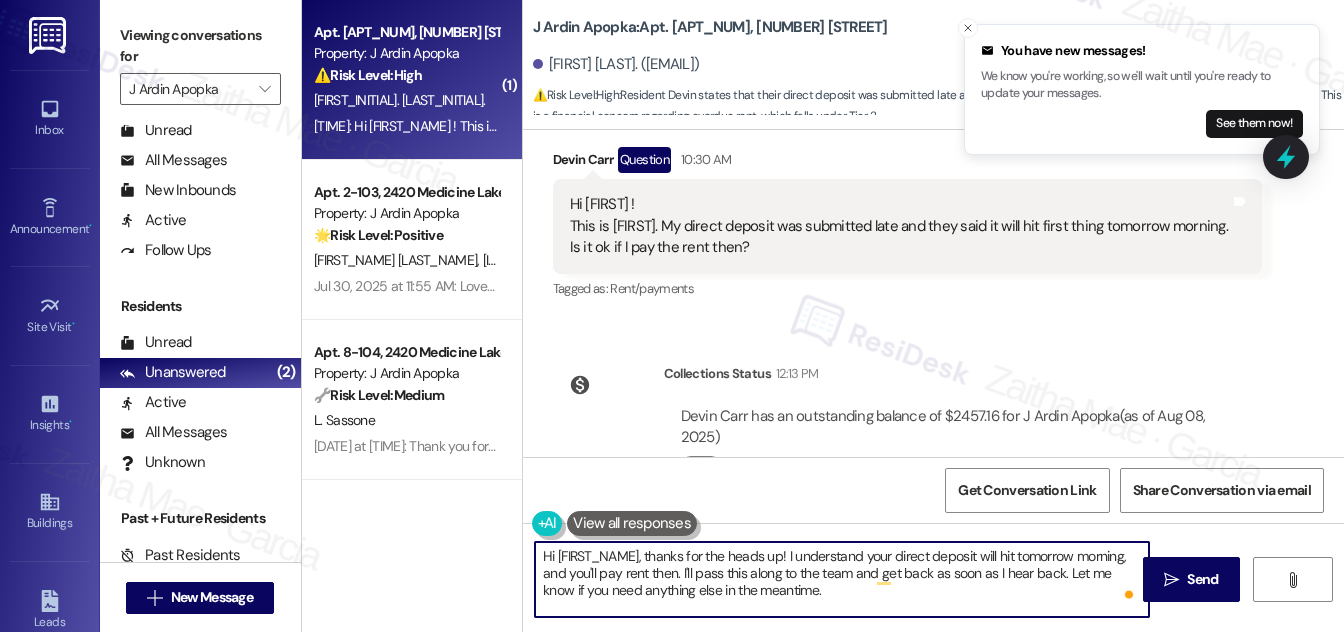 click on "Hi [FIRST_NAME], thanks for the heads up! I understand your direct deposit will hit tomorrow morning, and you'll pay rent then. I'll pass this along to the team and get back as soon as I hear back. Let me know if you need anything else in the meantime." at bounding box center (842, 579) 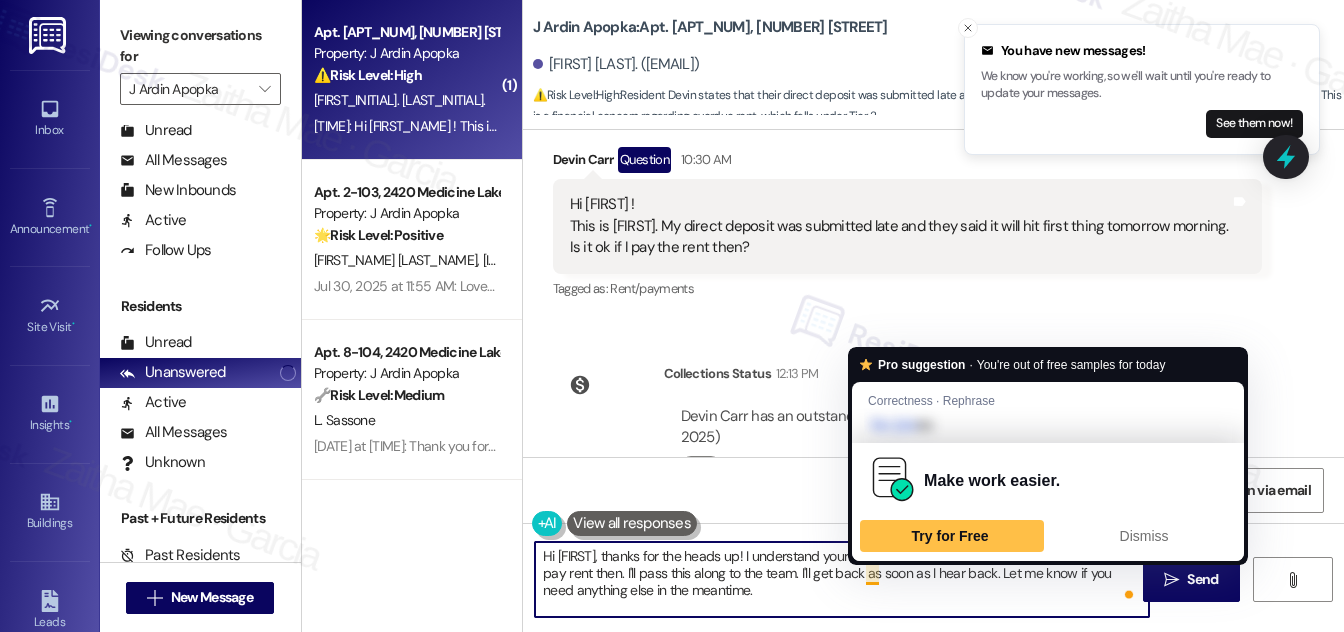 click on "Hi [FIRST], thanks for the heads up! I understand your direct deposit will hit tomorrow morning, and you'll pay rent then. I'll pass this along to the team. I'll get back as soon as I hear back. Let me know if you need anything else in the meantime." at bounding box center [842, 579] 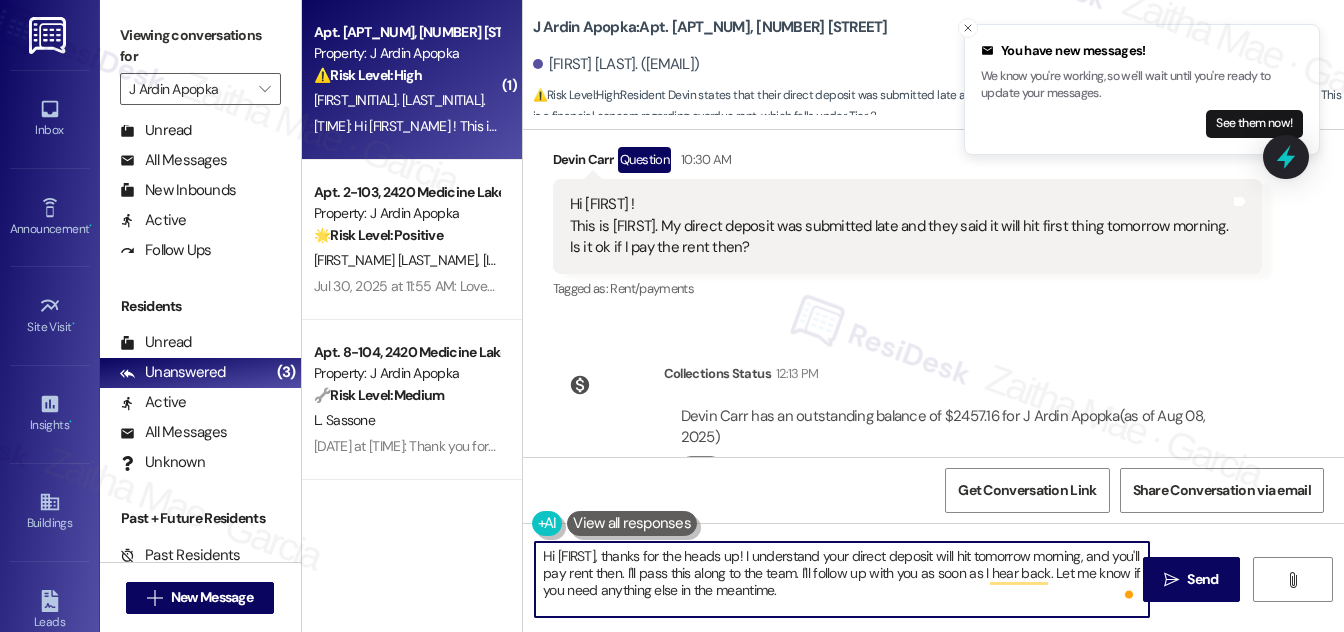 click on "Hi [FIRST], thanks for the heads up! I understand your direct deposit will hit tomorrow morning, and you'll pay rent then. I'll pass this along to the team. I'll follow up with you as soon as I hear back. Let me know if you need anything else in the meantime." at bounding box center [842, 579] 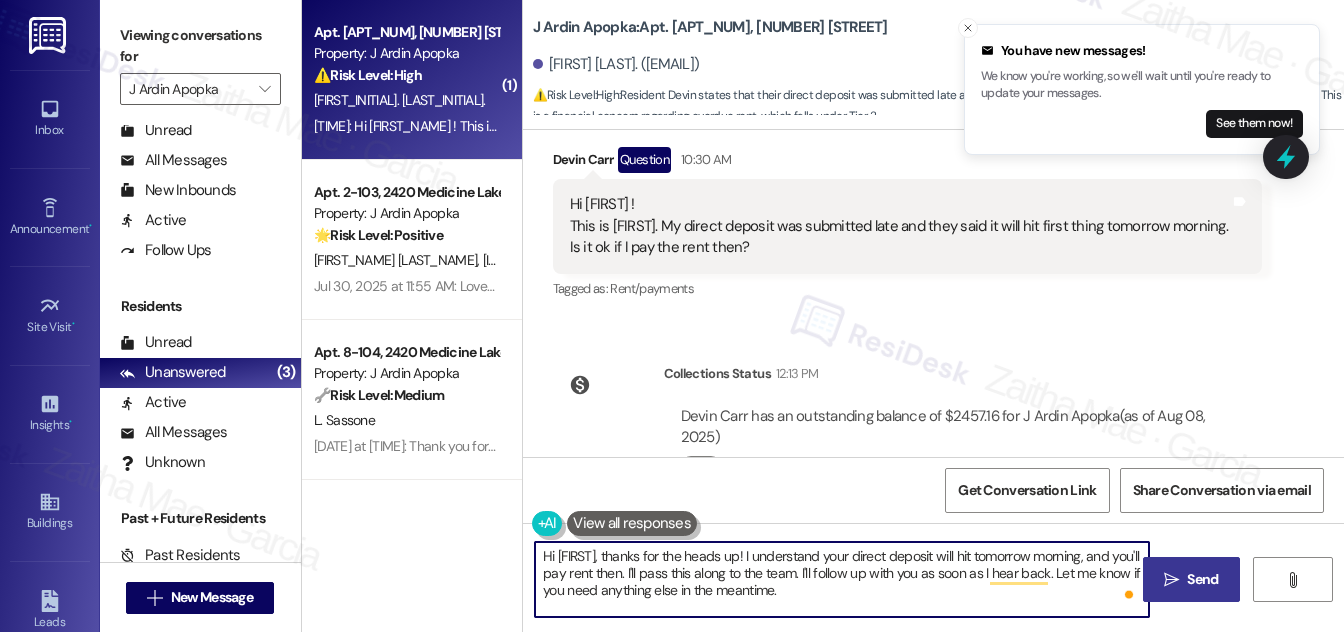 type on "Hi [FIRST], thanks for the heads up! I understand your direct deposit will hit tomorrow morning, and you'll pay rent then. I'll pass this along to the team. I'll follow up with you as soon as I hear back. Let me know if you need anything else in the meantime." 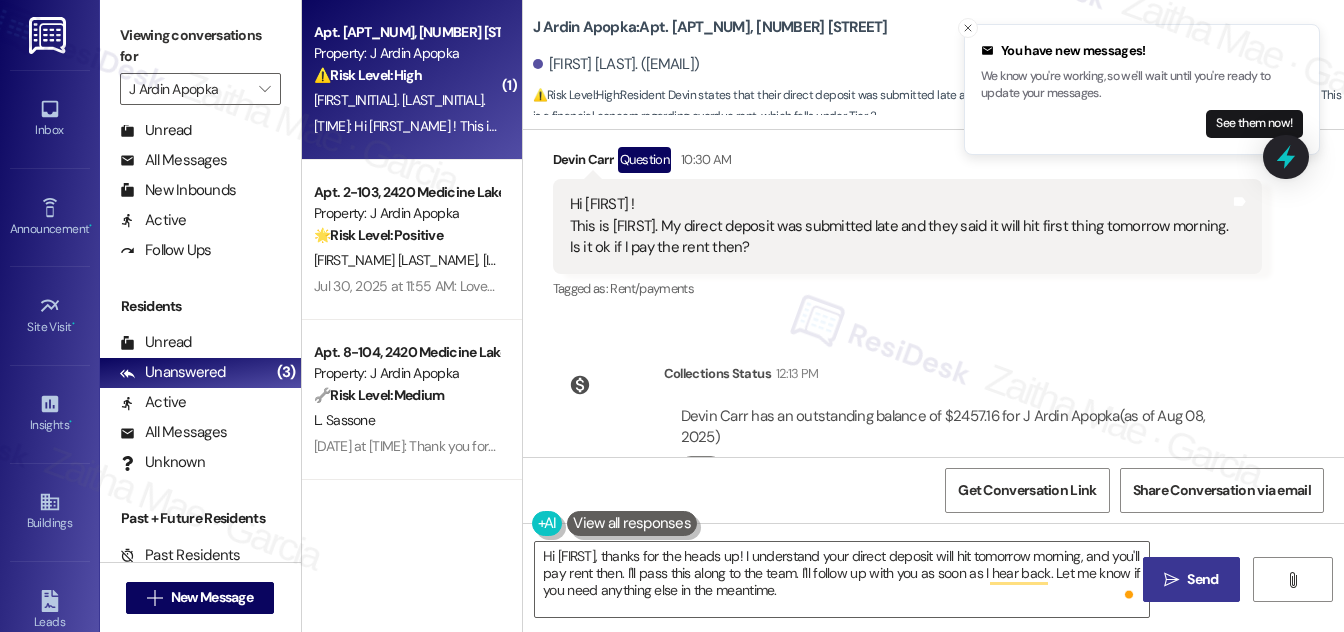 click on "Send" at bounding box center (1202, 579) 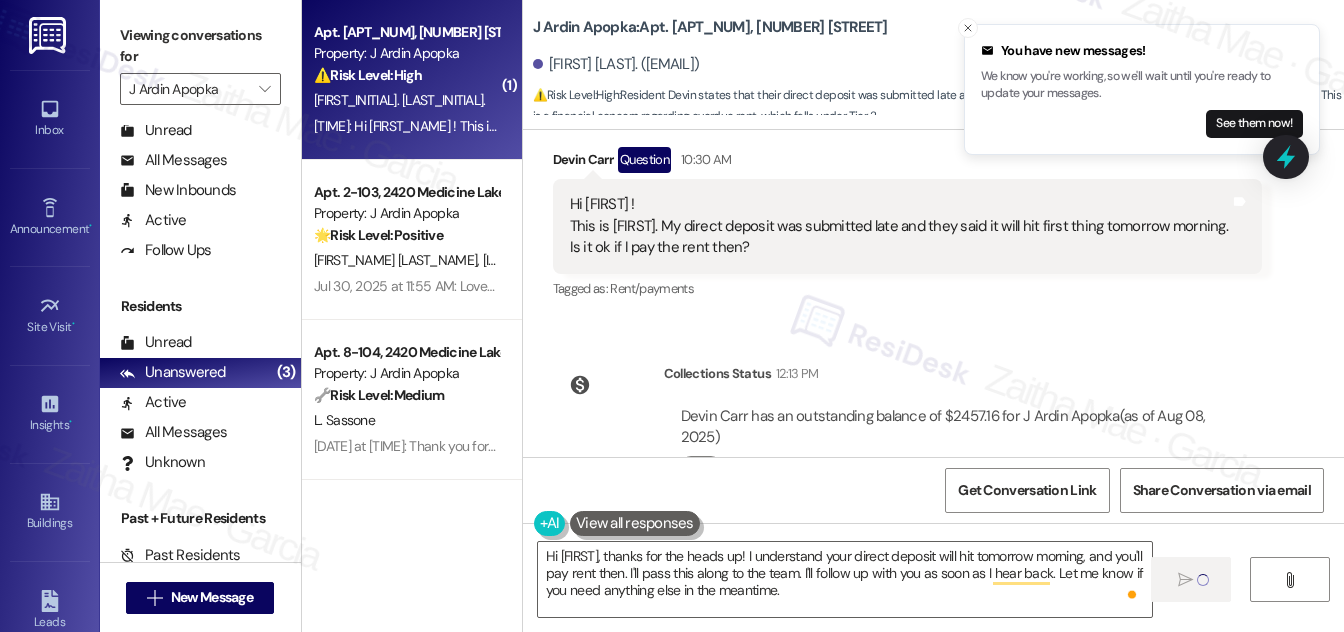 type 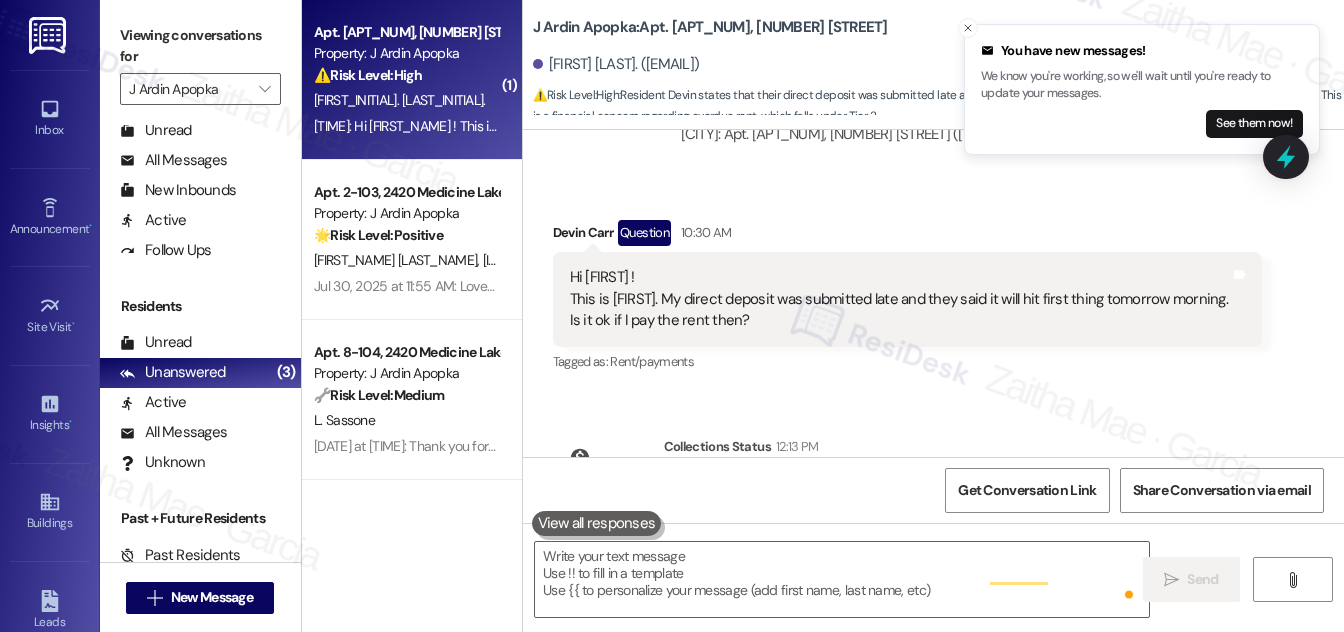 scroll, scrollTop: 3384, scrollLeft: 0, axis: vertical 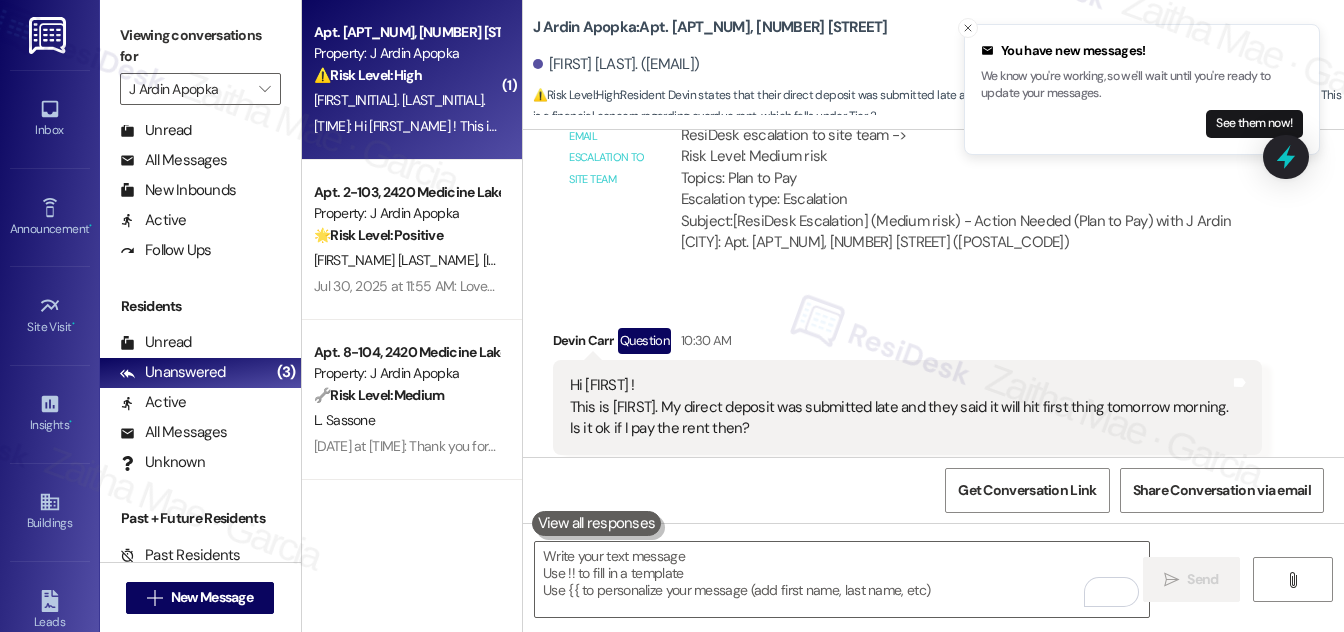 drag, startPoint x: 559, startPoint y: 367, endPoint x: 773, endPoint y: 407, distance: 217.70622 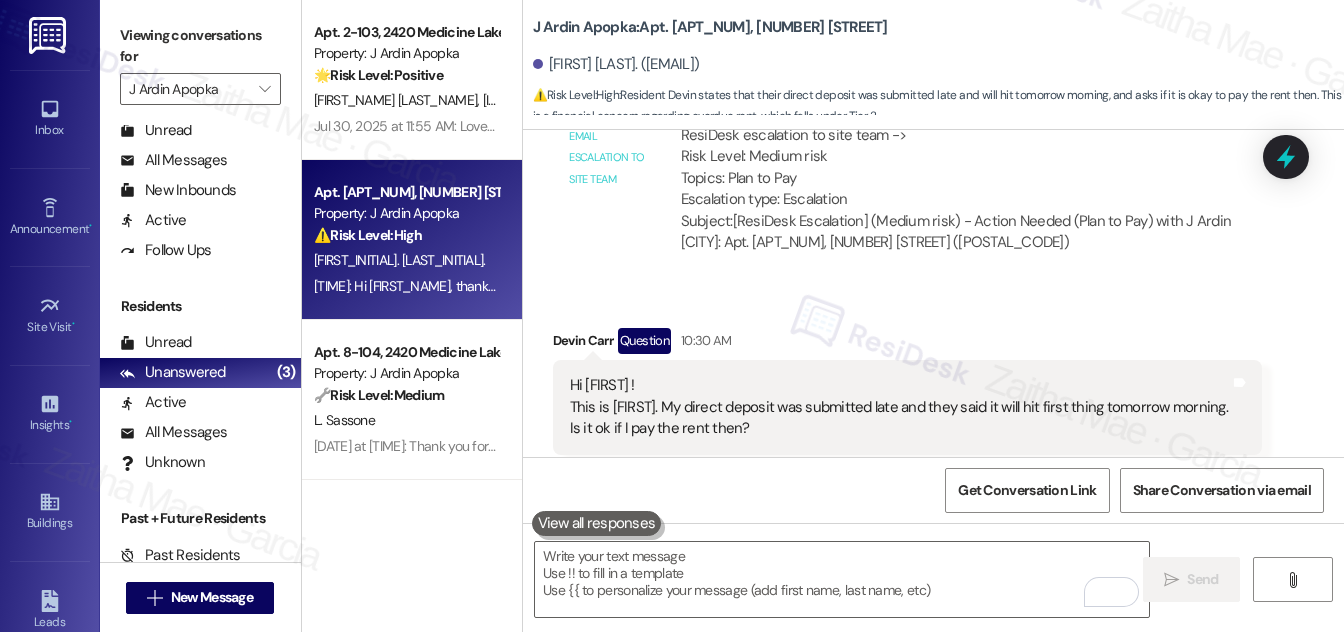 drag, startPoint x: 1167, startPoint y: 279, endPoint x: 1206, endPoint y: 239, distance: 55.86591 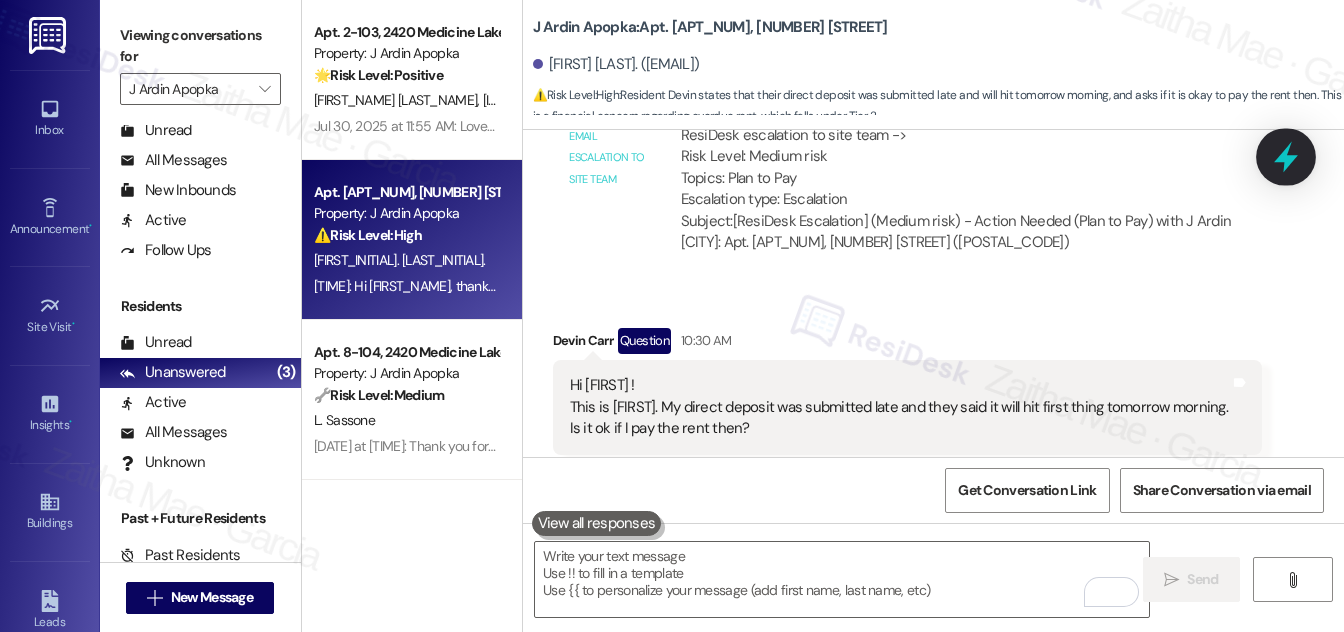 click 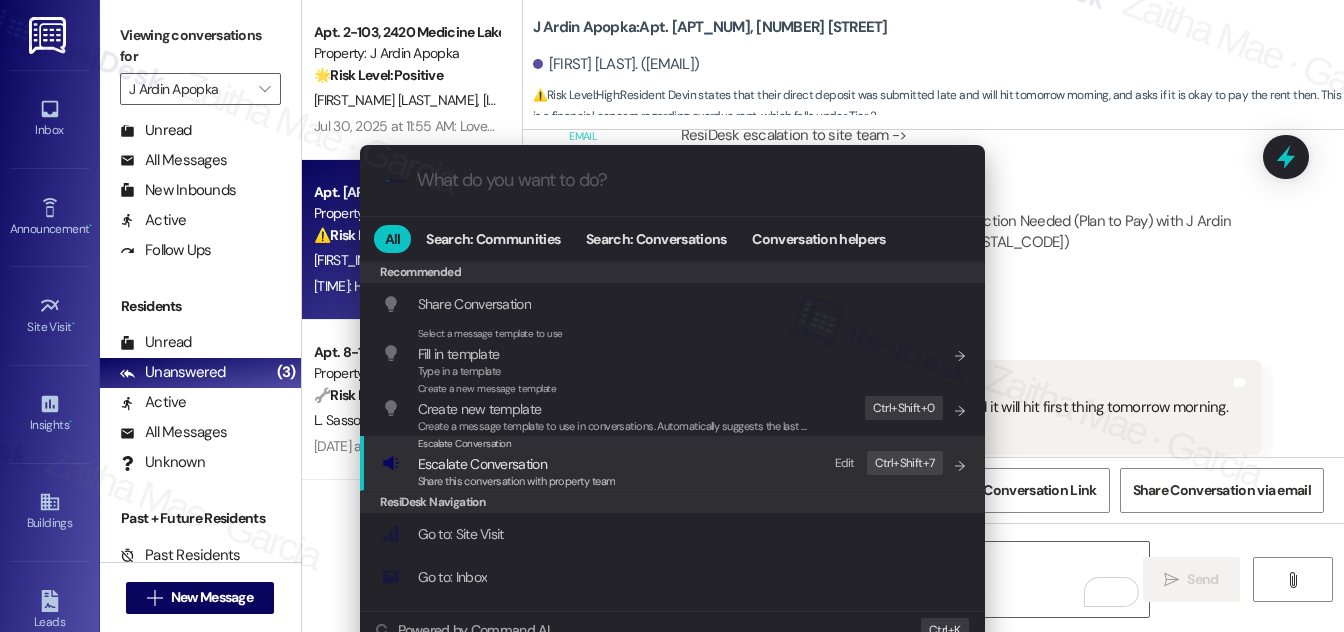 drag, startPoint x: 479, startPoint y: 464, endPoint x: 484, endPoint y: 455, distance: 10.29563 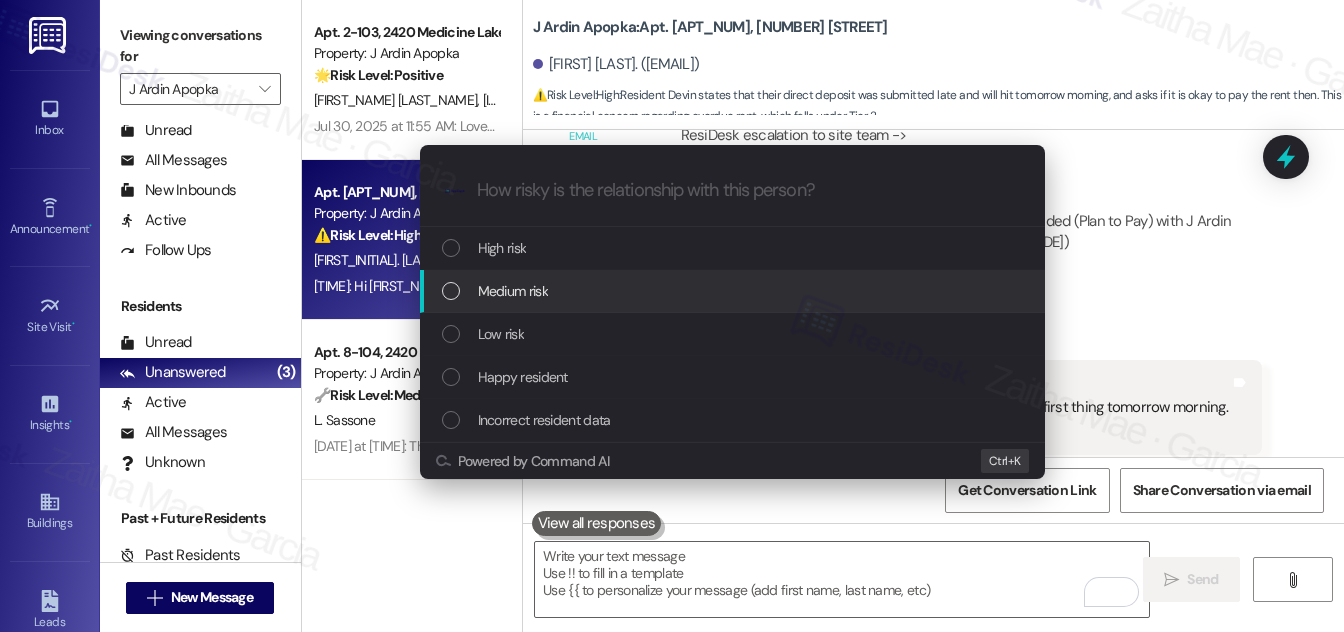 click on "Medium risk" at bounding box center (732, 291) 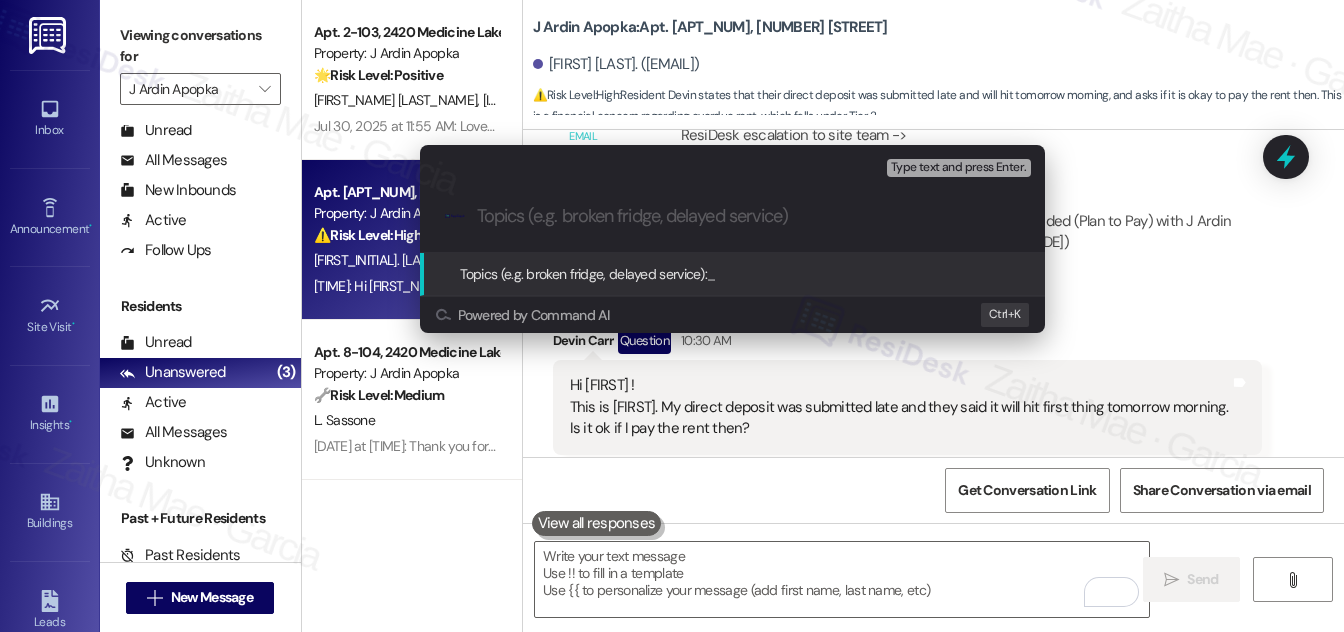 paste on "Request to Pay Rent Tomorrow Due to Late Direct Deposit" 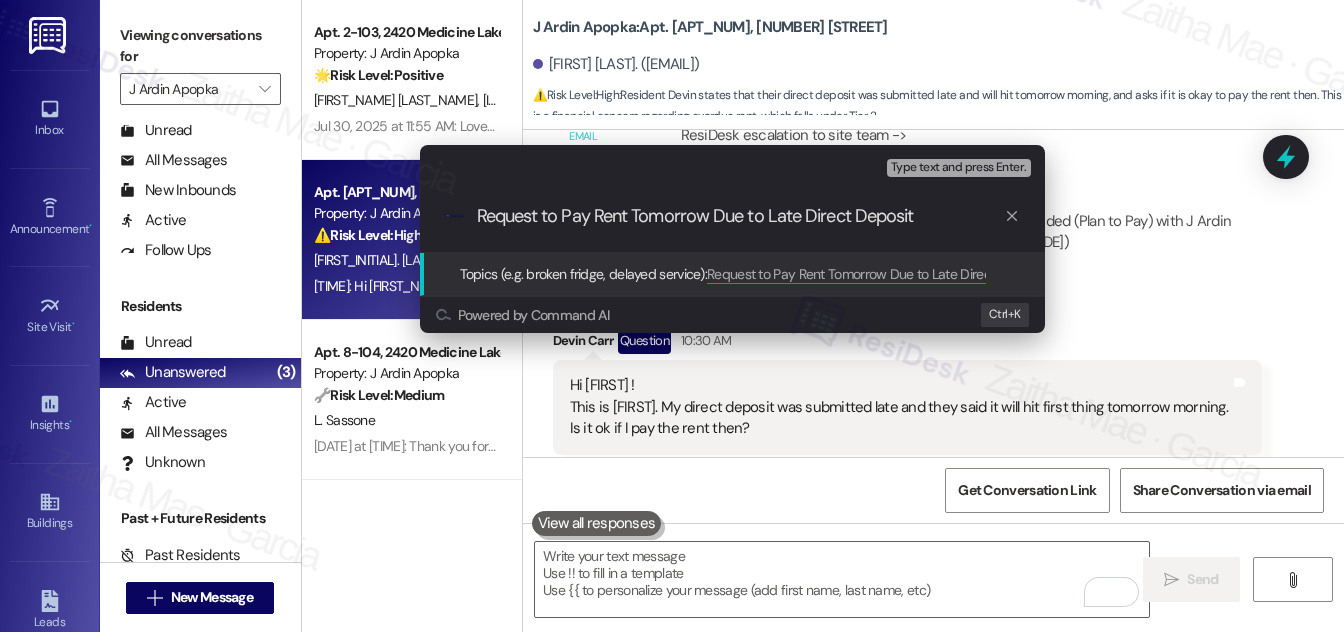type 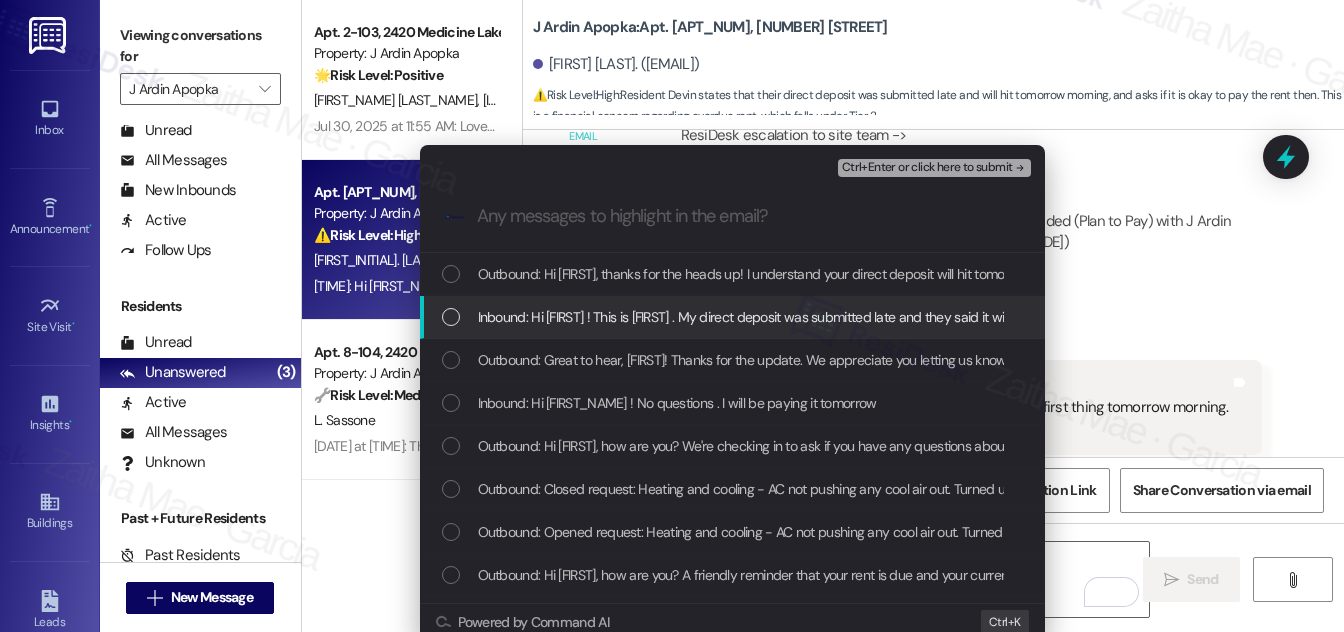 click at bounding box center [451, 317] 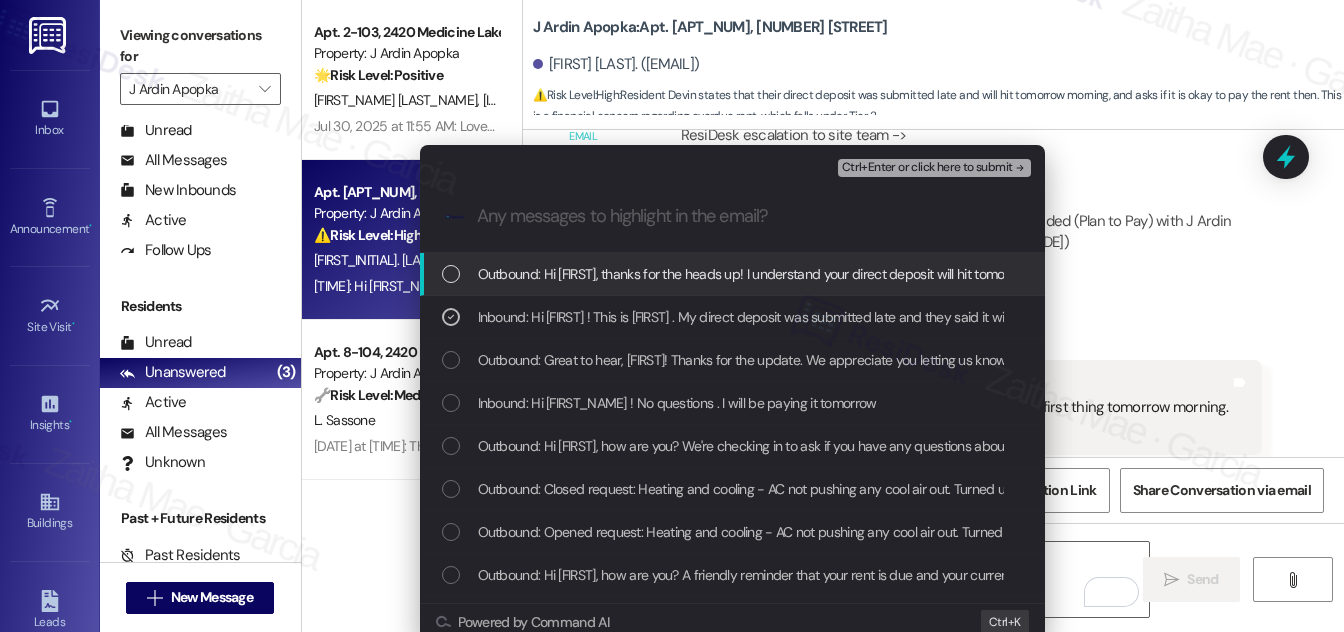 click on "Ctrl+Enter or click here to submit" at bounding box center [927, 168] 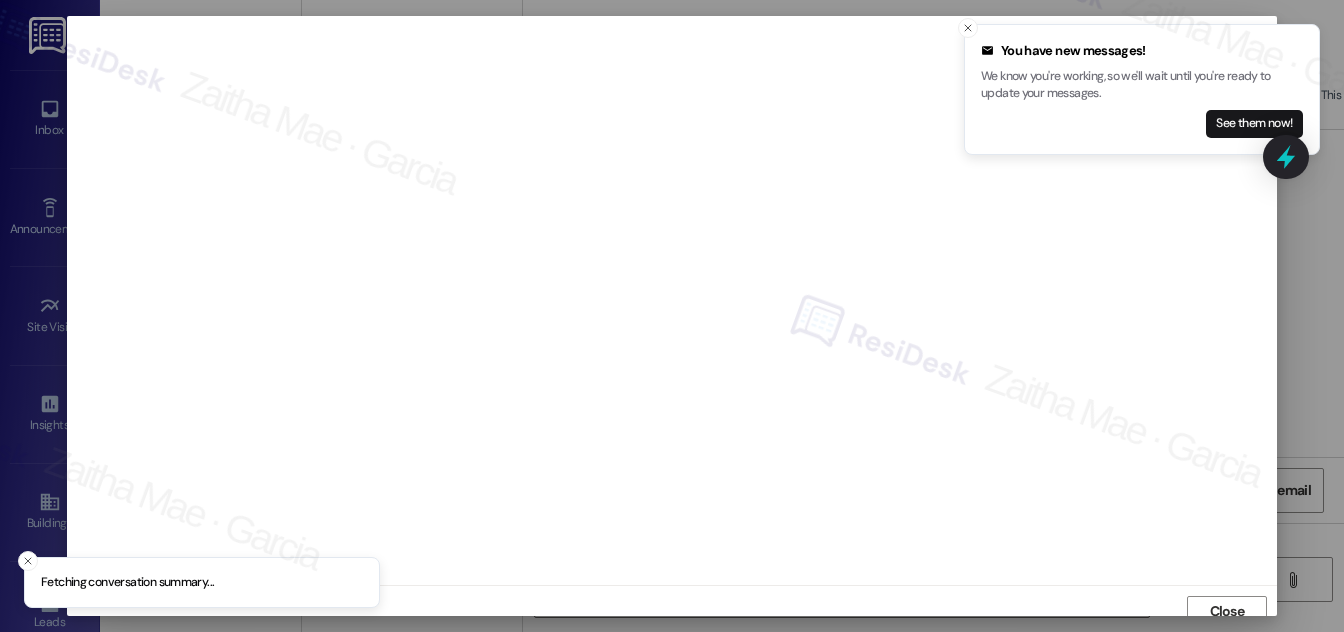 scroll, scrollTop: 11, scrollLeft: 0, axis: vertical 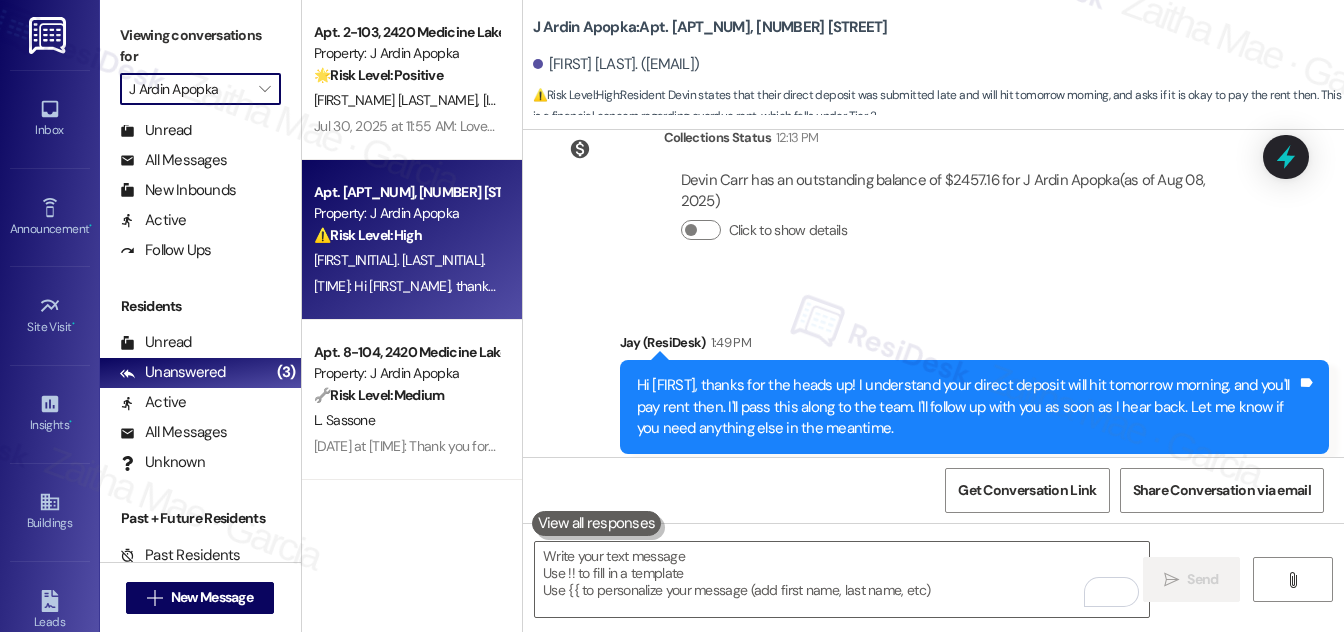 click on "J Ardin Apopka" at bounding box center (189, 89) 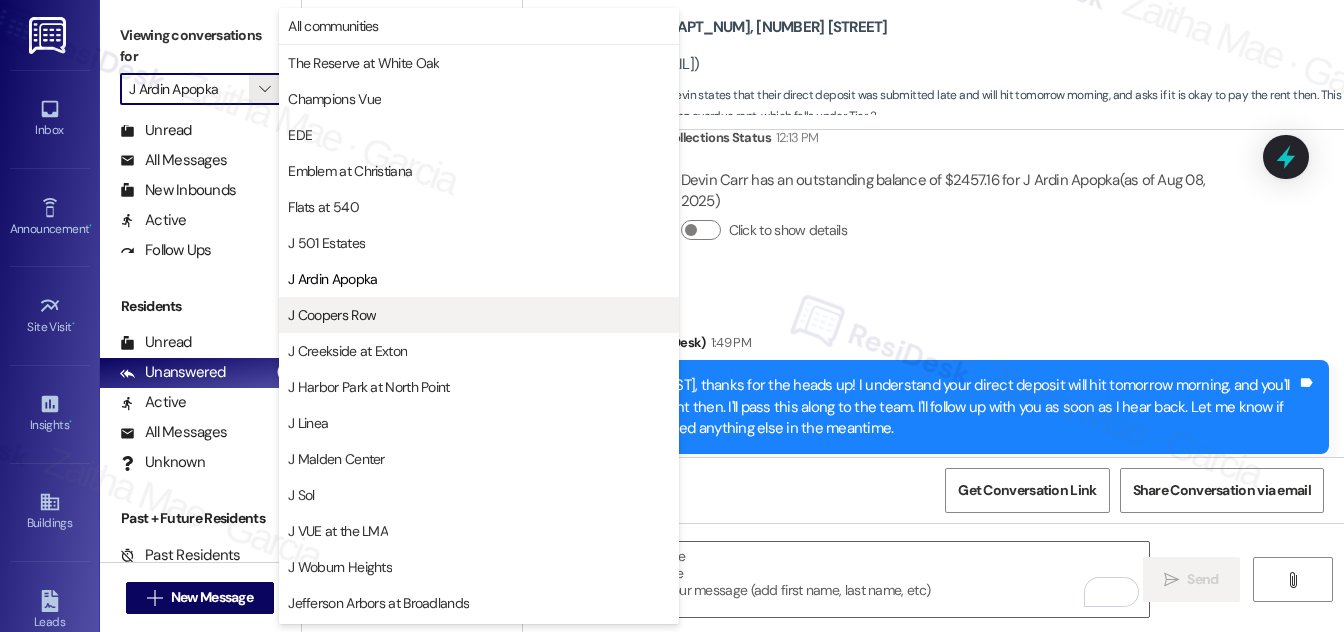click on "J Coopers Row" at bounding box center (479, 315) 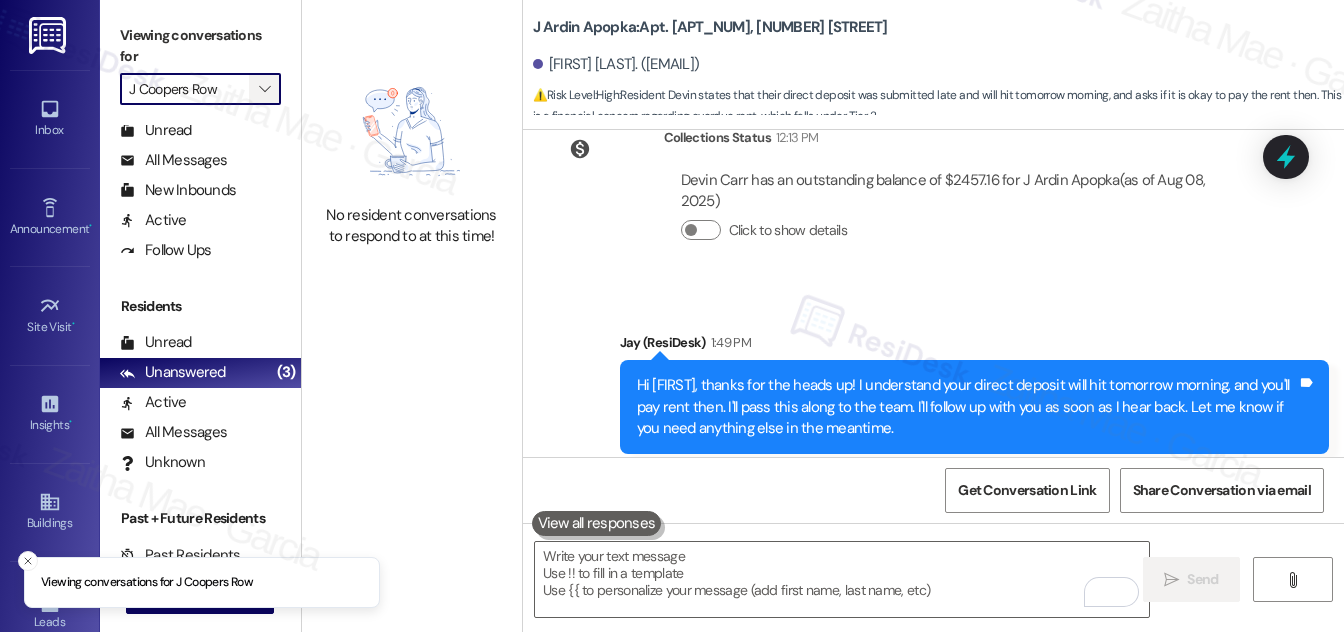 click on "" at bounding box center (264, 89) 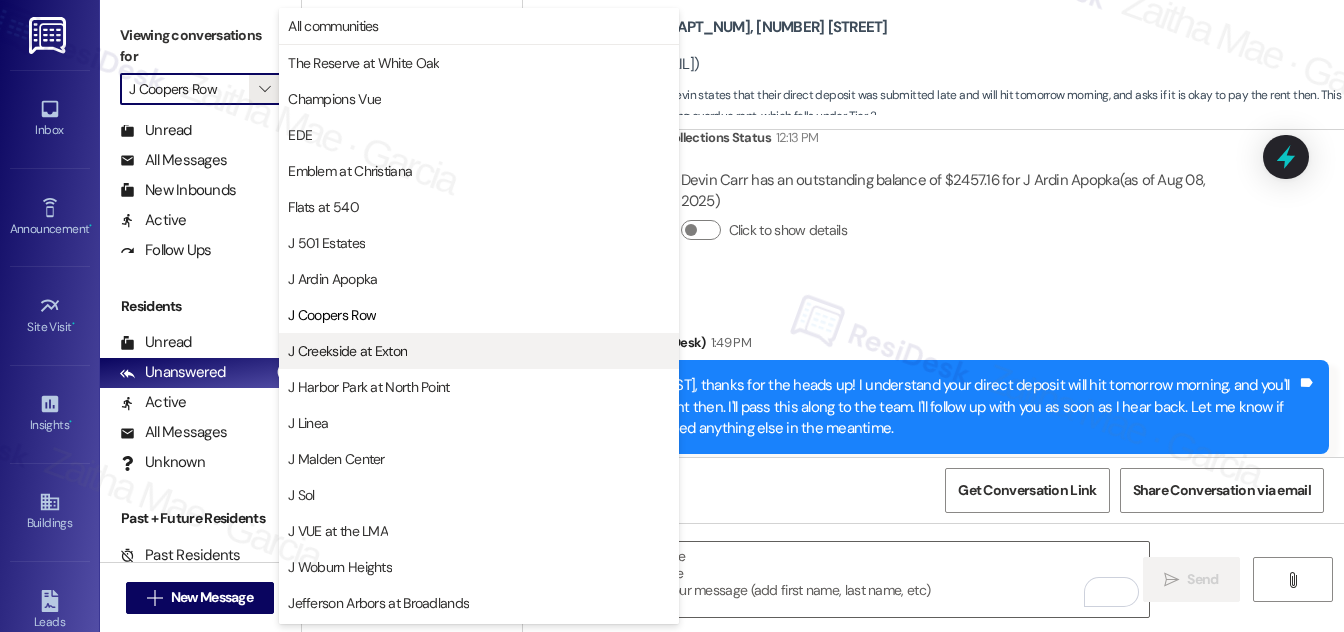 click on "J Creekside at Exton" at bounding box center [347, 351] 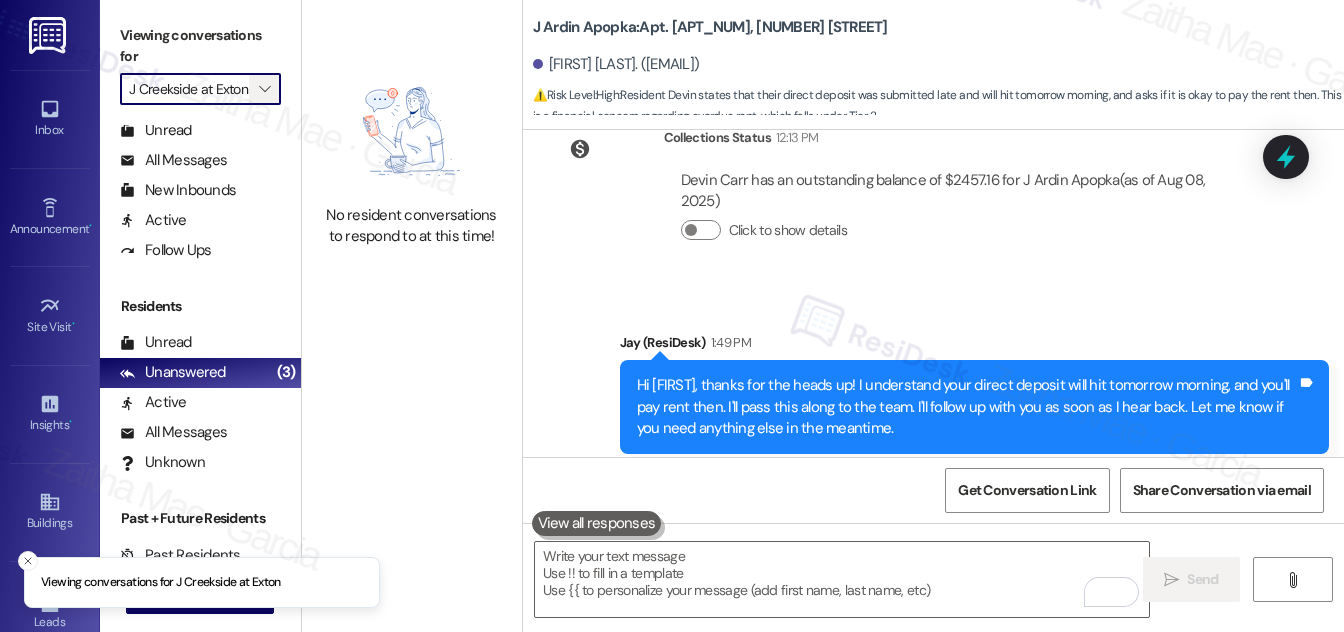 click on "" at bounding box center (264, 89) 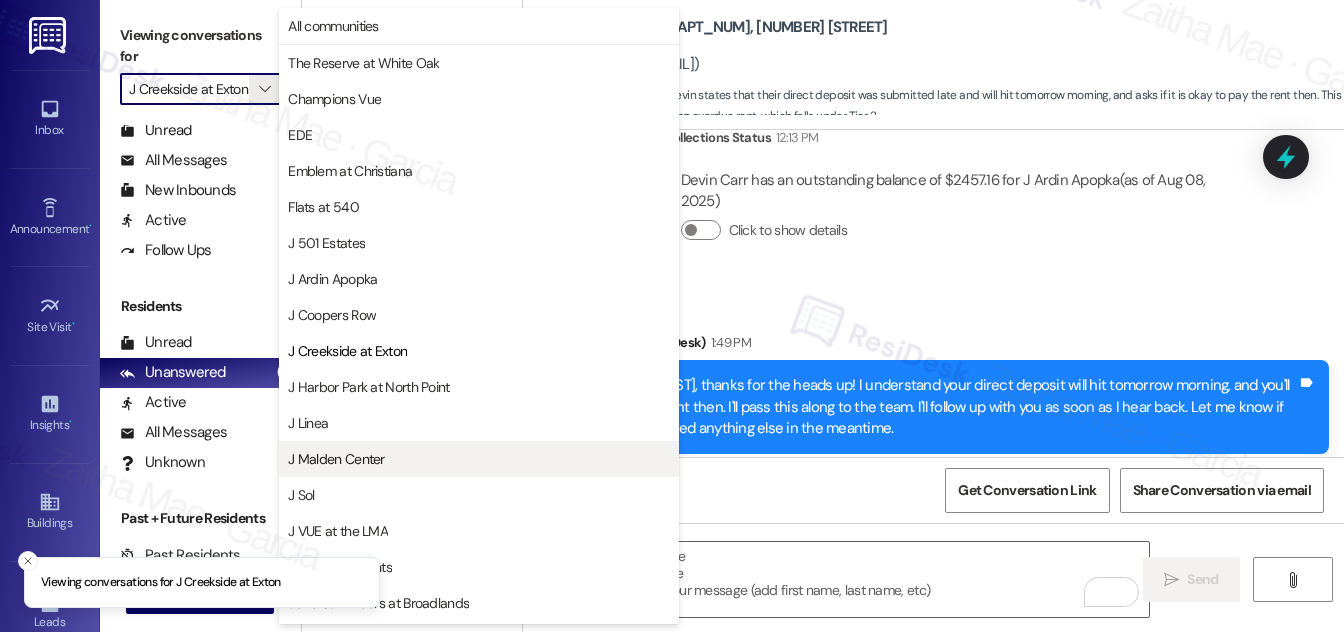scroll, scrollTop: 325, scrollLeft: 0, axis: vertical 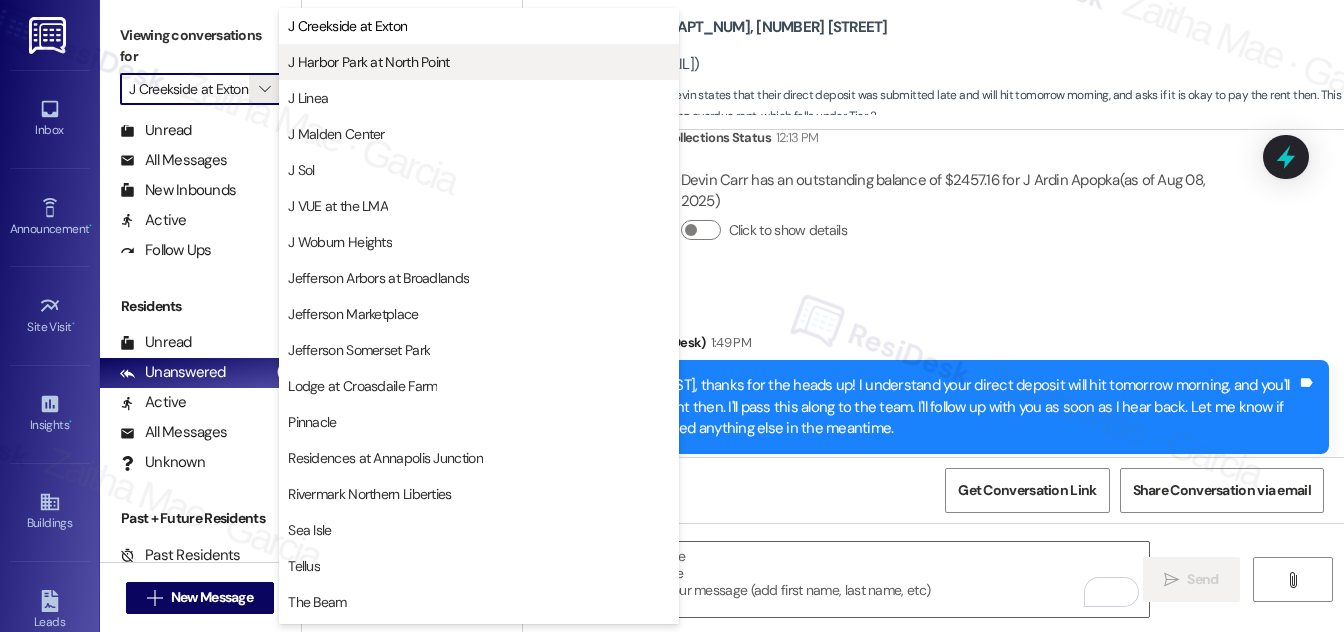 click on "J Harbor Park at North Point" at bounding box center [368, 62] 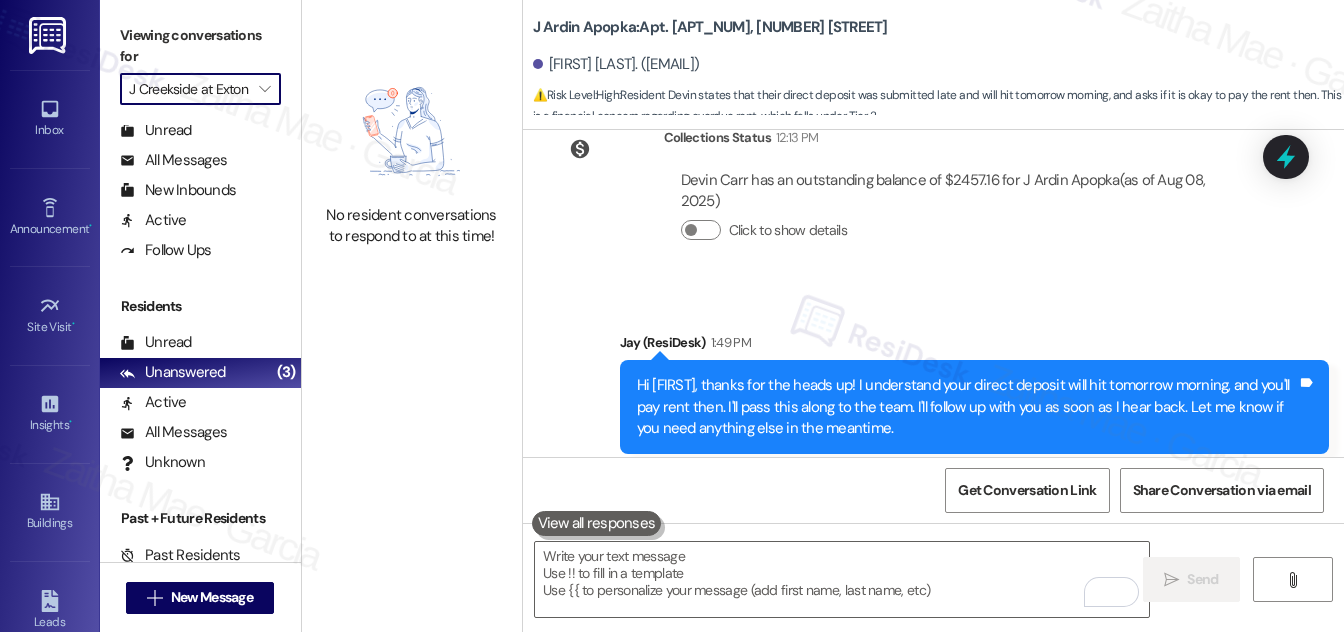 type on "J Harbor Park at North Point" 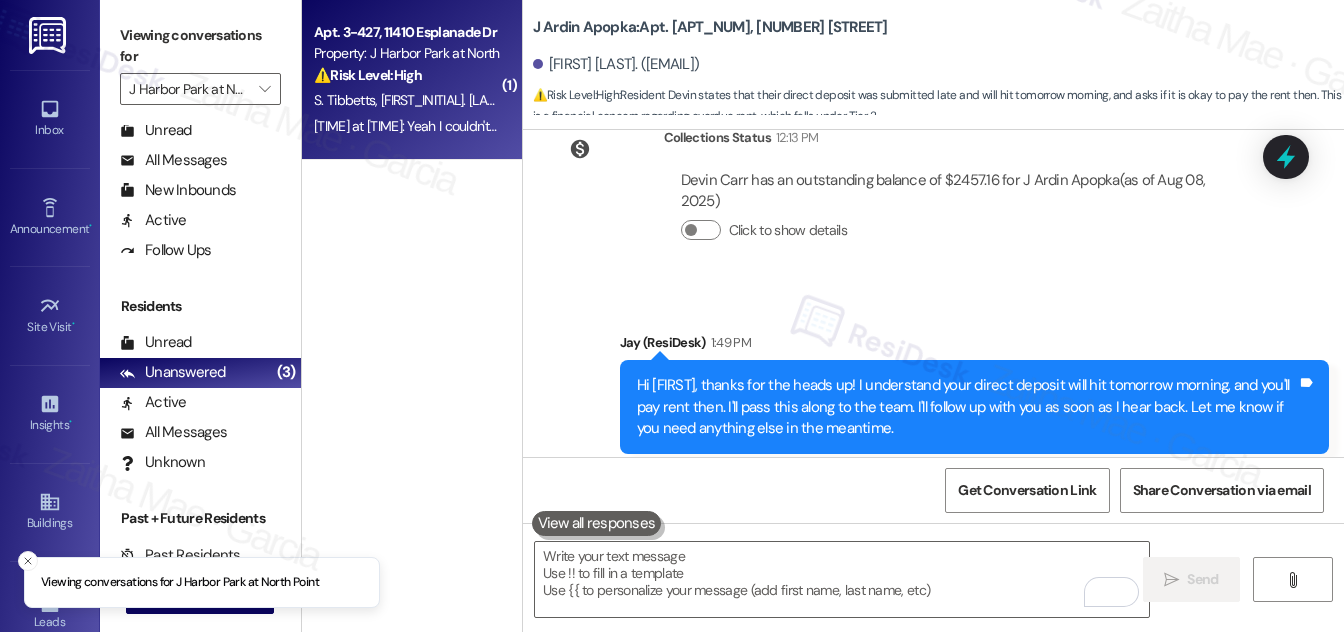 click on "[FIRST_INITIAL]. [LAST_INITIAL]." at bounding box center (467, 100) 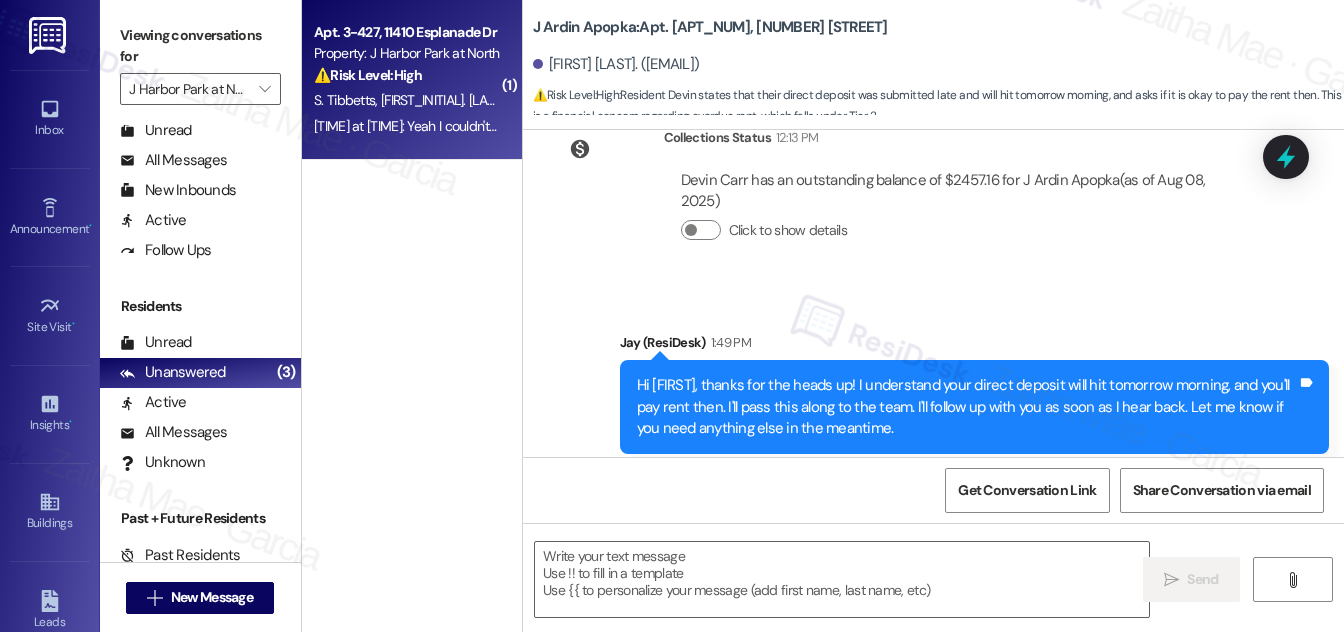 type on "Fetching suggested responses. Please feel free to read through the conversation in the meantime." 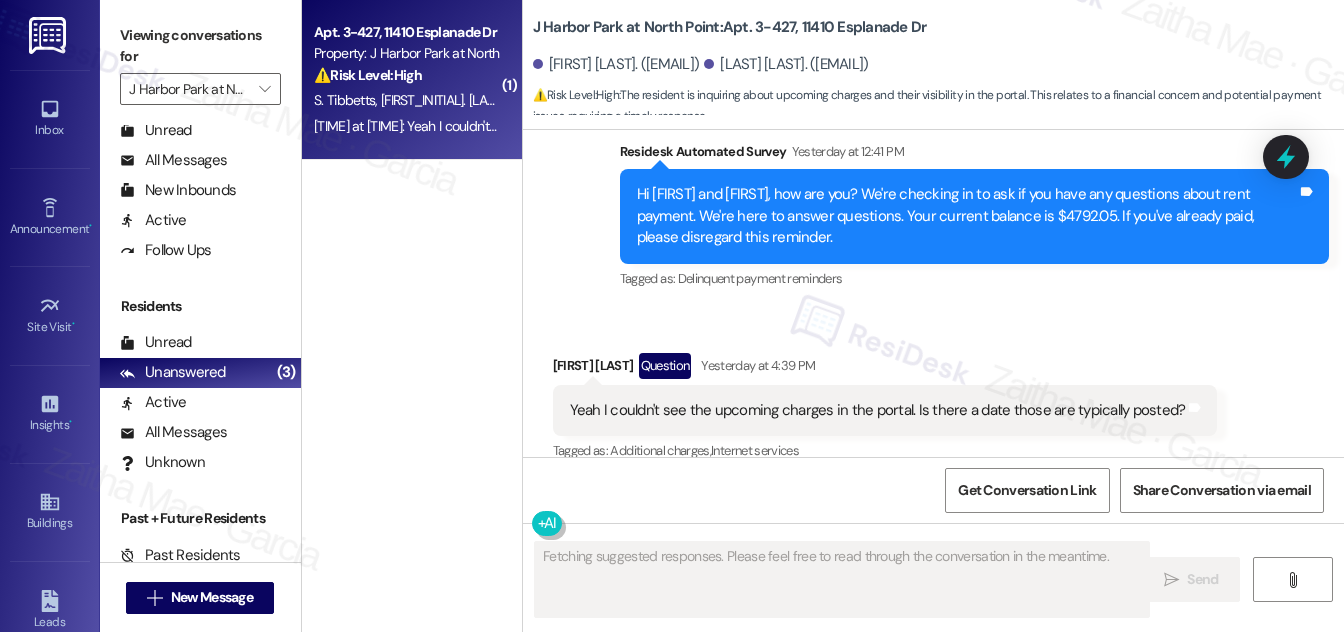 scroll, scrollTop: 2541, scrollLeft: 0, axis: vertical 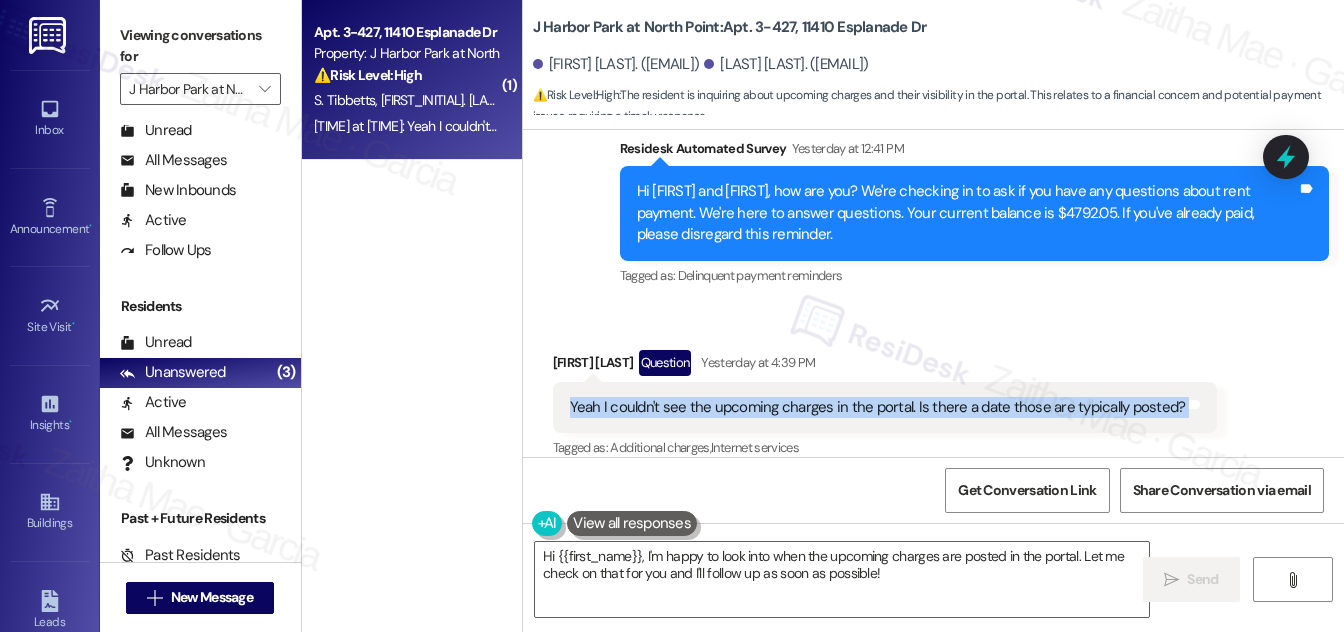 drag, startPoint x: 560, startPoint y: 379, endPoint x: 1186, endPoint y: 380, distance: 626.0008 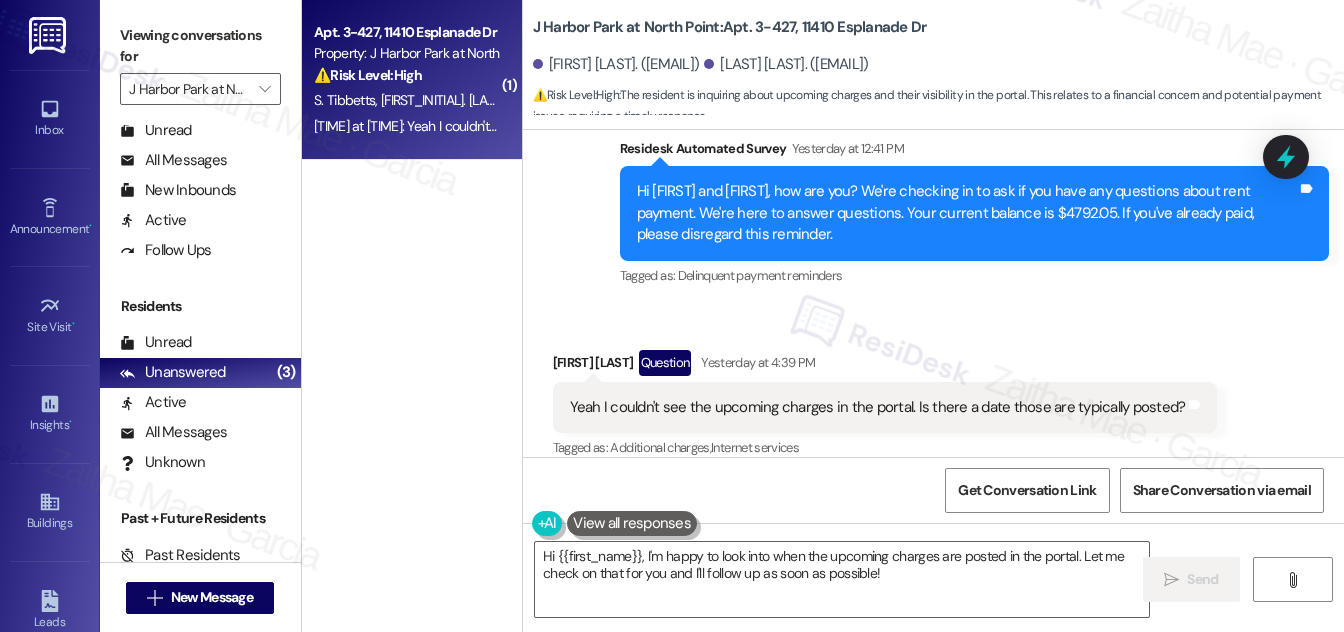 click on "Received via SMS [FIRST] [LAST] Question Yesterday at 4:39 PM Yeah I couldn't see the upcoming charges in the portal. Is there a date those are typically posted? Tags and notes Tagged as:   Additional charges ,  Click to highlight conversations about Additional charges Internet services Click to highlight conversations about Internet services" at bounding box center [933, 391] 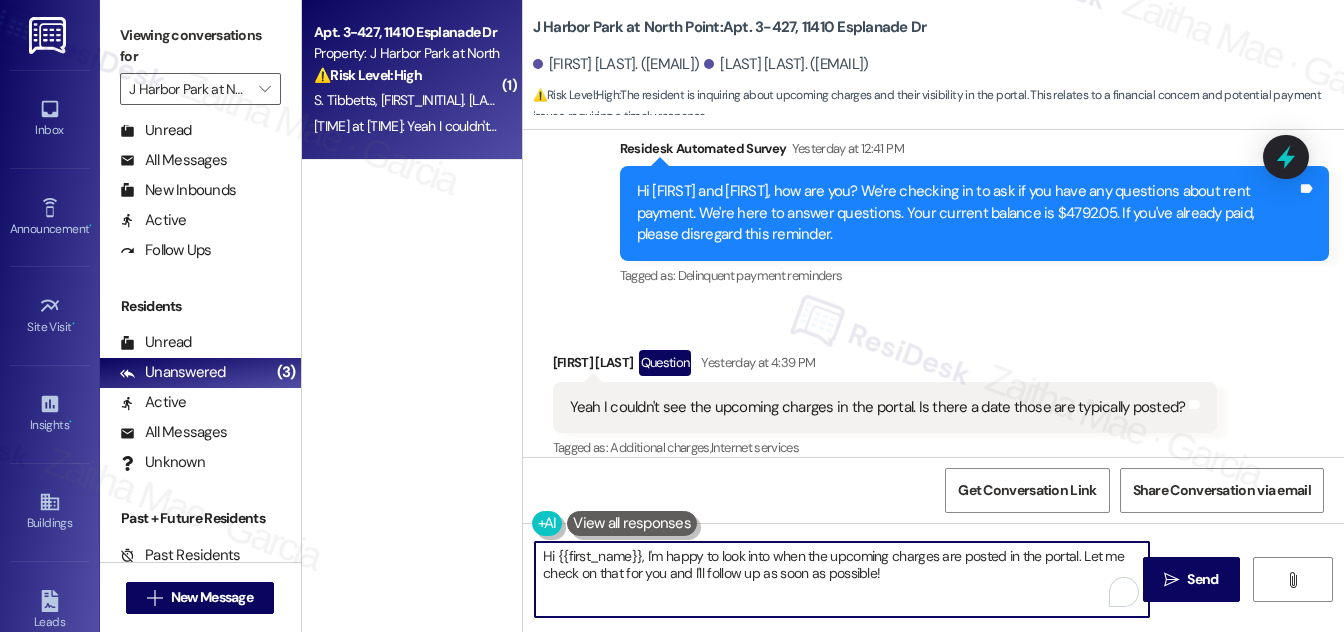 drag, startPoint x: 646, startPoint y: 554, endPoint x: 960, endPoint y: 572, distance: 314.5155 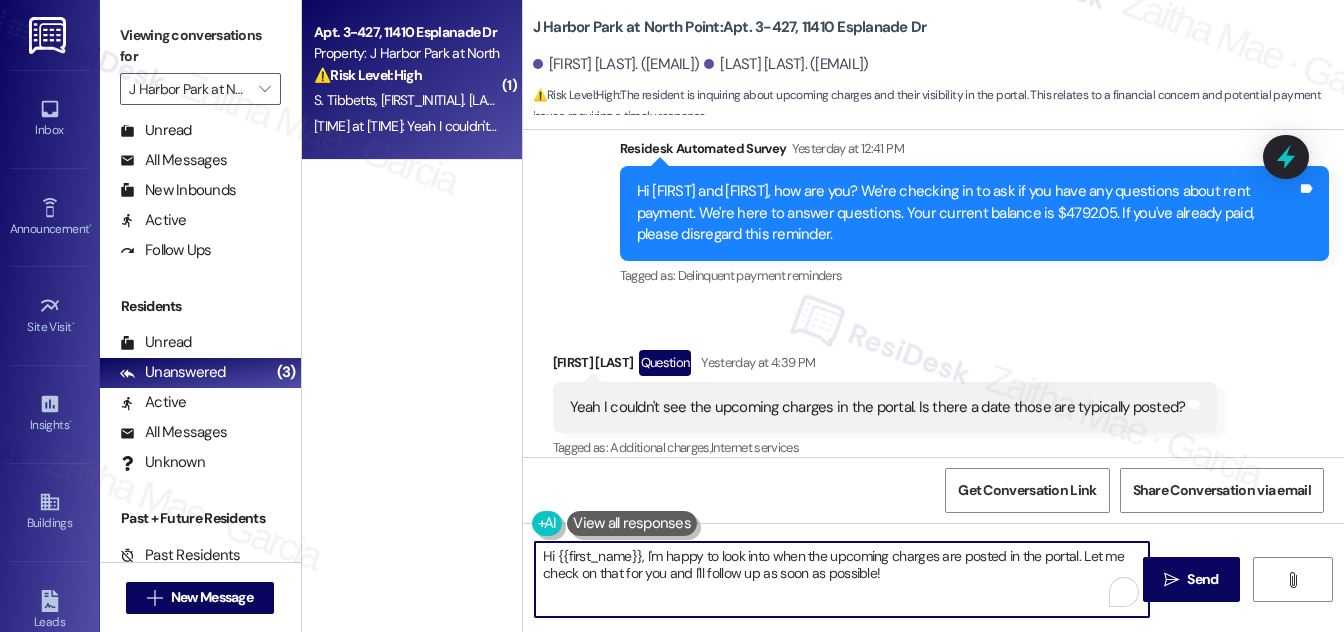 click on "Hi {{first_name}}, I'm happy to look into when the upcoming charges are posted in the portal. Let me check on that for you and I'll follow up as soon as possible!" at bounding box center (842, 579) 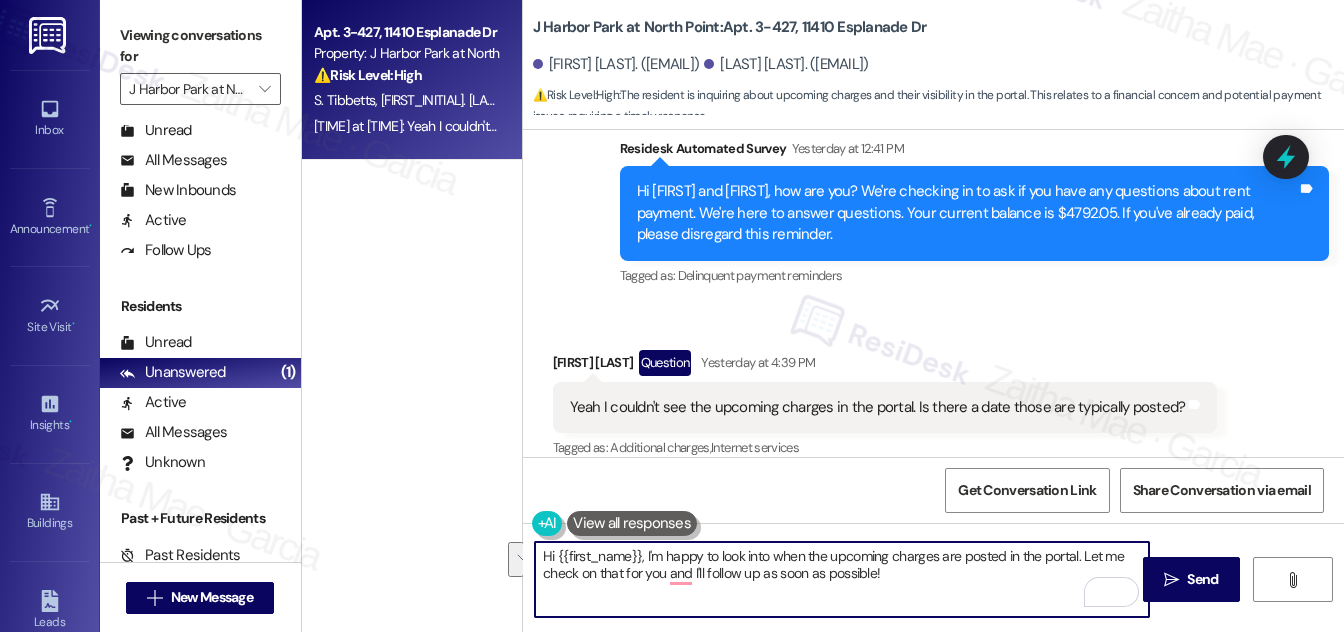 click on "Received via SMS Sean Tibbetts Question Yesterday at 4:39 PM Yeah I couldn't see the upcoming charges in the portal. Is there a date those are typically posted? Tags and notes Tagged as:   Additional charges ,  Click to highlight conversations about Additional charges Internet services Click to highlight conversations about Internet services" at bounding box center (933, 391) 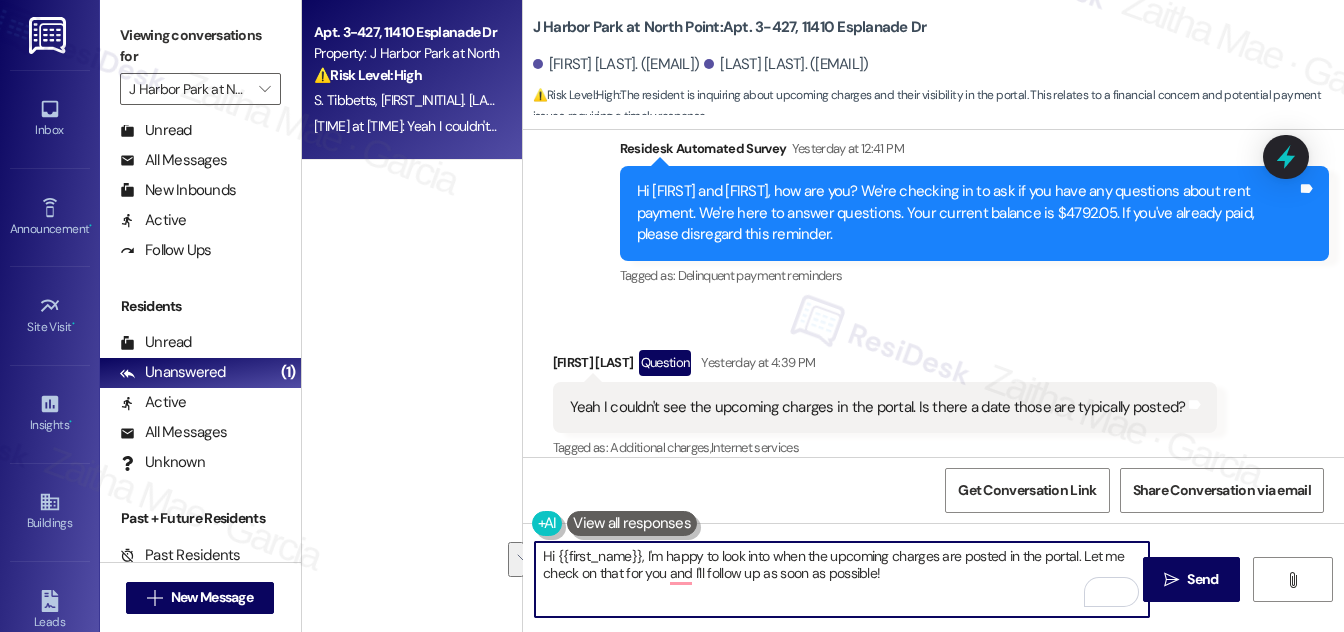 drag, startPoint x: 647, startPoint y: 555, endPoint x: 893, endPoint y: 590, distance: 248.47736 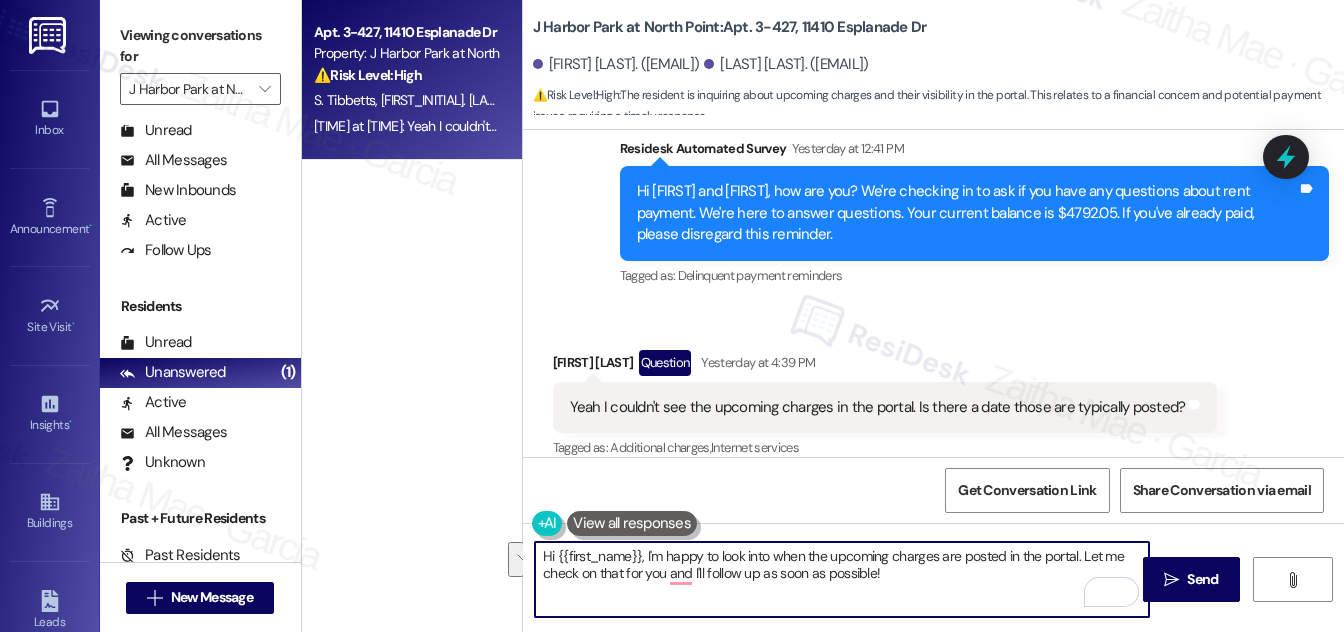 click on "Hi {{first_name}}, I'm happy to look into when the upcoming charges are posted in the portal. Let me check on that for you and I'll follow up as soon as possible!" at bounding box center [842, 579] 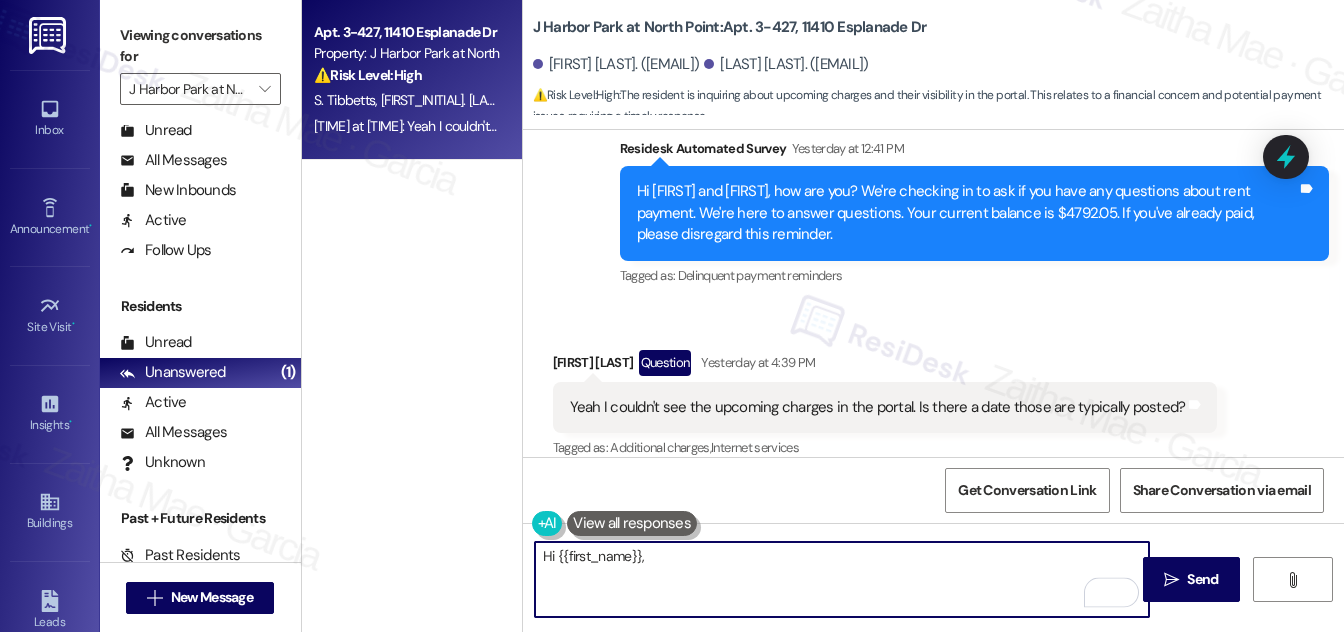 paste on "rent charges are typically posted to the portal on the 1st of each month. If they’re still not showing after that date, please let me know so I can check on it for you." 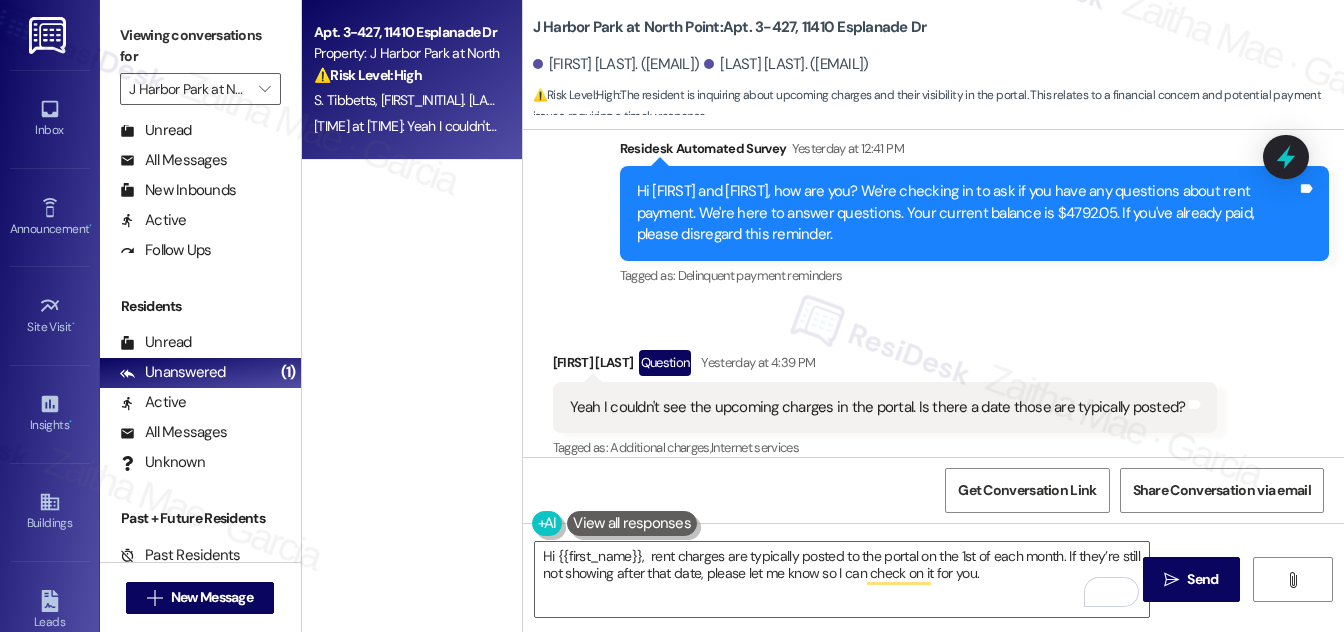 click on "Sean Tibbetts Question Yesterday at 4:39 PM" at bounding box center (885, 366) 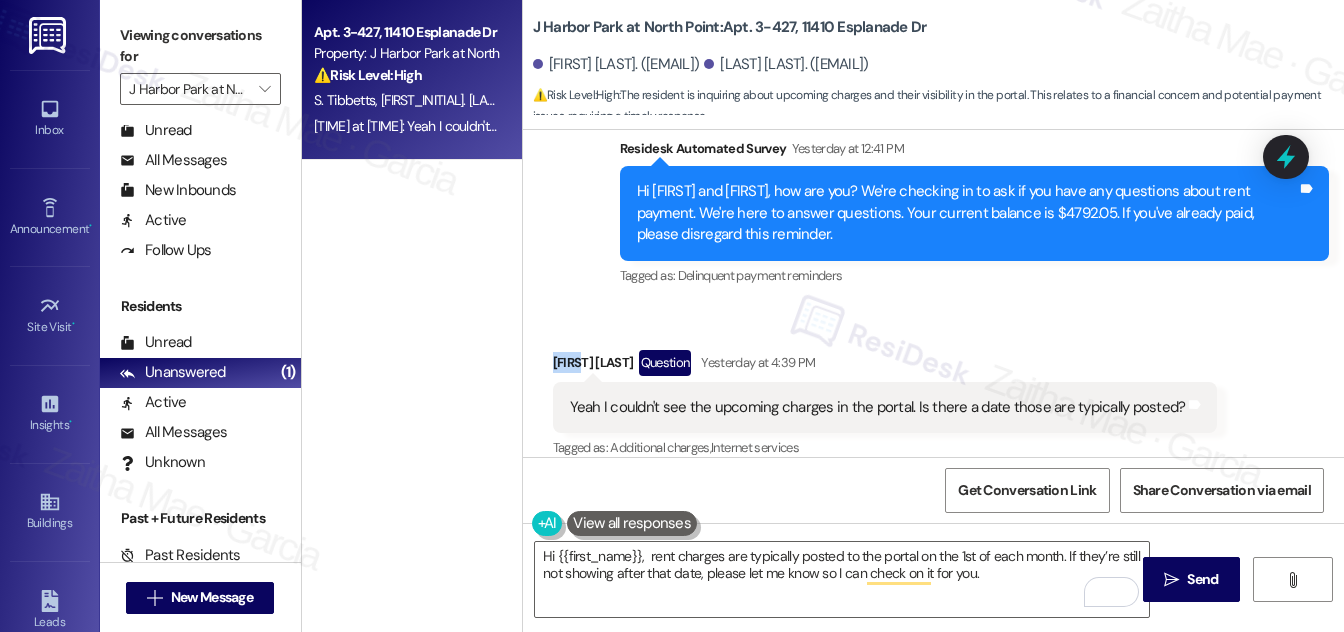 click on "Sean Tibbetts Question Yesterday at 4:39 PM" at bounding box center [885, 366] 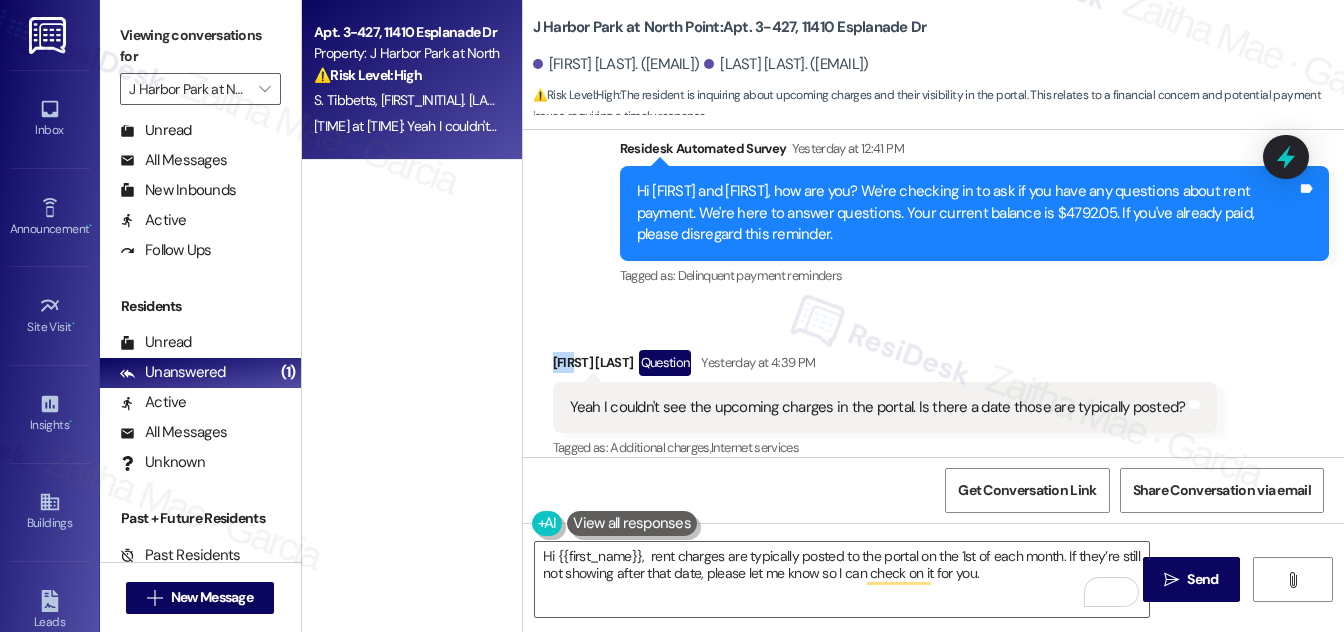 copy on "Sean" 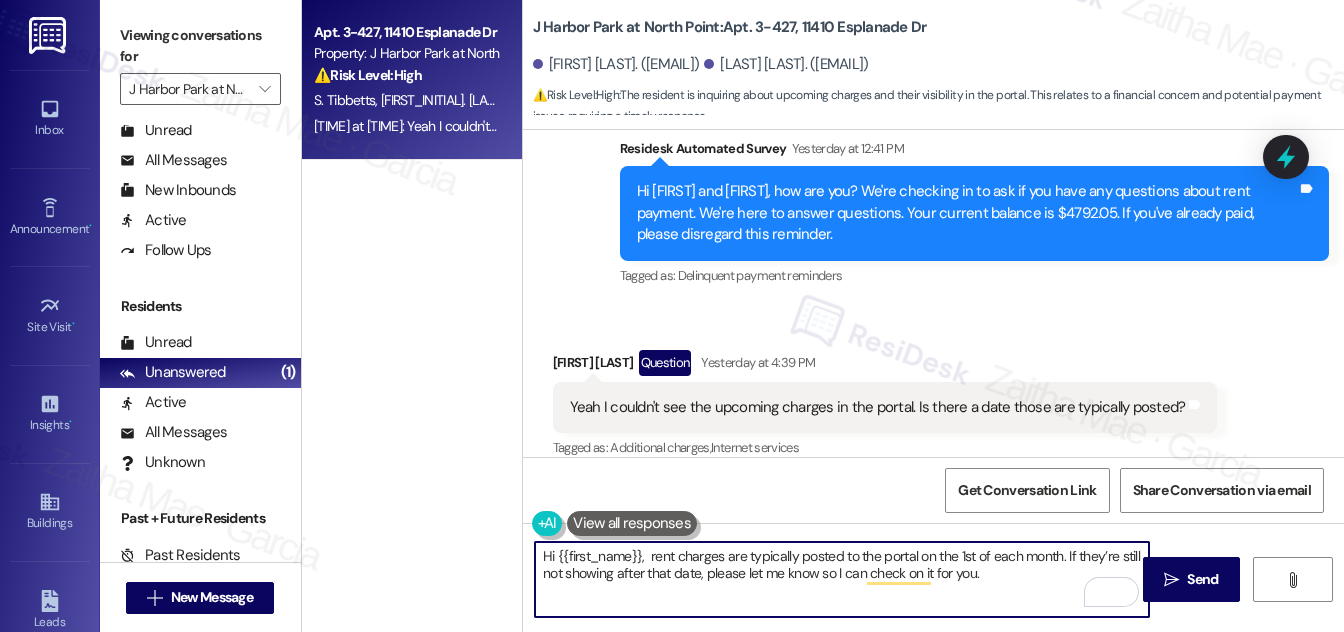 click on "Hi {{first_name}},  rent charges are typically posted to the portal on the 1st of each month. If they’re still not showing after that date, please let me know so I can check on it for you." at bounding box center [842, 579] 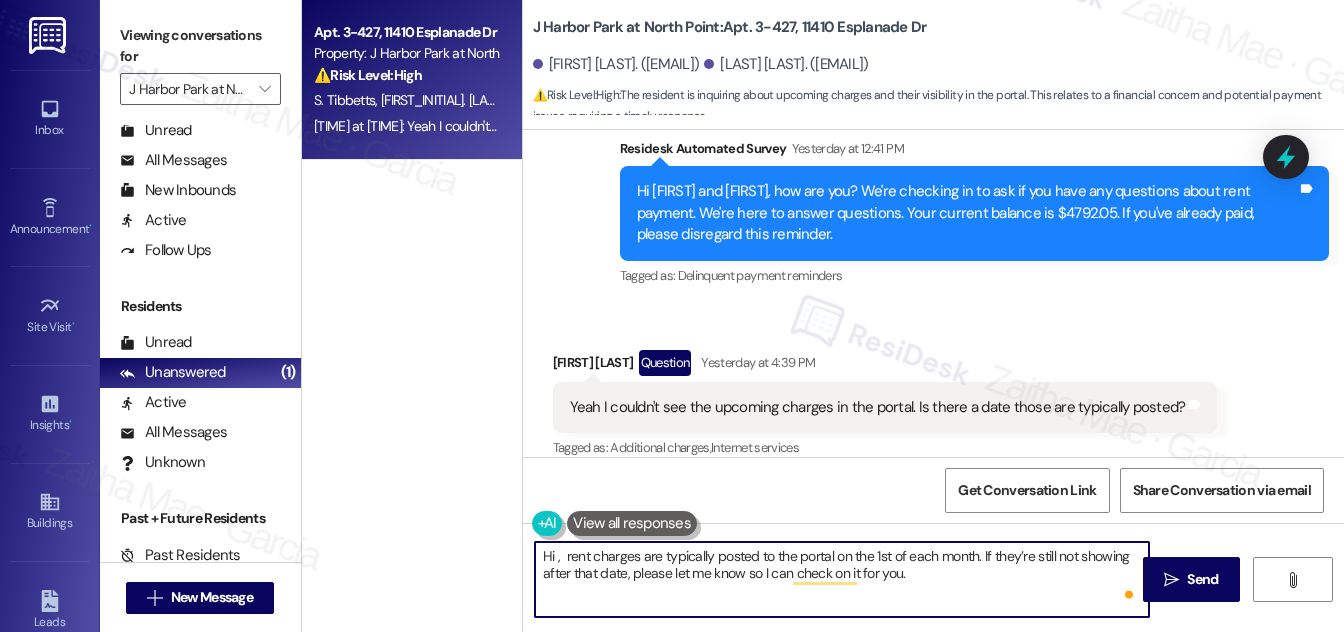 paste on "Sean" 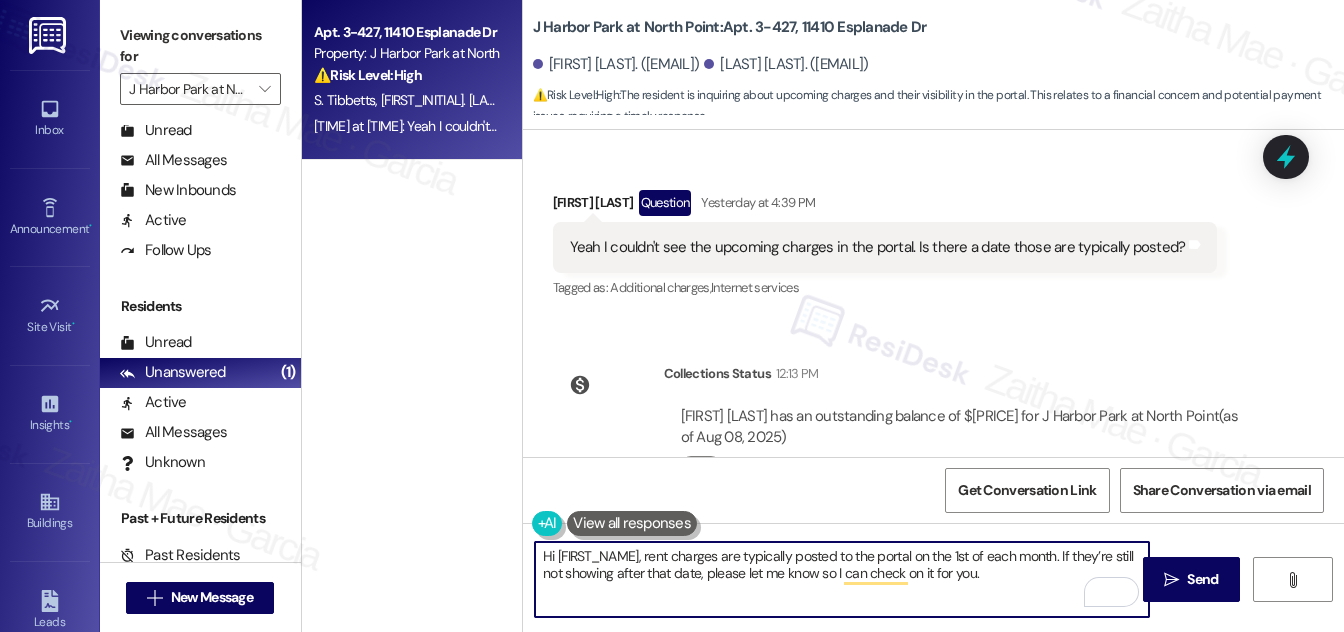 scroll, scrollTop: 2746, scrollLeft: 0, axis: vertical 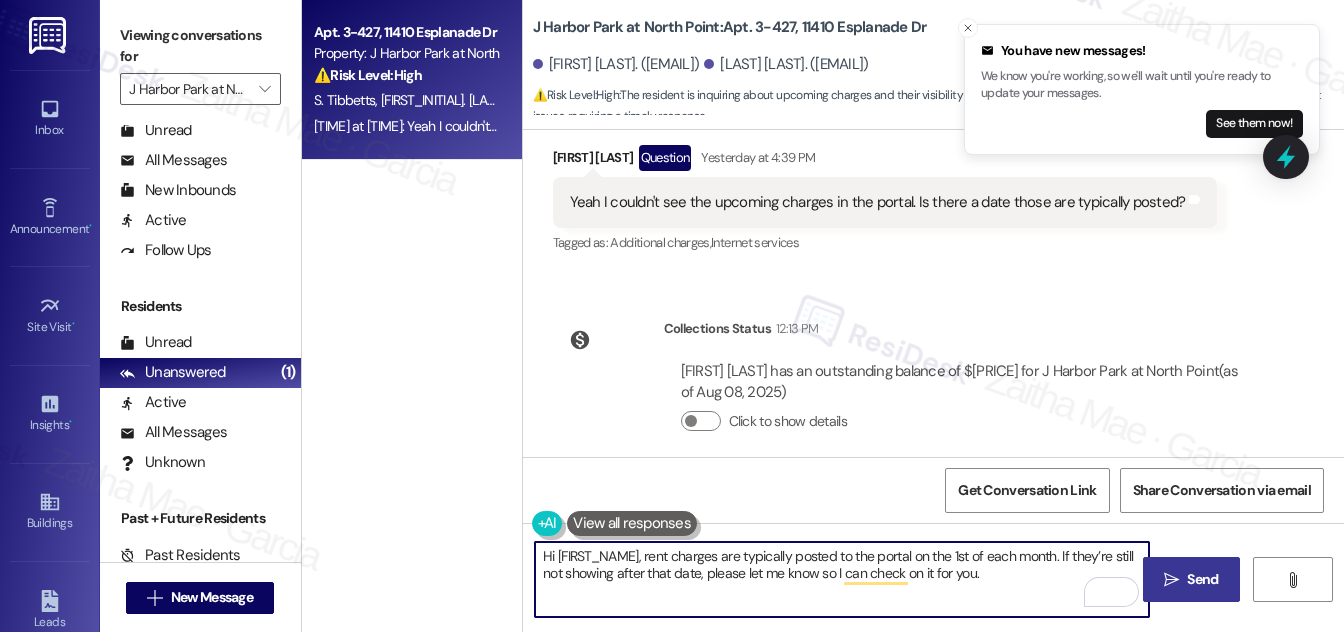 type on "Hi Sean, rent charges are typically posted to the portal on the 1st of each month. If they’re still not showing after that date, please let me know so I can check on it for you." 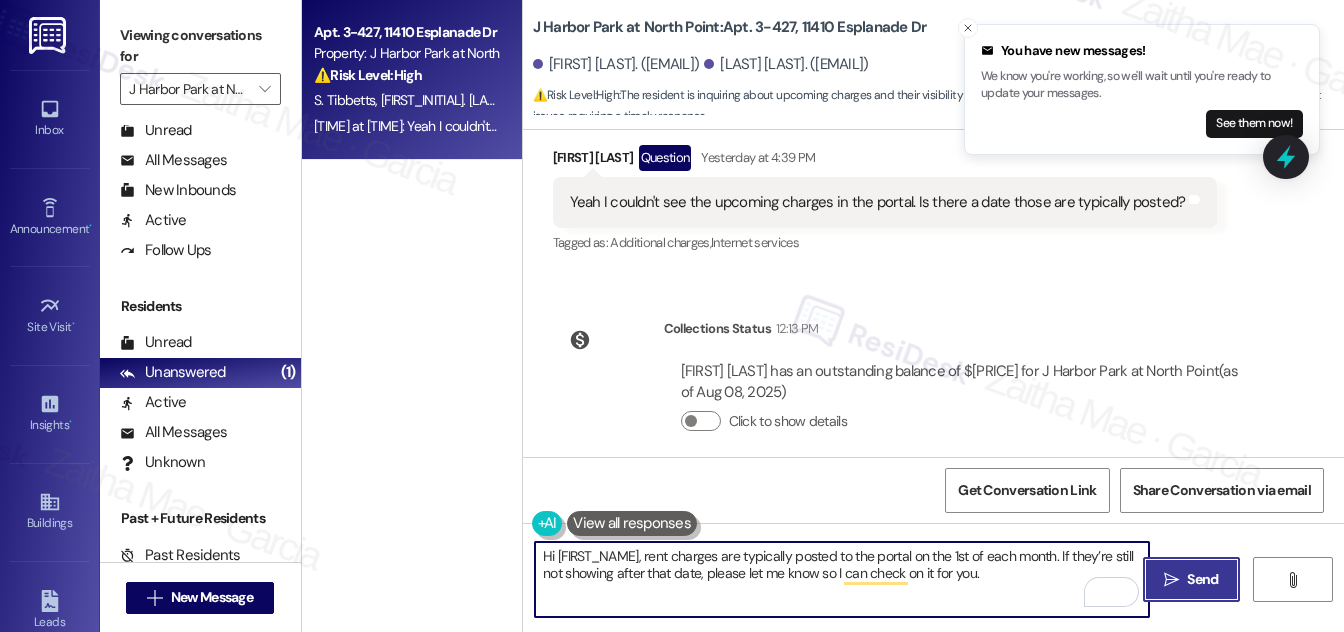 drag, startPoint x: 1198, startPoint y: 575, endPoint x: 1194, endPoint y: 564, distance: 11.7046995 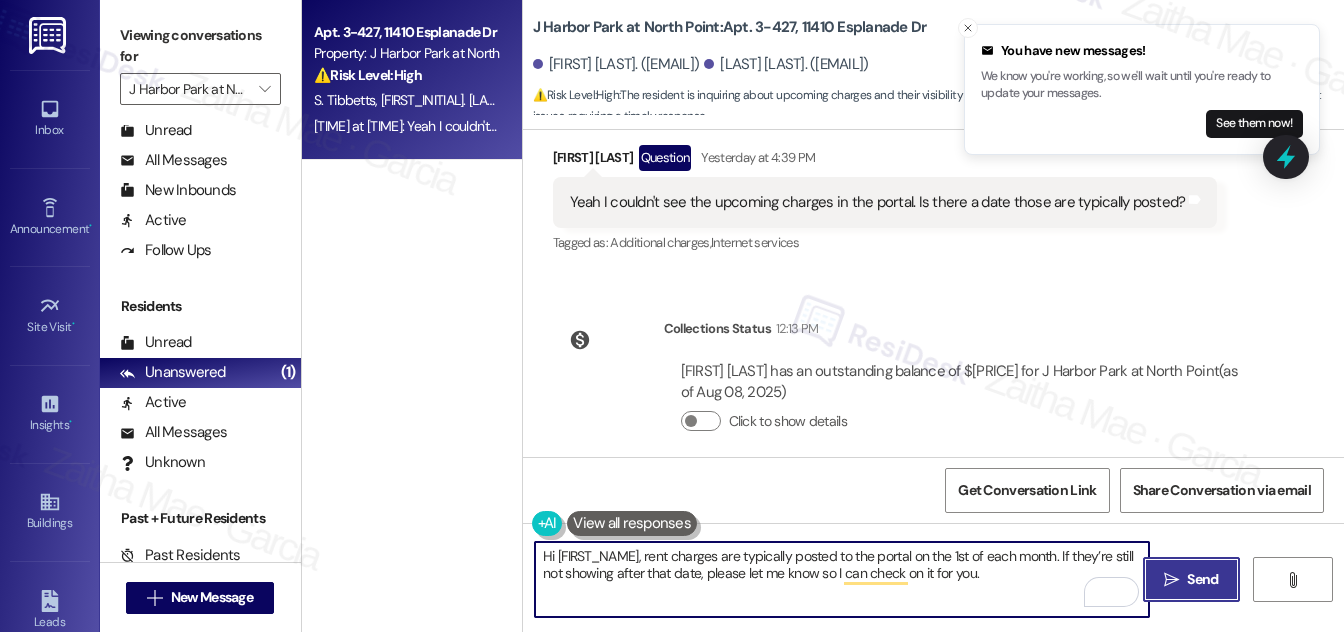click on "Send" at bounding box center (1202, 579) 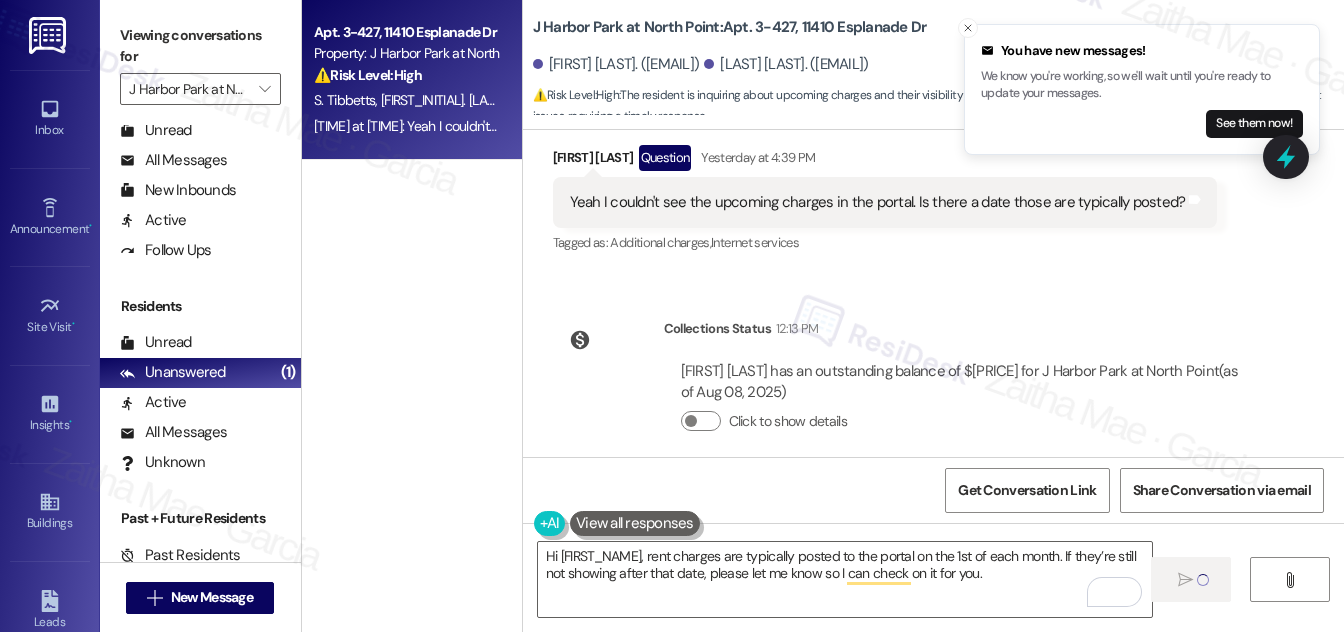 type 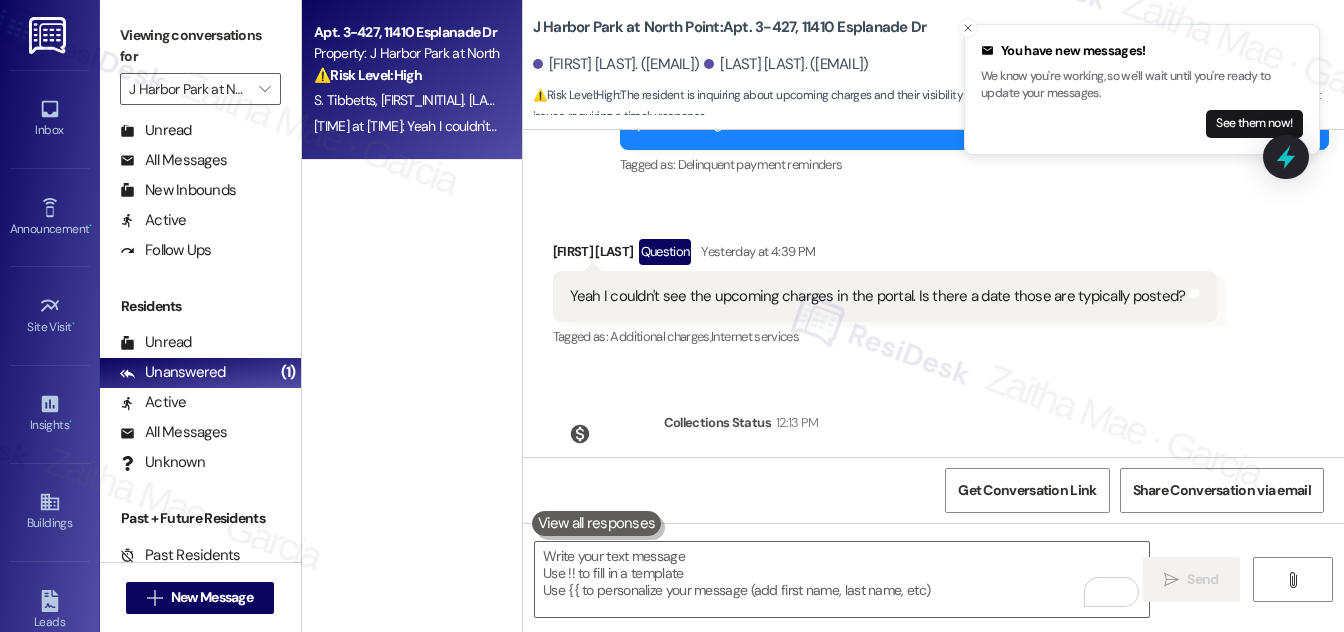 scroll, scrollTop: 2701, scrollLeft: 0, axis: vertical 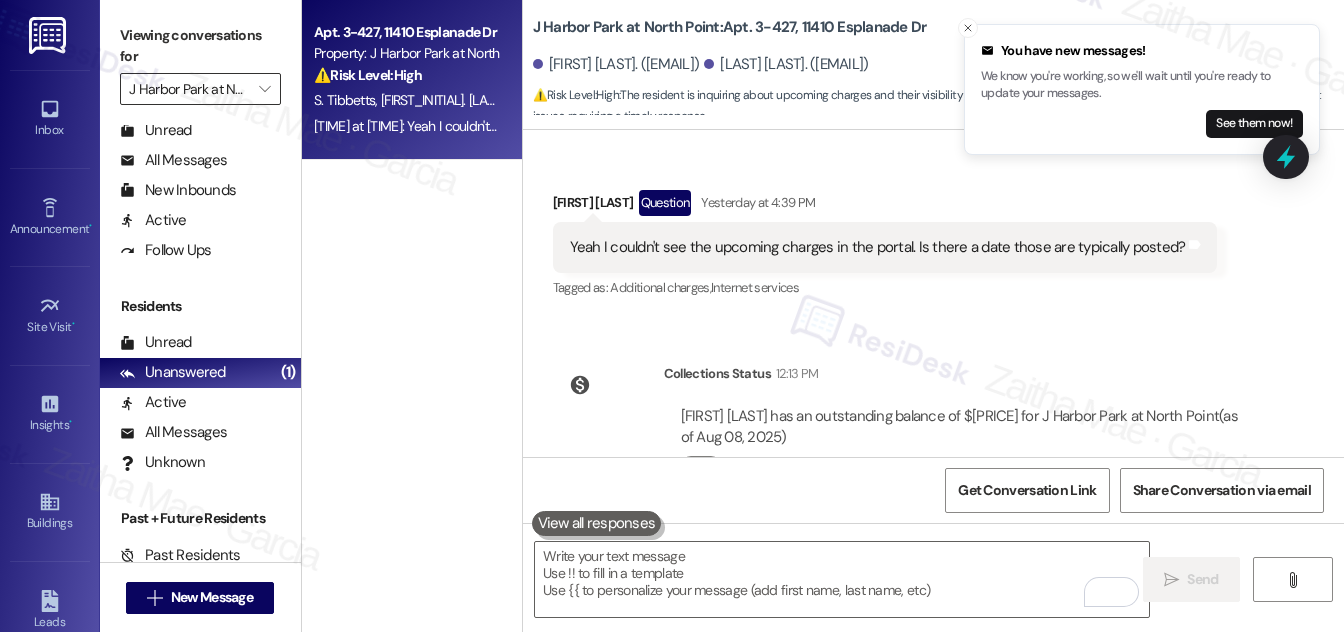 click on "J Harbor Park at North Point" at bounding box center [189, 89] 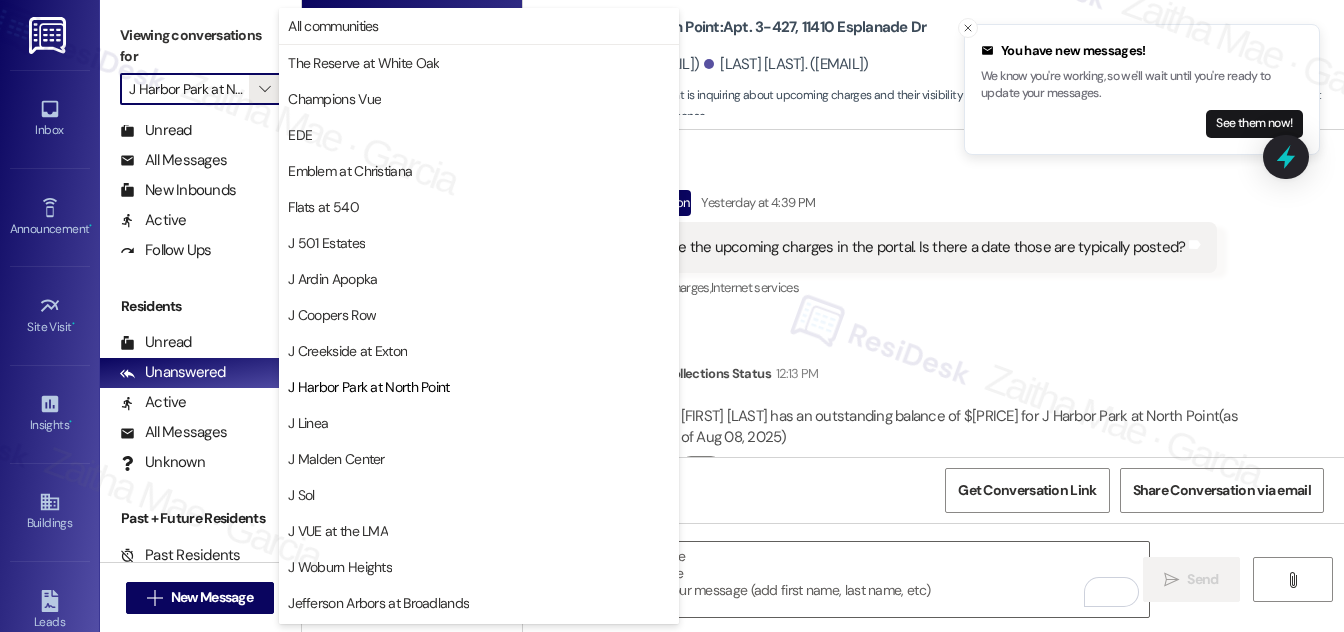 scroll, scrollTop: 325, scrollLeft: 0, axis: vertical 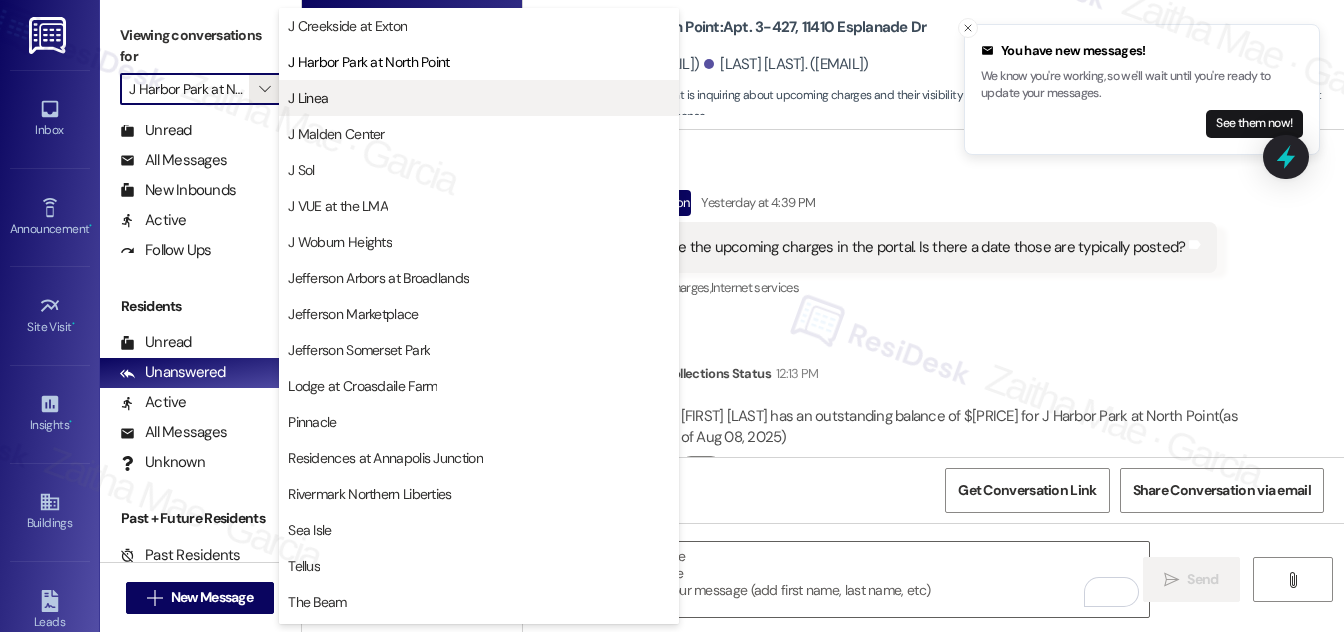 click on "J Linea" at bounding box center [479, 98] 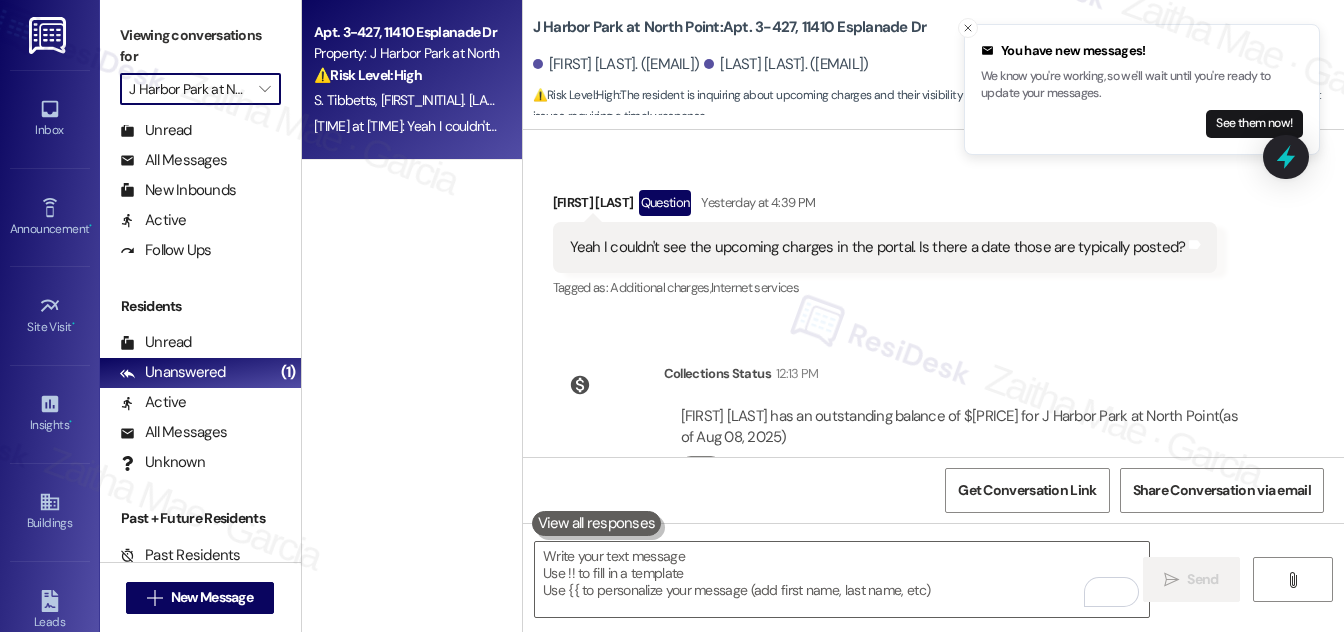 type on "J Linea" 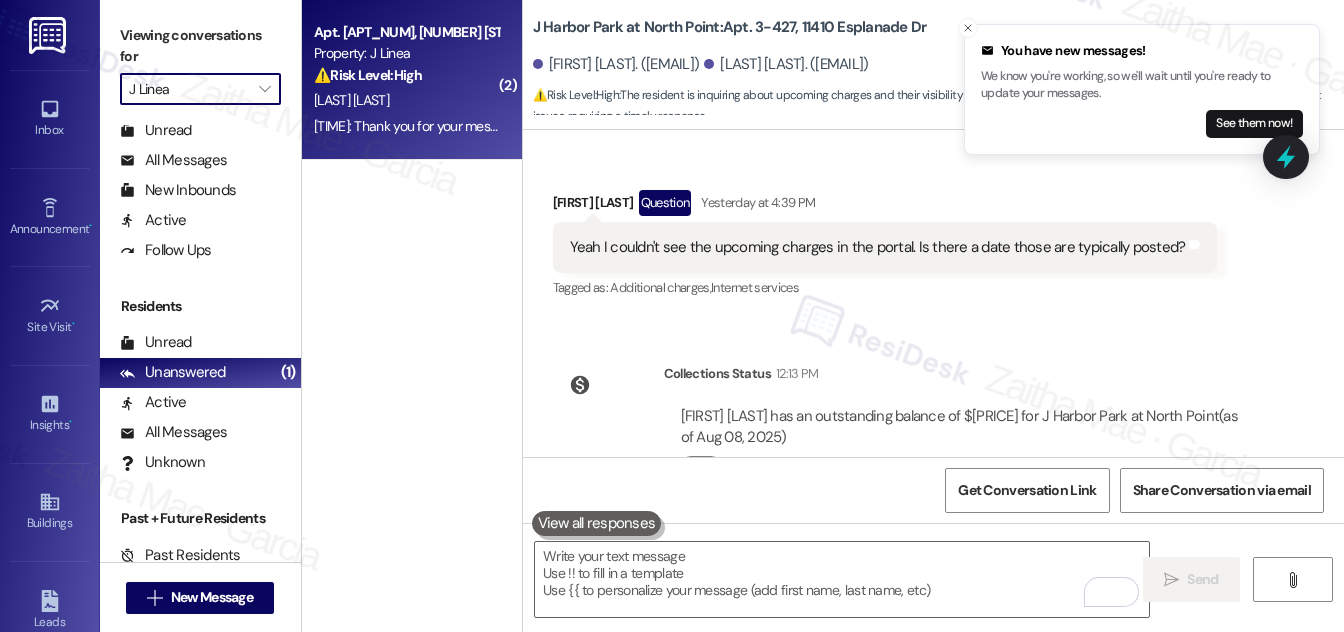 click on "D. [LAST_NAME]" at bounding box center (406, 100) 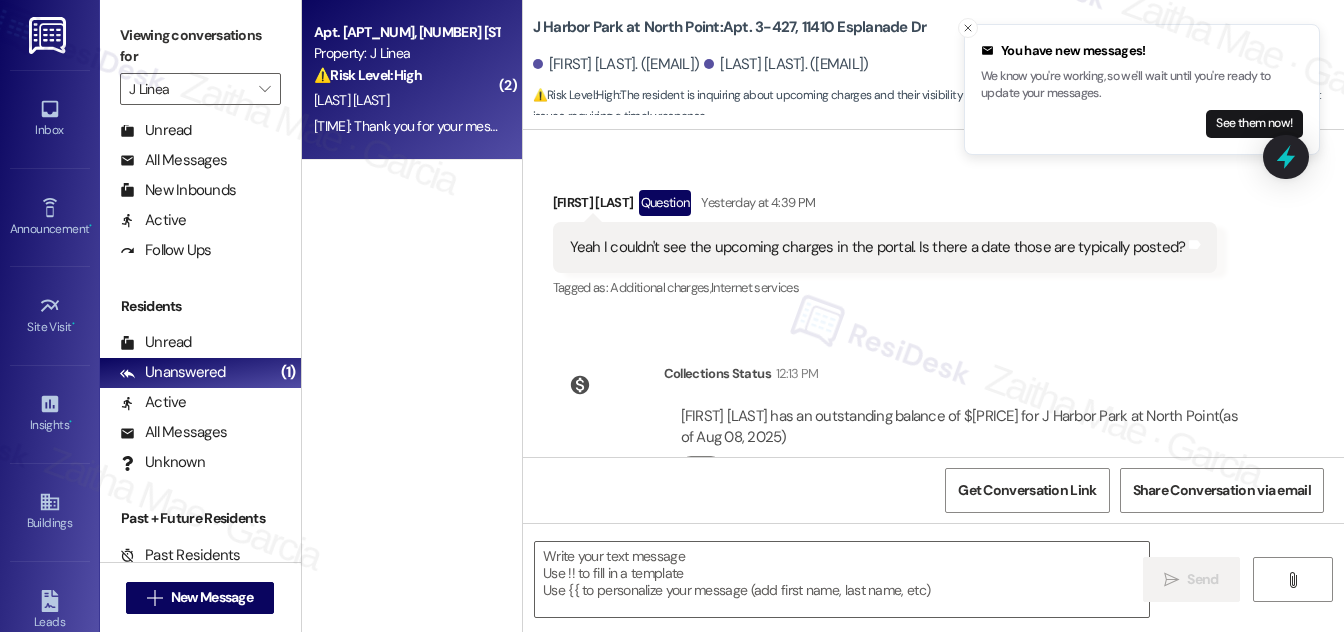 type on "Fetching suggested responses. Please feel free to read through the conversation in the meantime." 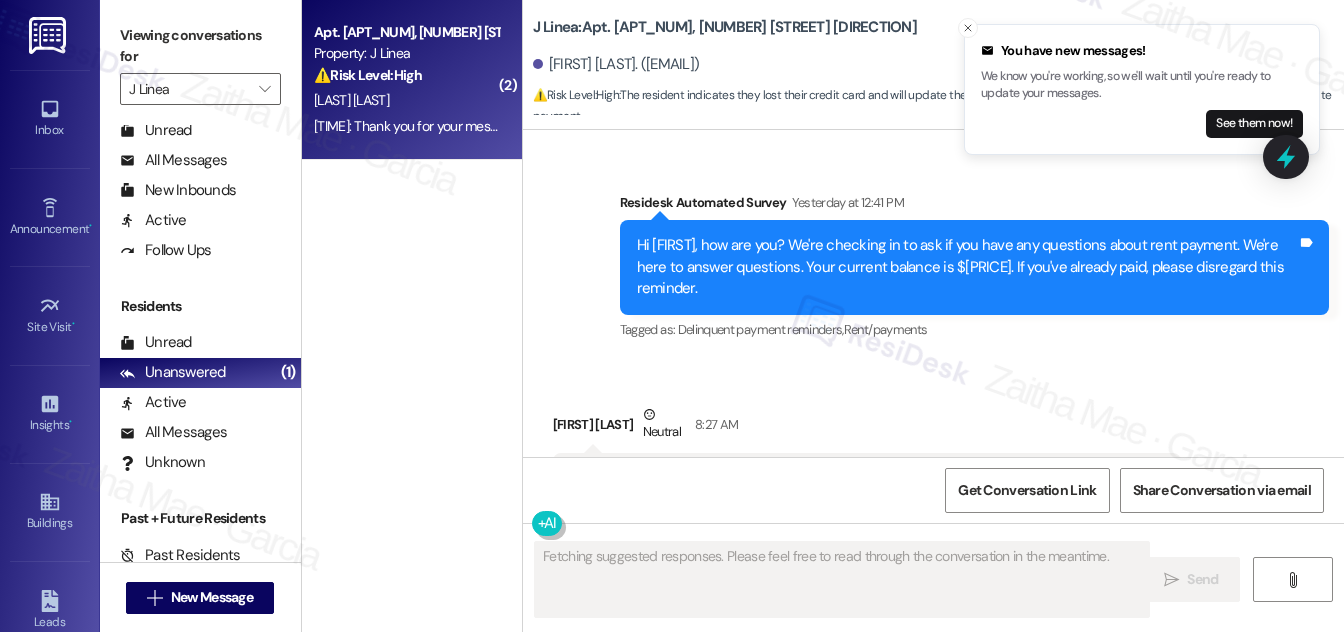 scroll, scrollTop: 3395, scrollLeft: 0, axis: vertical 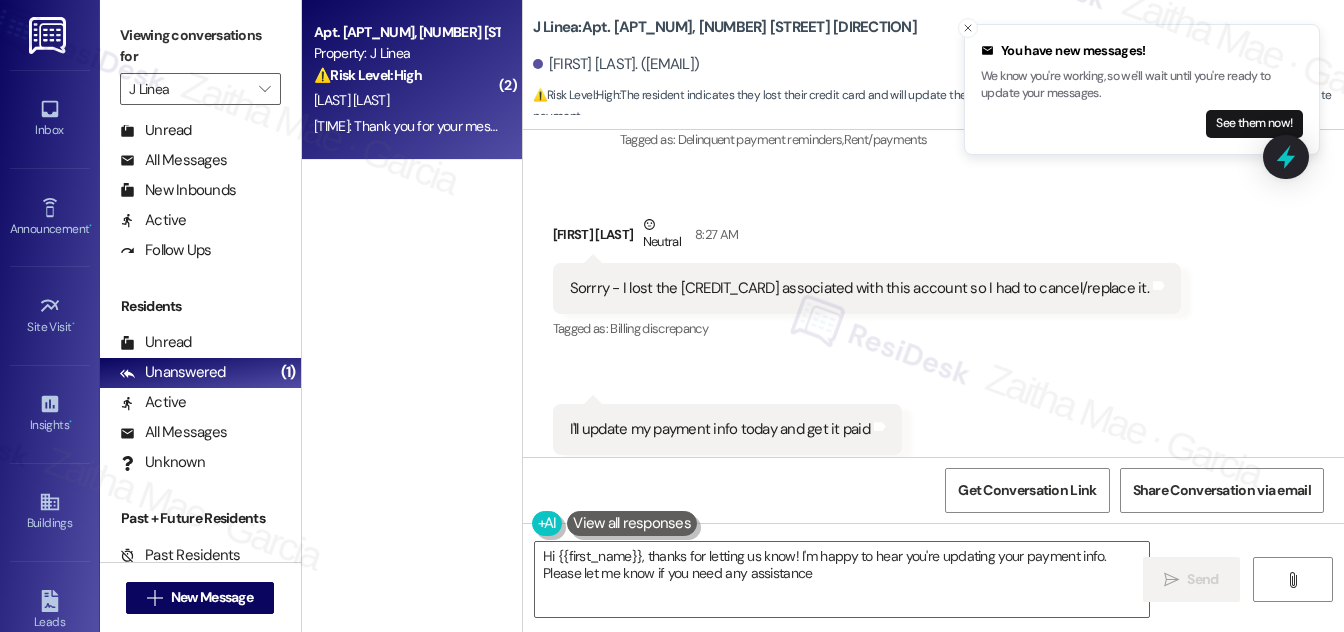 type on "Hi {{first_name}}, thanks for letting us know! I'm happy to hear you're updating your payment info. Please let me know if you need any assistance!" 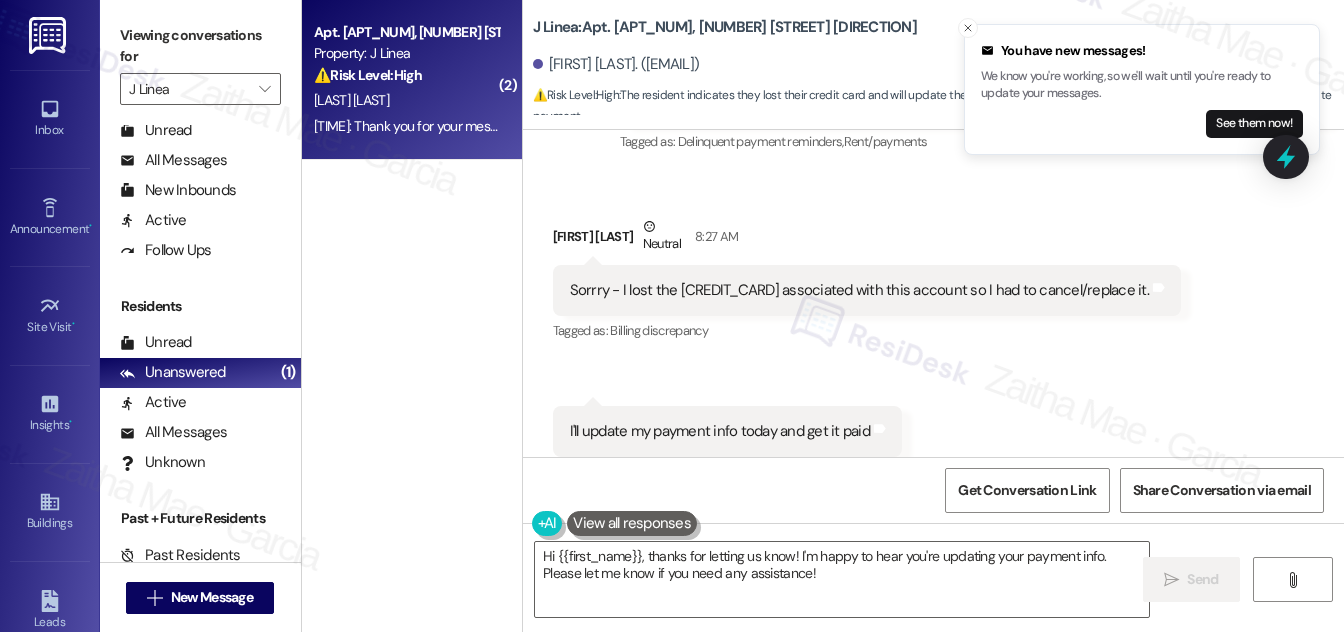 scroll, scrollTop: 3395, scrollLeft: 0, axis: vertical 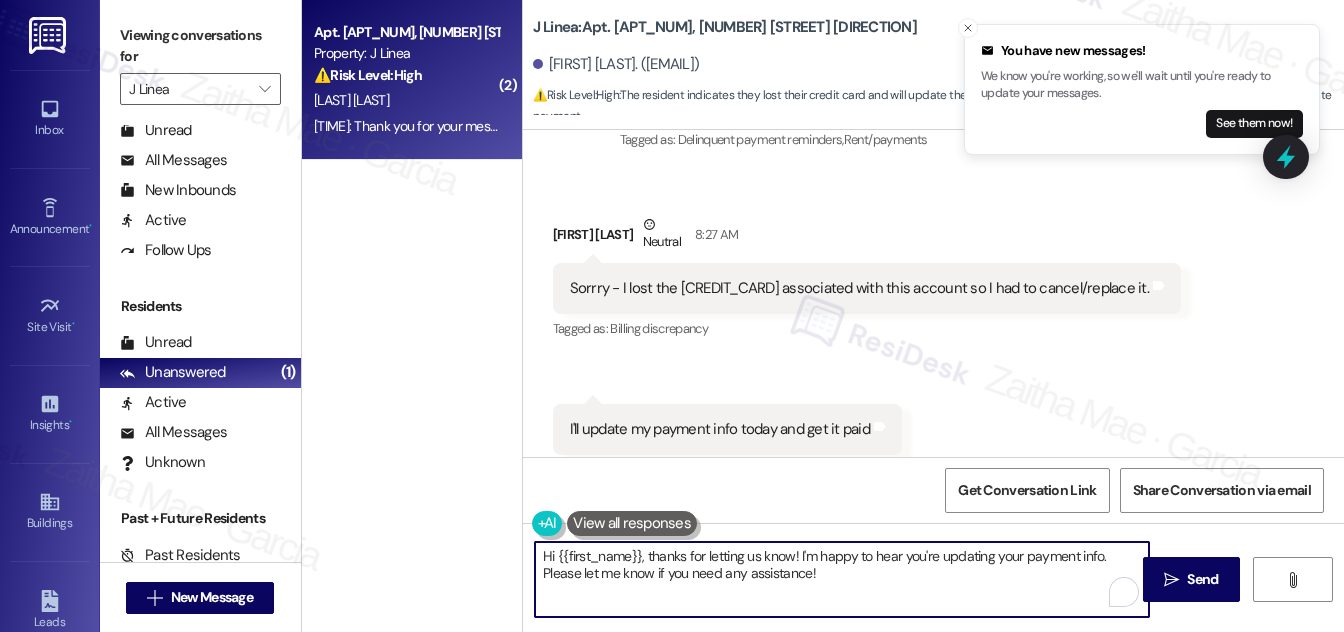 click on "Hi {{first_name}}, thanks for letting us know! I'm happy to hear you're updating your payment info. Please let me know if you need any assistance!" at bounding box center (842, 579) 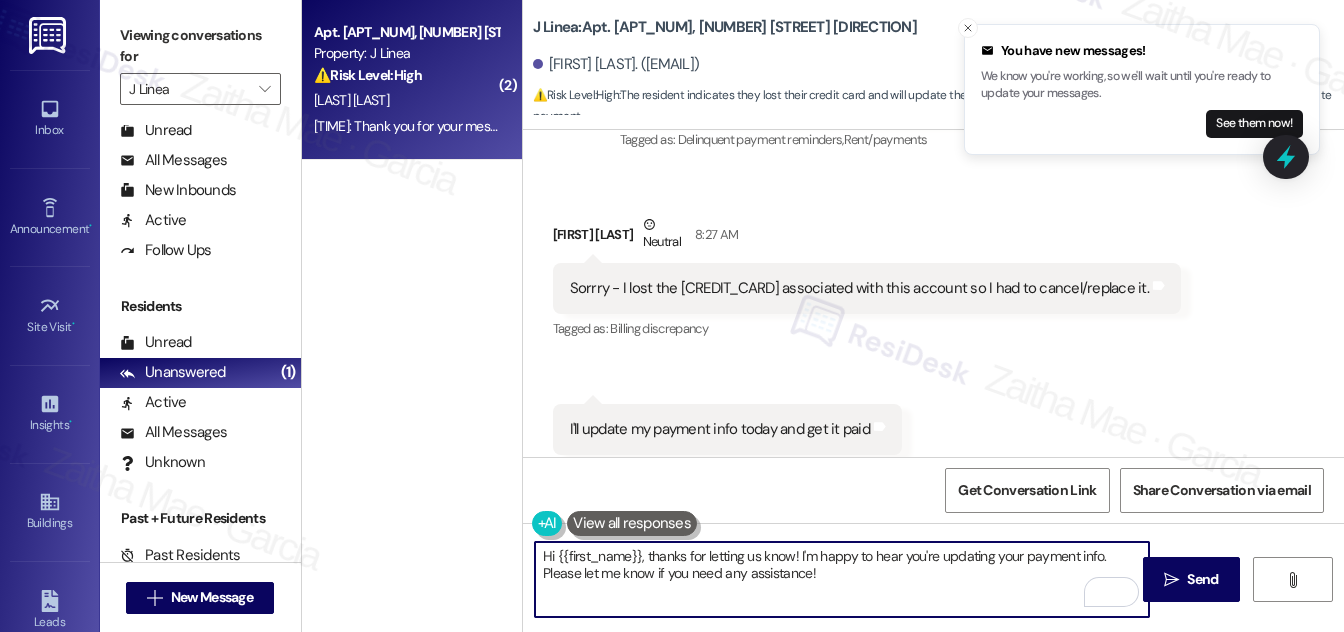 scroll, scrollTop: 3486, scrollLeft: 0, axis: vertical 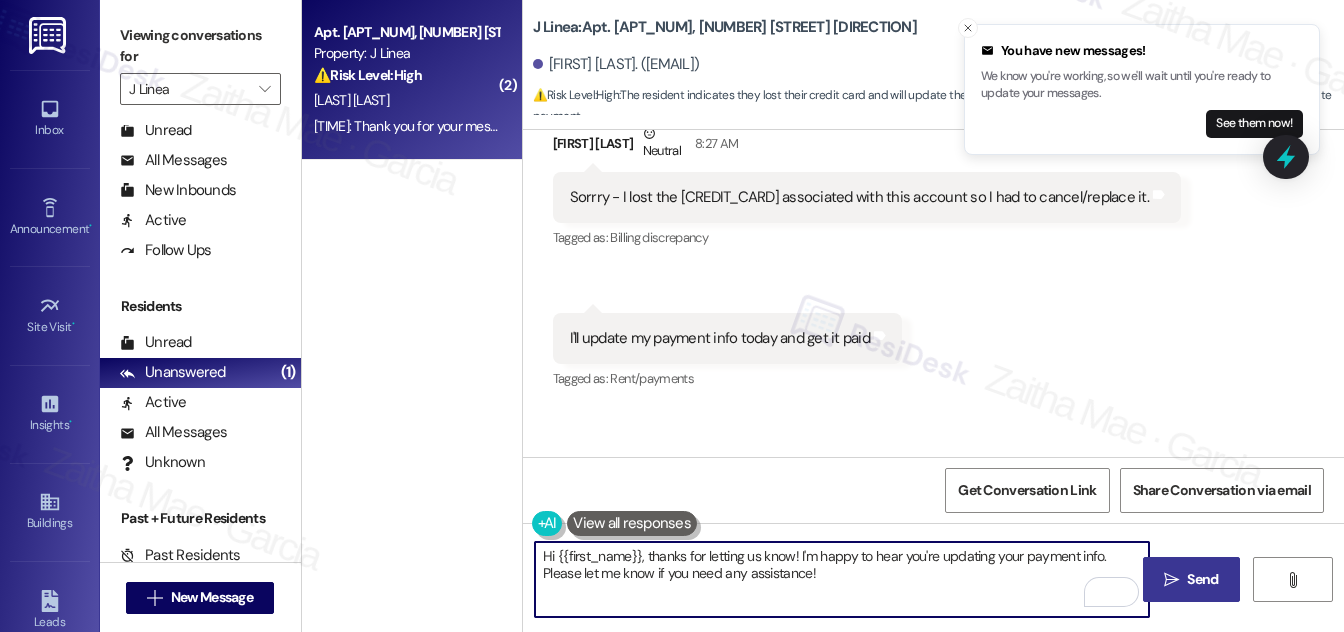 click on "Send" at bounding box center (1202, 579) 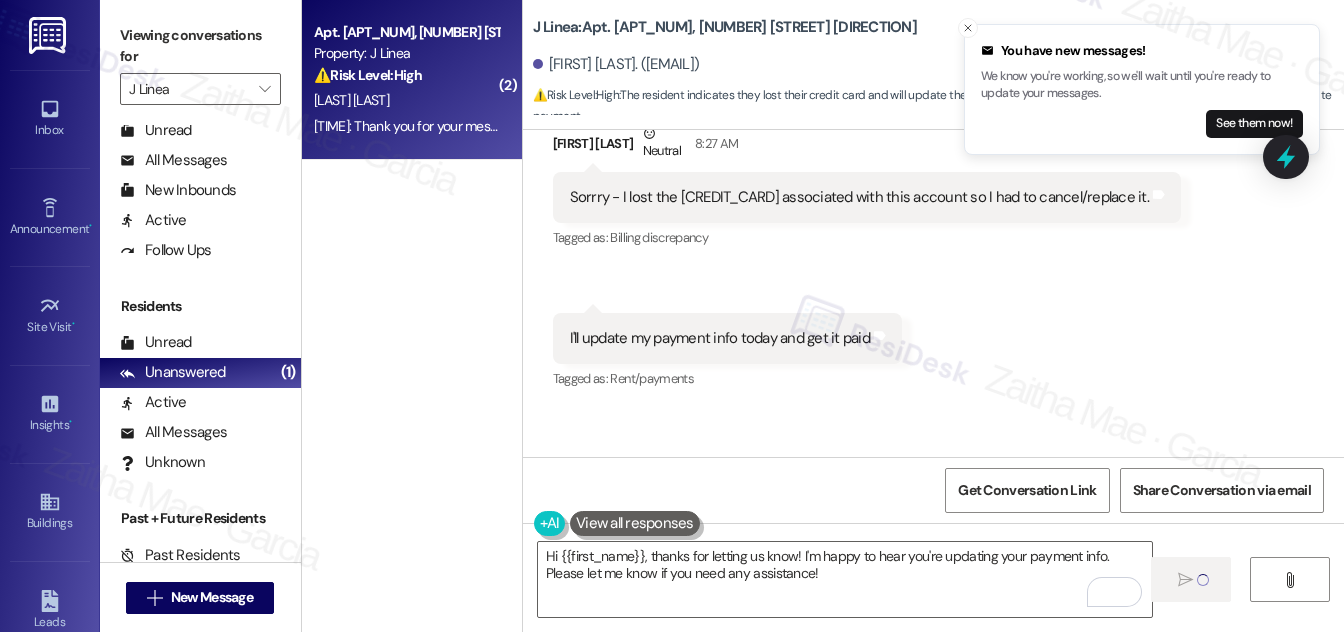 scroll, scrollTop: 3395, scrollLeft: 0, axis: vertical 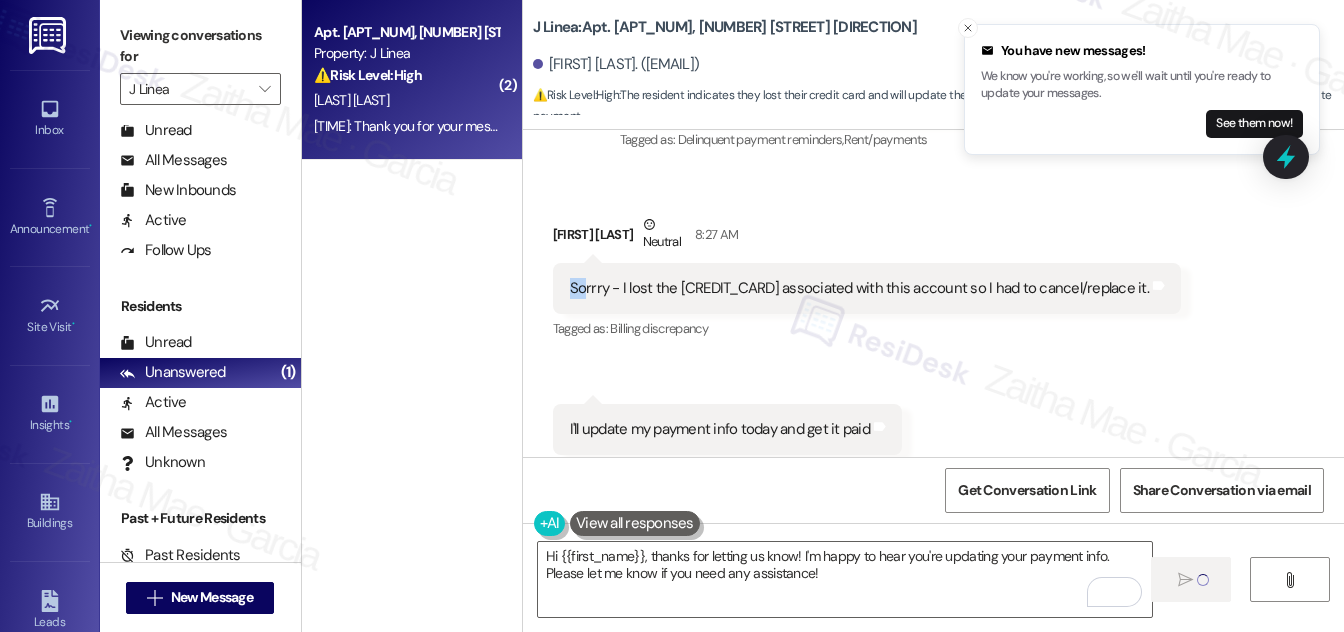 type 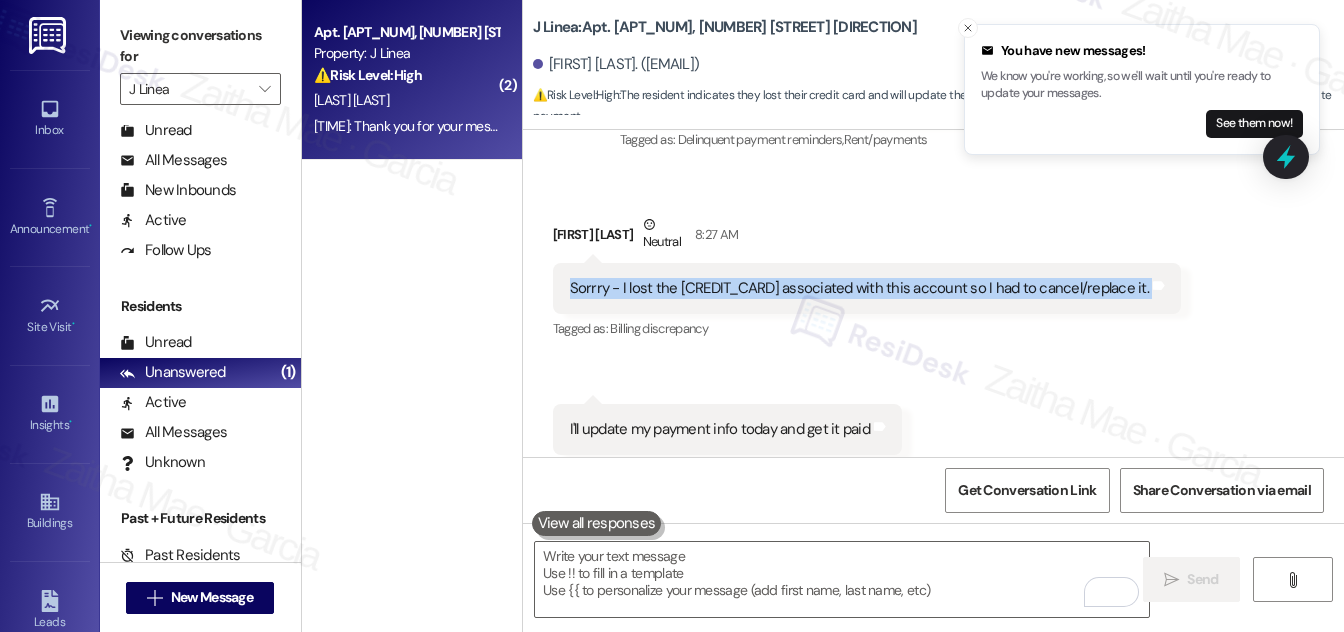 drag, startPoint x: 551, startPoint y: 243, endPoint x: 1176, endPoint y: 255, distance: 625.1152 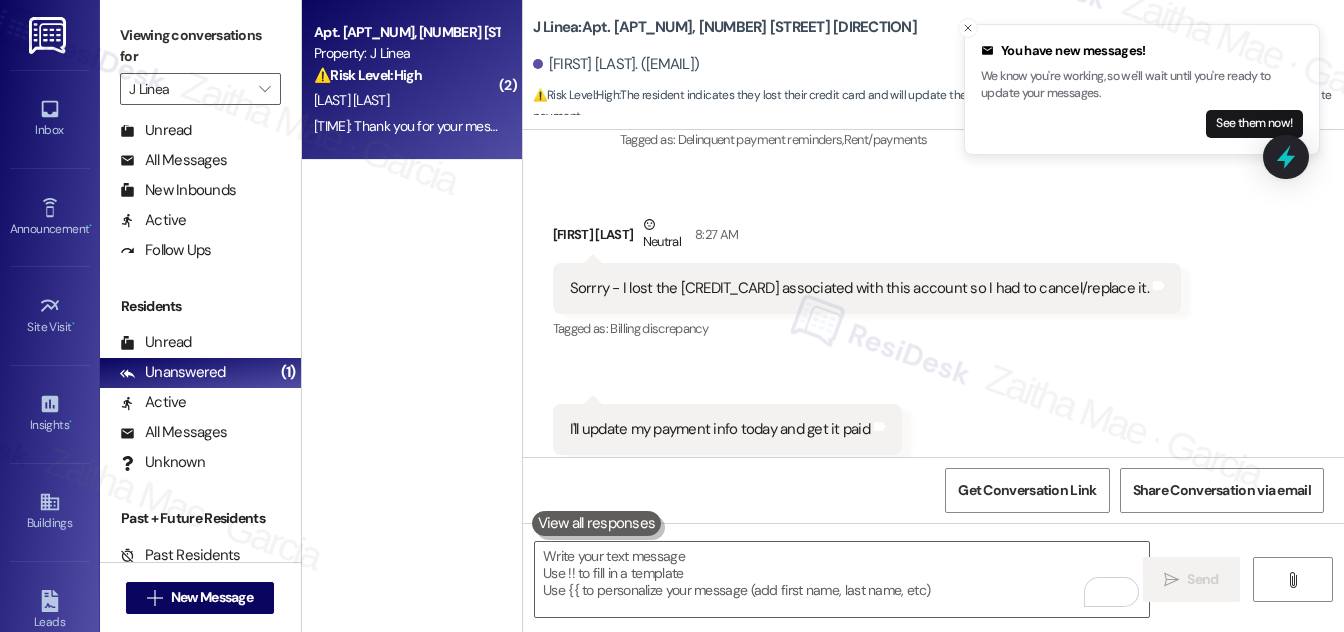 click on "Received via SMS Daniel Petrokas   Neutral 8:27 AM Sorrry - I lost the credit card associated with this account so I had to cancel/replace it.  Tags and notes Tagged as:   Billing discrepancy Click to highlight conversations about Billing discrepancy Received via SMS 8:27 AM Daniel Petrokas 8:27 AM I'll update my payment info today and get it paid Tags and notes Tagged as:   Rent/payments Click to highlight conversations about Rent/payments" at bounding box center (933, 334) 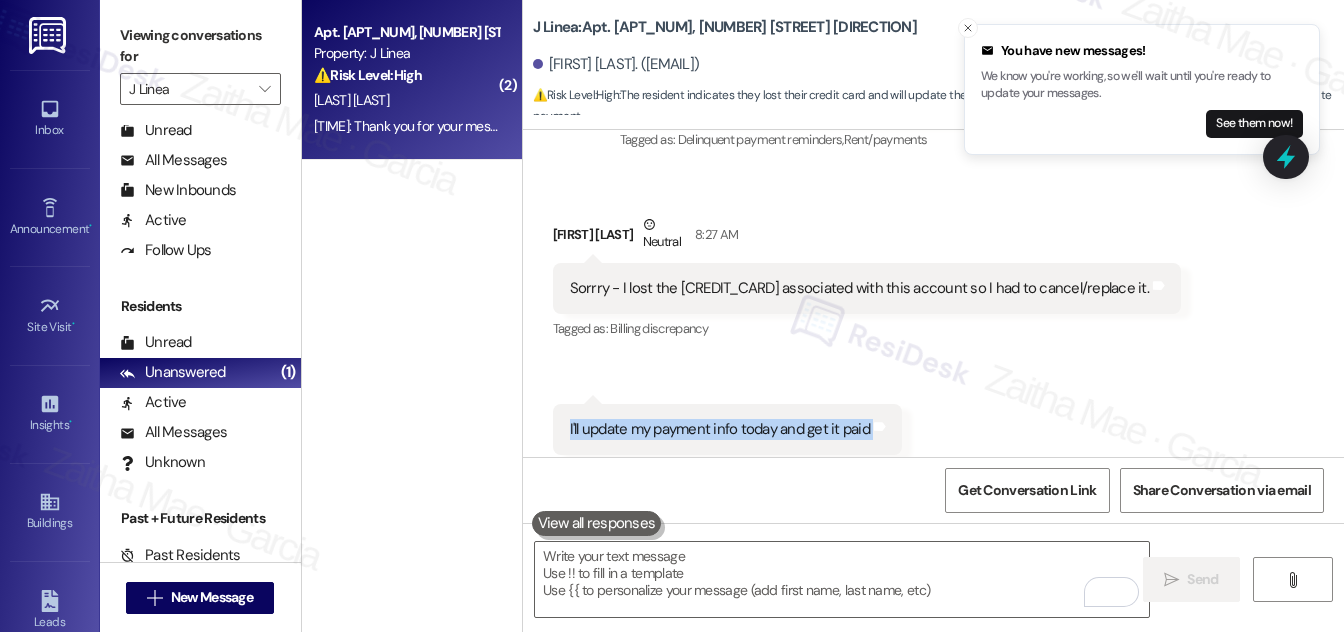 drag, startPoint x: 560, startPoint y: 380, endPoint x: 869, endPoint y: 412, distance: 310.65253 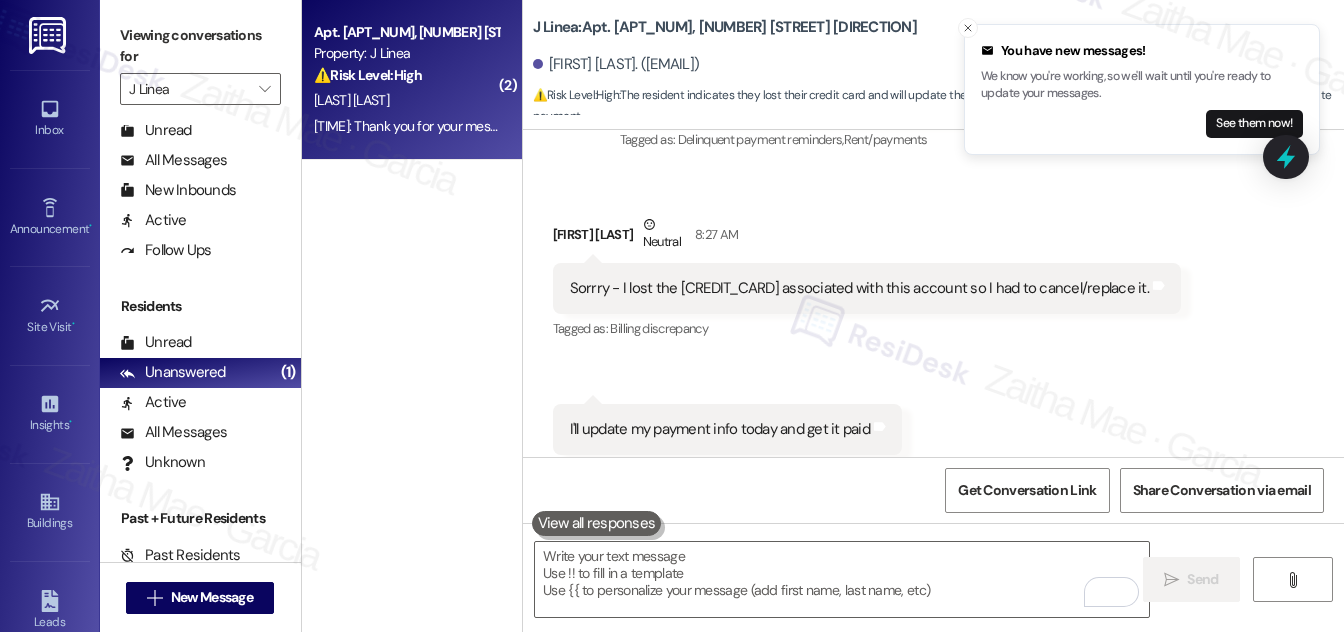 click on "Received via SMS Daniel Petrokas   Neutral 8:27 AM Sorrry - I lost the credit card associated with this account so I had to cancel/replace it.  Tags and notes Tagged as:   Billing discrepancy Click to highlight conversations about Billing discrepancy Received via SMS 8:27 AM Daniel Petrokas 8:27 AM I'll update my payment info today and get it paid Tags and notes Tagged as:   Rent/payments Click to highlight conversations about Rent/payments" at bounding box center [933, 334] 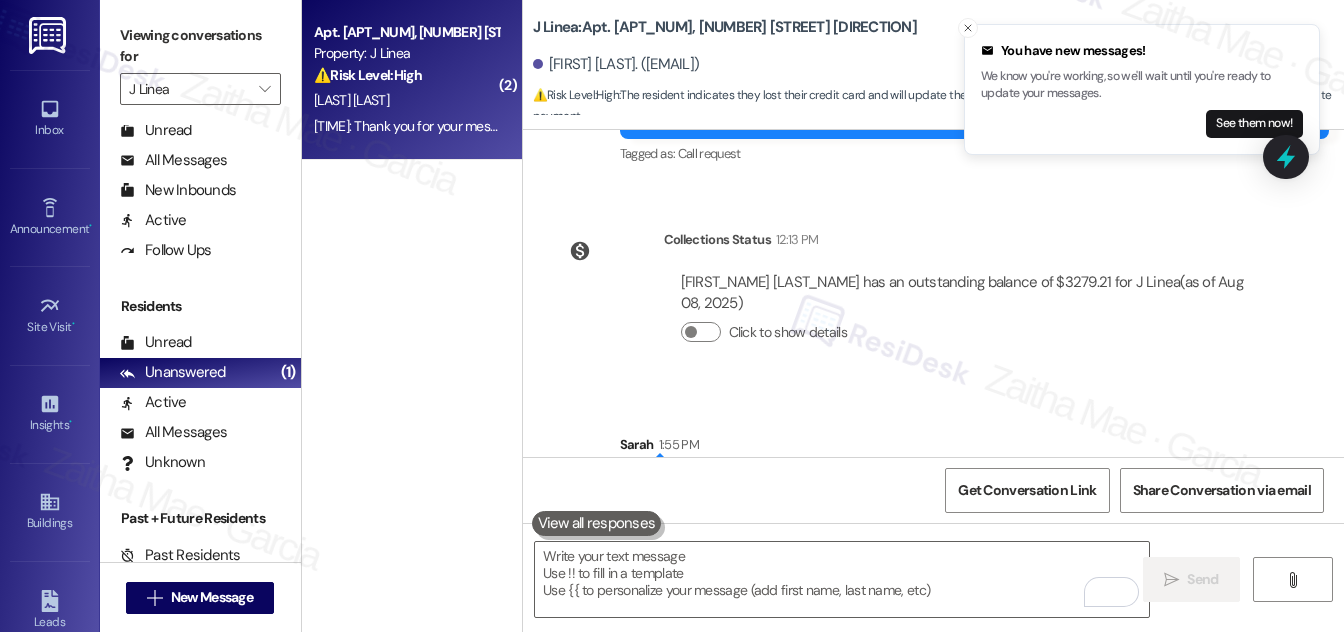 scroll, scrollTop: 3930, scrollLeft: 0, axis: vertical 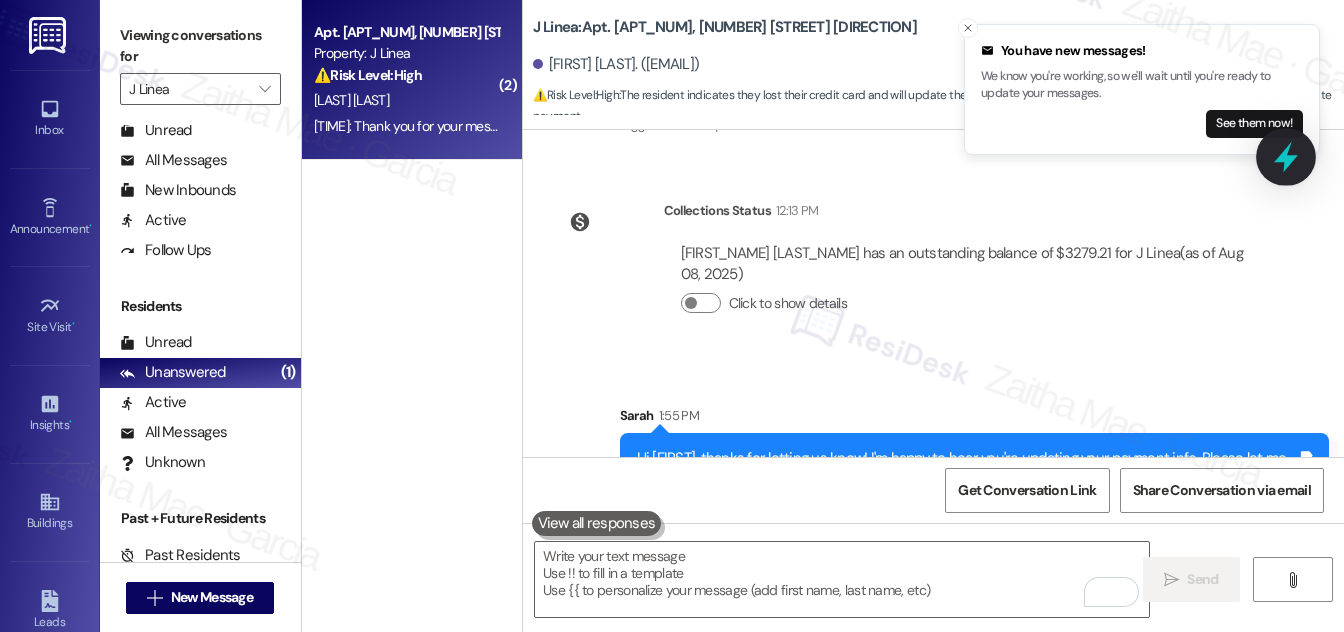 click 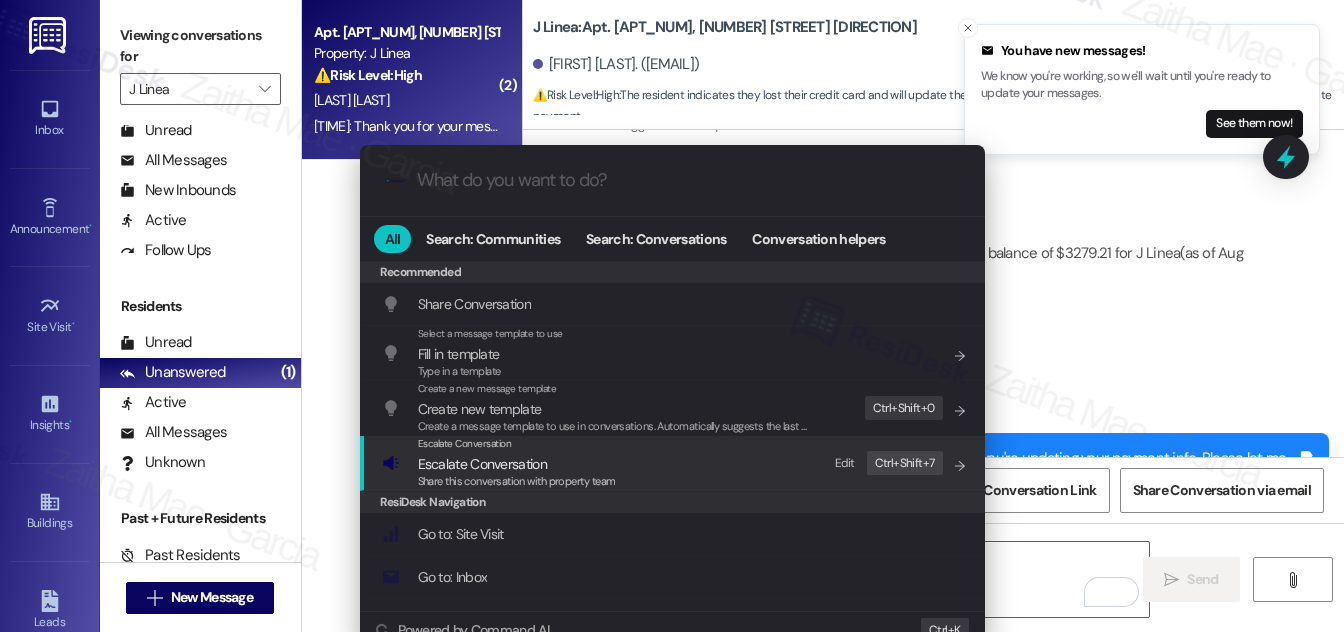 click on "Escalate Conversation" at bounding box center [482, 464] 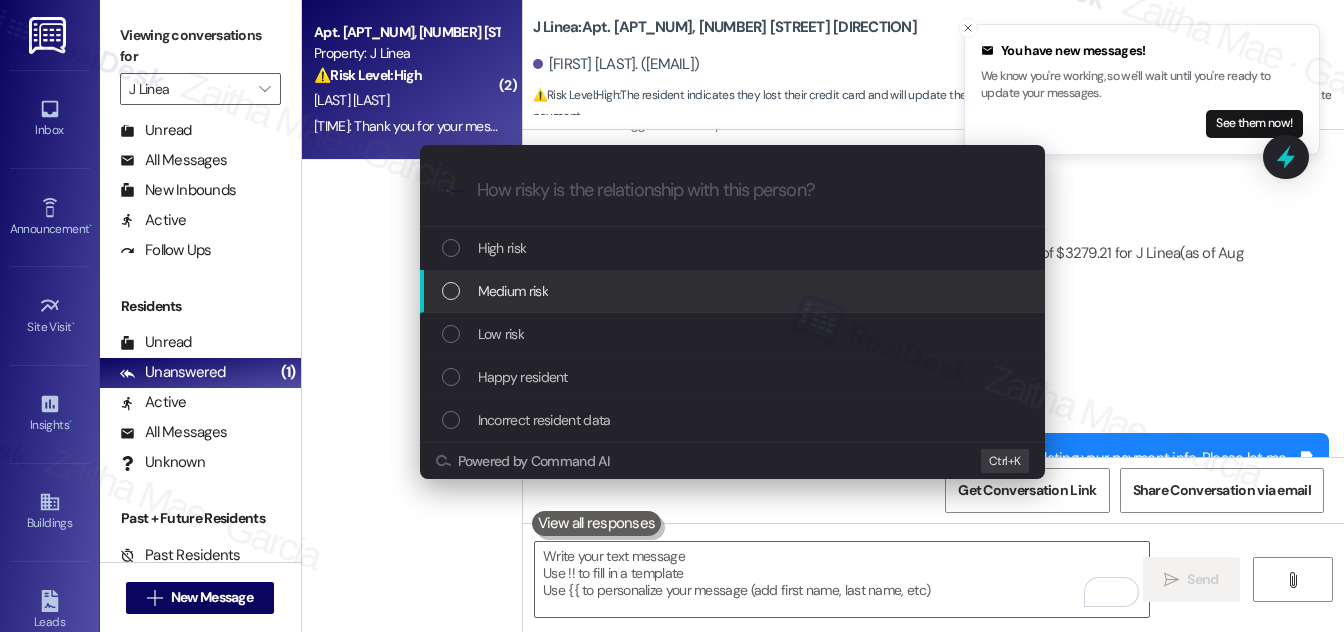 click on "Medium risk" at bounding box center (513, 291) 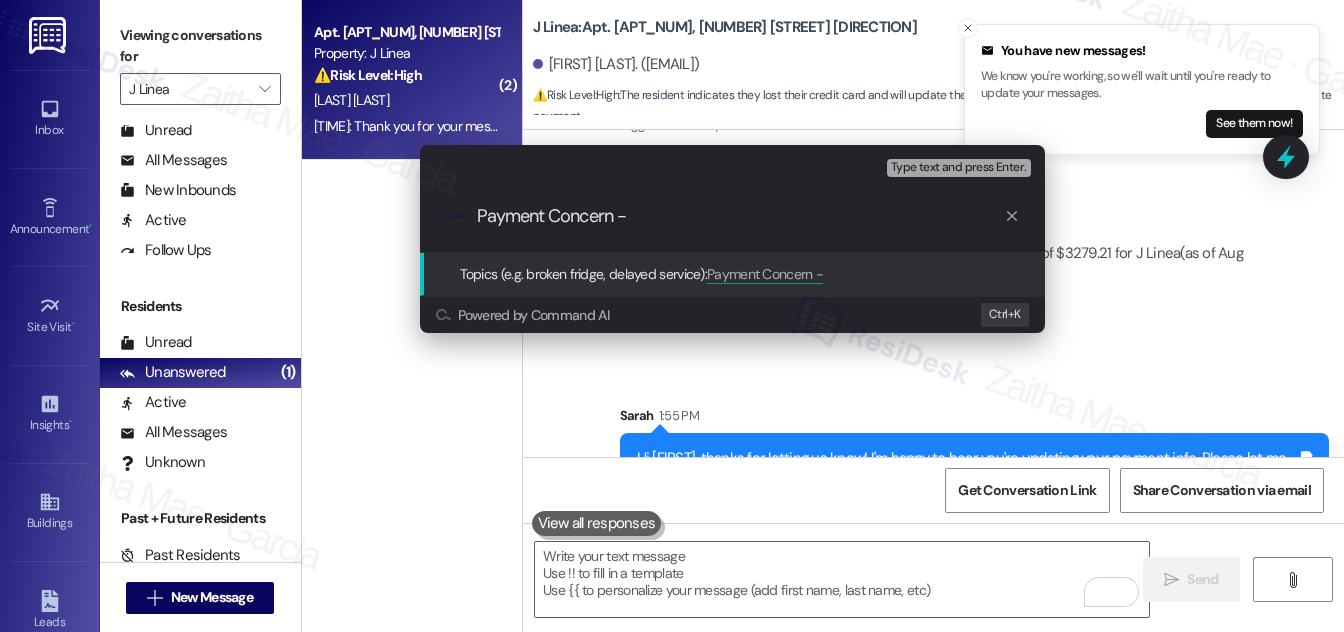 paste on "Updating Payment Information After Card Replacement" 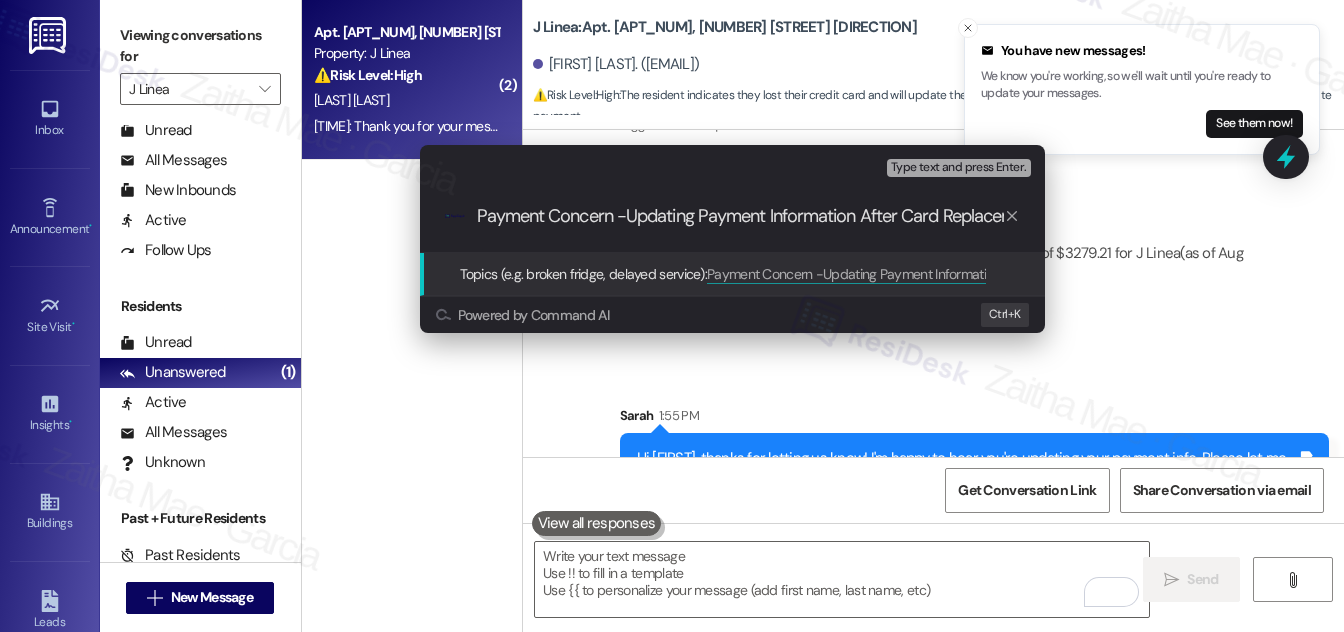 scroll, scrollTop: 0, scrollLeft: 41, axis: horizontal 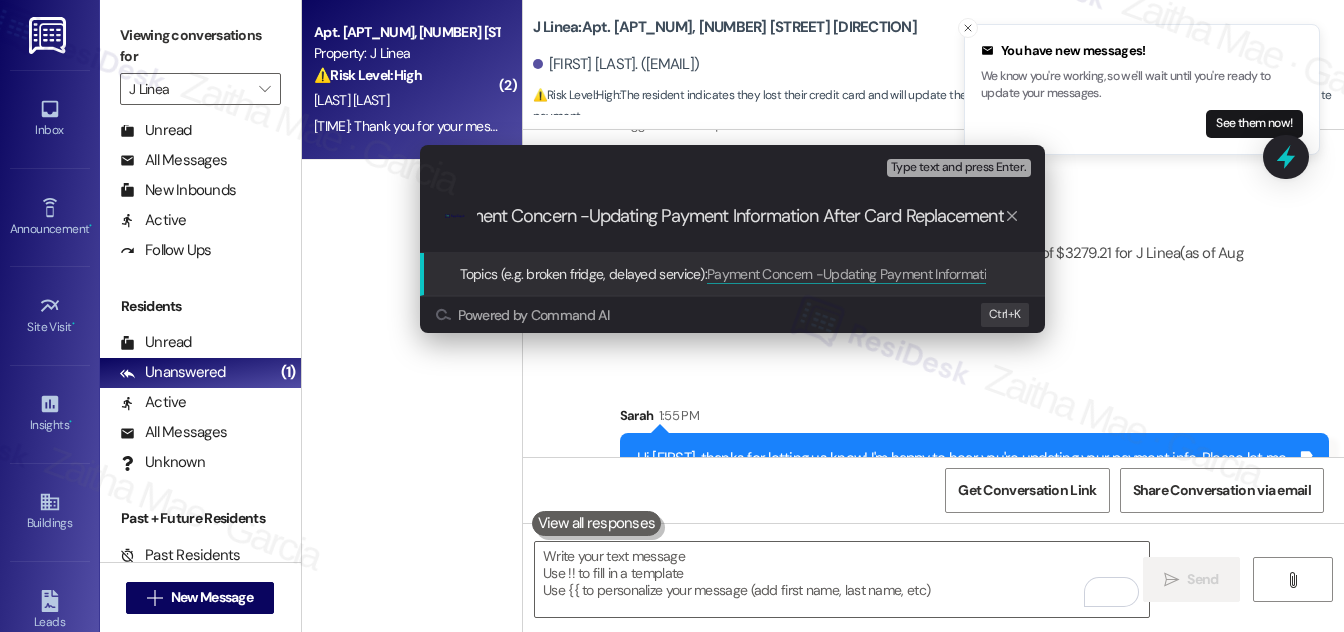 type 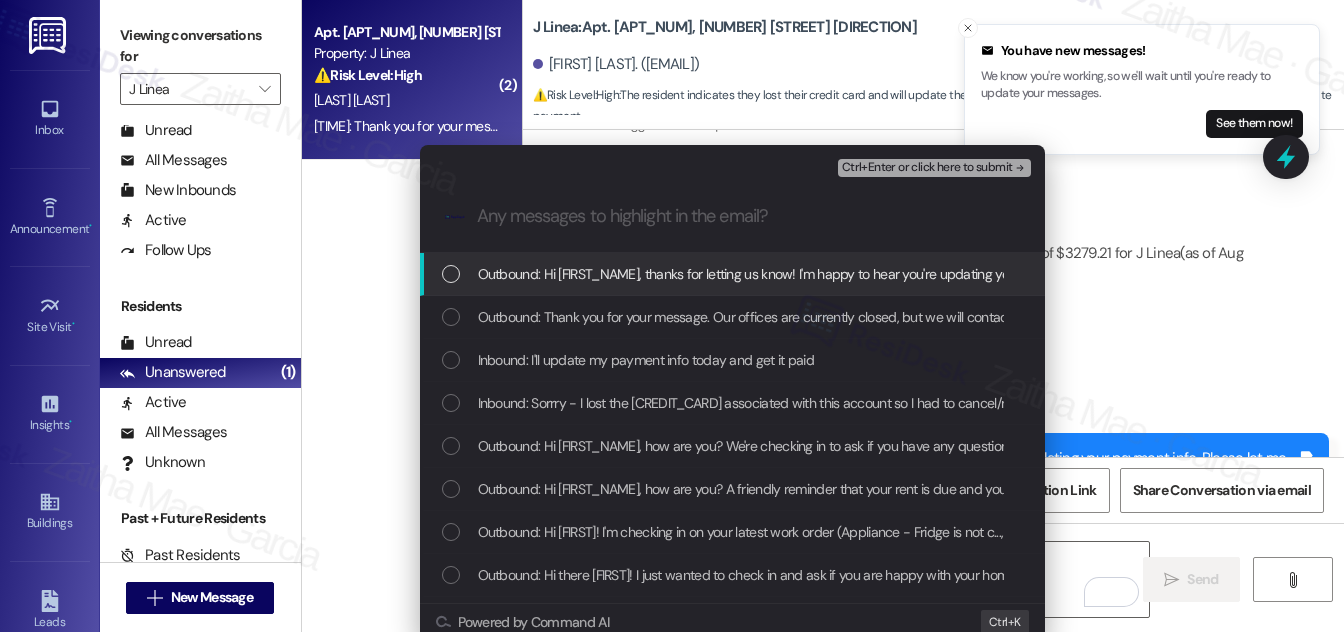 scroll, scrollTop: 0, scrollLeft: 0, axis: both 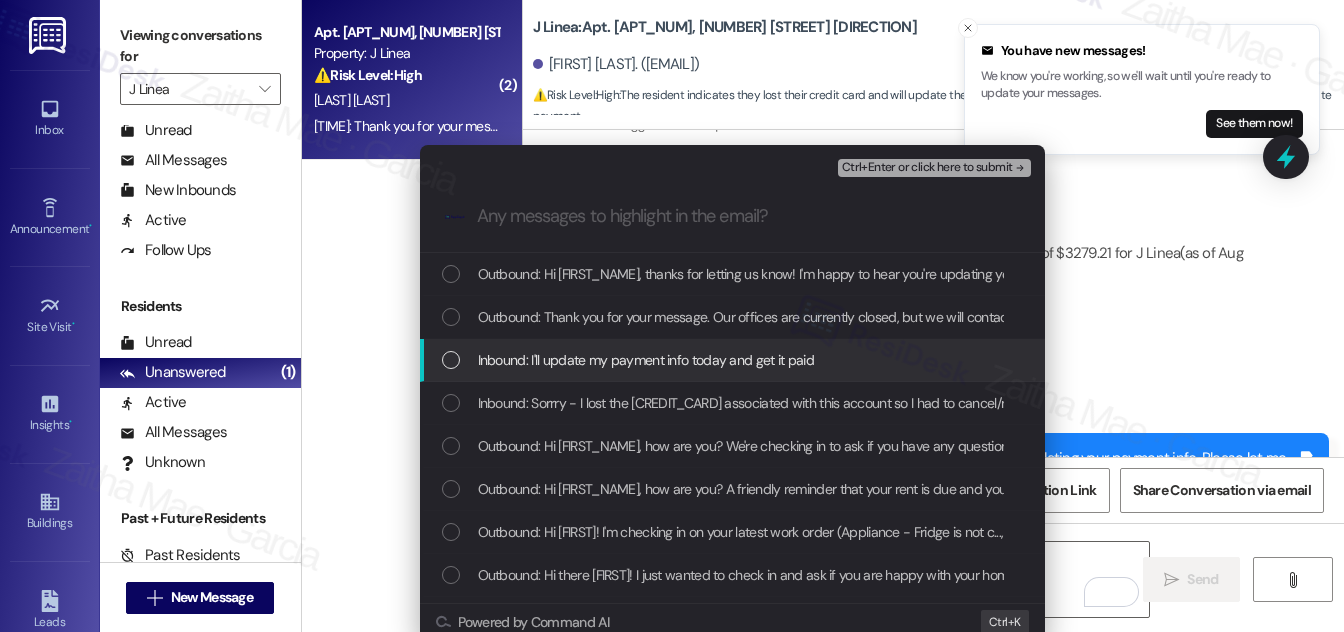 click at bounding box center [451, 360] 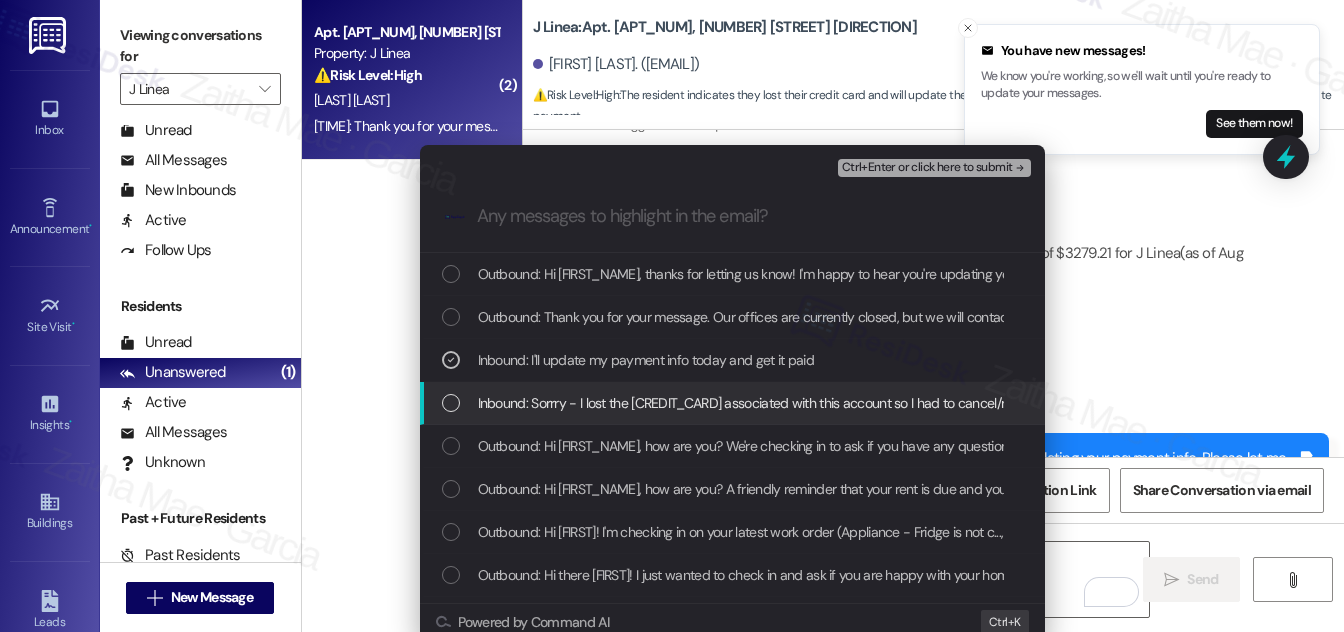 click at bounding box center (451, 403) 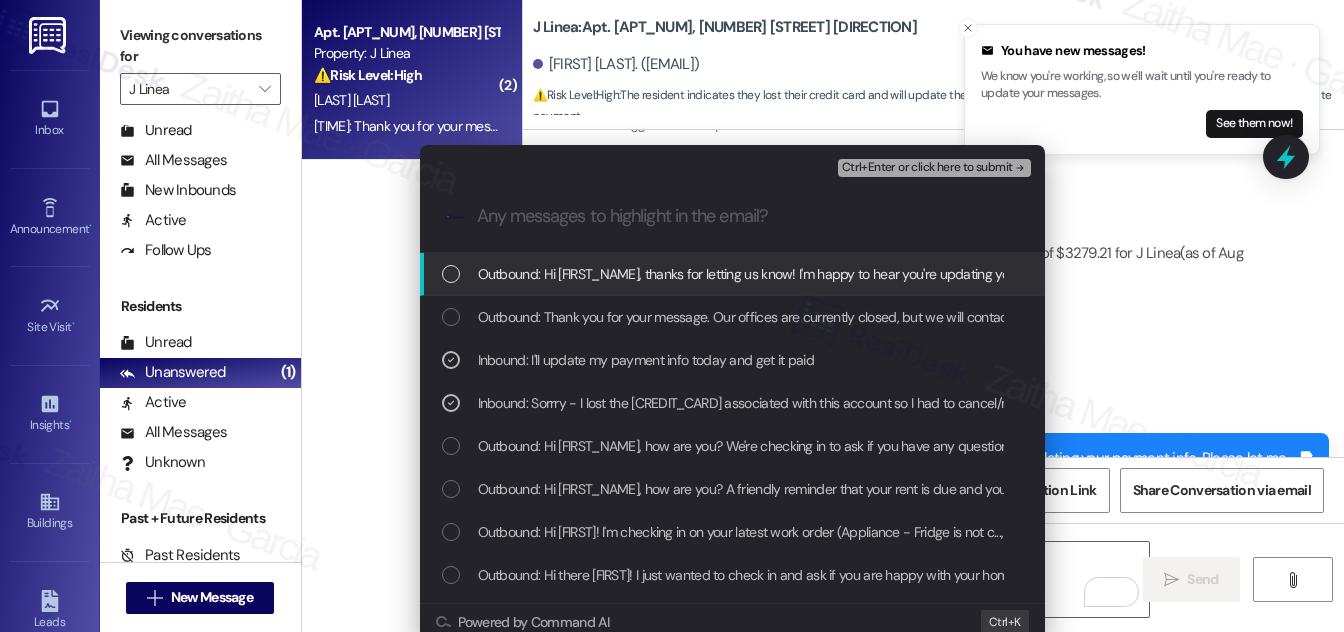 click on "Ctrl+Enter or click here to submit" at bounding box center (936, 168) 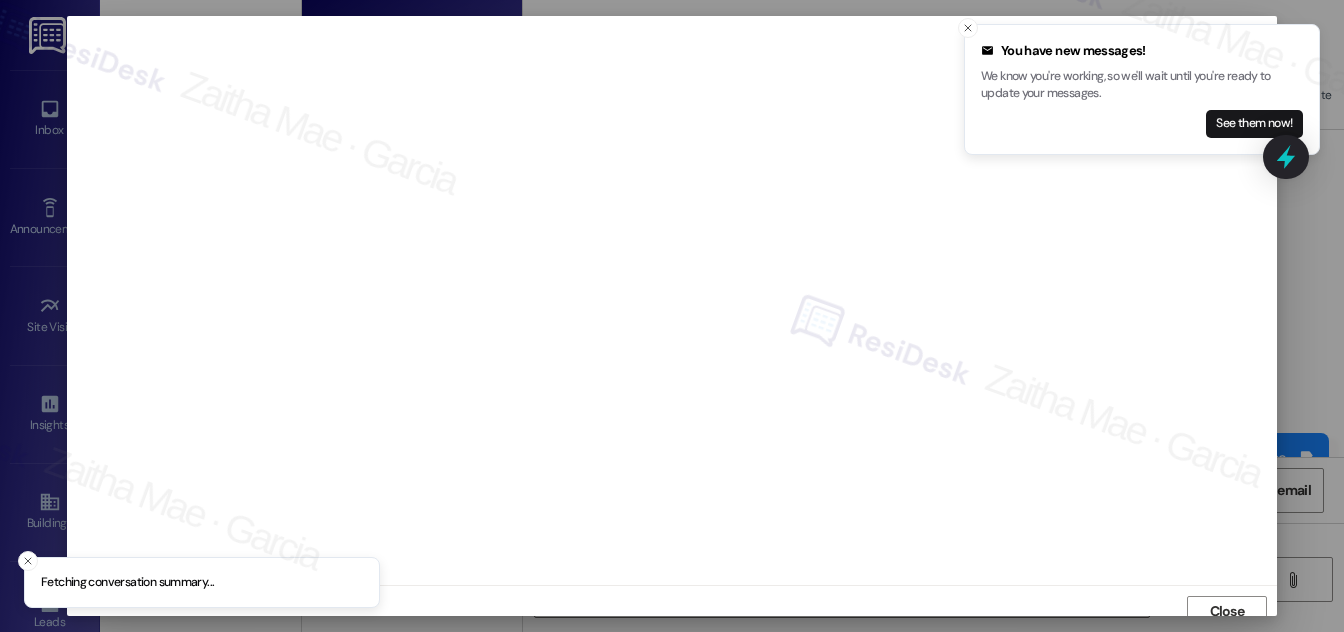 scroll, scrollTop: 11, scrollLeft: 0, axis: vertical 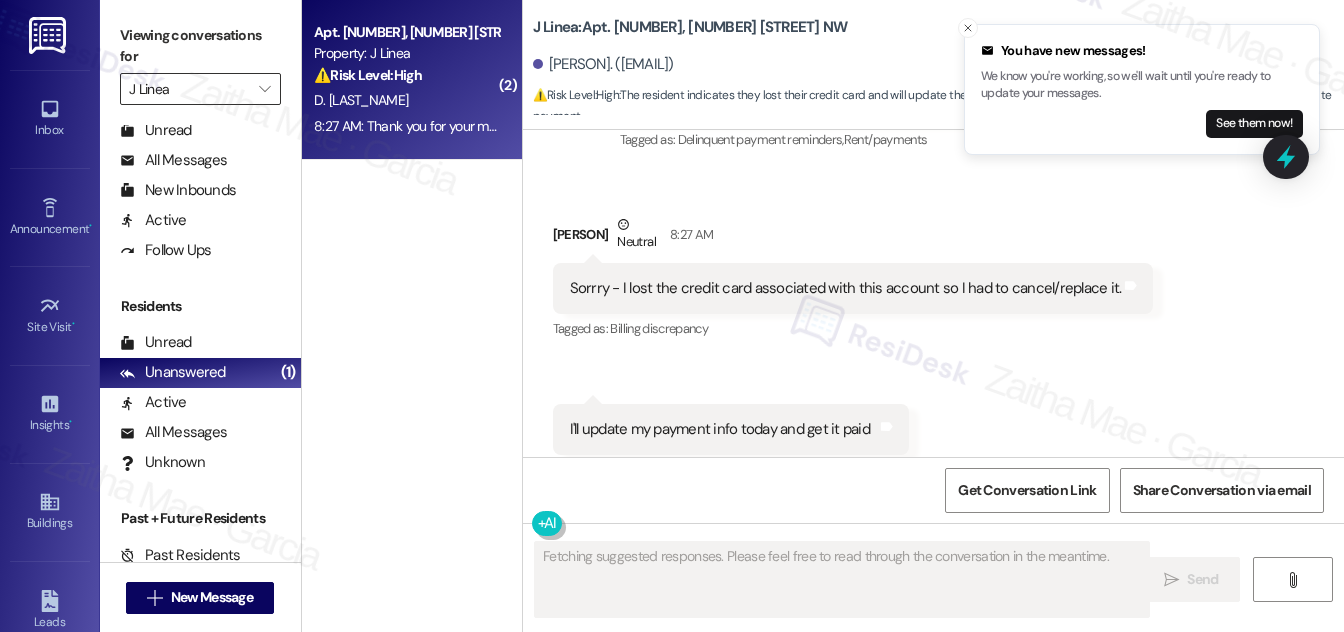 click on "J Linea" at bounding box center (189, 89) 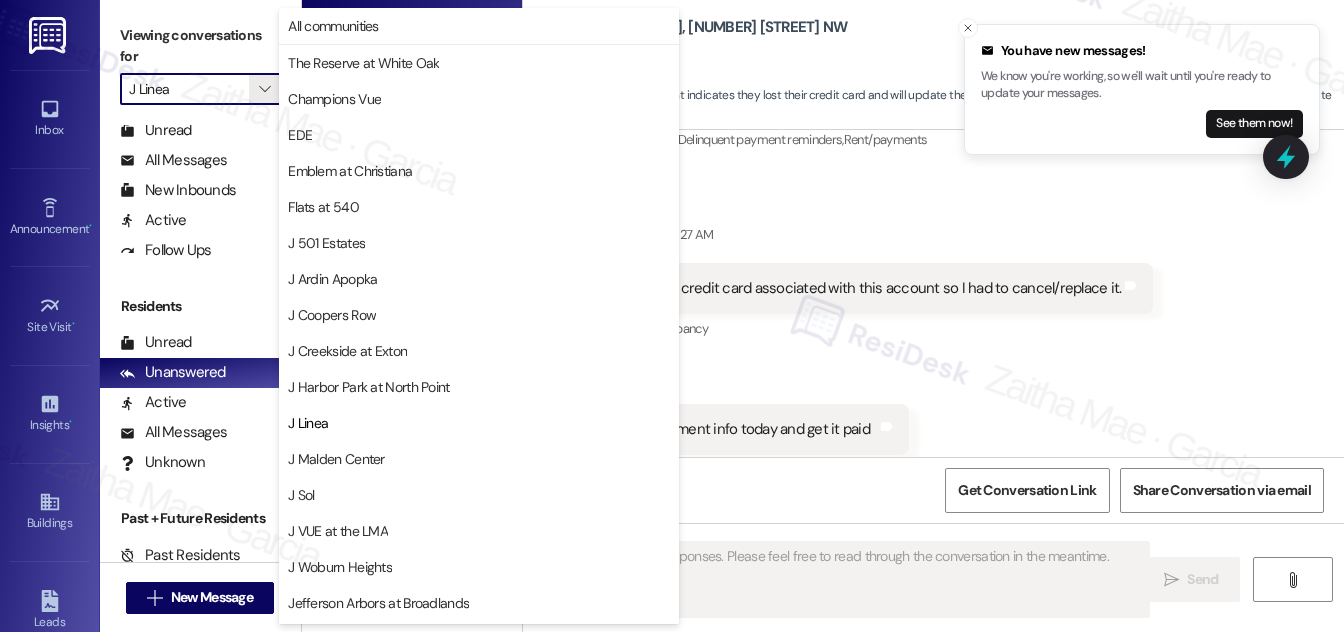 scroll, scrollTop: 325, scrollLeft: 0, axis: vertical 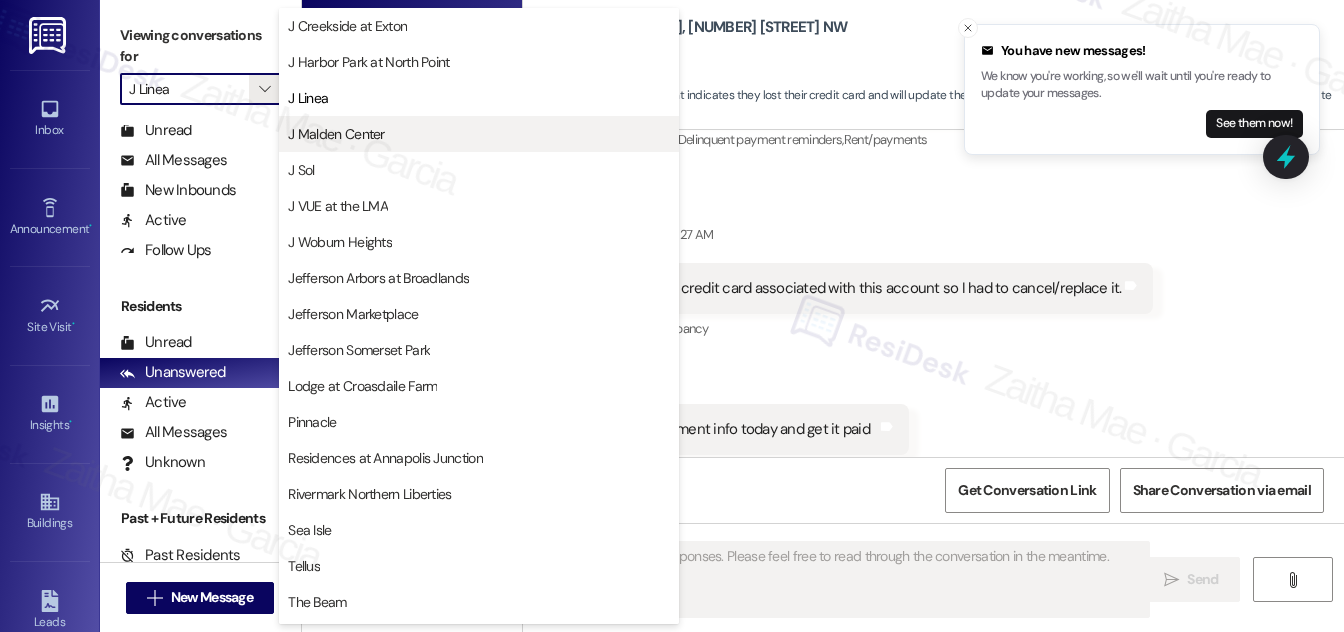 click on "J Malden Center" at bounding box center [336, 134] 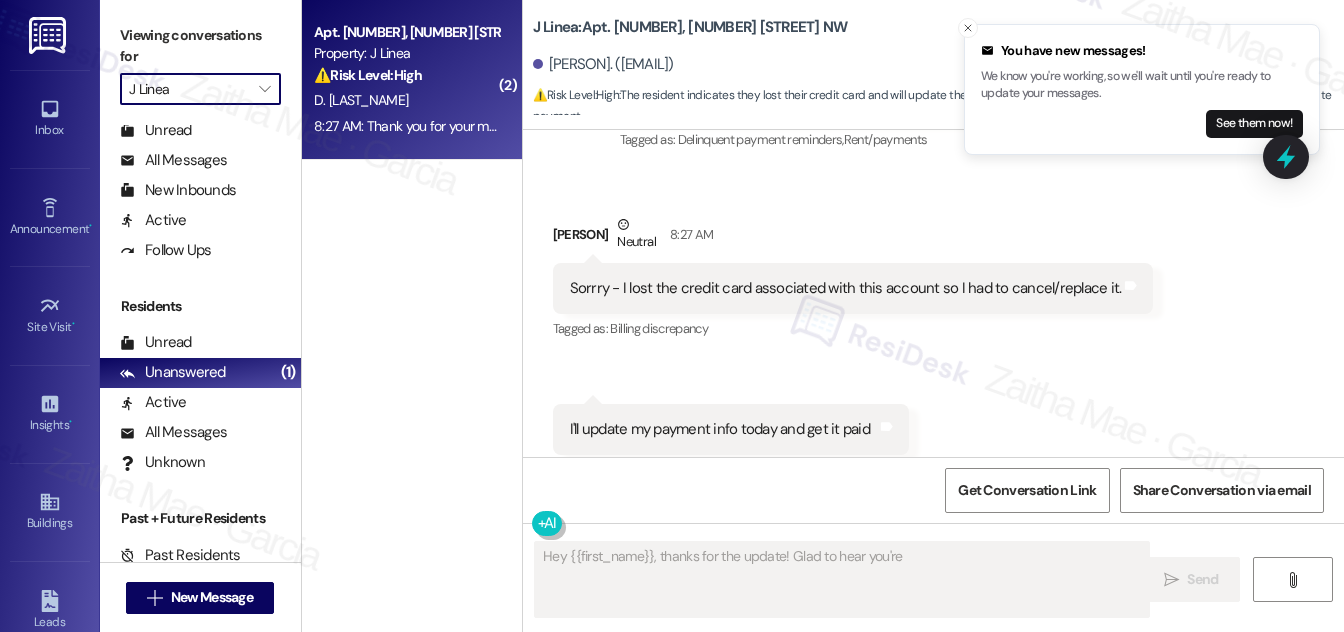 type on "Hey {{first_name}}, thanks for the update! Glad to hear you're on" 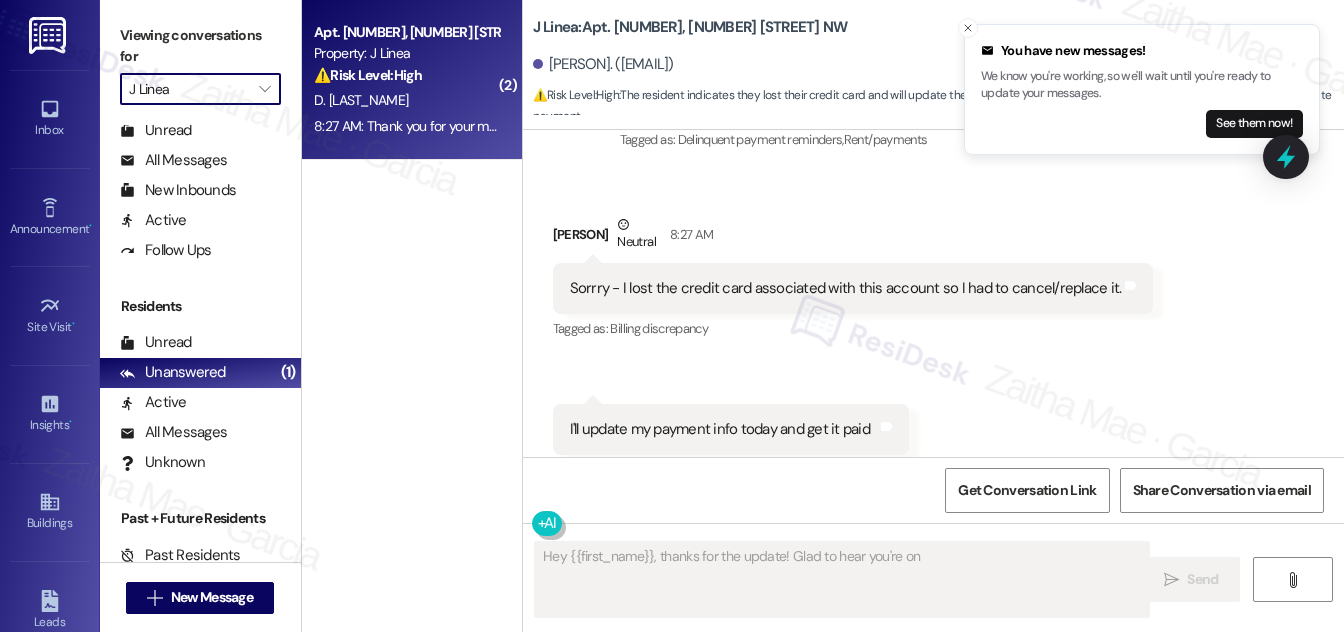 type on "J Malden Center" 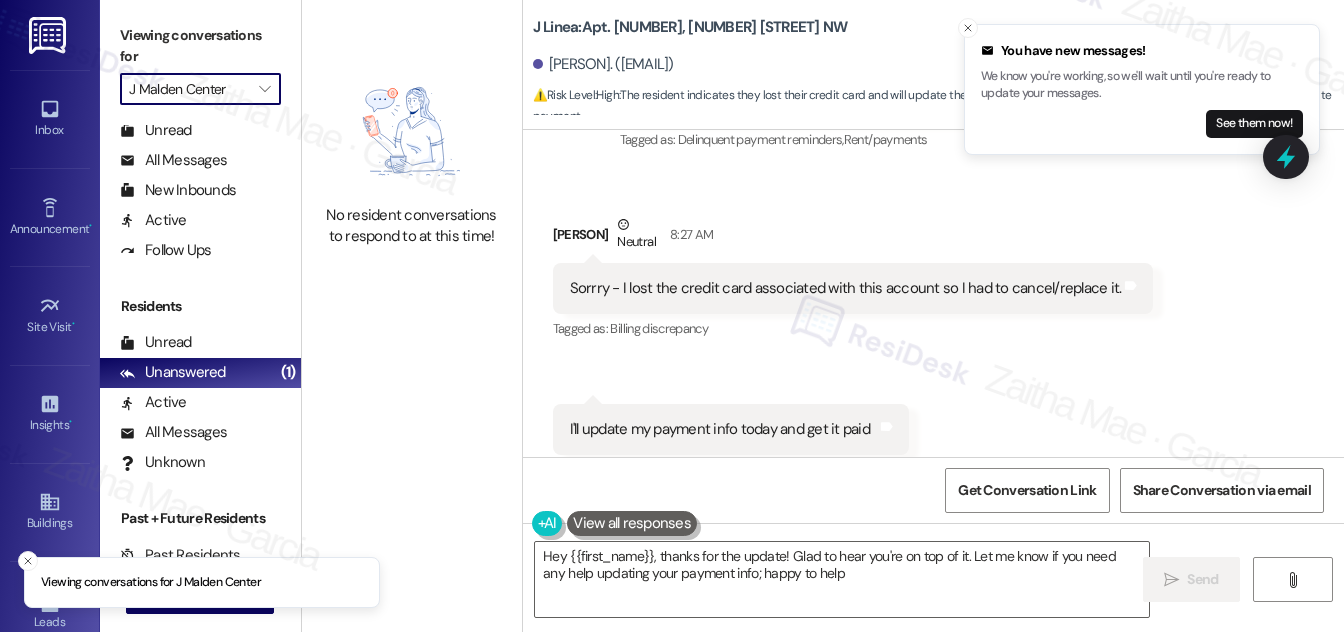 type on "Hey {{first_name}}, thanks for the update! Glad to hear you're on top of it. Let me know if you need any help updating your payment info; happy to help!" 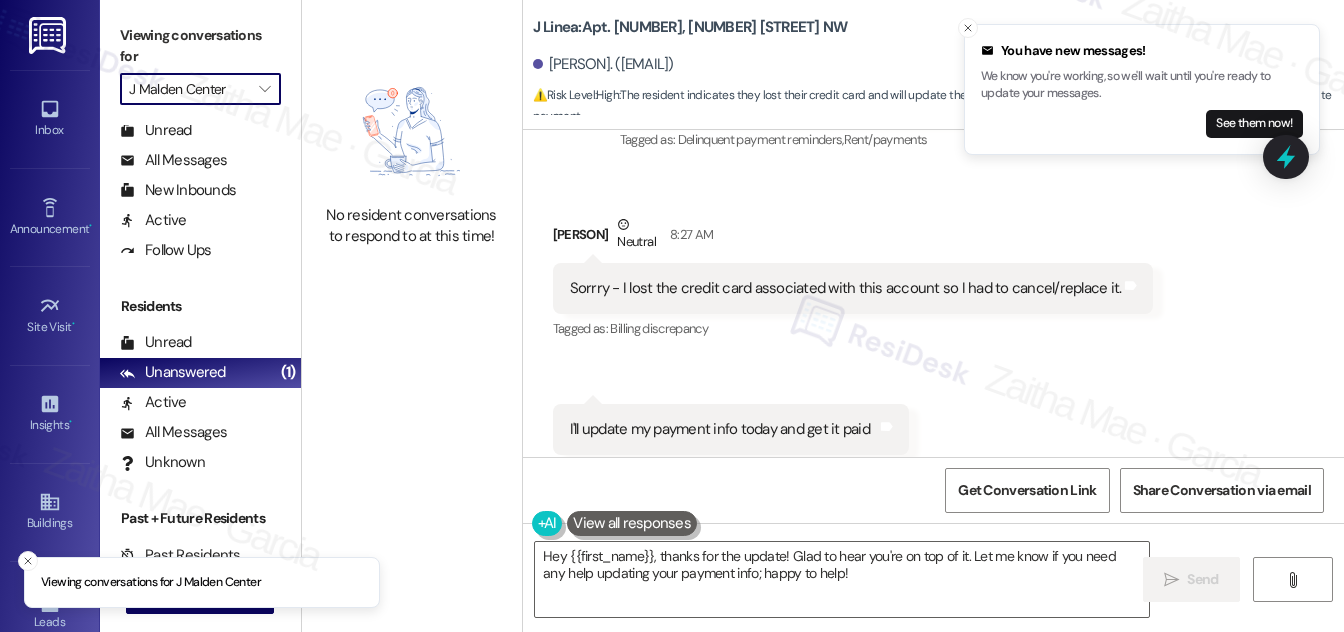 click on "J Malden Center" at bounding box center [189, 89] 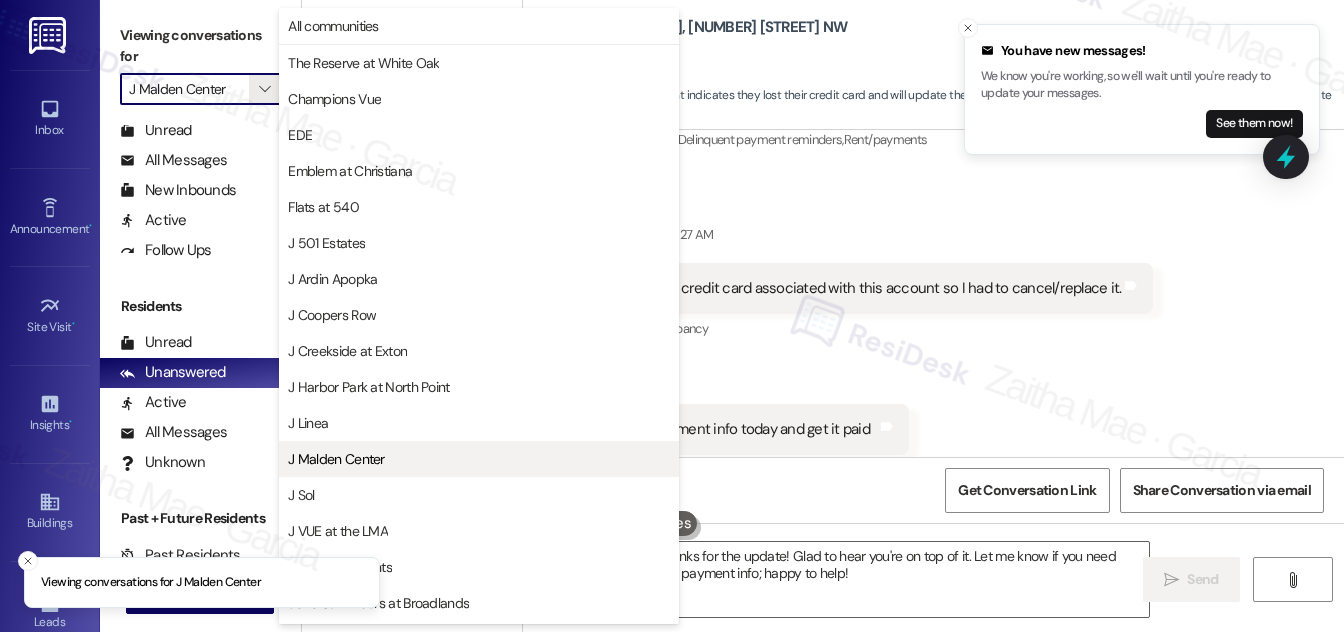 scroll, scrollTop: 325, scrollLeft: 0, axis: vertical 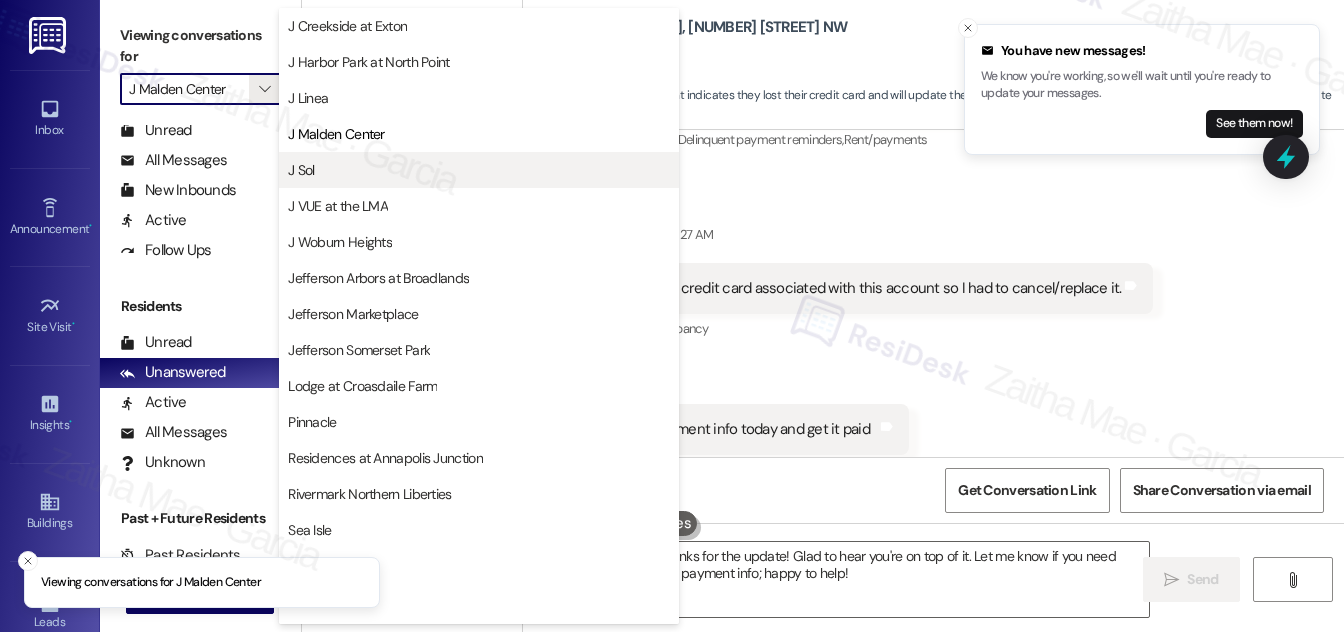 click on "J Sol" at bounding box center (479, 170) 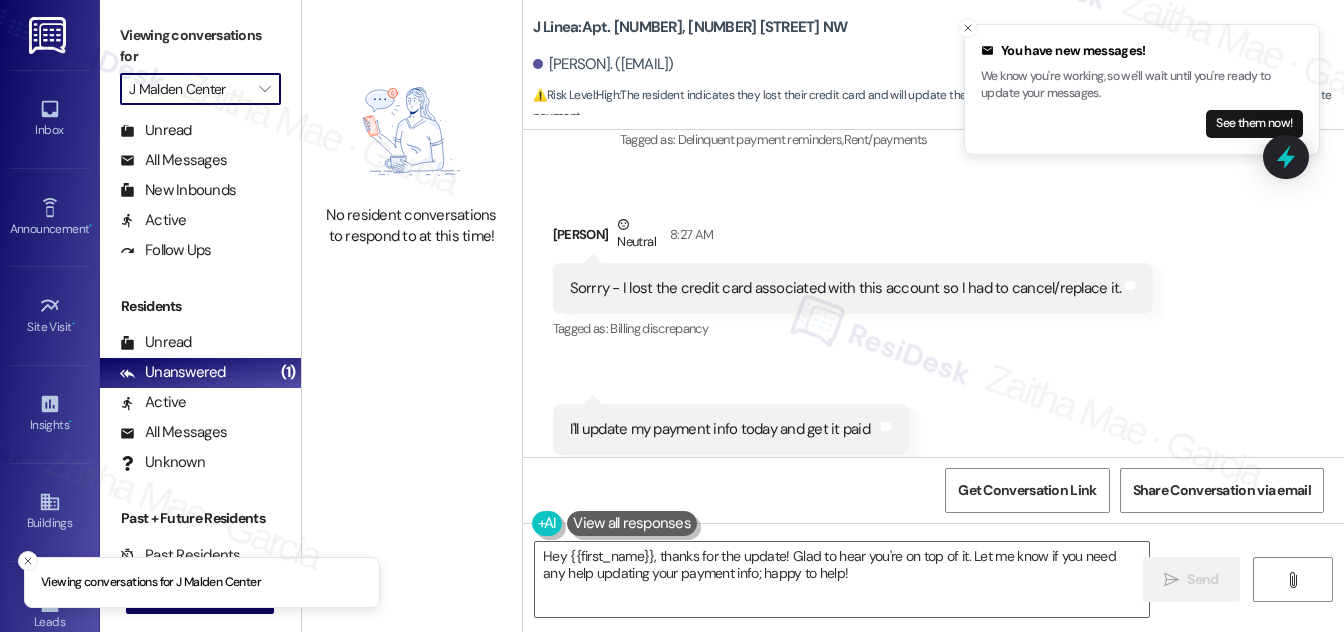 type on "J Sol" 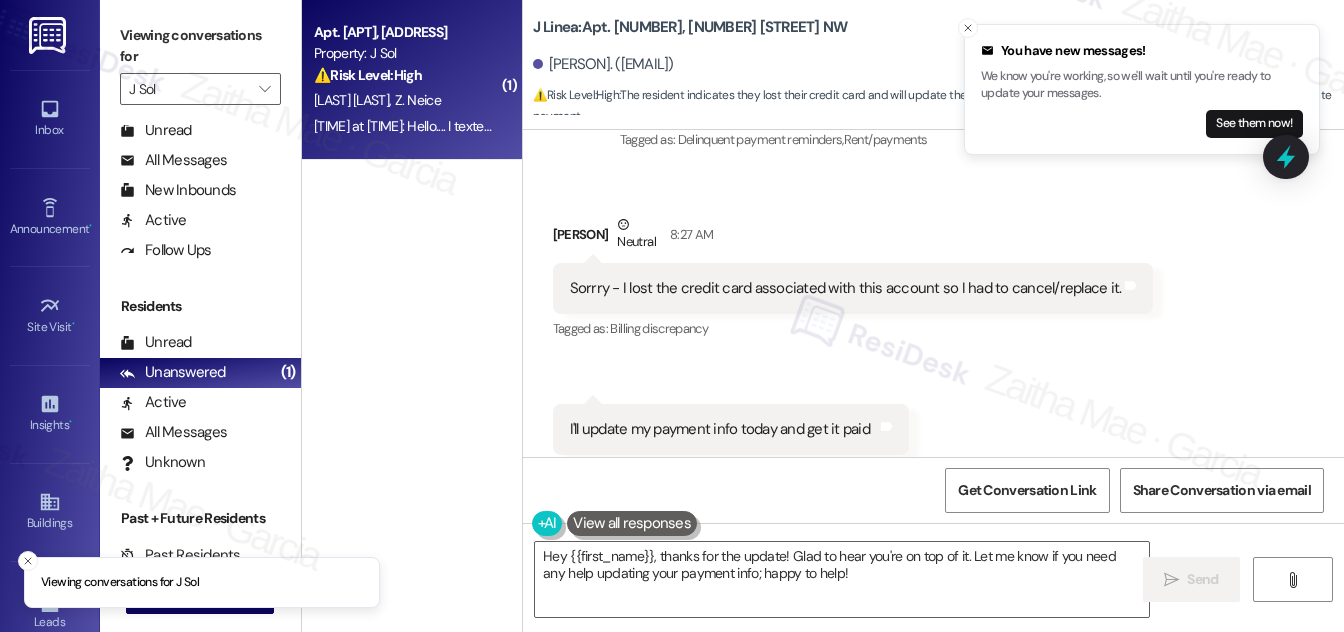 click on "[LAST] [LAST]" at bounding box center (406, 100) 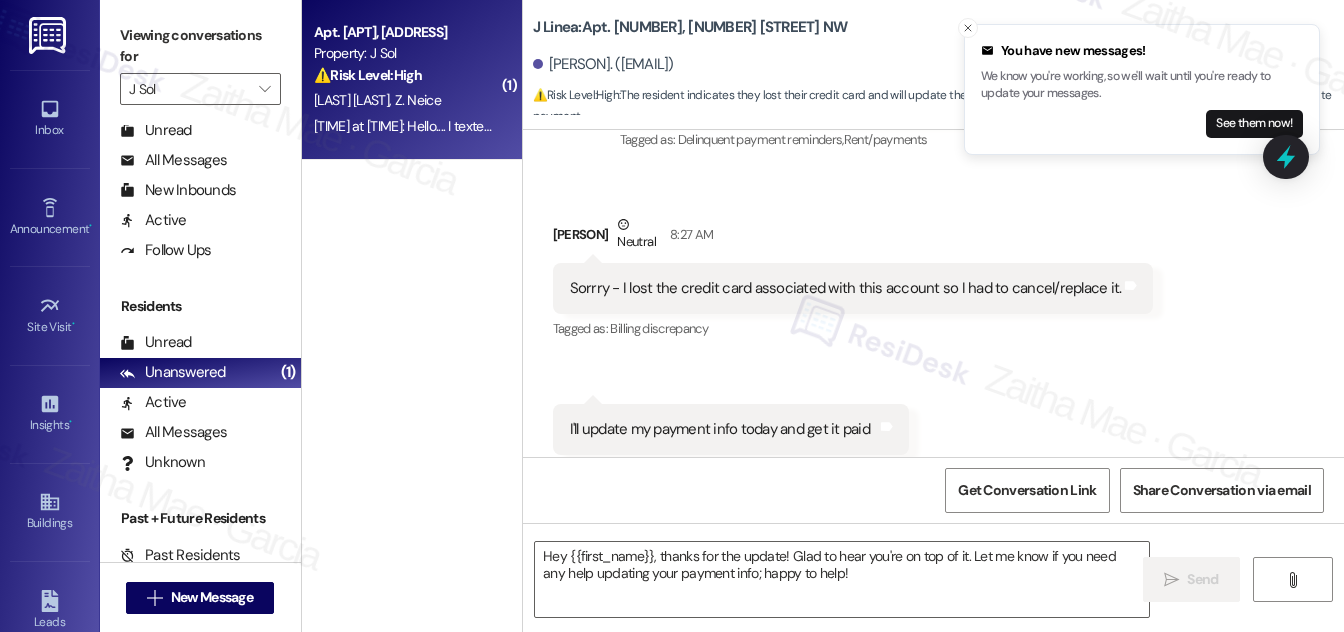 type on "Fetching suggested responses. Please feel free to read through the conversation in the meantime." 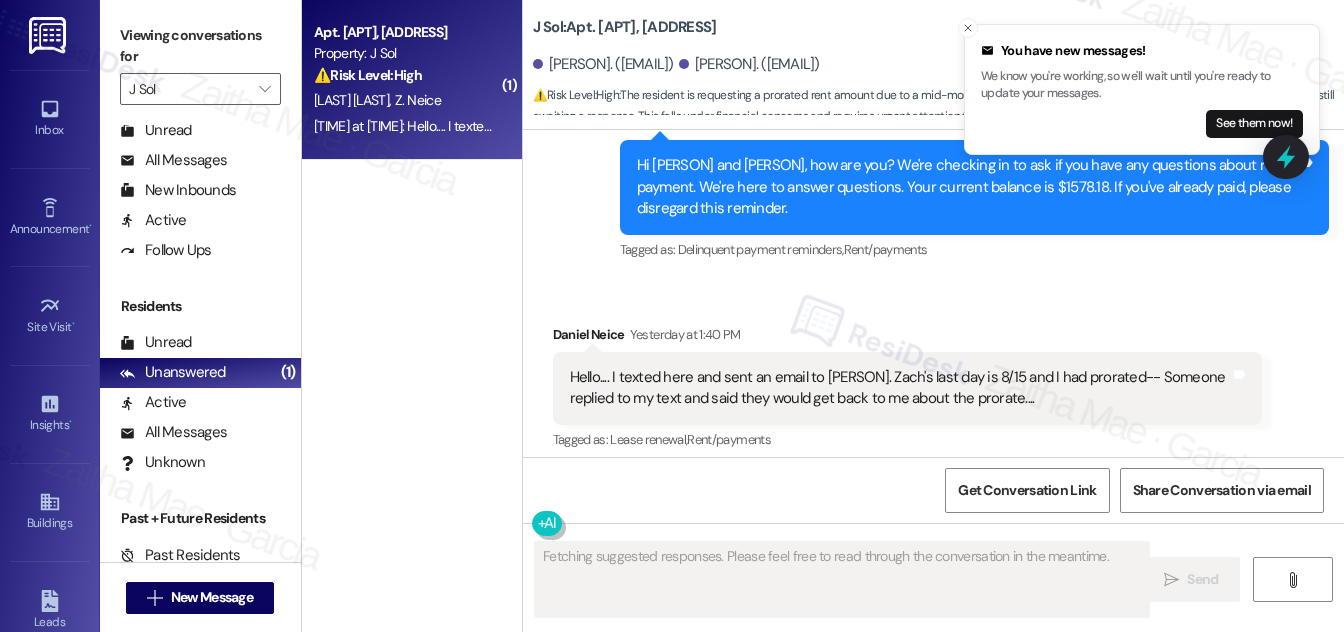 scroll, scrollTop: 2851, scrollLeft: 0, axis: vertical 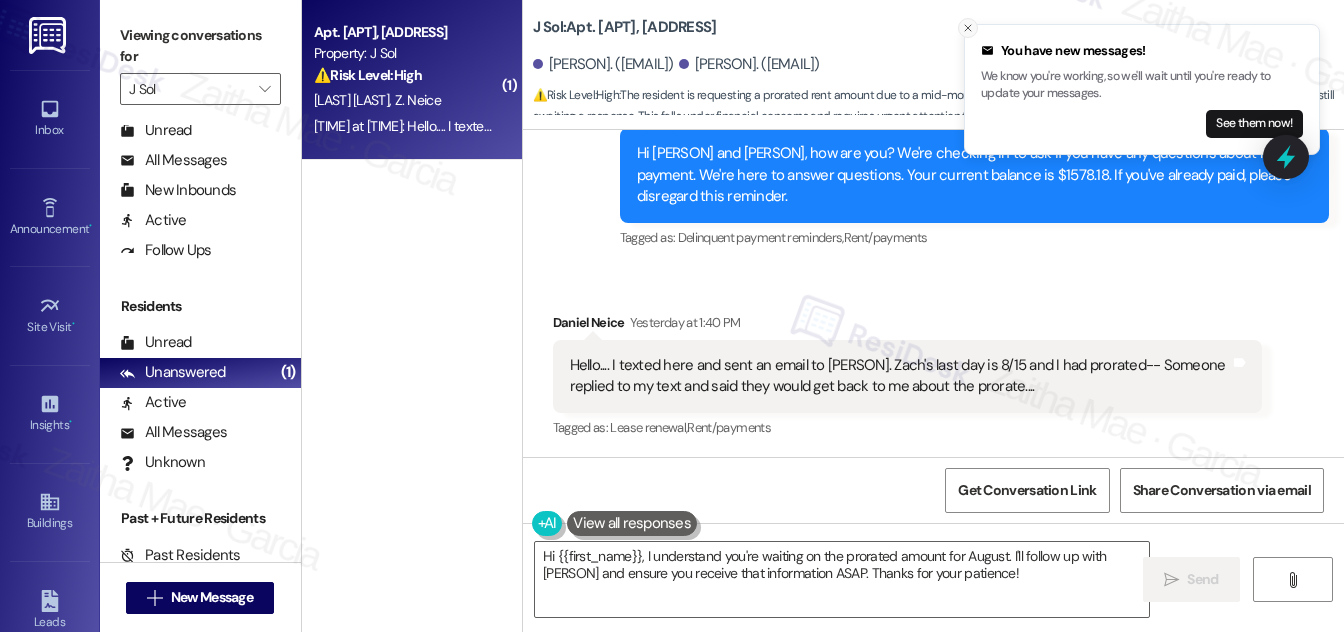 click 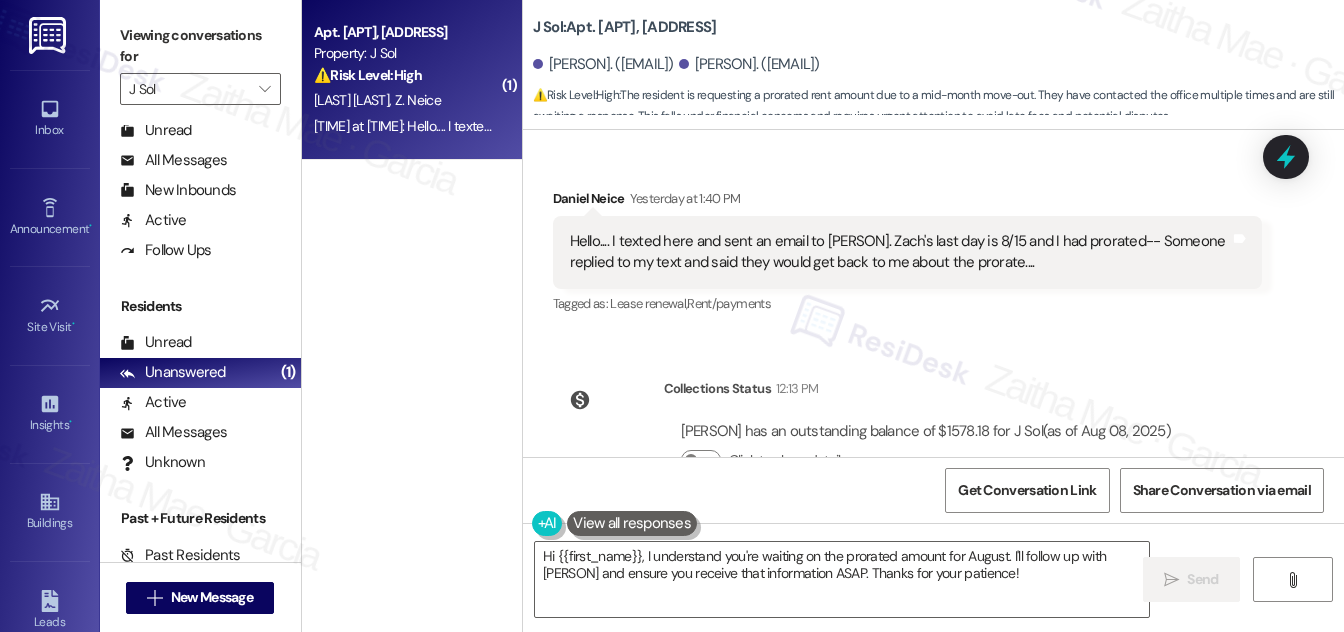 scroll, scrollTop: 2945, scrollLeft: 0, axis: vertical 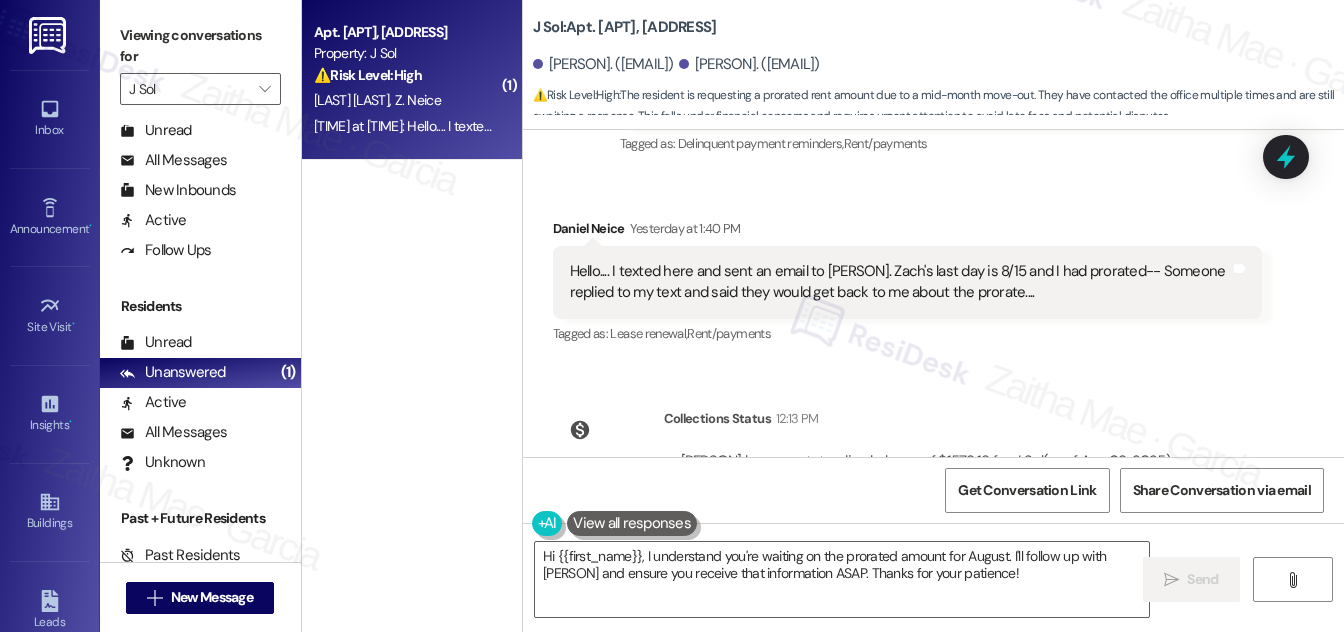 click on "[PERSON] Yesterday at [TIME]" at bounding box center (907, 232) 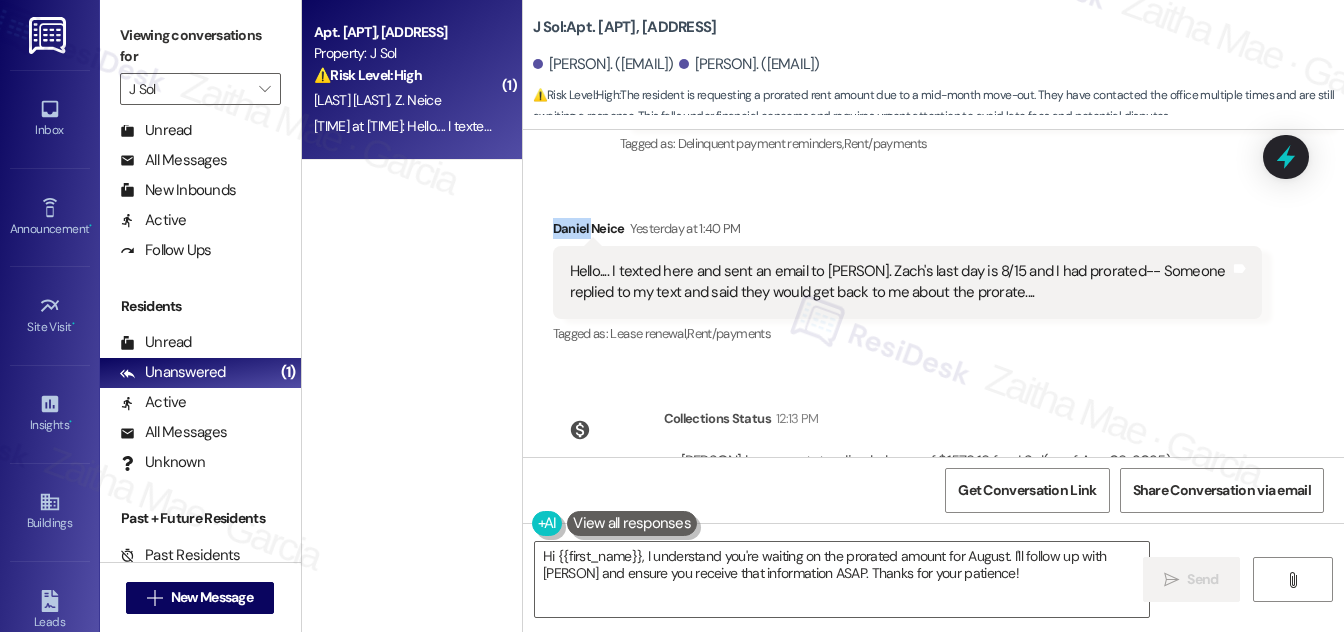 click on "[PERSON] Yesterday at [TIME]" at bounding box center (907, 232) 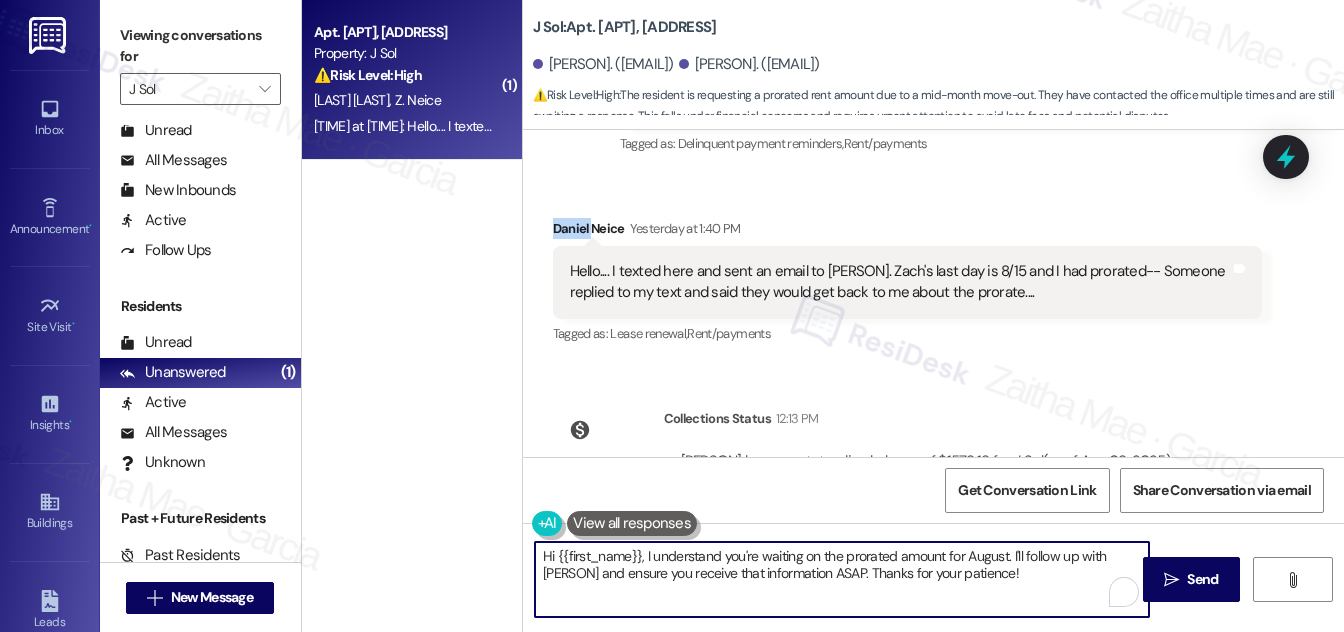 click on "Hi {{first_name}}, I understand you're waiting on the prorated amount for August. I'll follow up with [PERSON] and ensure you receive that information ASAP. Thanks for your patience!" at bounding box center [842, 579] 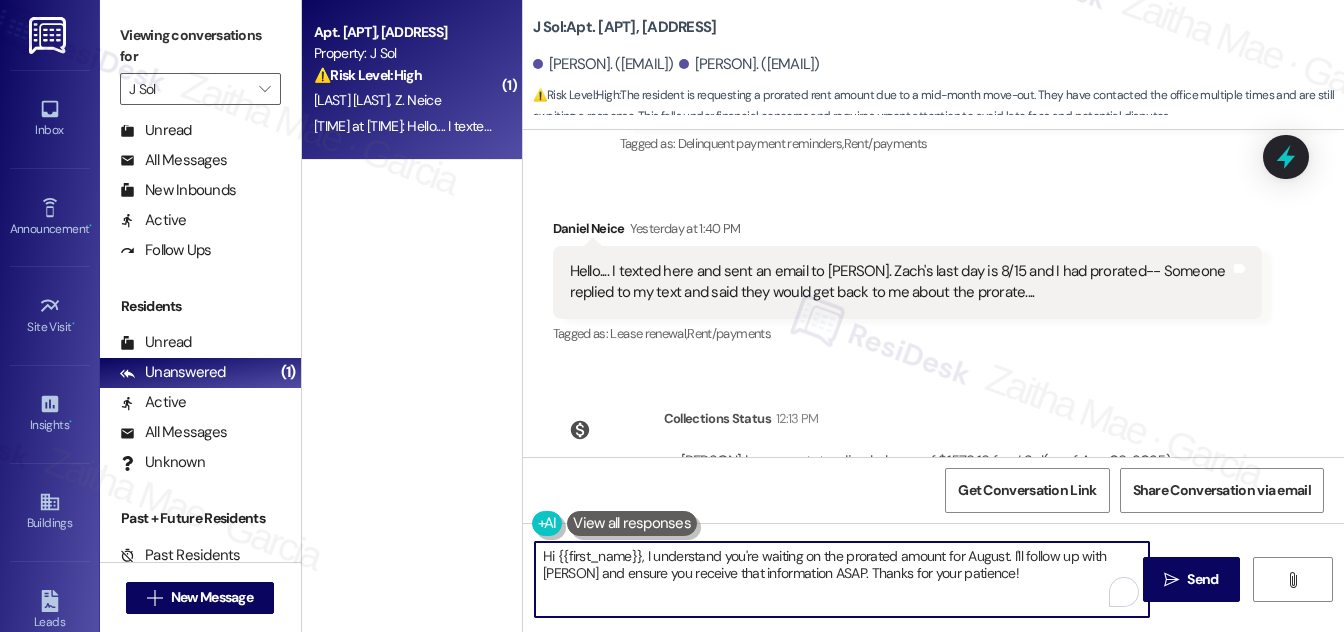 click on "Hi {{first_name}}, I understand you're waiting on the prorated amount for August. I'll follow up with [PERSON] and ensure you receive that information ASAP. Thanks for your patience!" at bounding box center [842, 579] 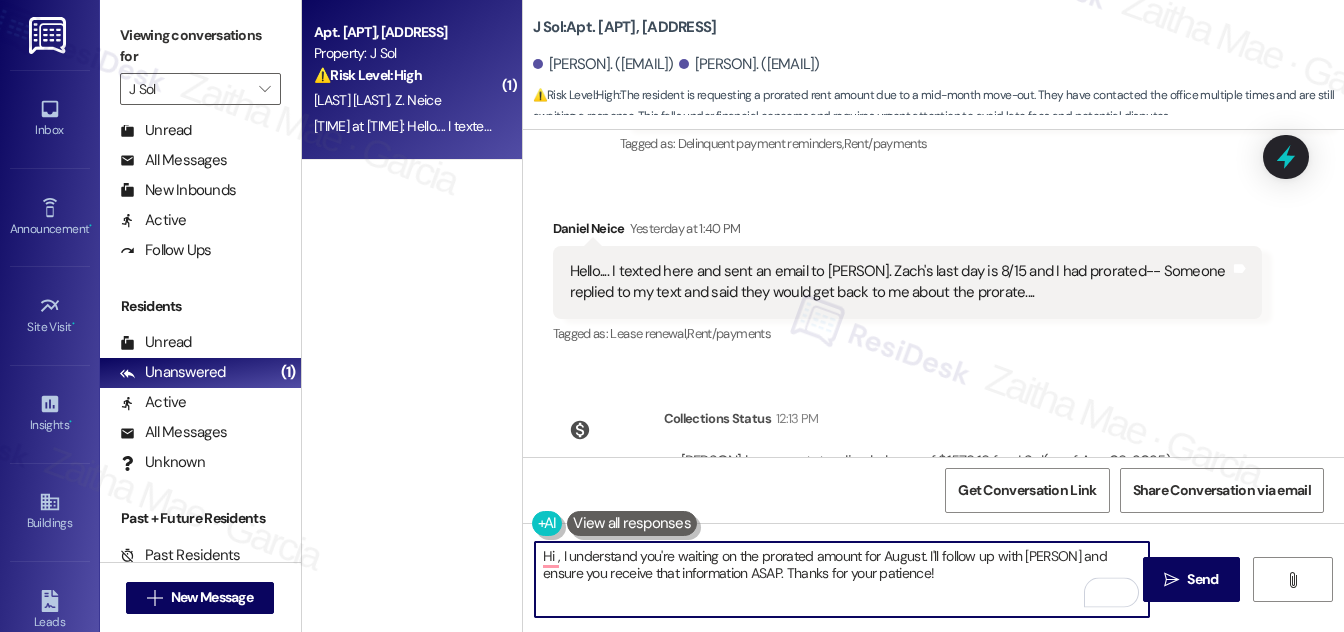 paste on "[FIRST]" 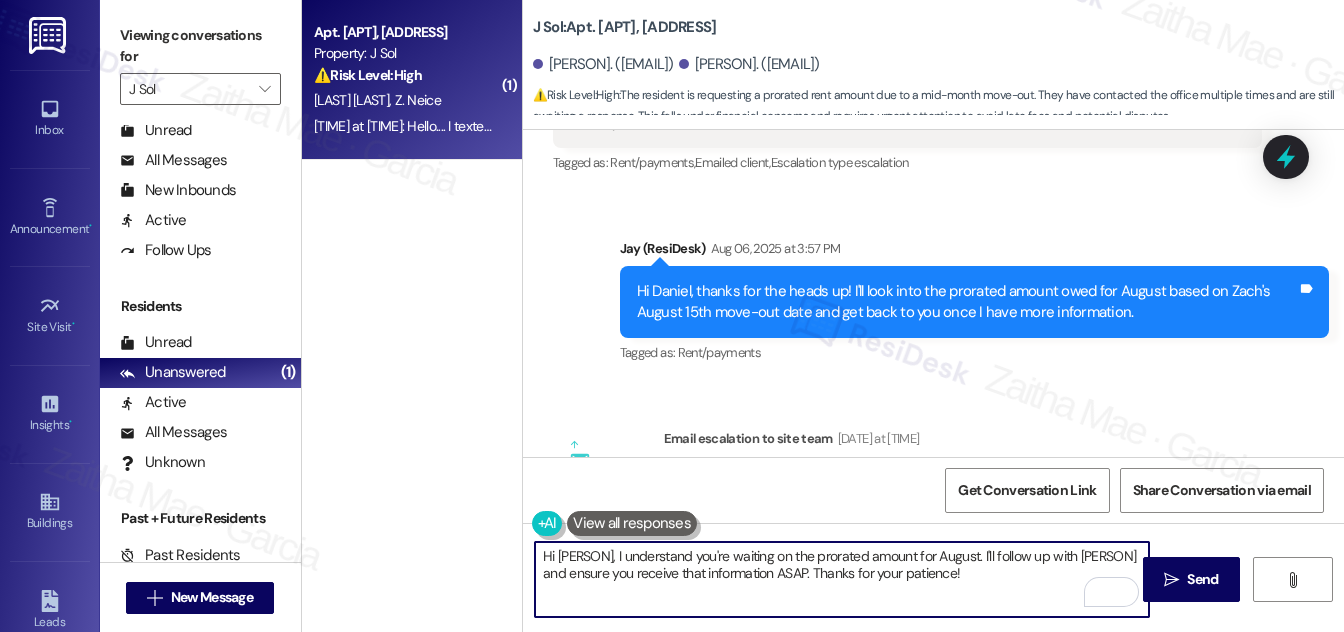 scroll, scrollTop: 2309, scrollLeft: 0, axis: vertical 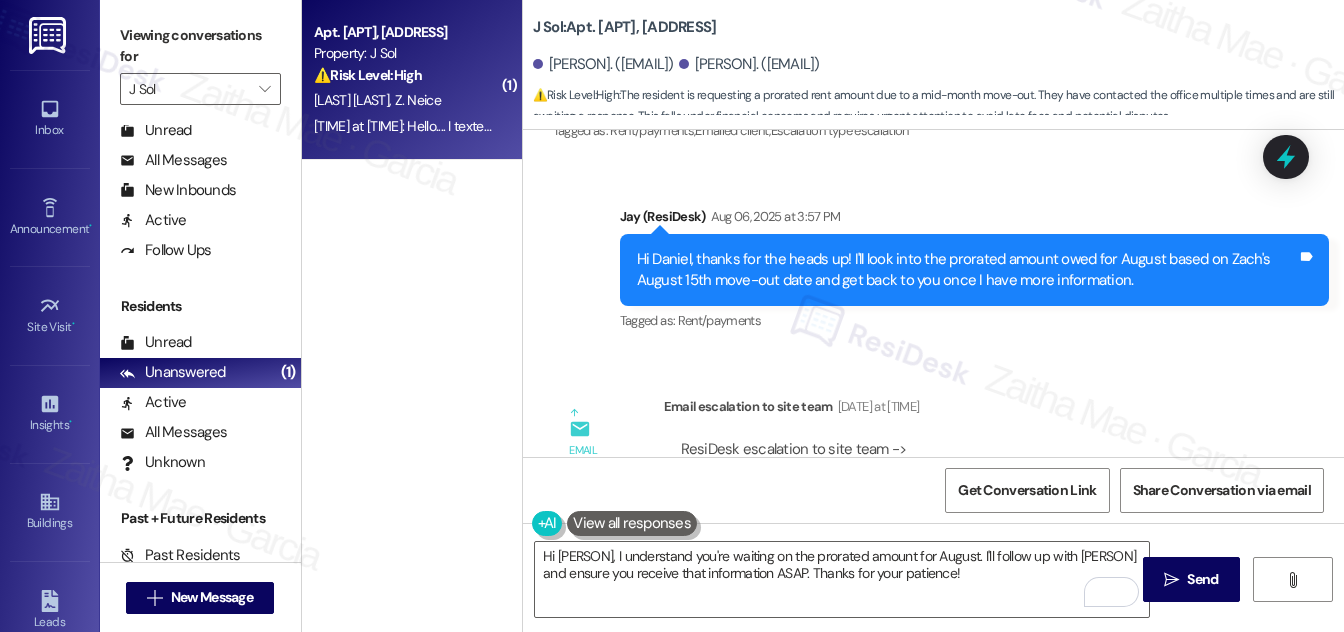 drag, startPoint x: 909, startPoint y: 368, endPoint x: 768, endPoint y: 174, distance: 239.82703 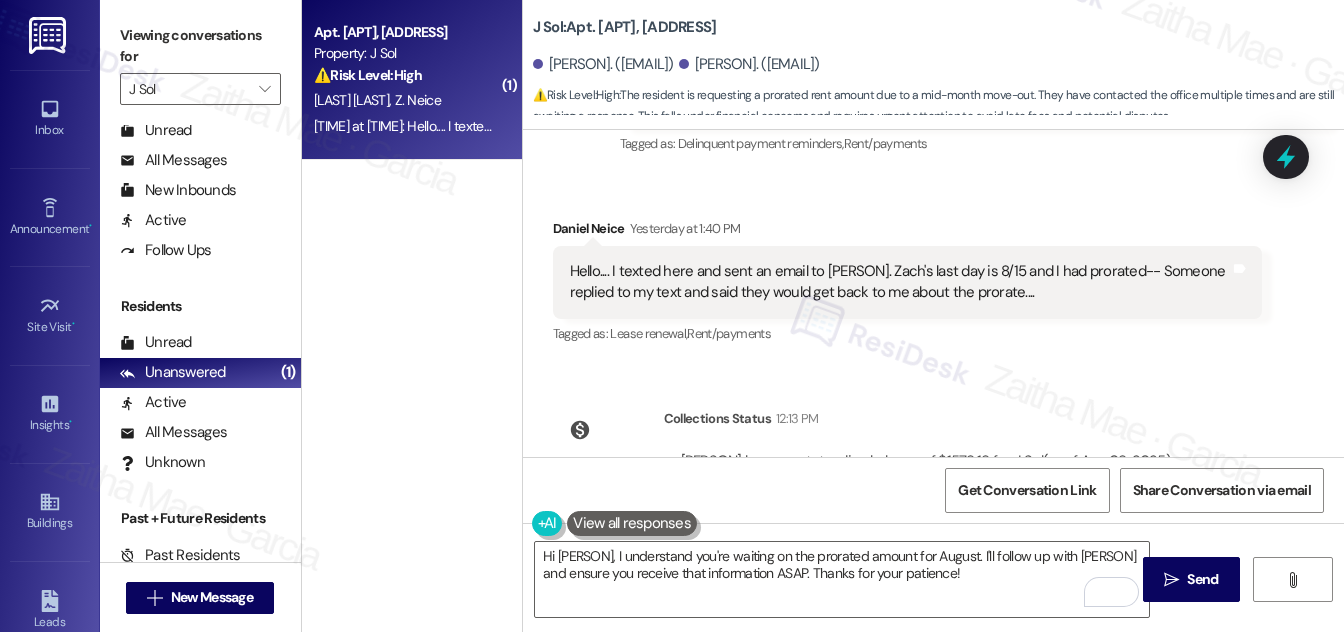 scroll, scrollTop: 3036, scrollLeft: 0, axis: vertical 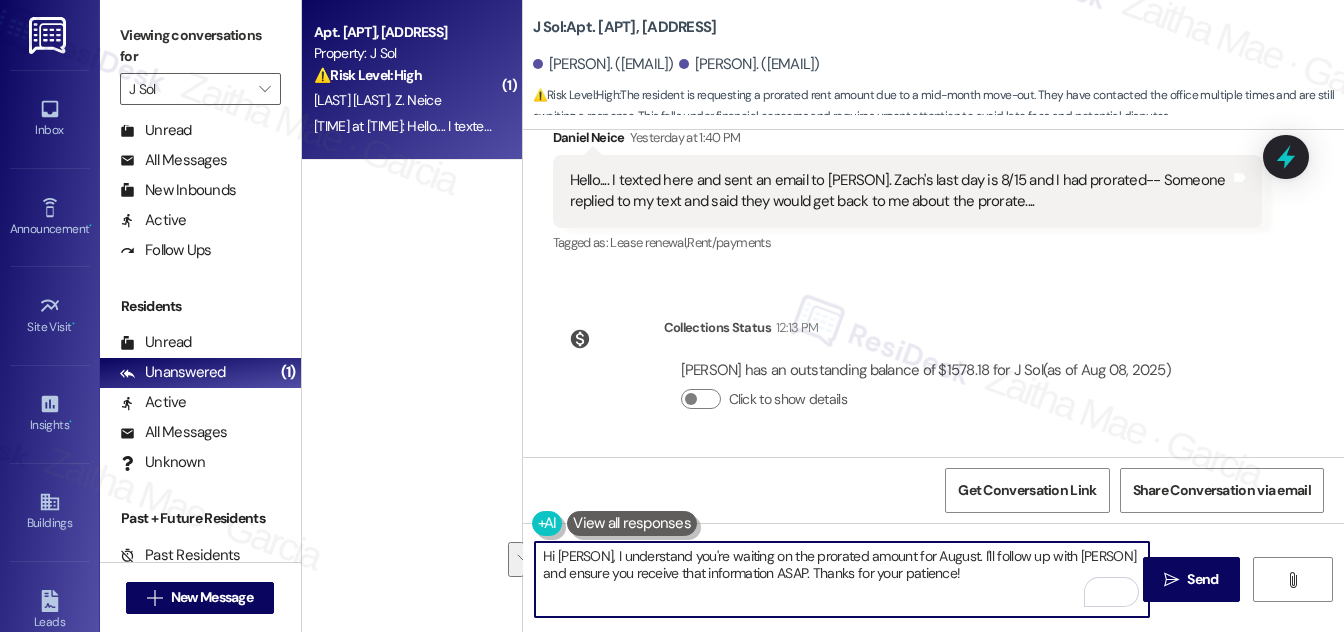 drag, startPoint x: 1056, startPoint y: 554, endPoint x: 981, endPoint y: 587, distance: 81.939 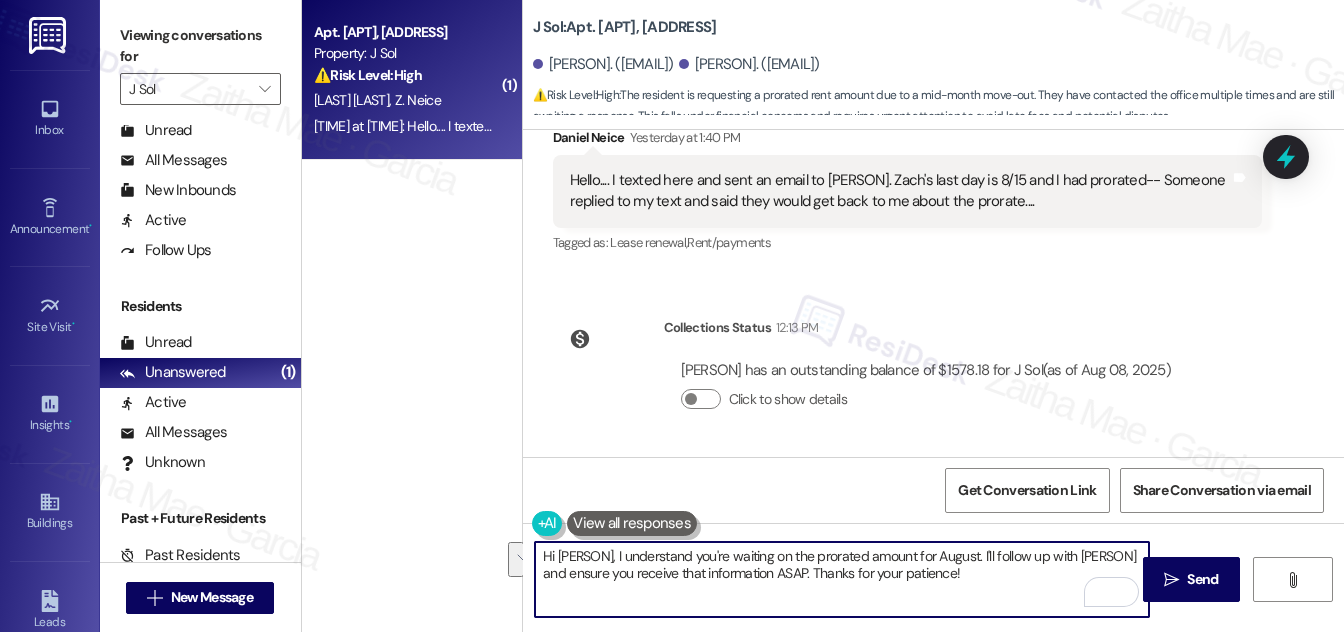 click on "Hi [PERSON], I understand you're waiting on the prorated amount for August. I'll follow up with [PERSON] and ensure you receive that information ASAP. Thanks for your patience!" at bounding box center (842, 579) 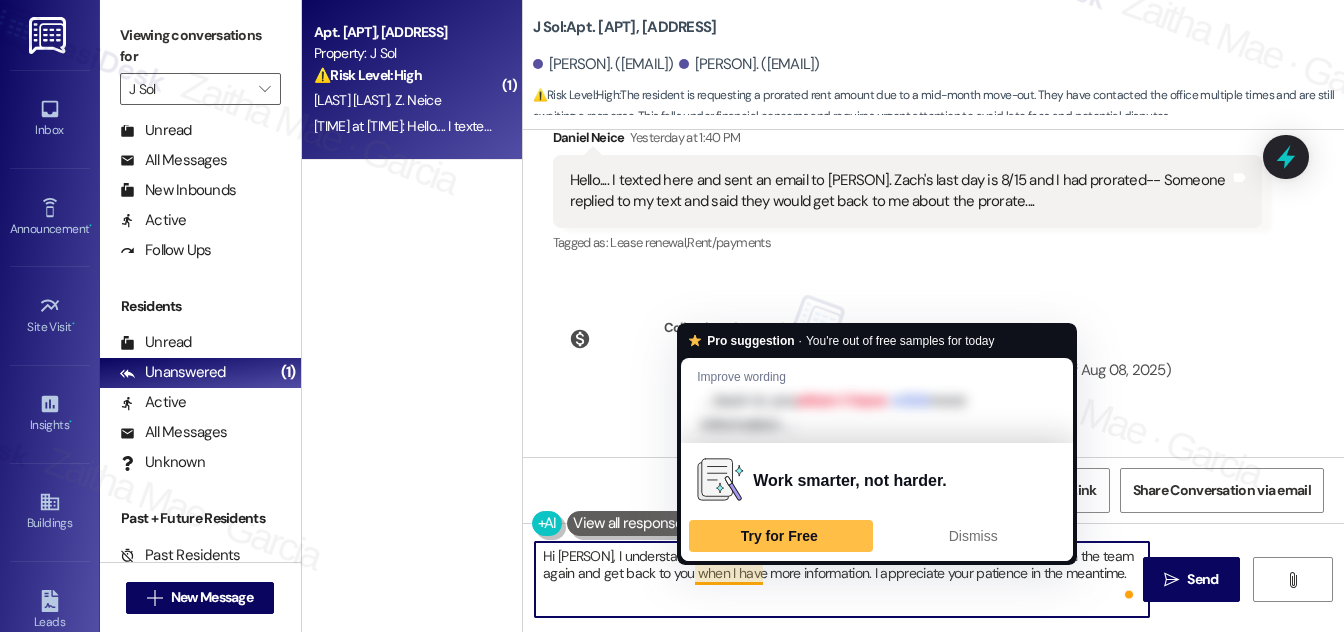 click on "Hi [PERSON], I understand you're waiting on the prorated amount for August. I'll follow up with the team again and get back to you when I have more information. I appreciate your patience in the meantime." at bounding box center [842, 579] 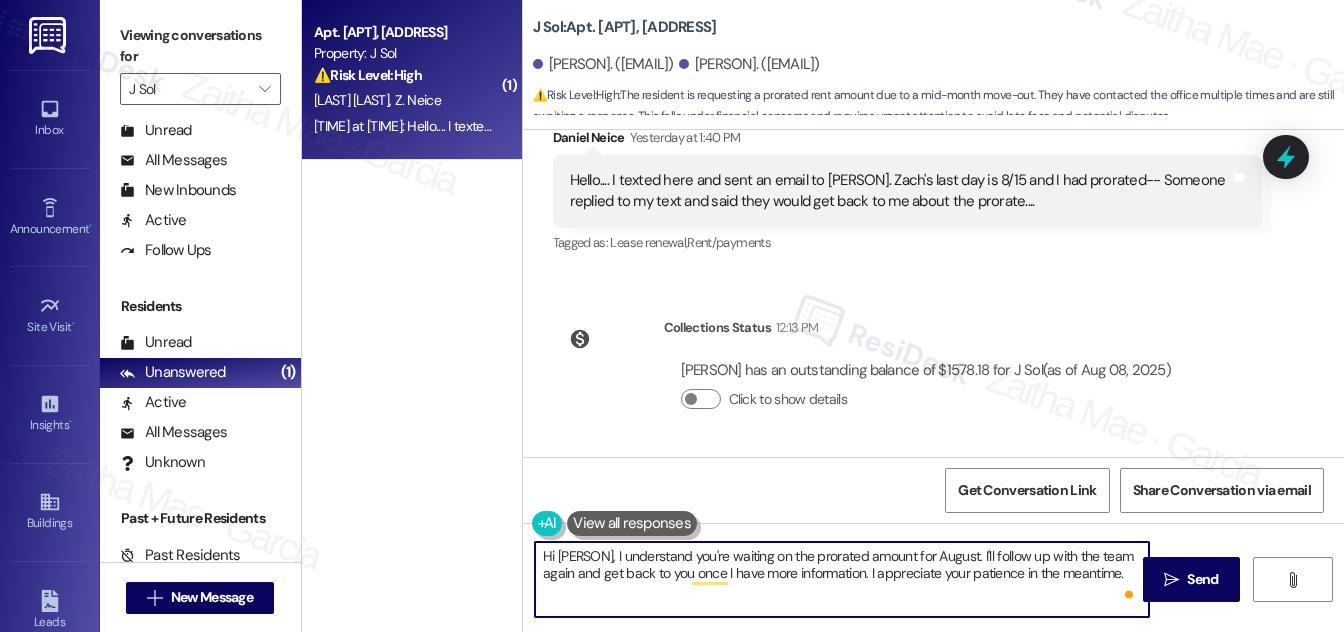 click on "Hi [PERSON], I understand you're waiting on the prorated amount for August. I'll follow up with the team again and get back to you once I have more information. I appreciate your patience in the meantime." at bounding box center (842, 579) 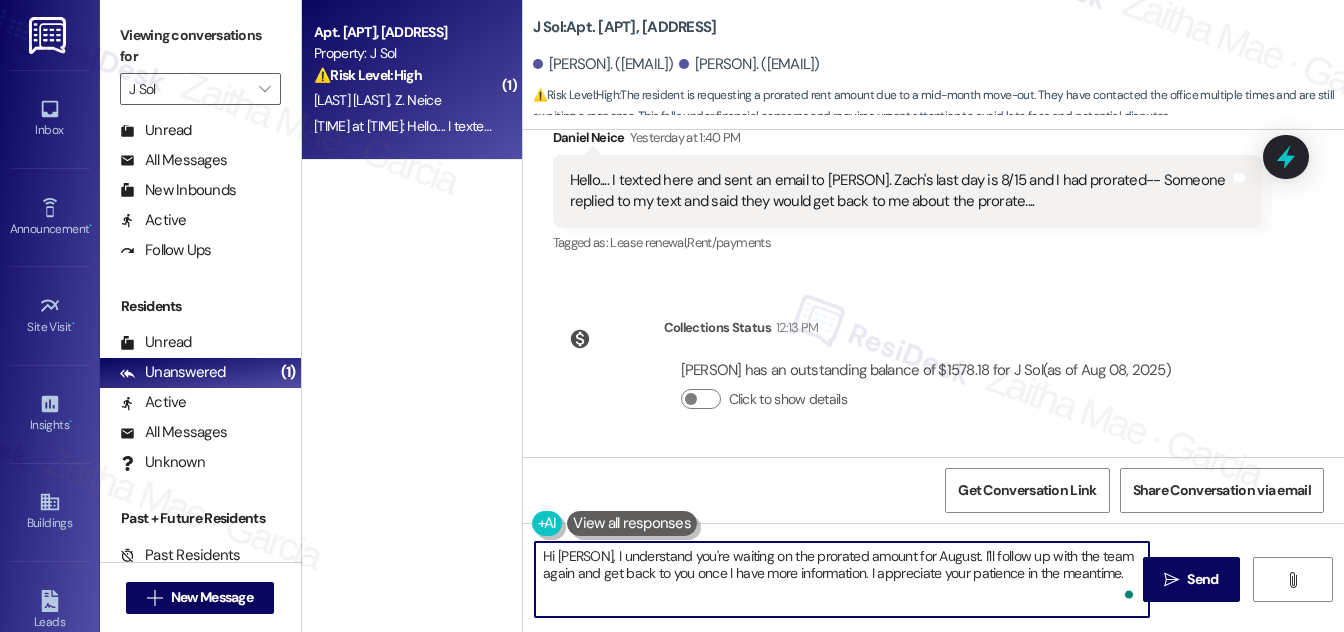 click on "Hi [PERSON], I understand you're waiting on the prorated amount for August. I'll follow up with the team again and get back to you once I have more information. I appreciate your patience in the meantime." at bounding box center (842, 579) 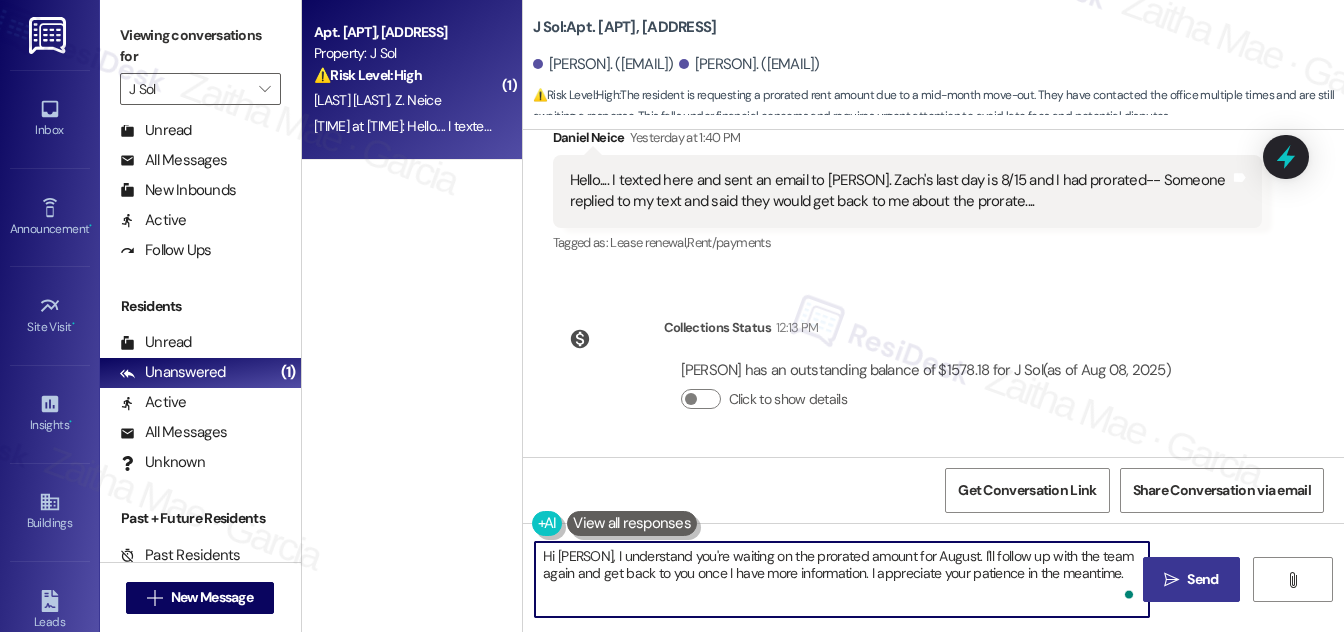 type on "Hi [PERSON], I understand you're waiting on the prorated amount for August. I'll follow up with the team again and get back to you once I have more information. I appreciate your patience in the meantime." 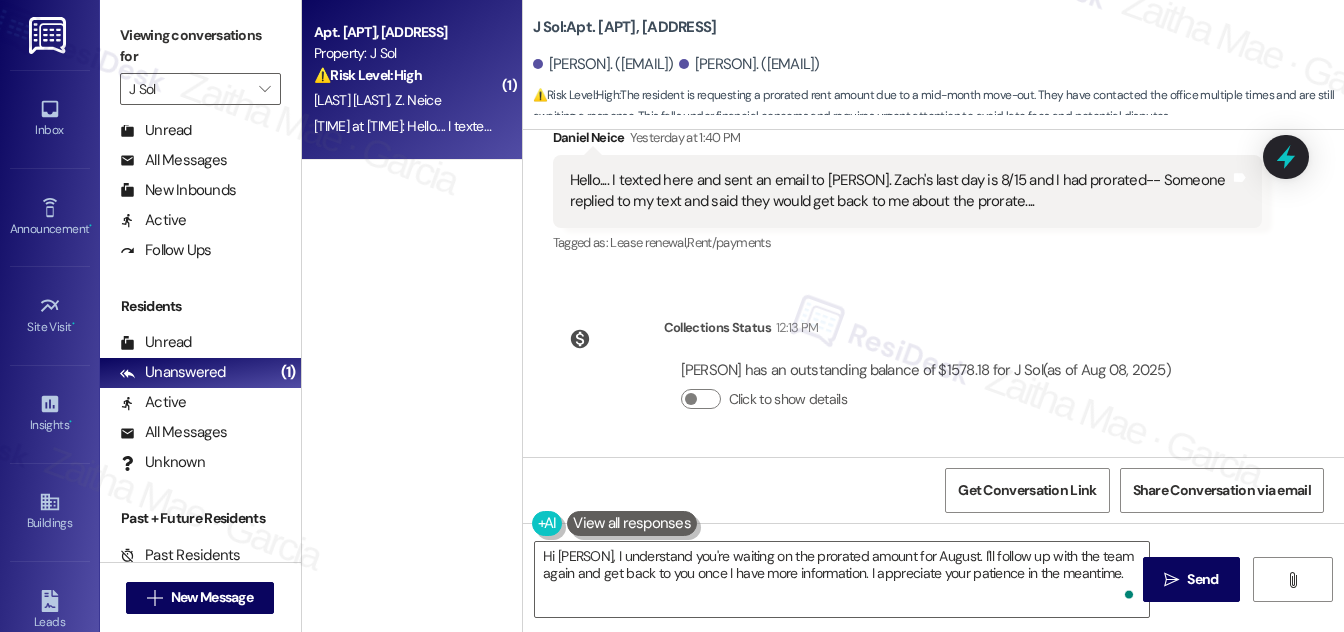 drag, startPoint x: 1191, startPoint y: 575, endPoint x: 1114, endPoint y: 525, distance: 91.809586 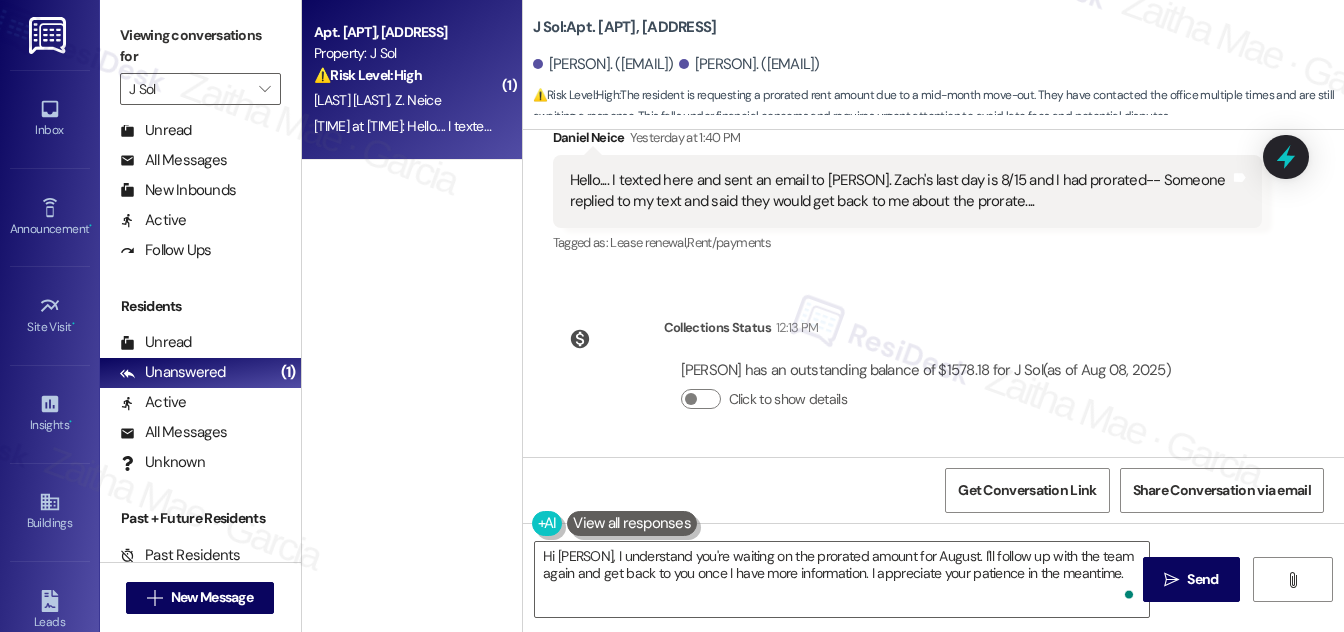 click on "Send" at bounding box center [1202, 579] 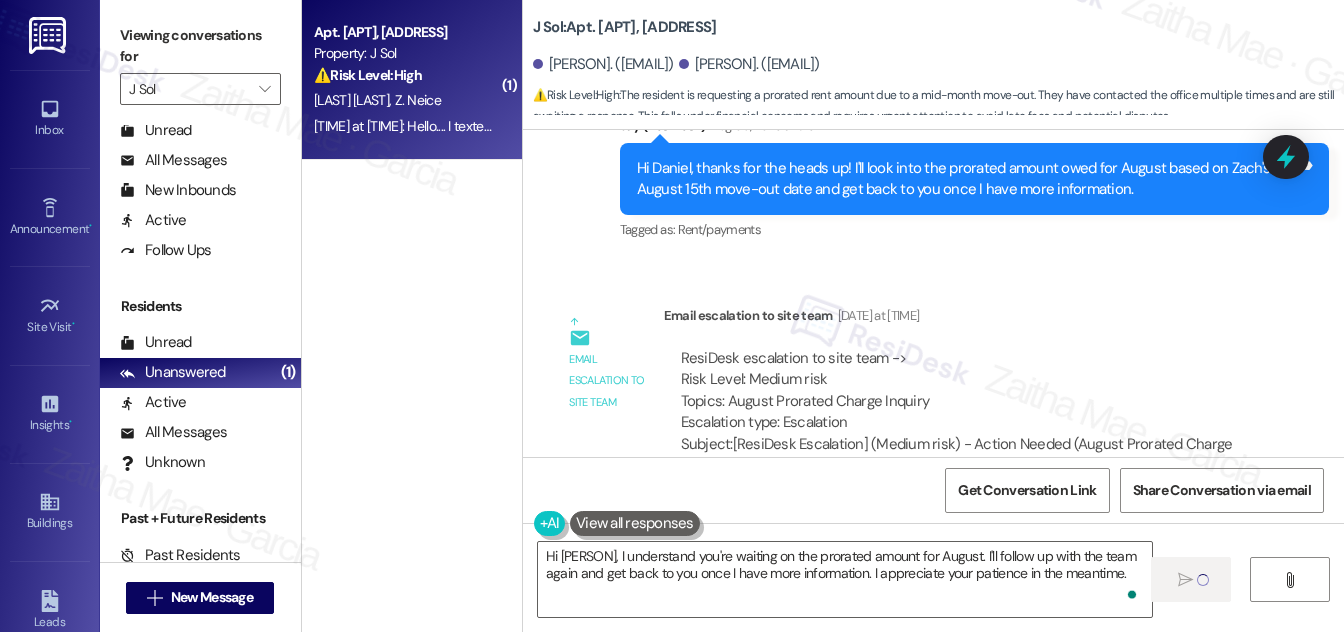 type 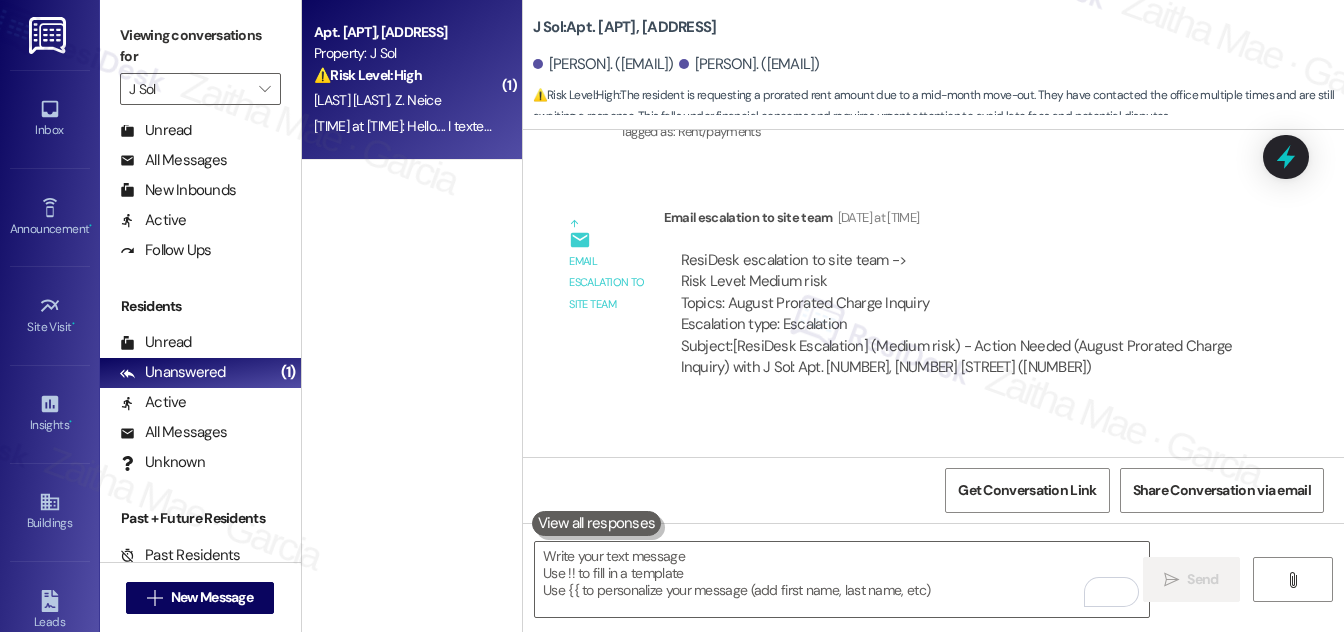 scroll, scrollTop: 2488, scrollLeft: 0, axis: vertical 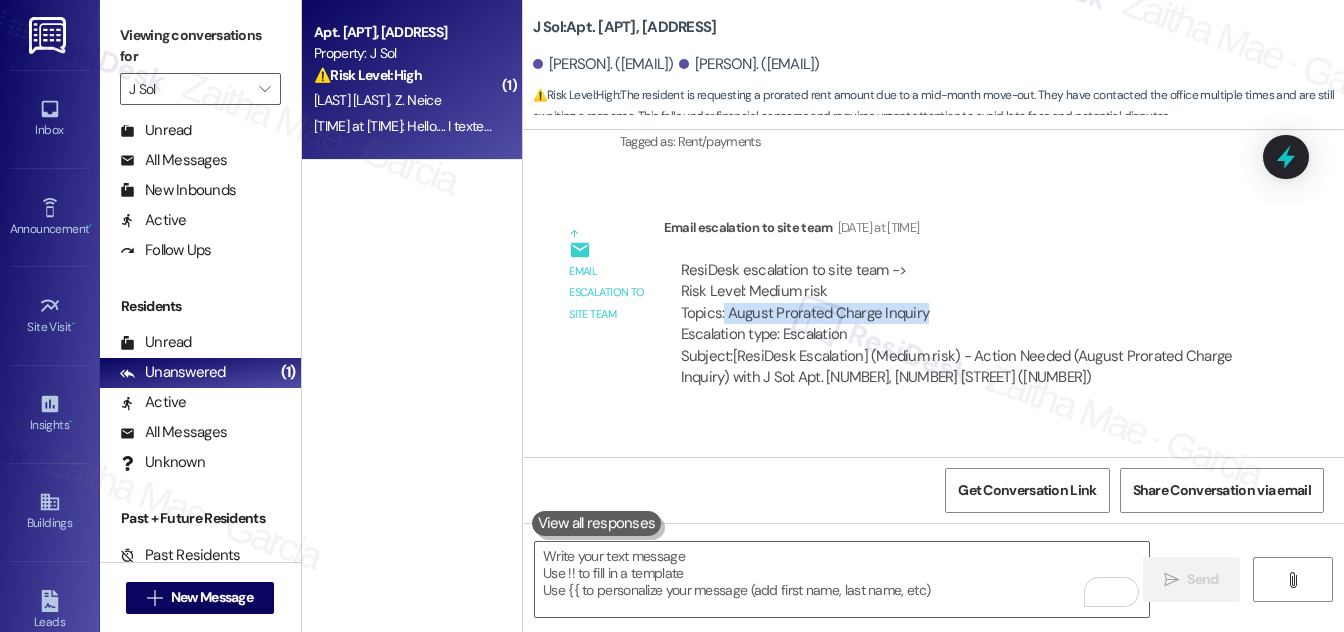 drag, startPoint x: 722, startPoint y: 311, endPoint x: 942, endPoint y: 322, distance: 220.27483 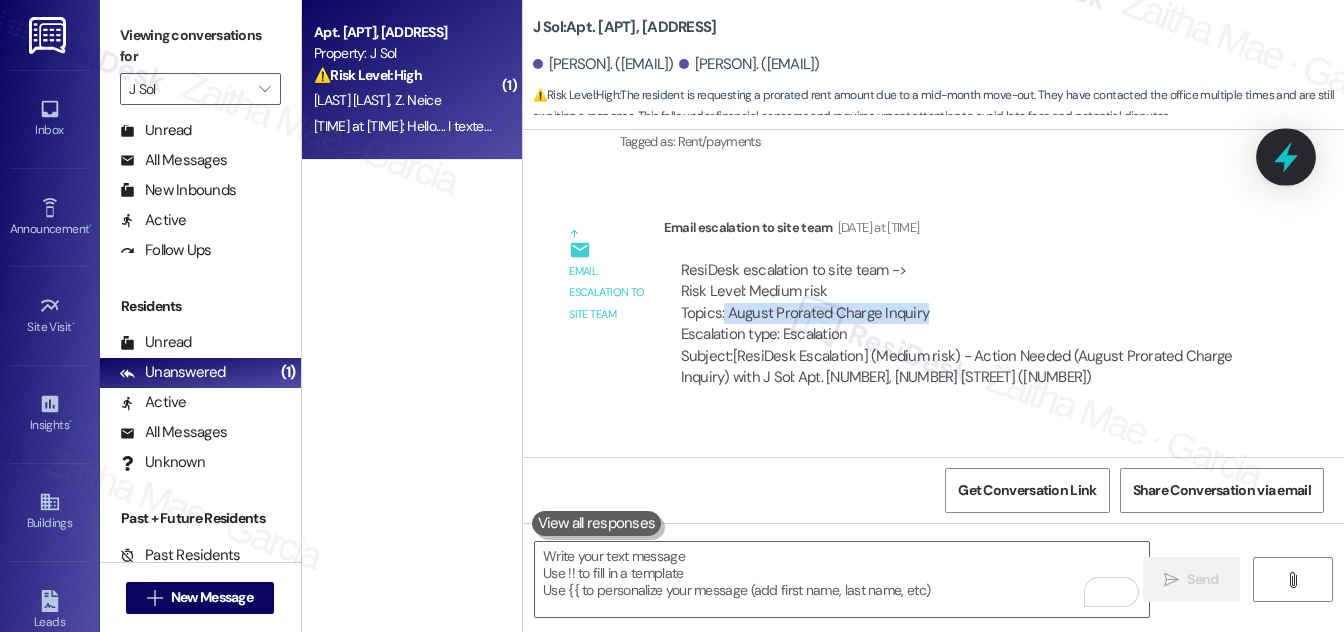 click 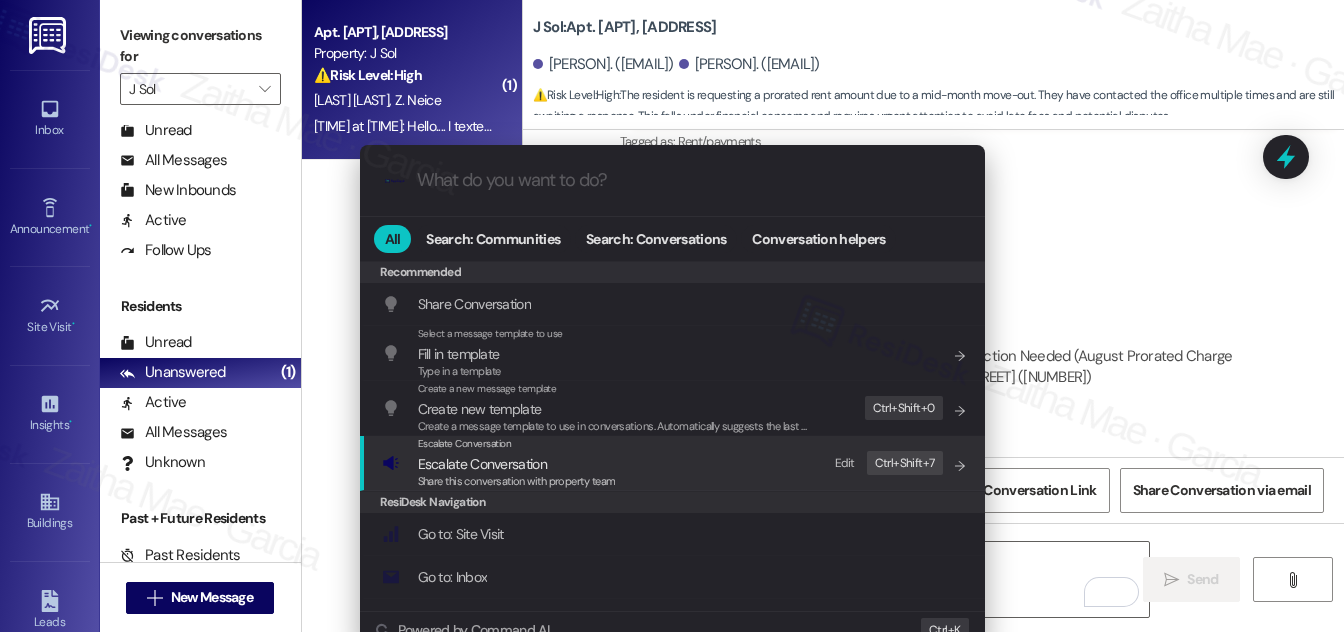 click on "Escalate Conversation" at bounding box center (482, 464) 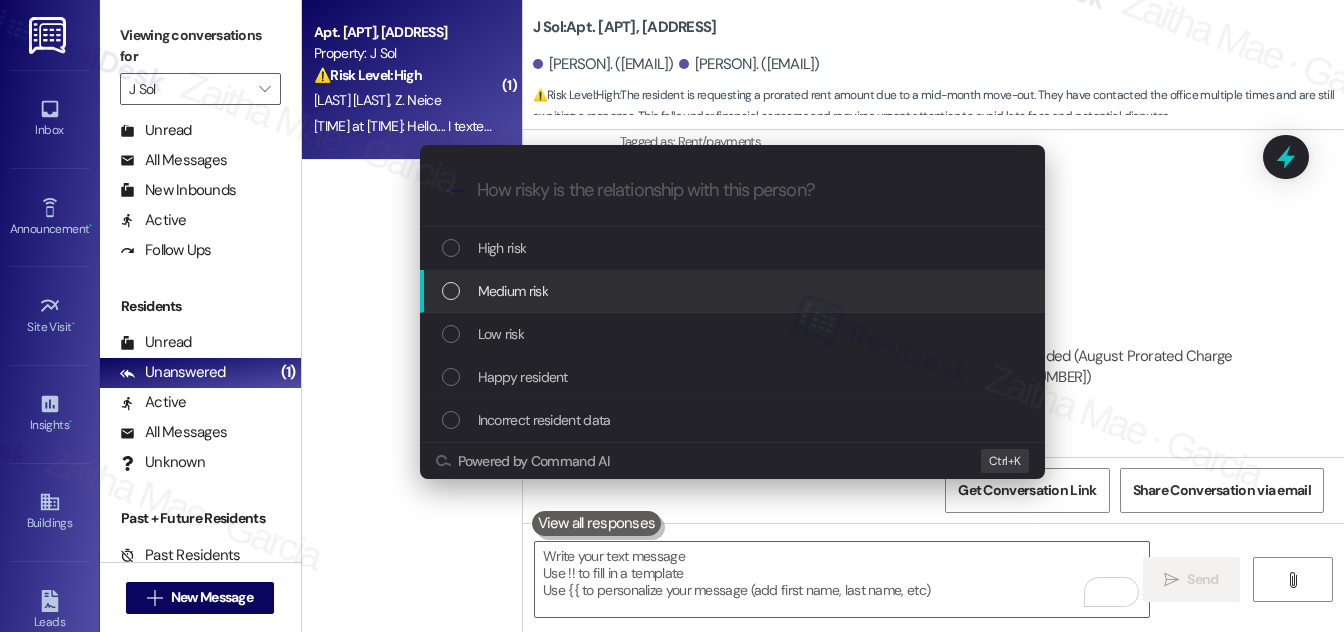 click on "Medium risk" at bounding box center (734, 291) 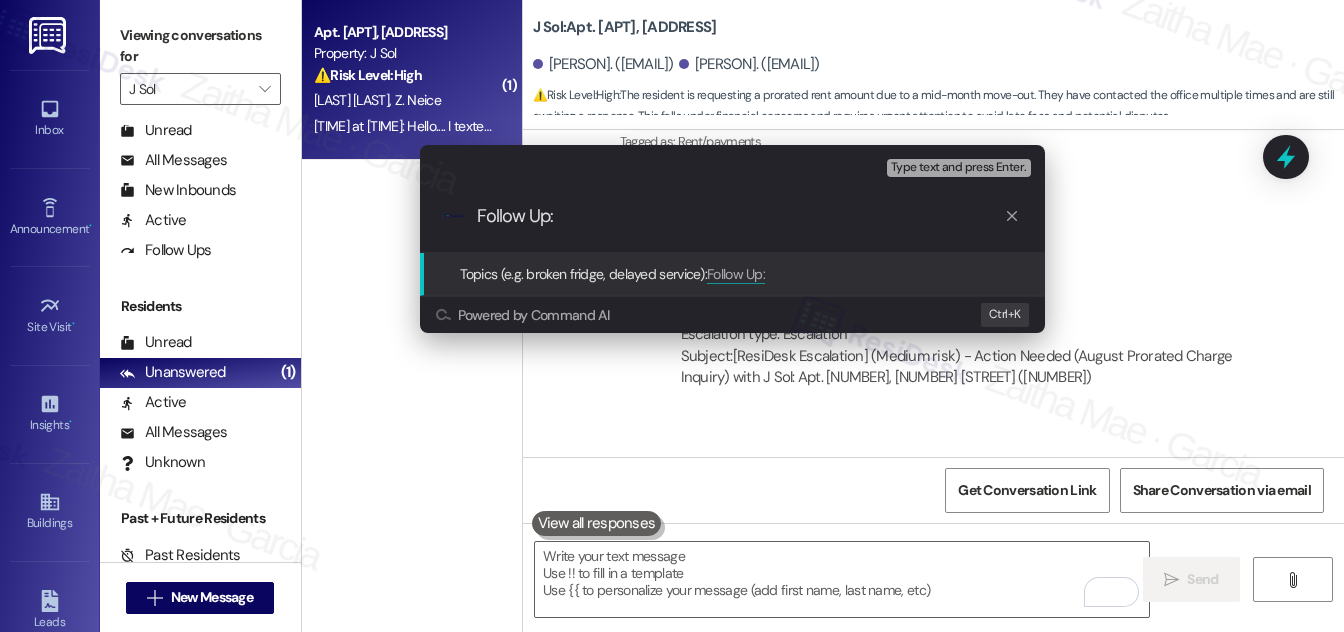 paste on "August Prorated Charge Inquiry" 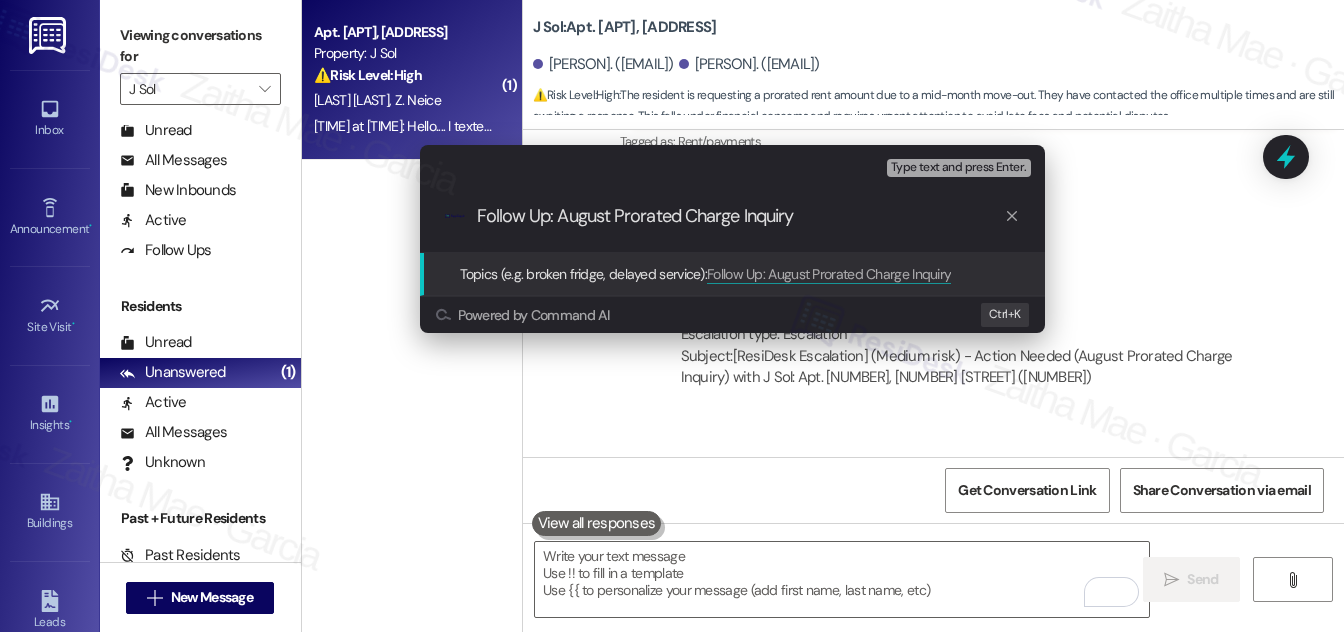 type 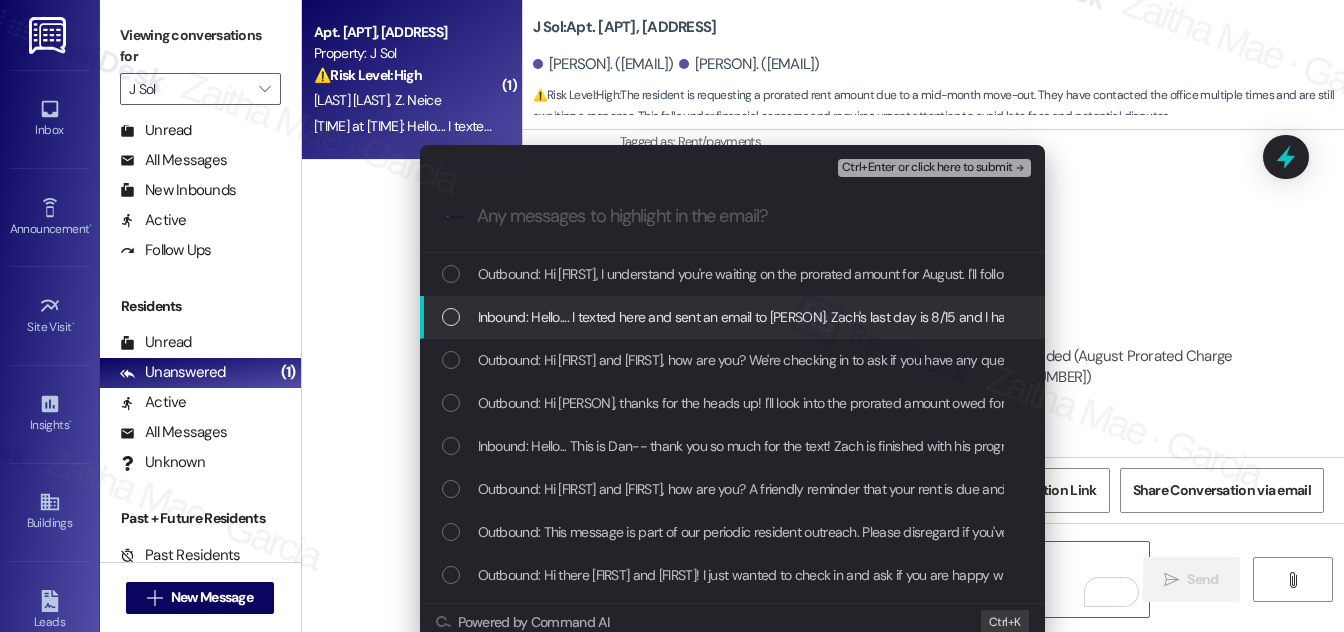 click at bounding box center (451, 317) 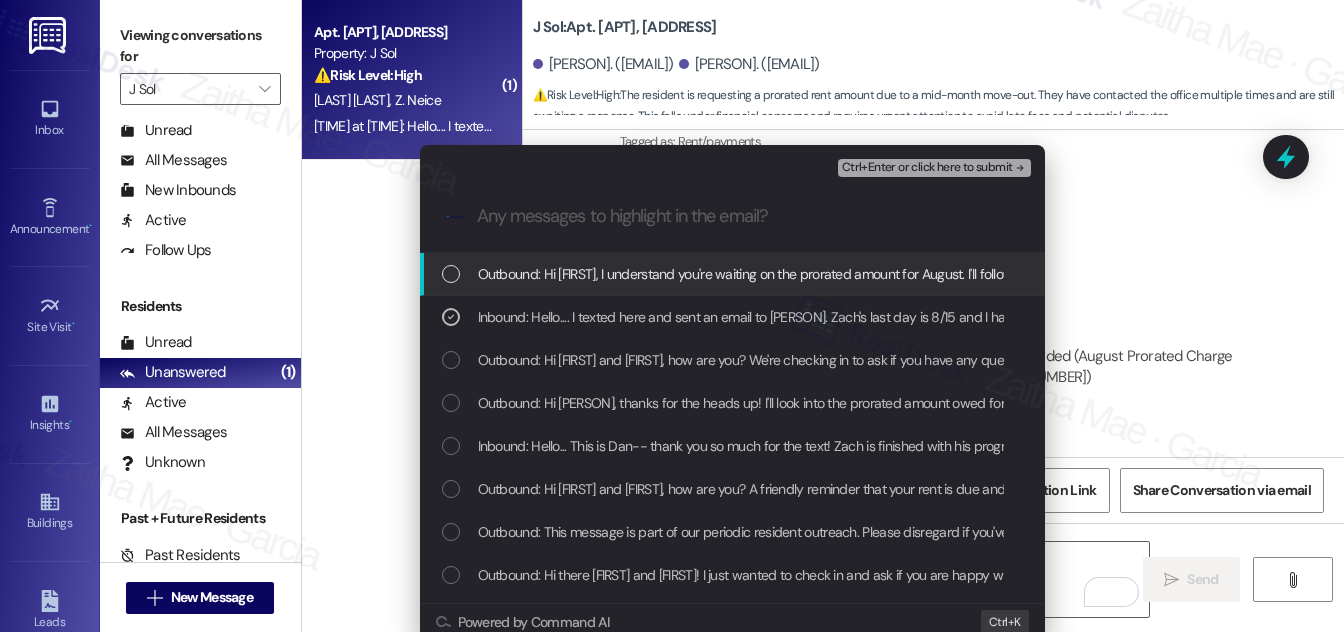 click on "Ctrl+Enter or click here to submit" at bounding box center [927, 168] 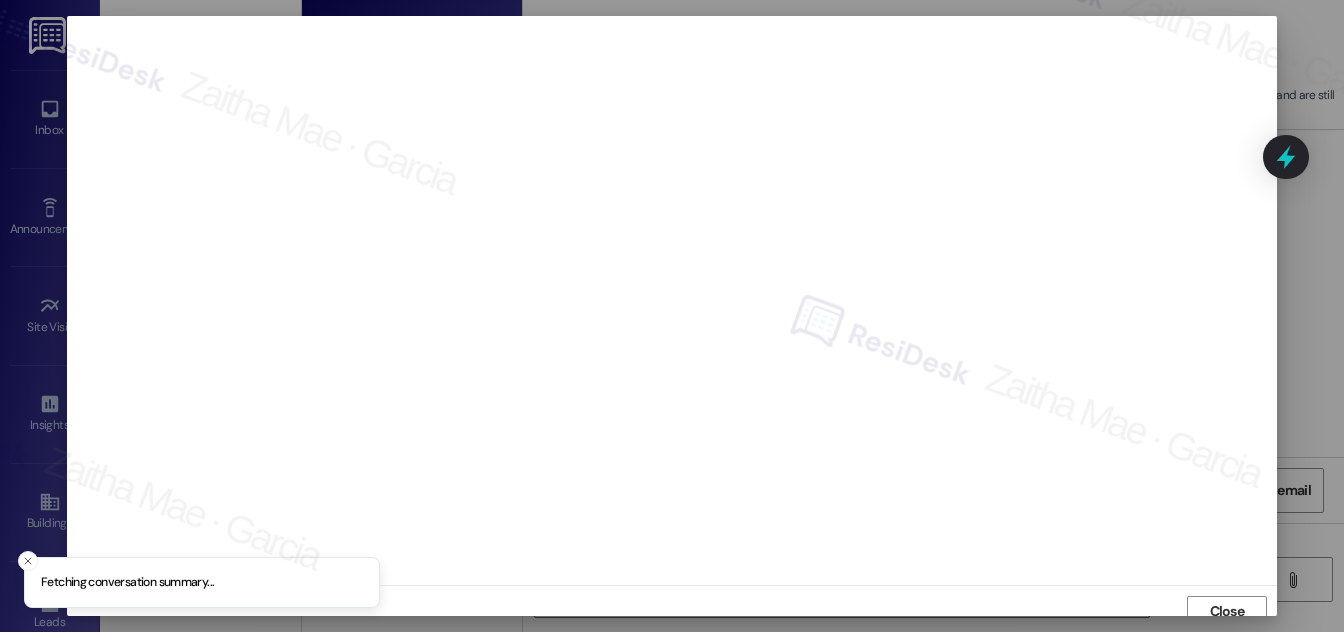 scroll, scrollTop: 11, scrollLeft: 0, axis: vertical 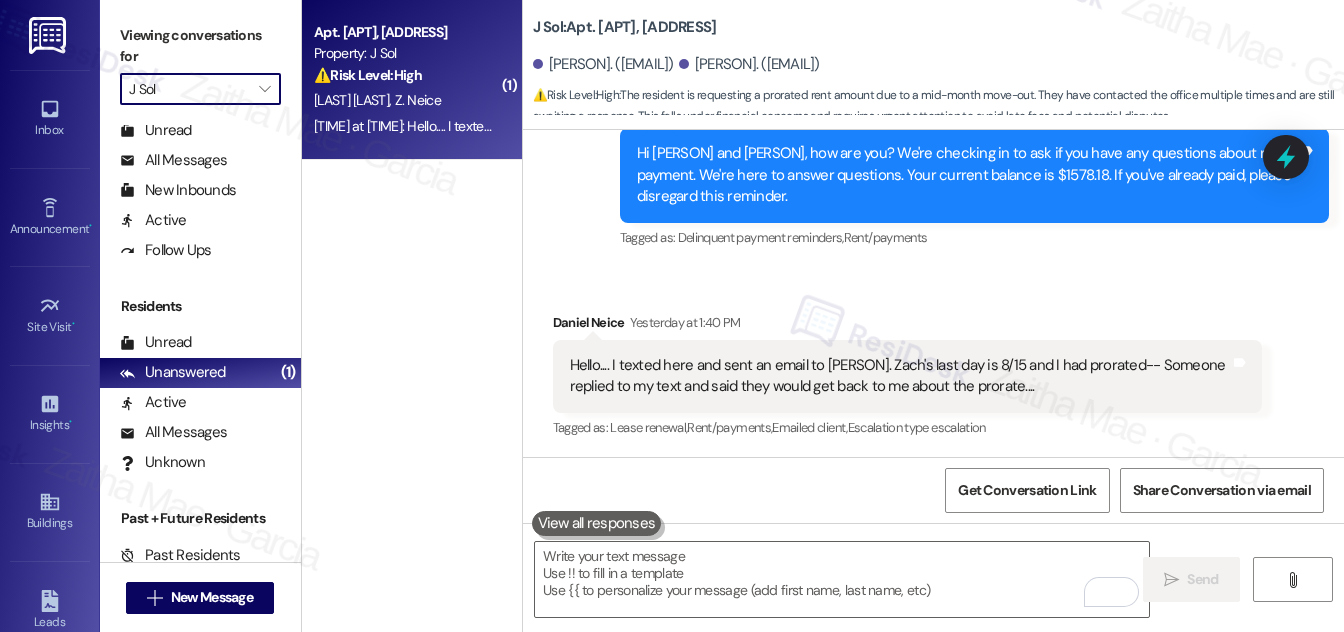 click on "J Sol" at bounding box center [189, 89] 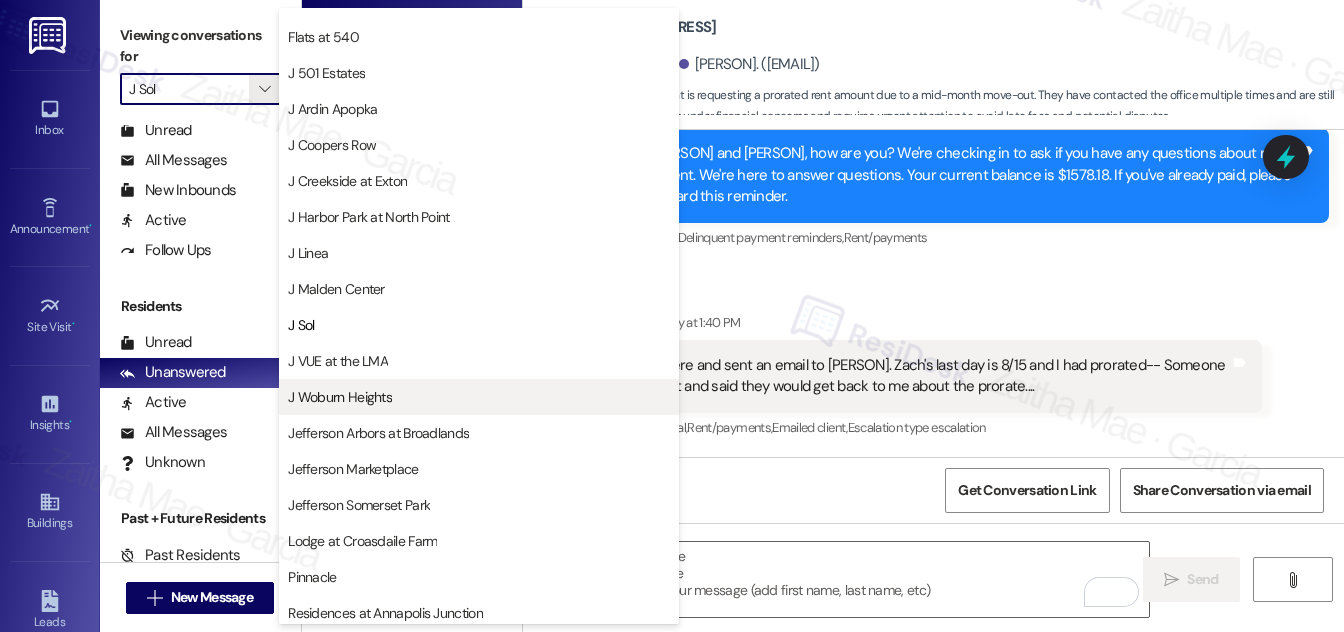 scroll, scrollTop: 143, scrollLeft: 0, axis: vertical 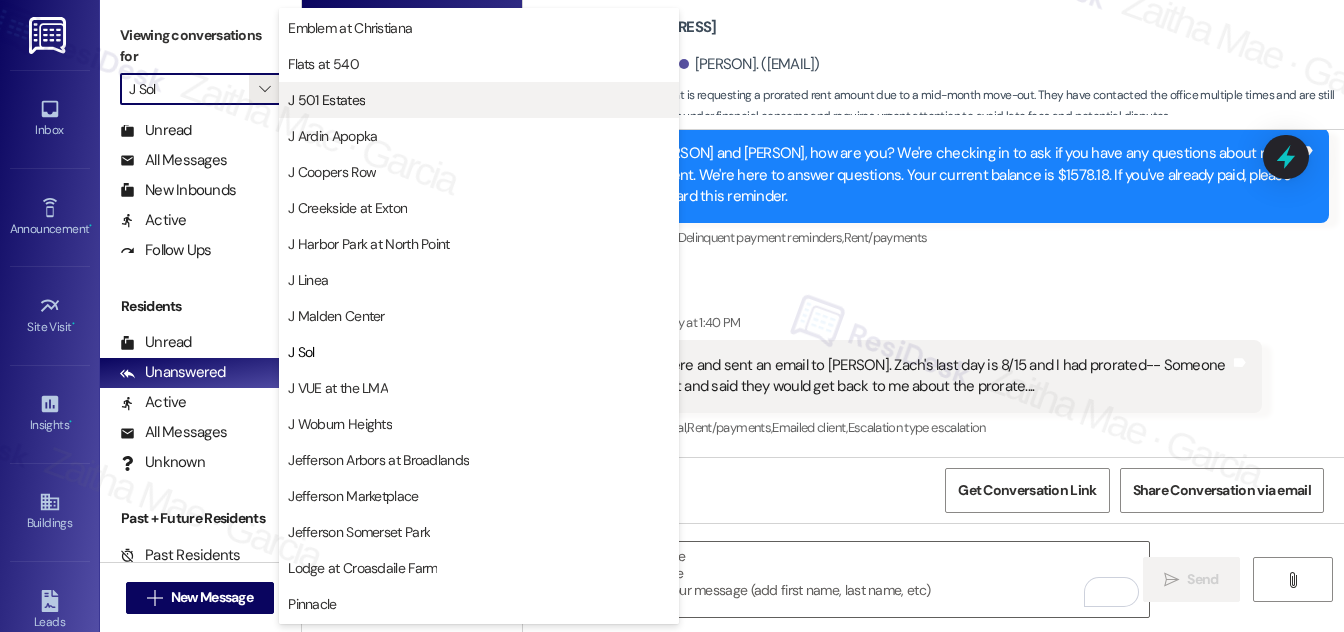 click on "J 501 Estates" at bounding box center [479, 100] 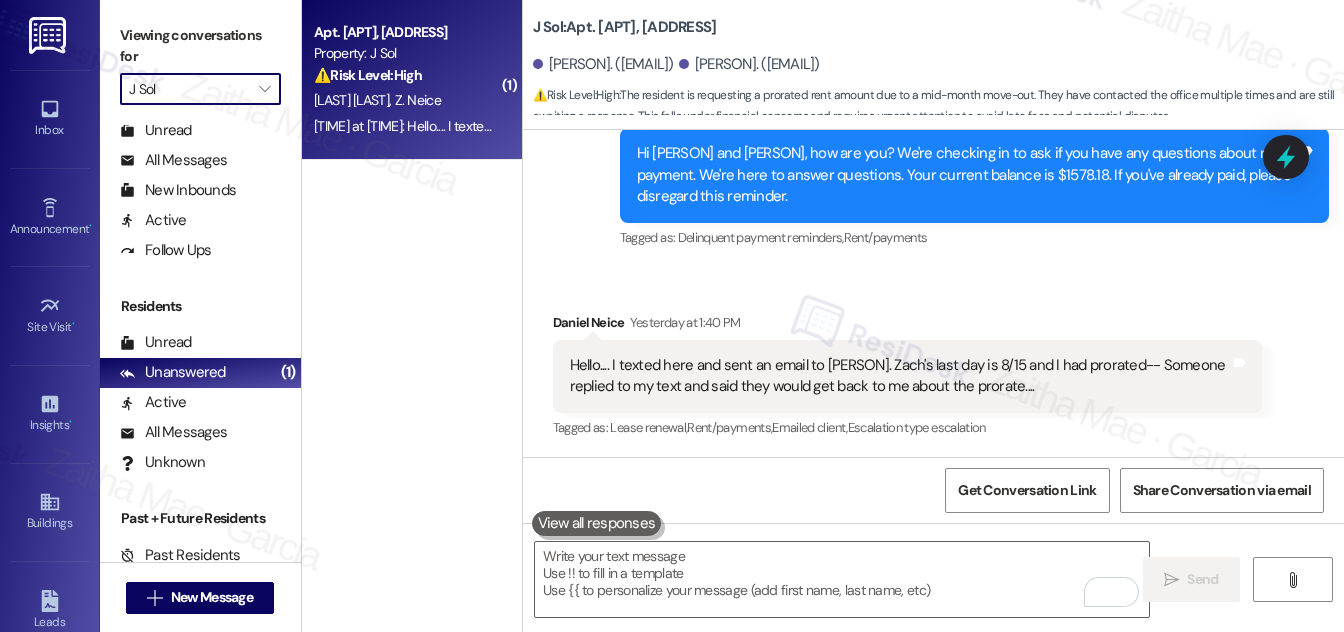 type on "J 501 Estates" 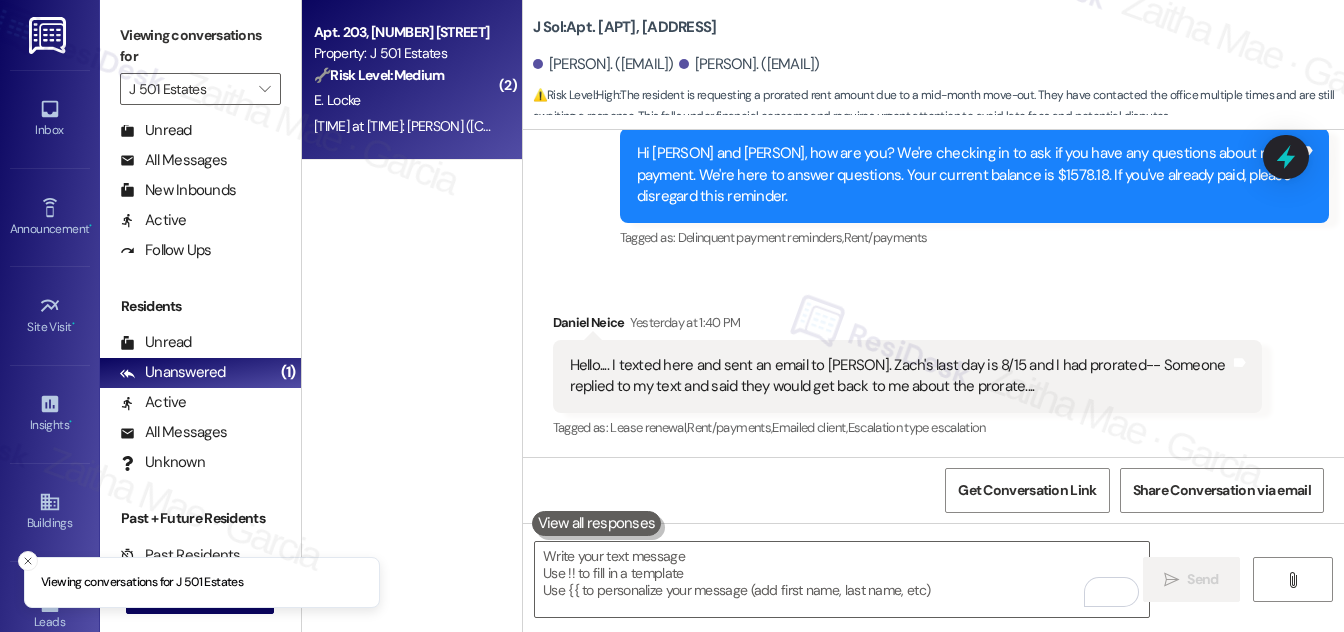 click on "E. Locke" at bounding box center [406, 100] 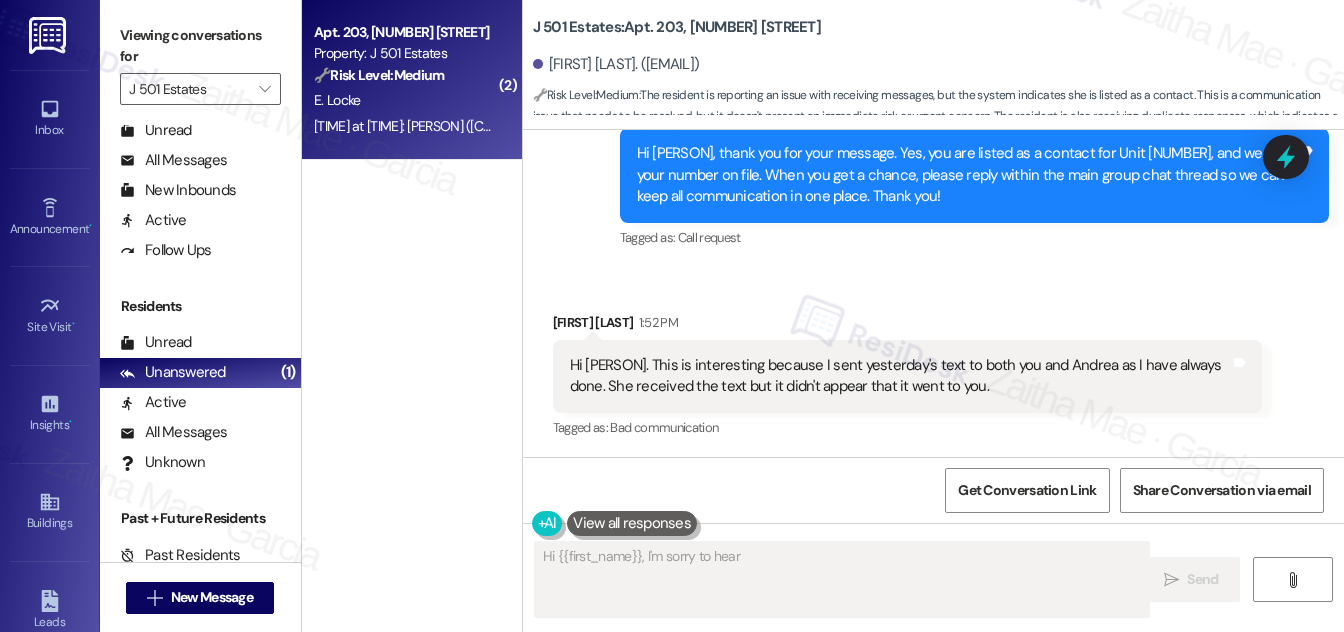 scroll, scrollTop: 435, scrollLeft: 0, axis: vertical 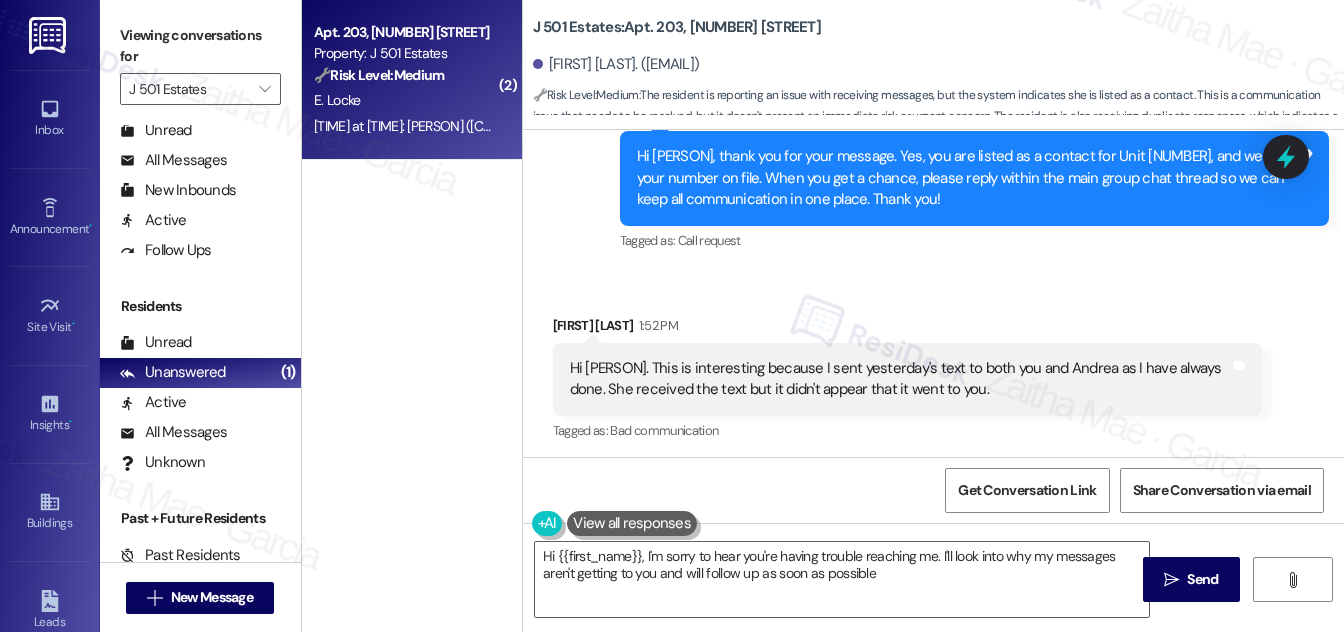 type on "Hi {{first_name}}, I'm sorry to hear you're having trouble reaching me. I'll look into why my messages aren't getting to you and will follow up as soon as possible!" 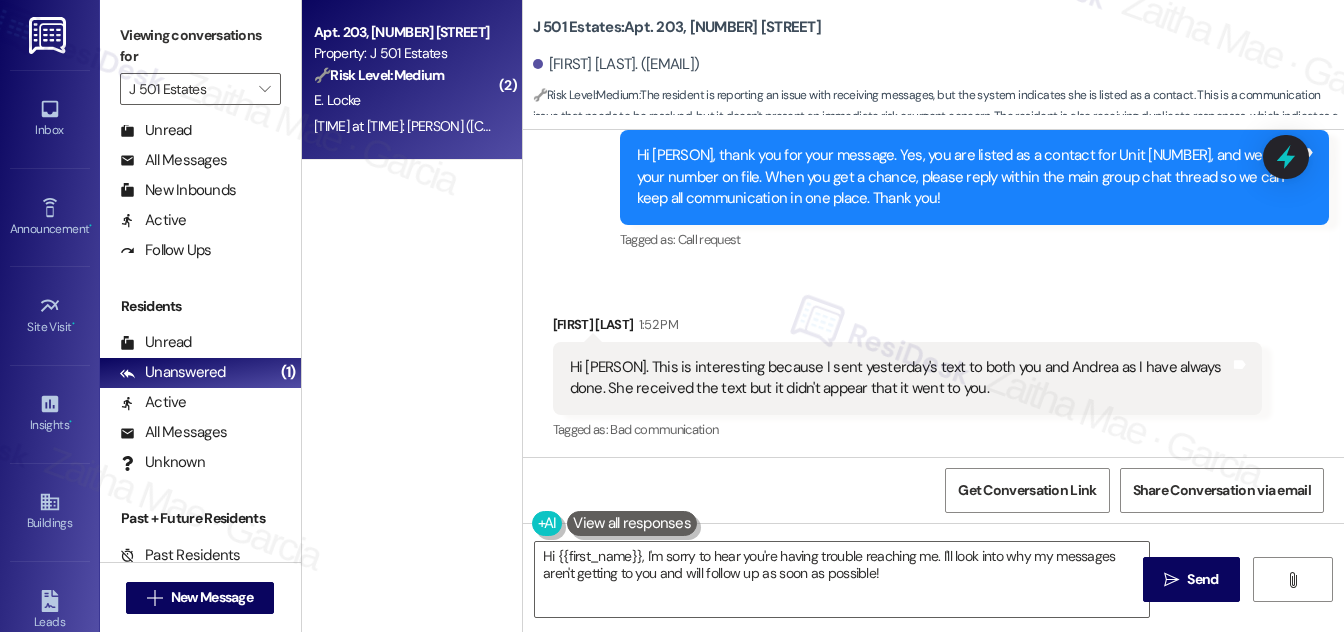 scroll, scrollTop: 435, scrollLeft: 0, axis: vertical 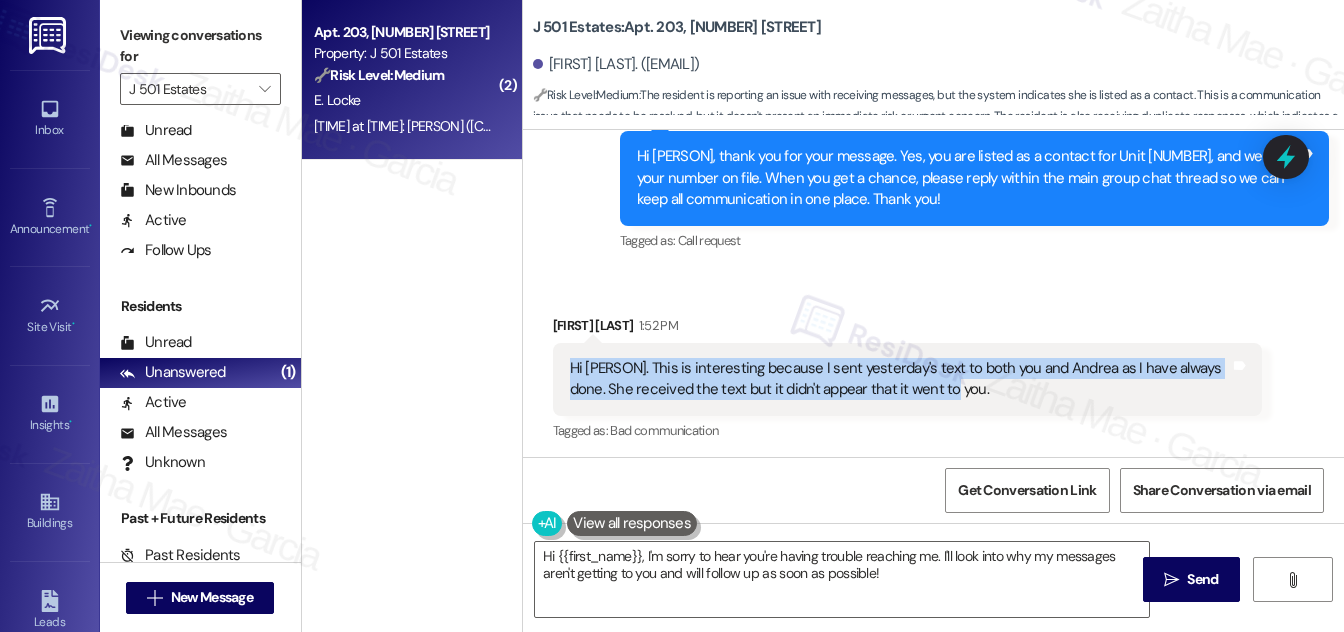 drag, startPoint x: 560, startPoint y: 386, endPoint x: 962, endPoint y: 420, distance: 403.43524 